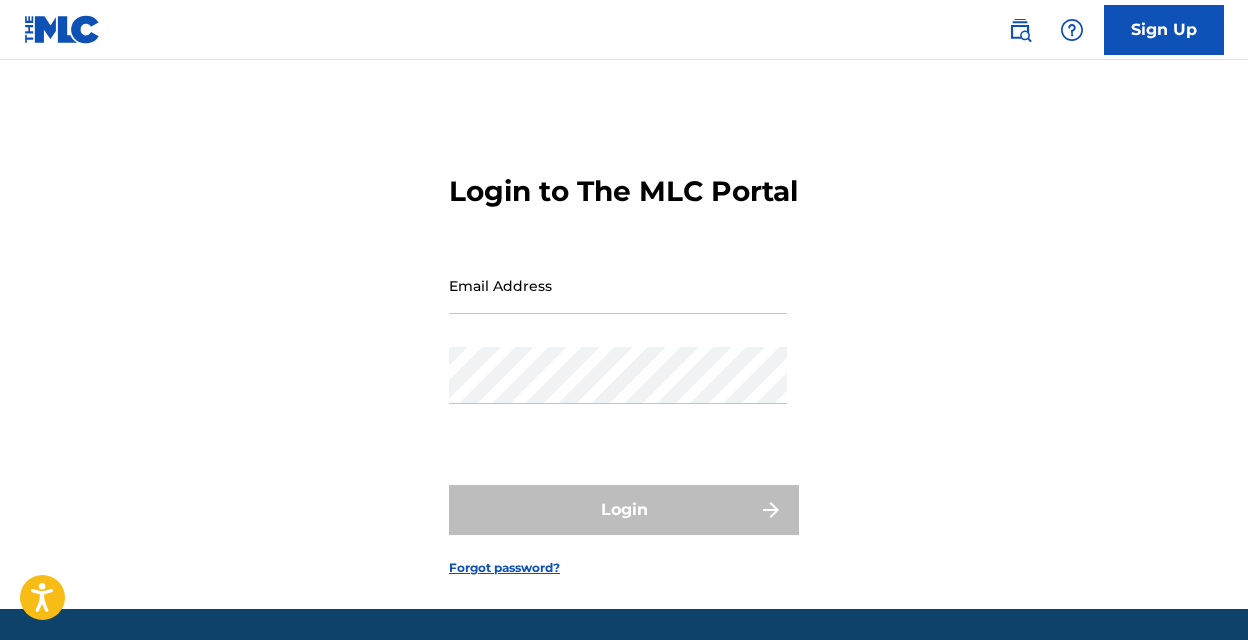 scroll, scrollTop: 0, scrollLeft: 0, axis: both 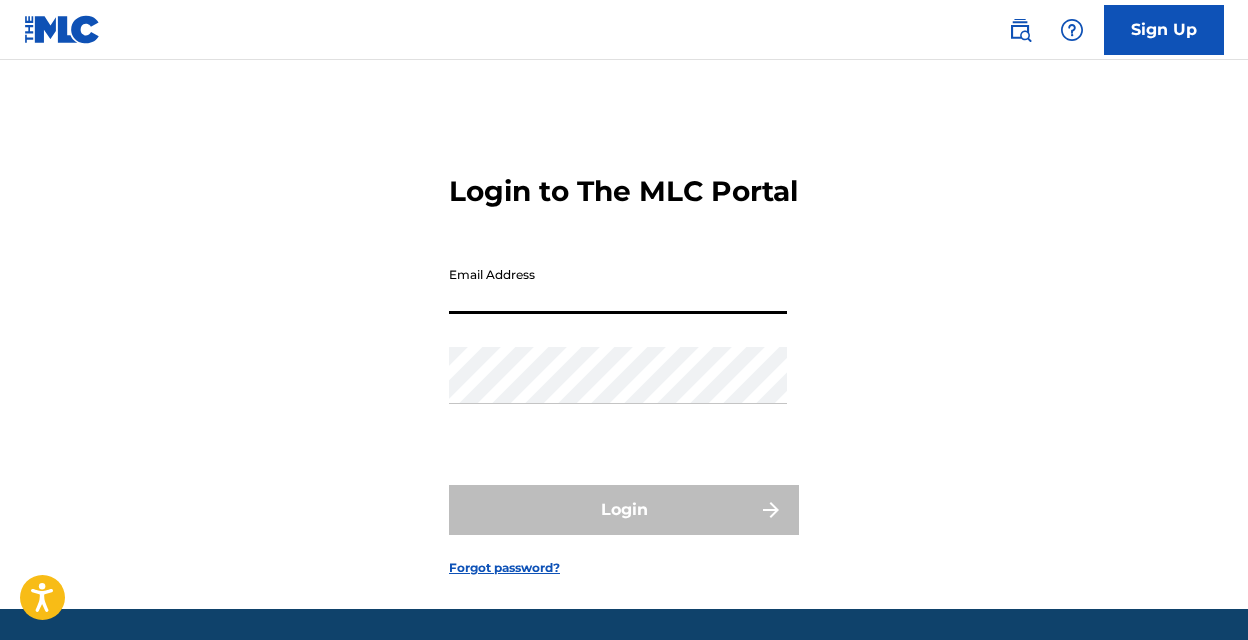 click on "Login to The MLC Portal Email Address Password Login Forgot password?" at bounding box center (624, 359) 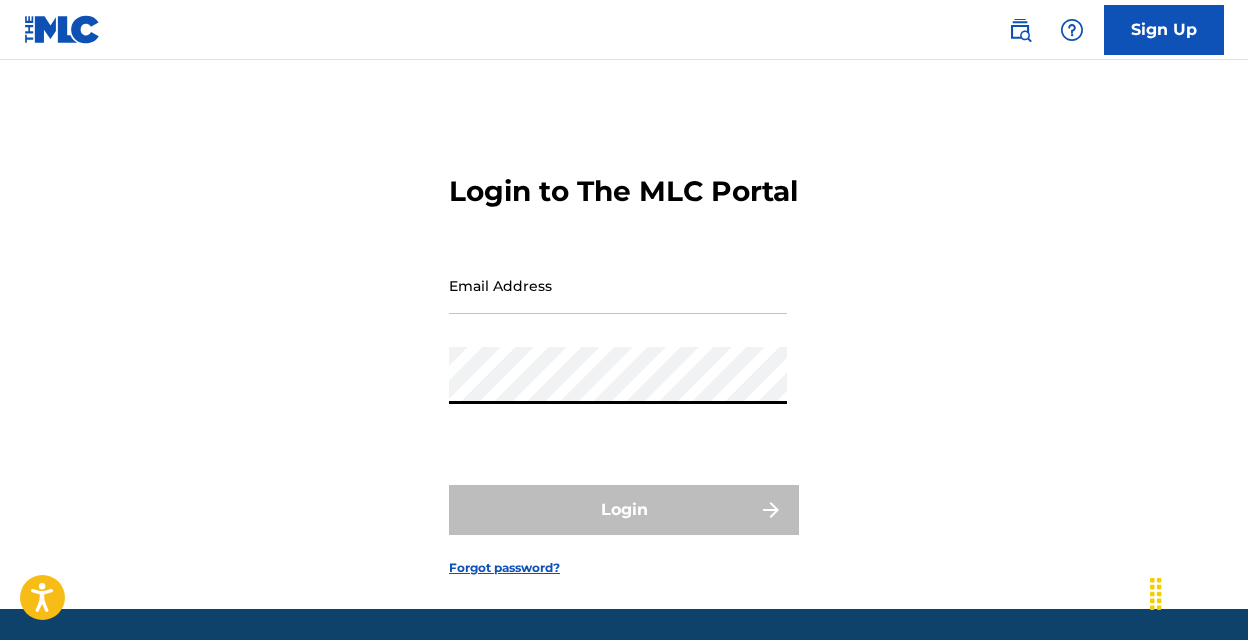 type on "1985MusicBiz@gmail.com" 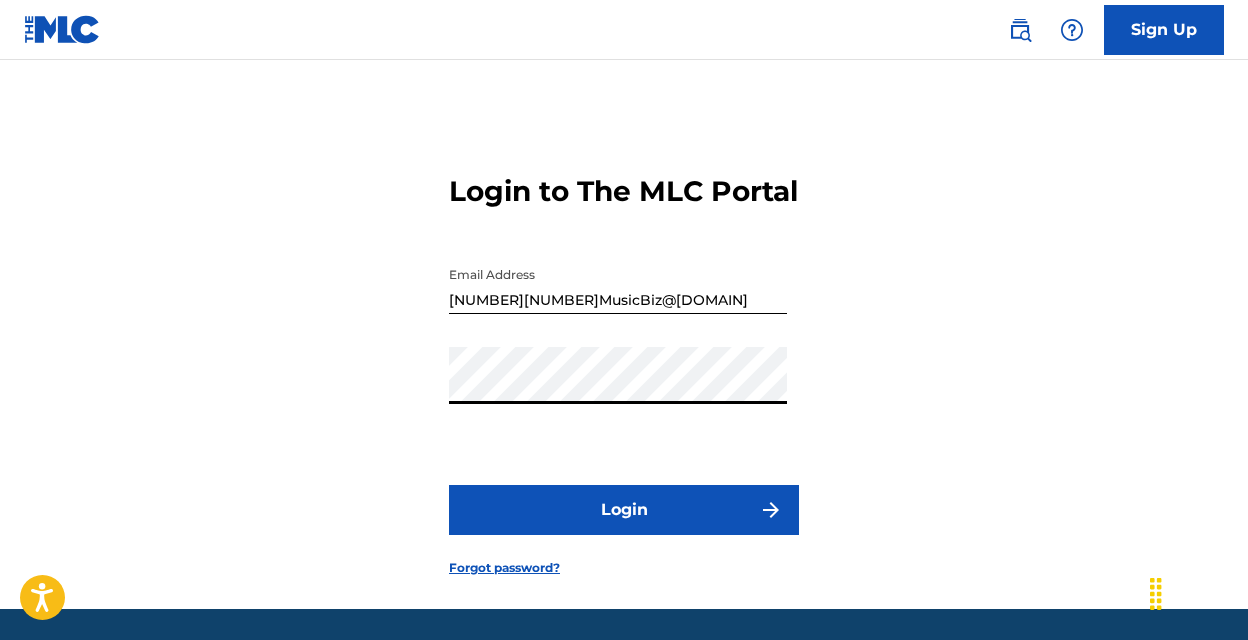 click on "Login" at bounding box center (624, 510) 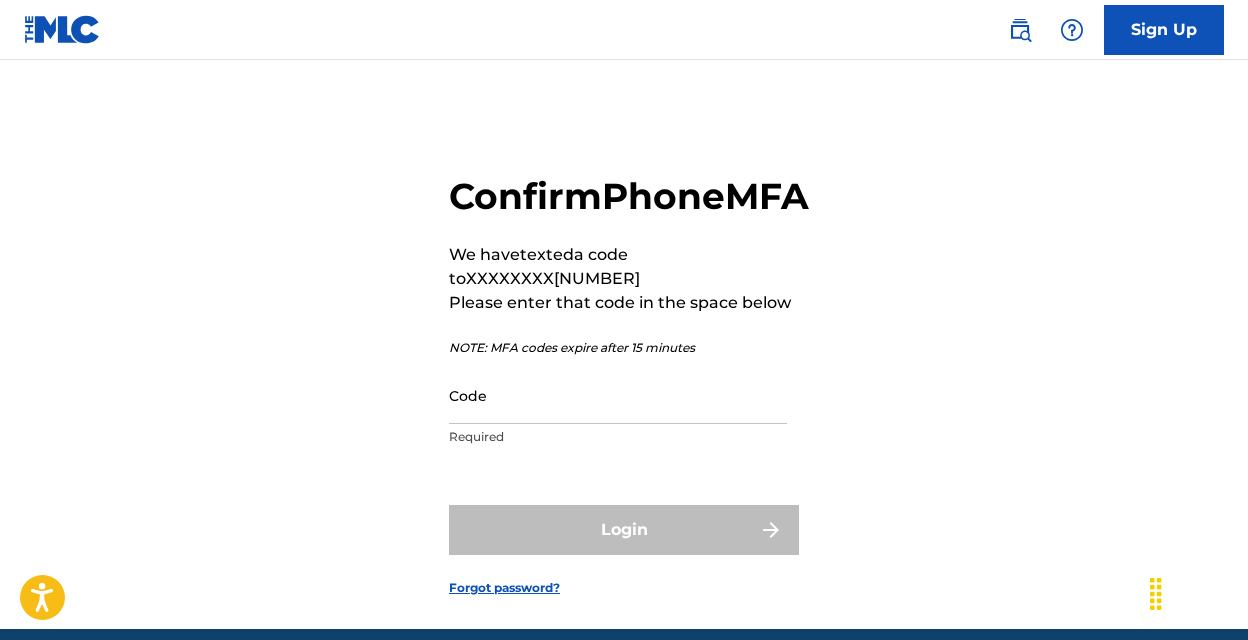 click on "Code" at bounding box center (618, 395) 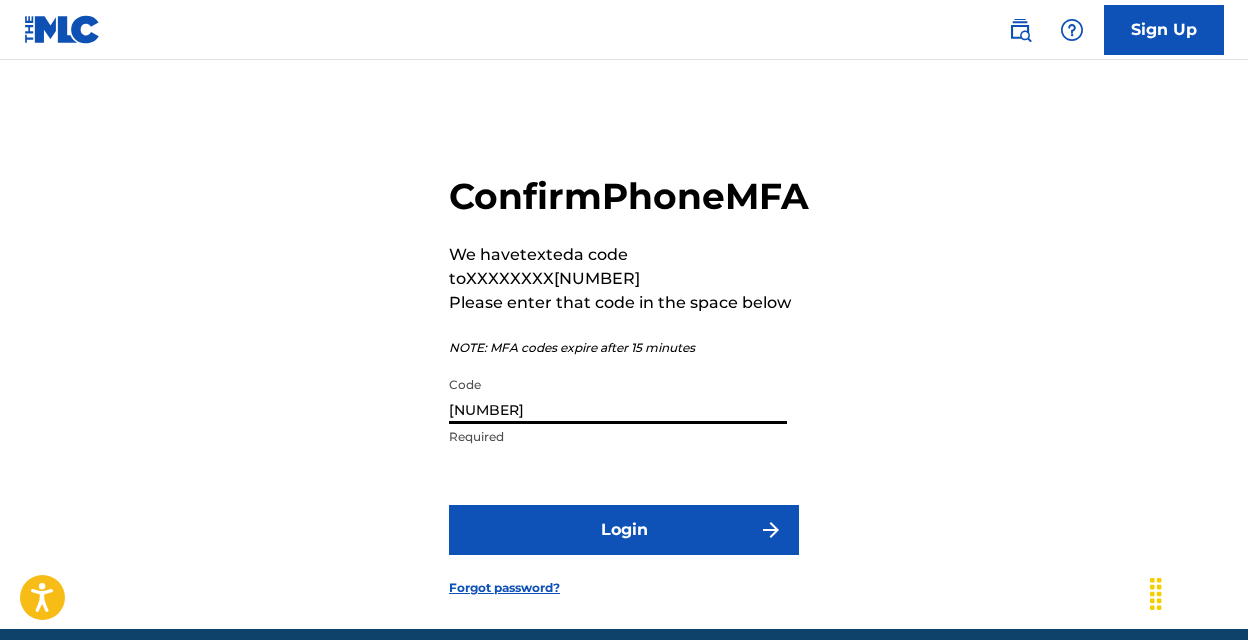type on "856934" 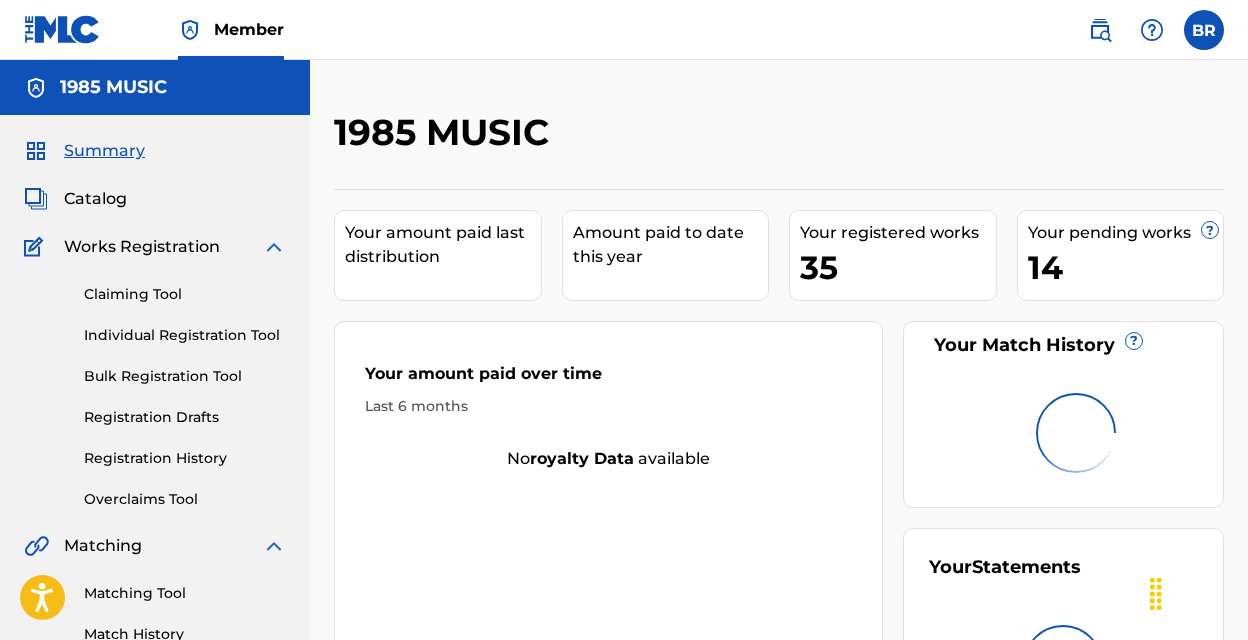 scroll, scrollTop: 0, scrollLeft: 0, axis: both 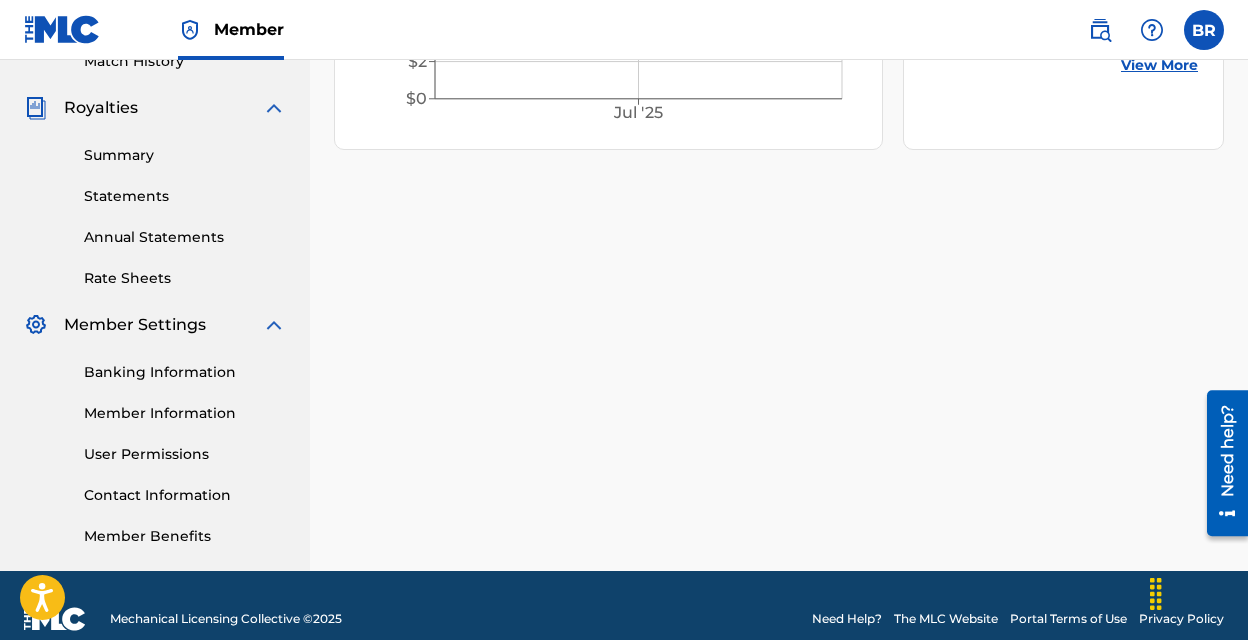 click on "Banking Information" at bounding box center (185, 372) 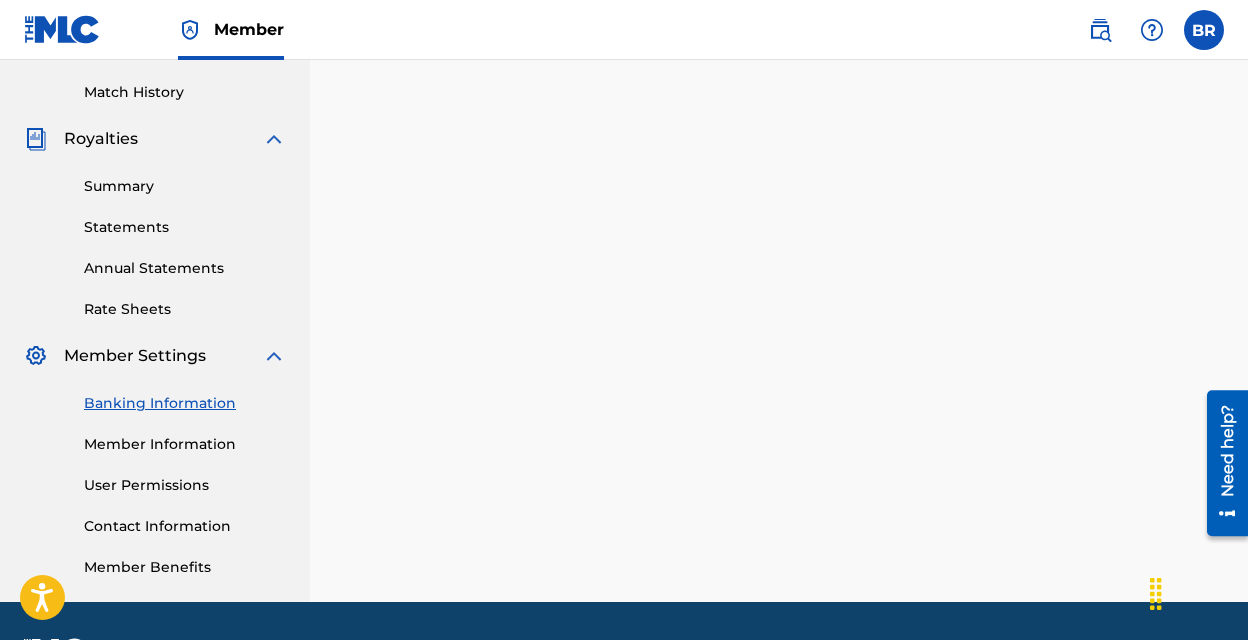 scroll, scrollTop: 600, scrollLeft: 0, axis: vertical 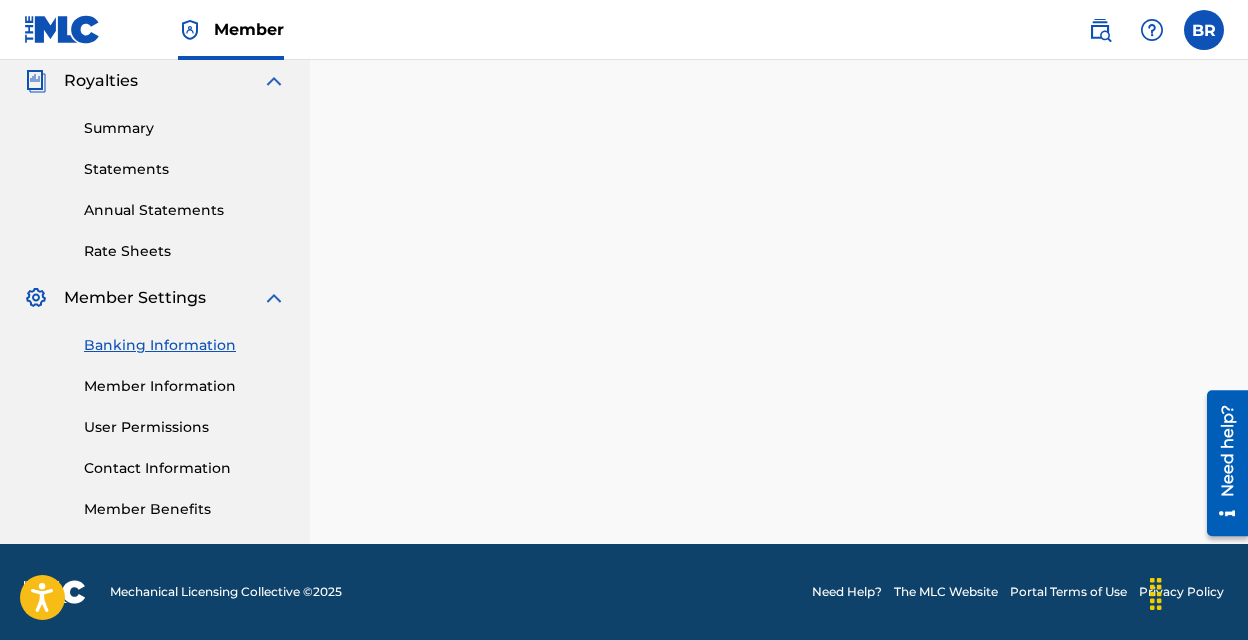 click on "Member Benefits" at bounding box center (185, 509) 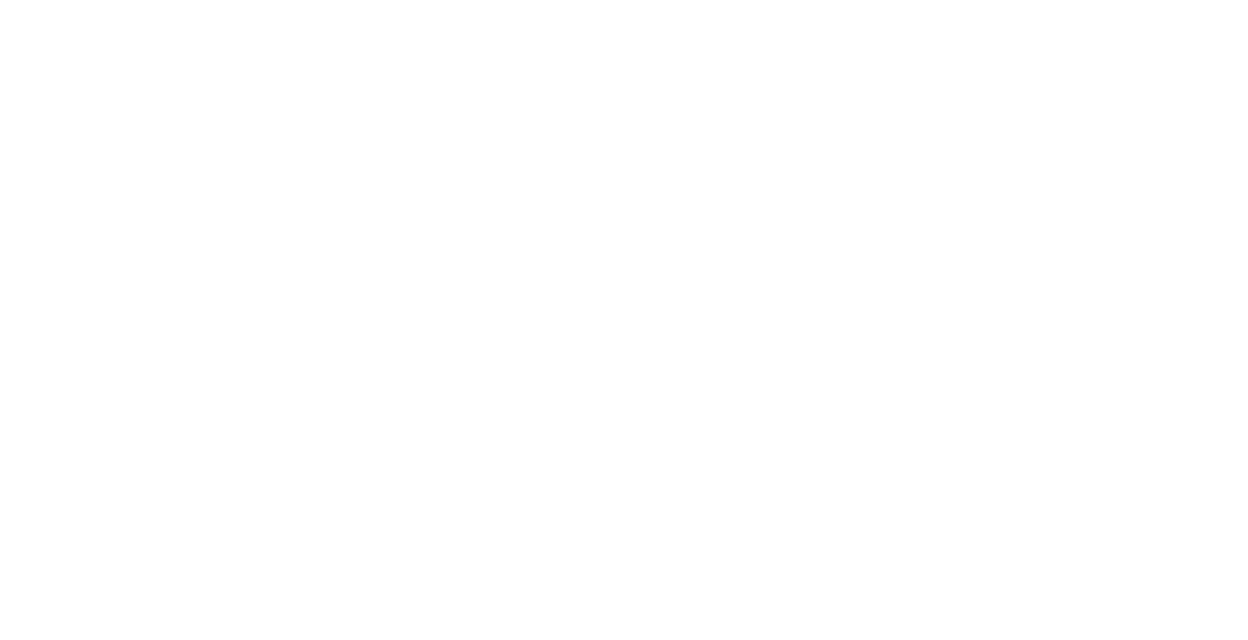 scroll, scrollTop: 0, scrollLeft: 0, axis: both 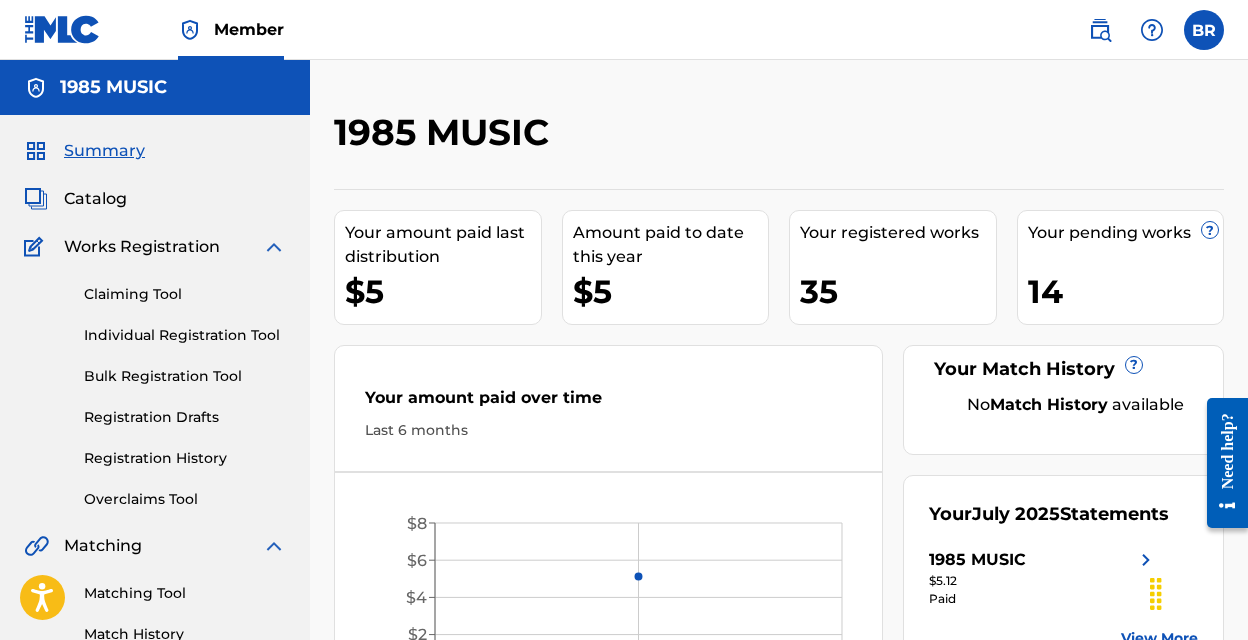 click on "Claiming Tool" at bounding box center (185, 294) 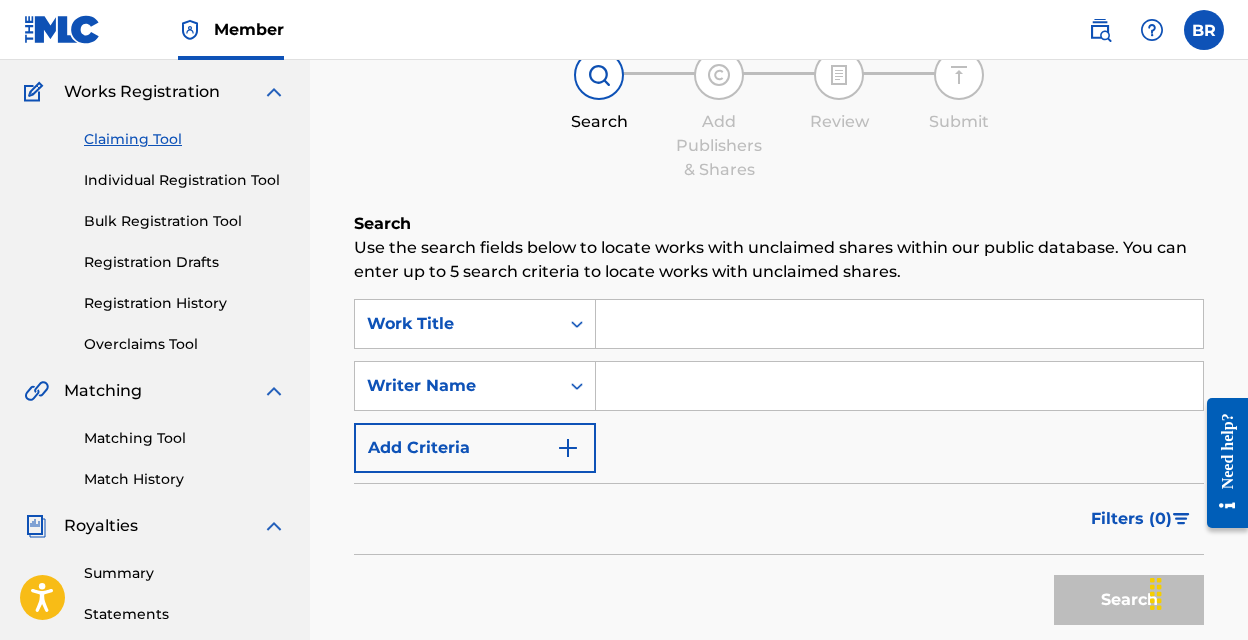 scroll, scrollTop: 190, scrollLeft: 0, axis: vertical 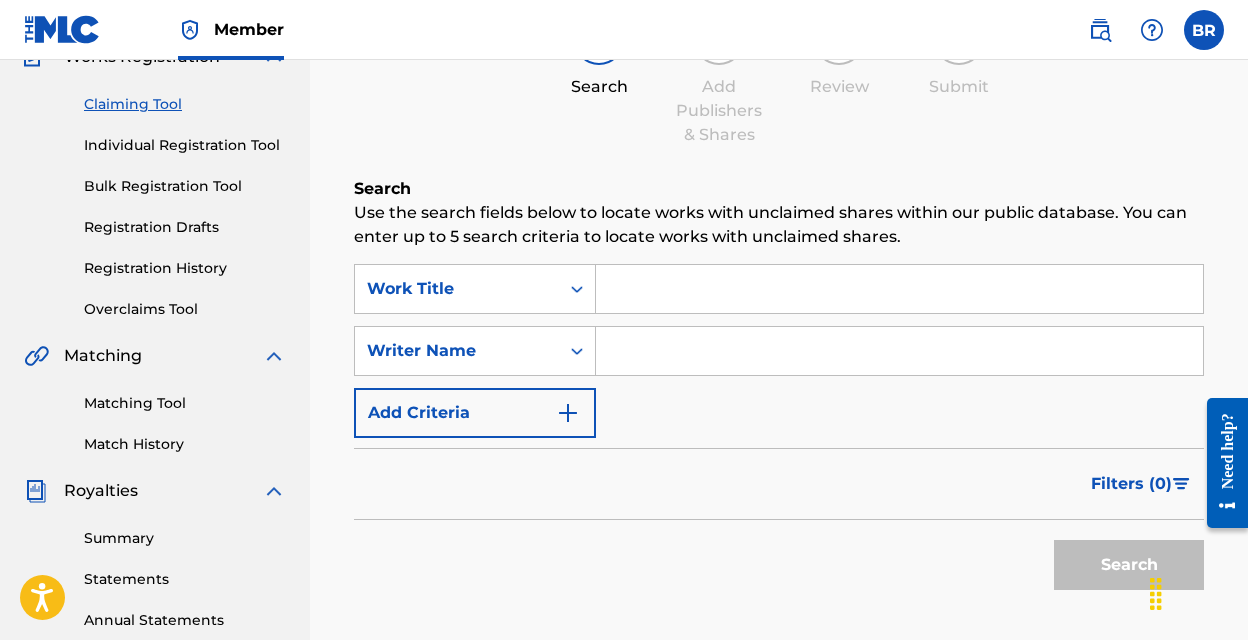 click at bounding box center [899, 289] 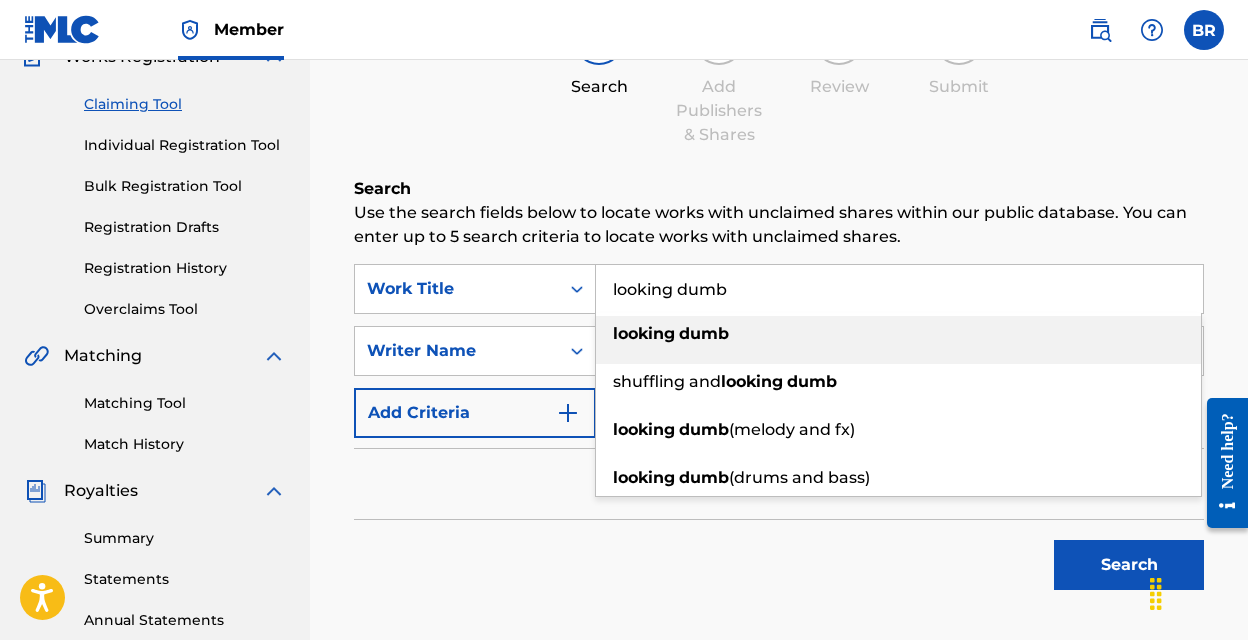 type on "looking dumb" 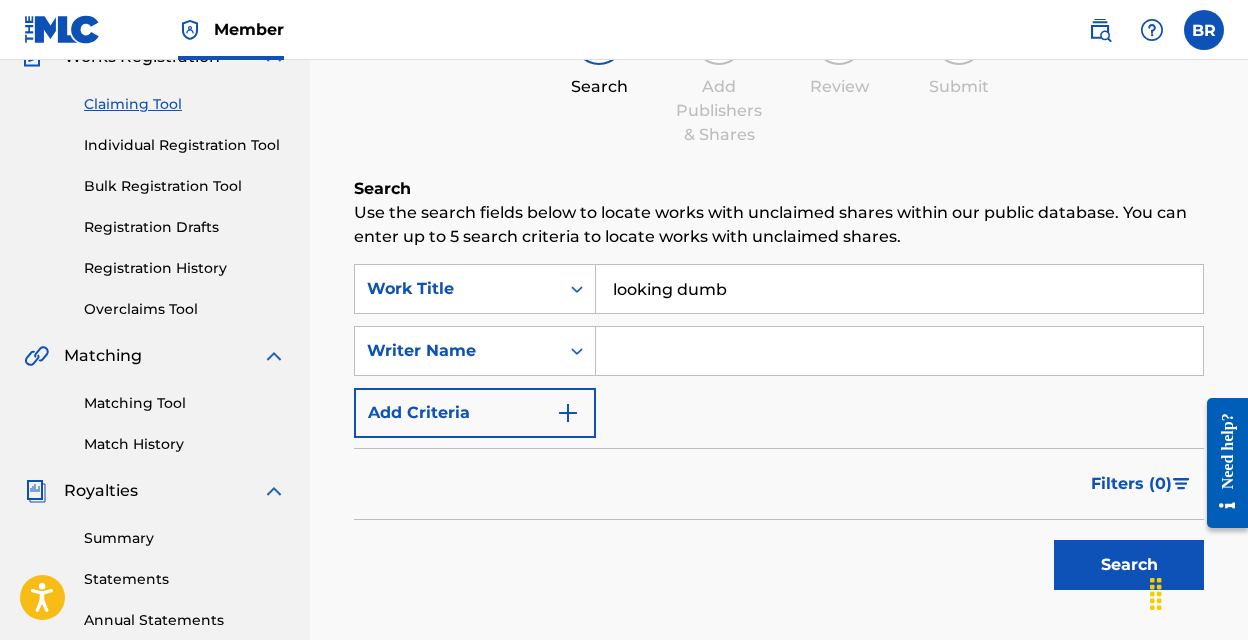 click at bounding box center [899, 351] 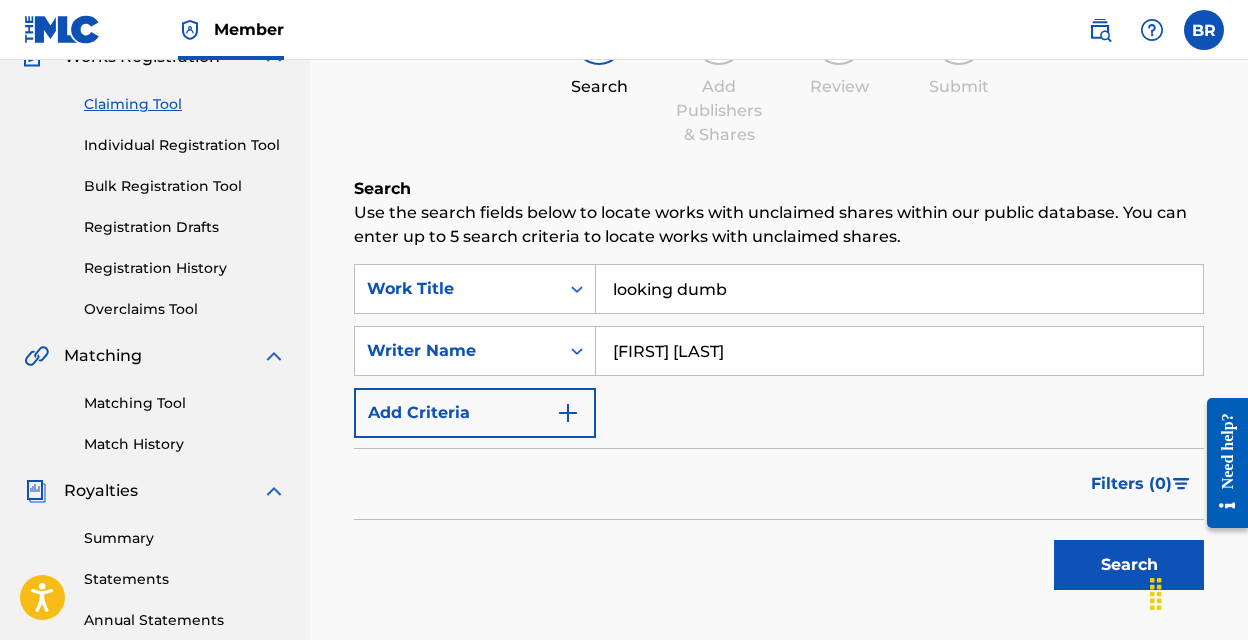 click on "Search" at bounding box center (1129, 565) 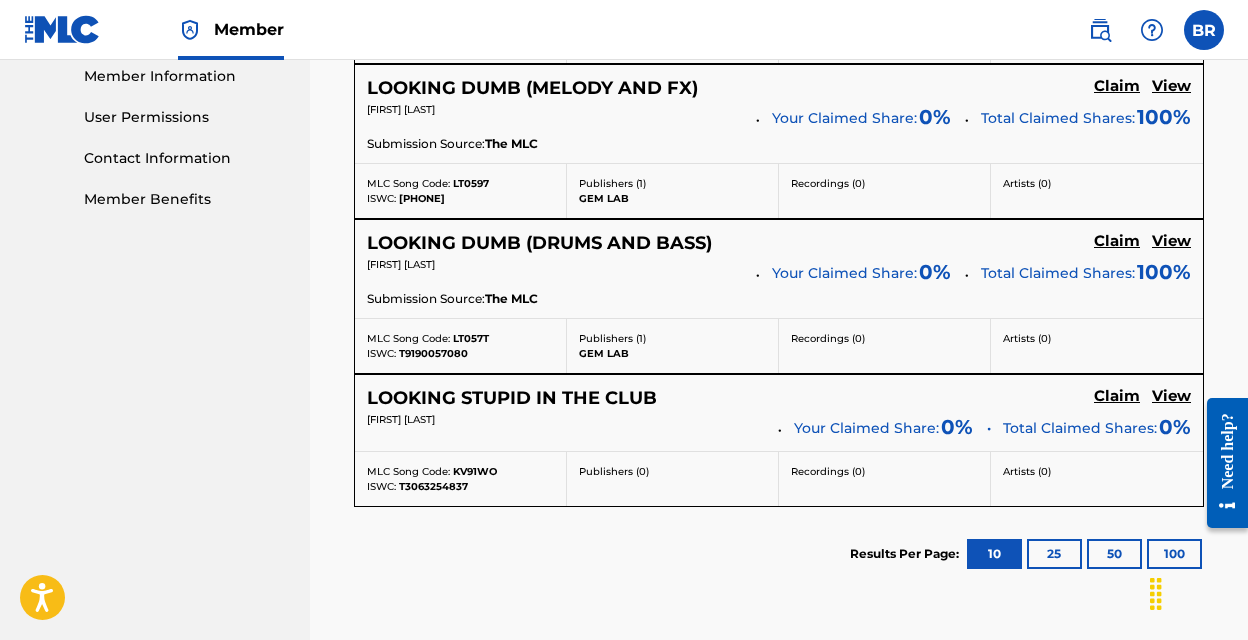 scroll, scrollTop: 750, scrollLeft: 0, axis: vertical 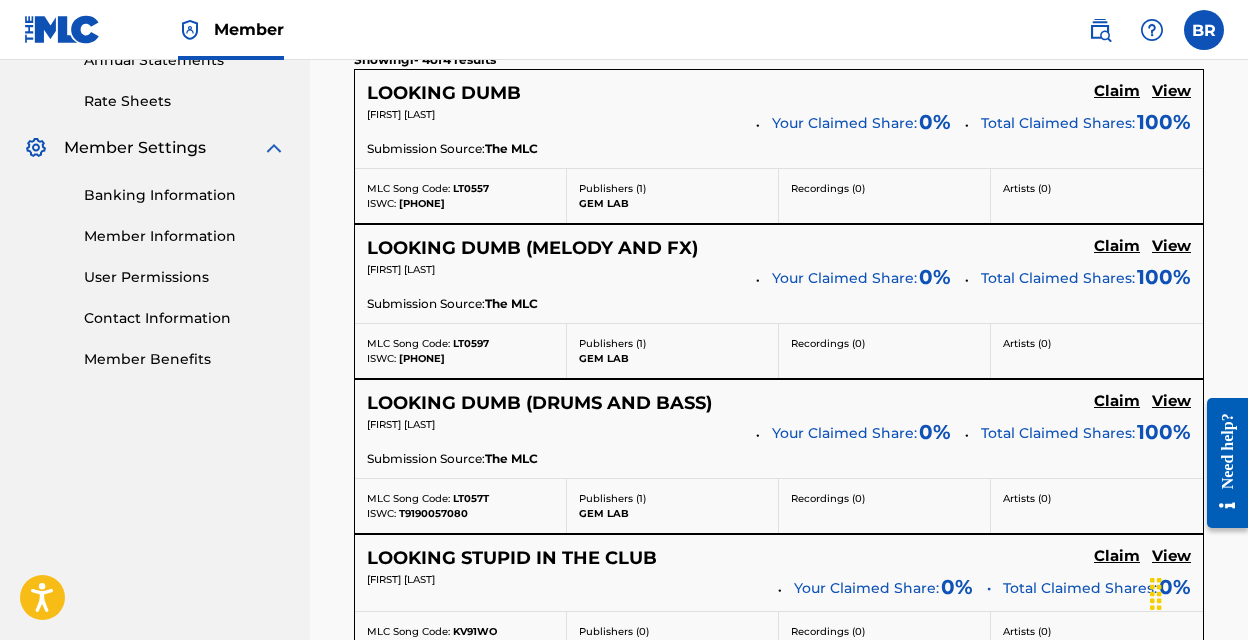 click on "Claim" at bounding box center (1117, 91) 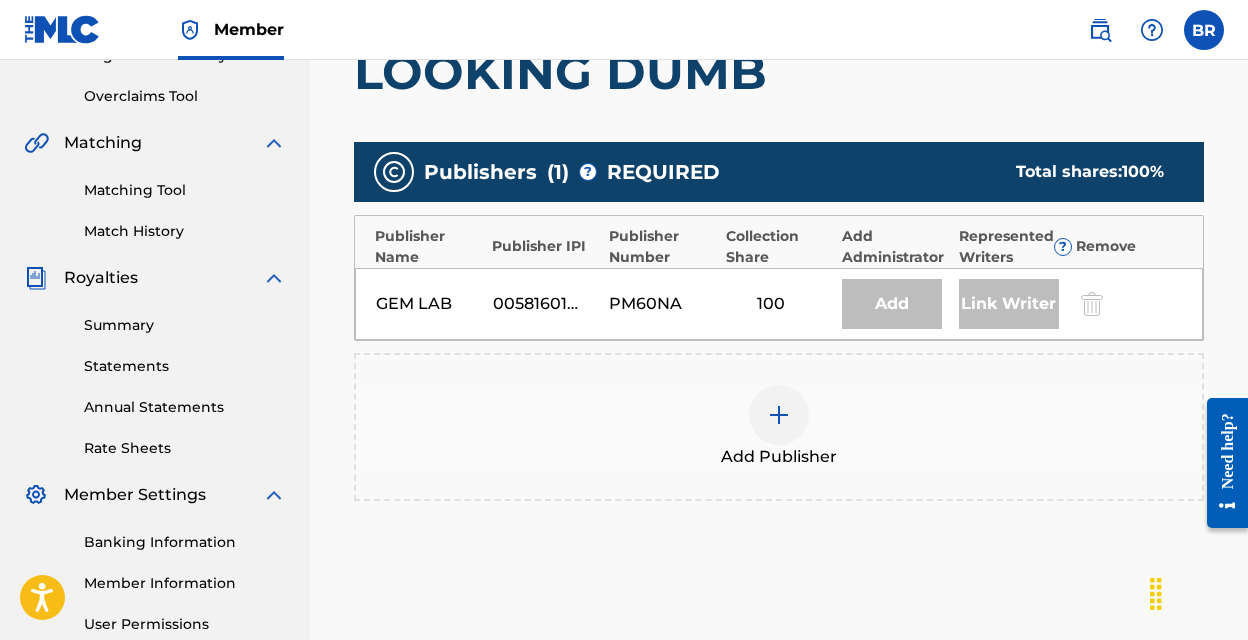 scroll, scrollTop: 390, scrollLeft: 0, axis: vertical 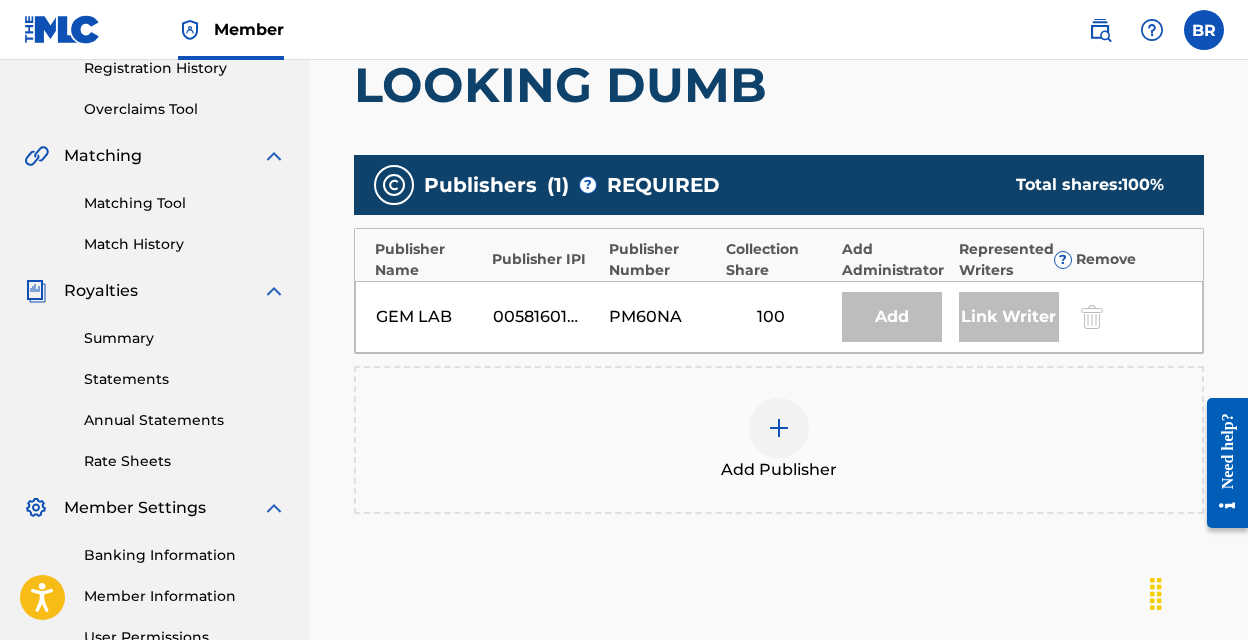 click on "Add Publisher" at bounding box center (779, 470) 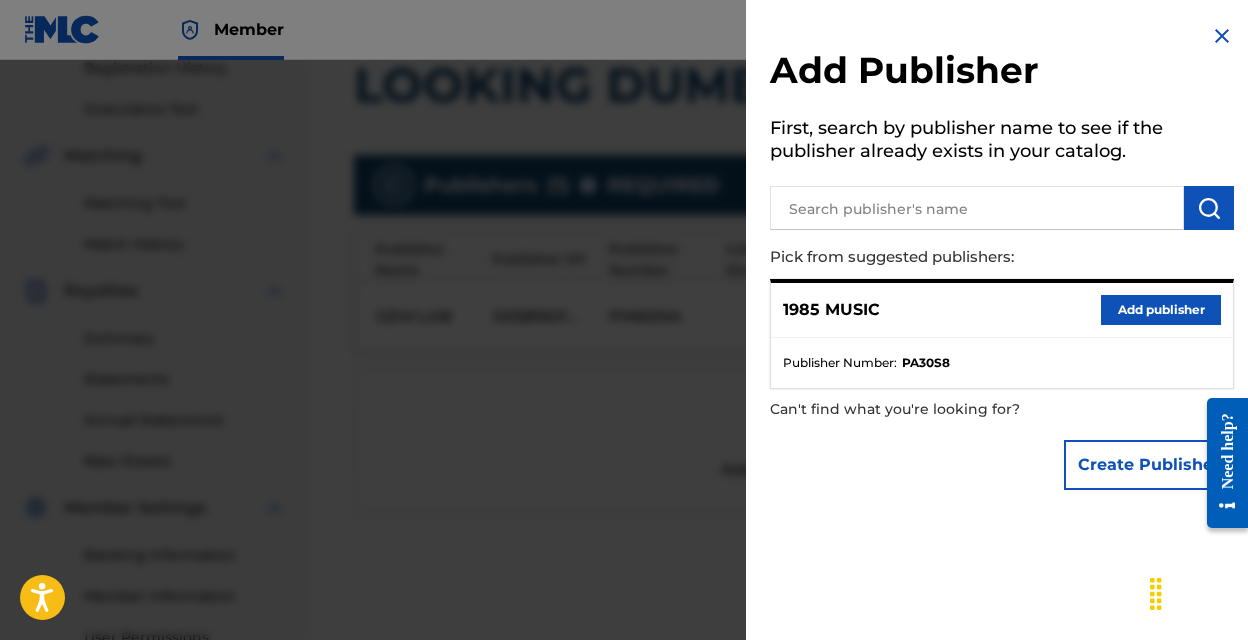 click on "Add publisher" at bounding box center (1161, 310) 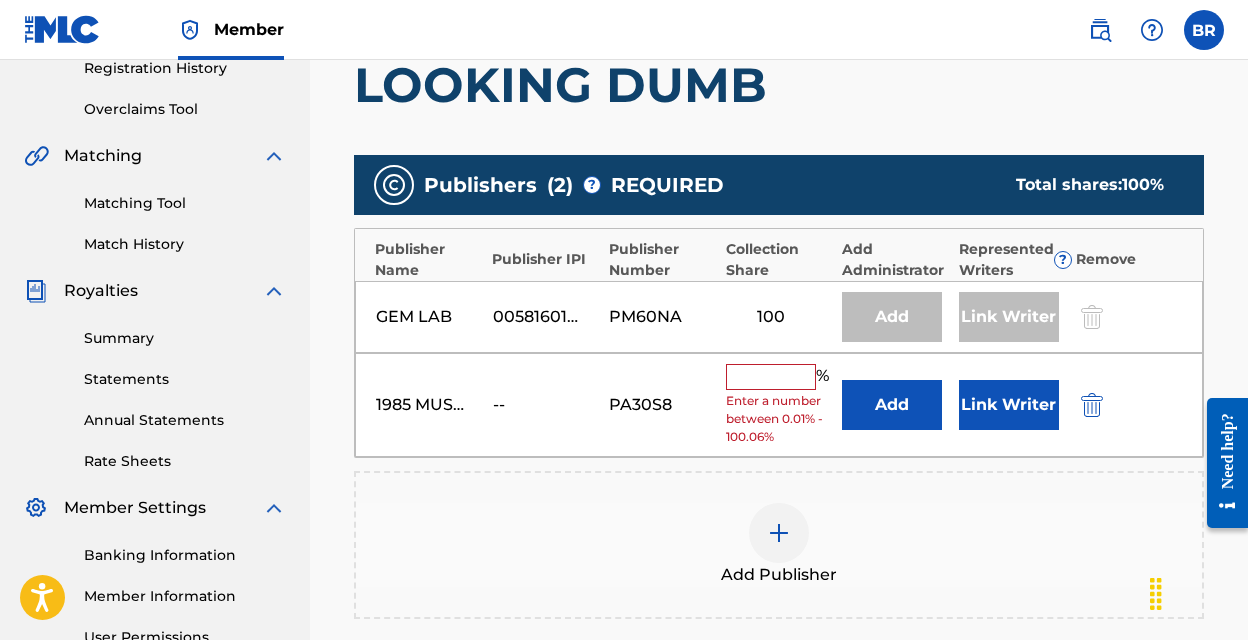 click on "Link Writer" at bounding box center (1009, 405) 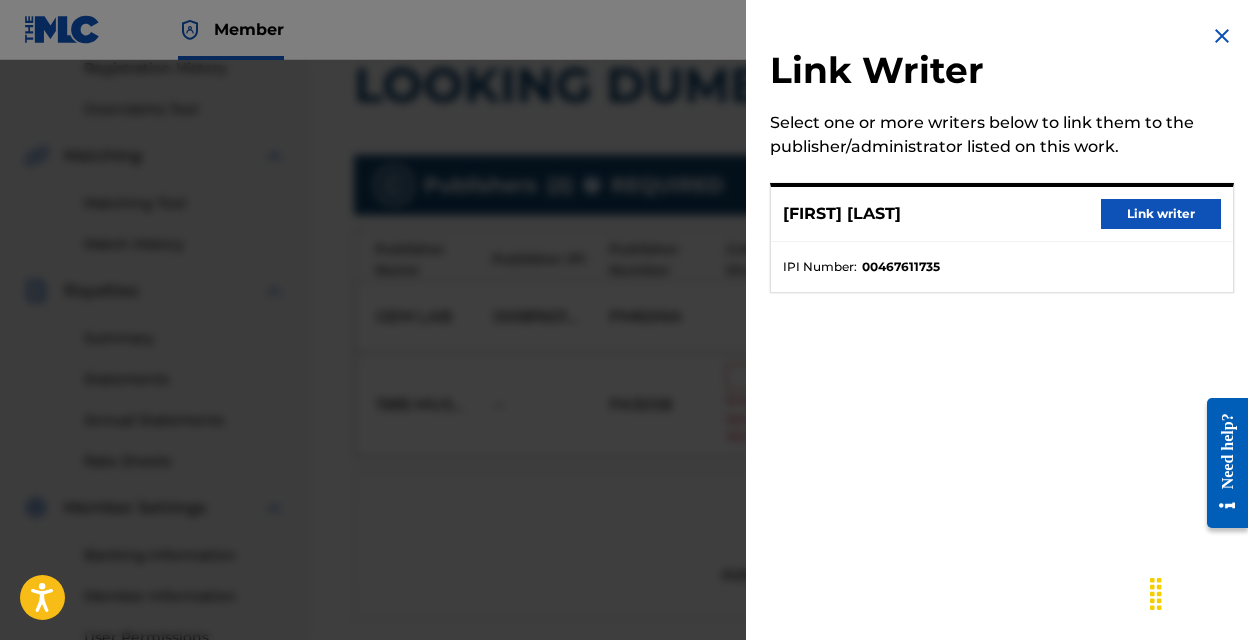 click on "Link writer" at bounding box center (1161, 214) 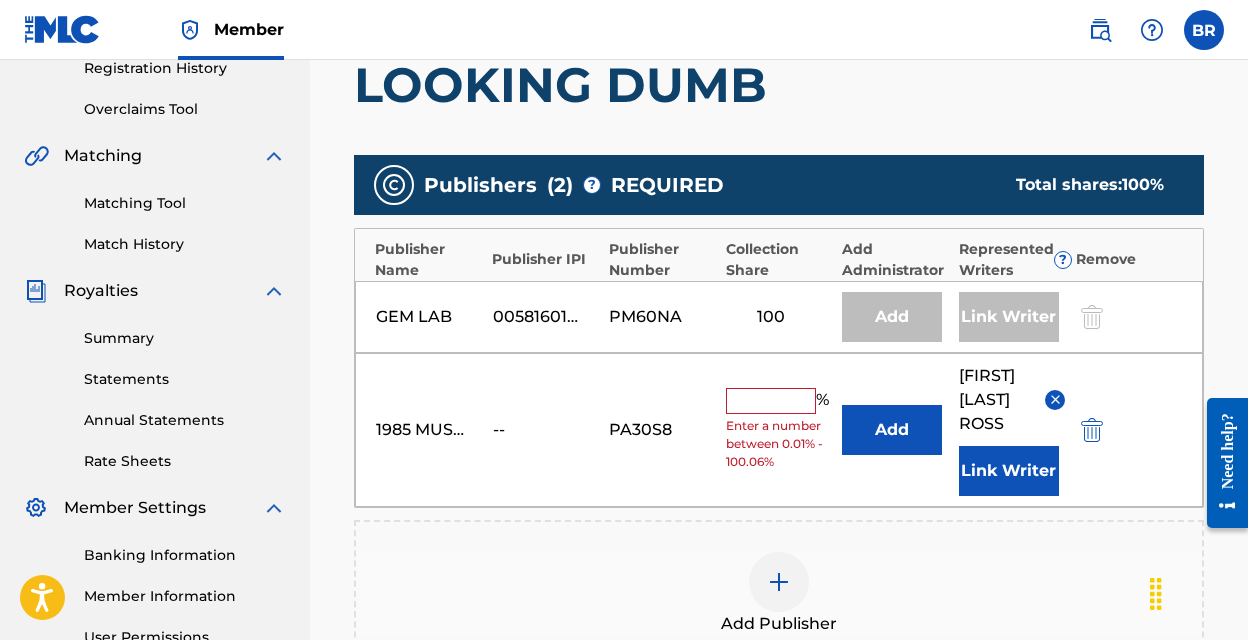 click at bounding box center [771, 401] 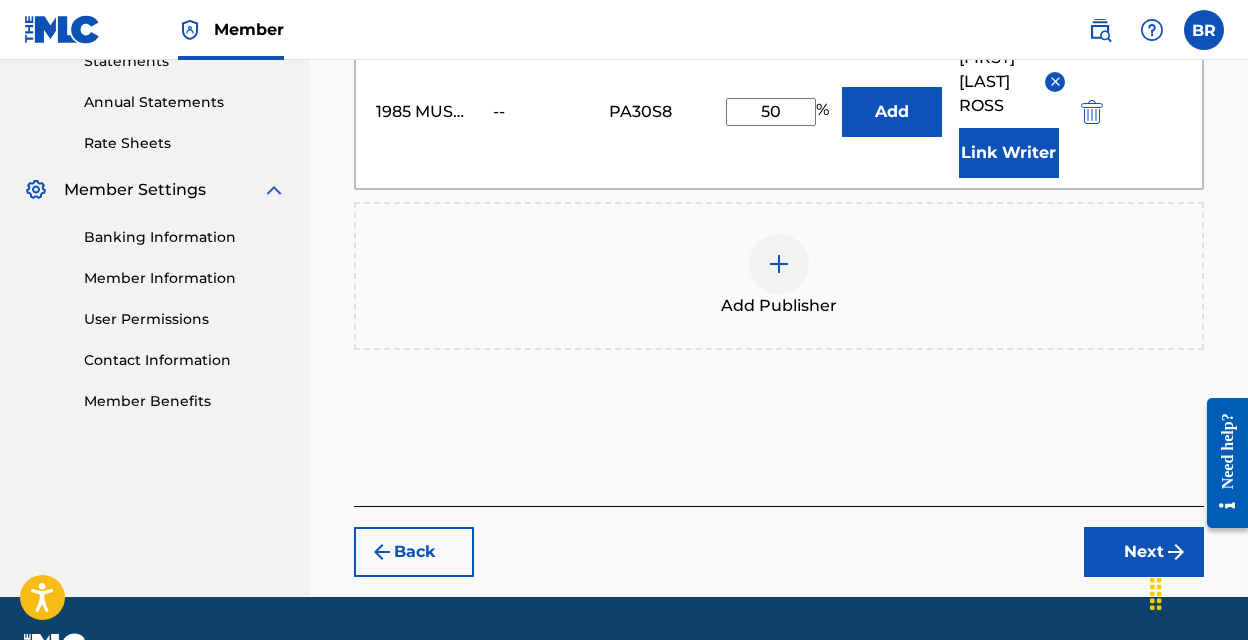 scroll, scrollTop: 761, scrollLeft: 0, axis: vertical 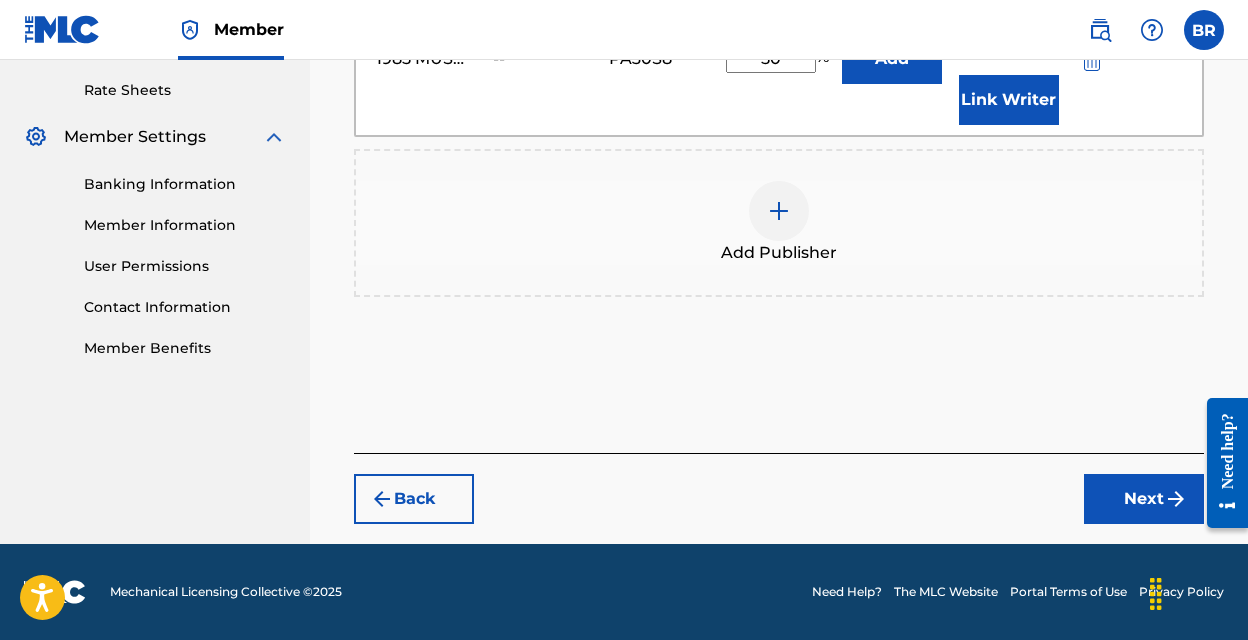 type on "50" 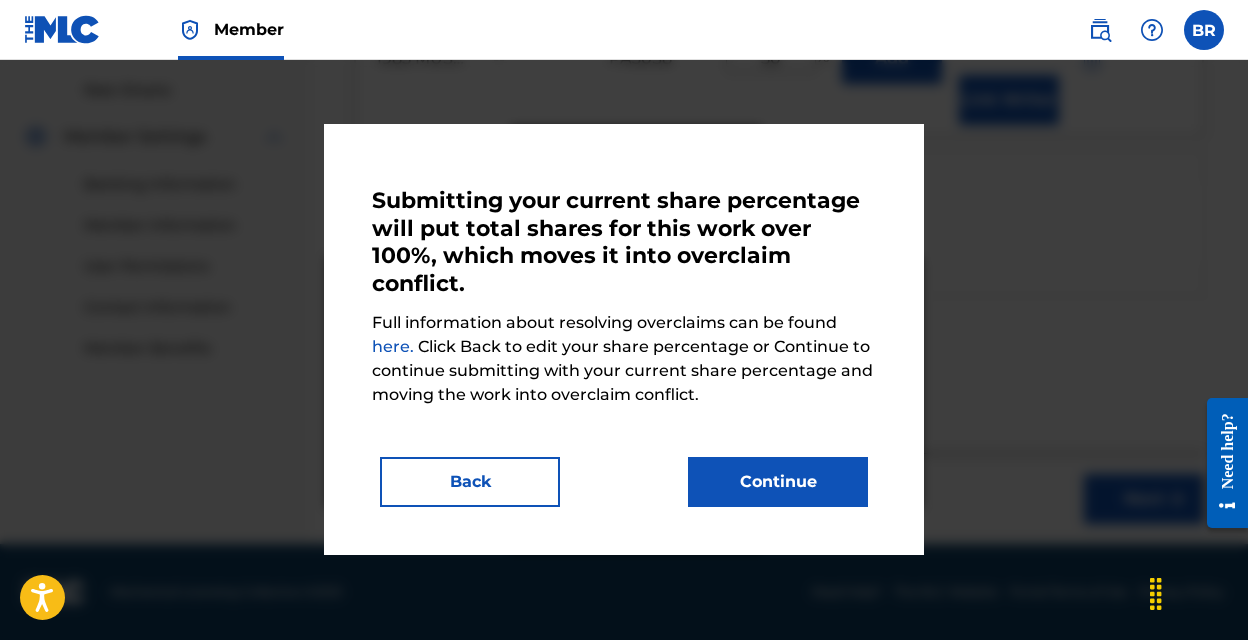 click on "Continue" at bounding box center (778, 482) 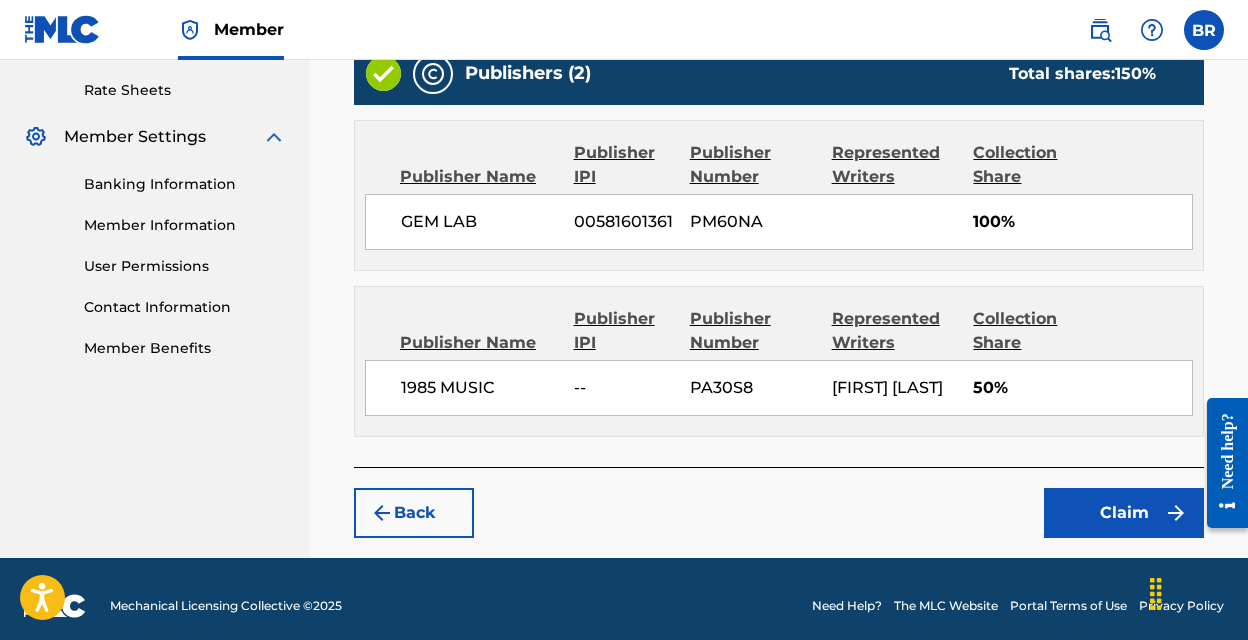 click on "Claim" at bounding box center [1124, 513] 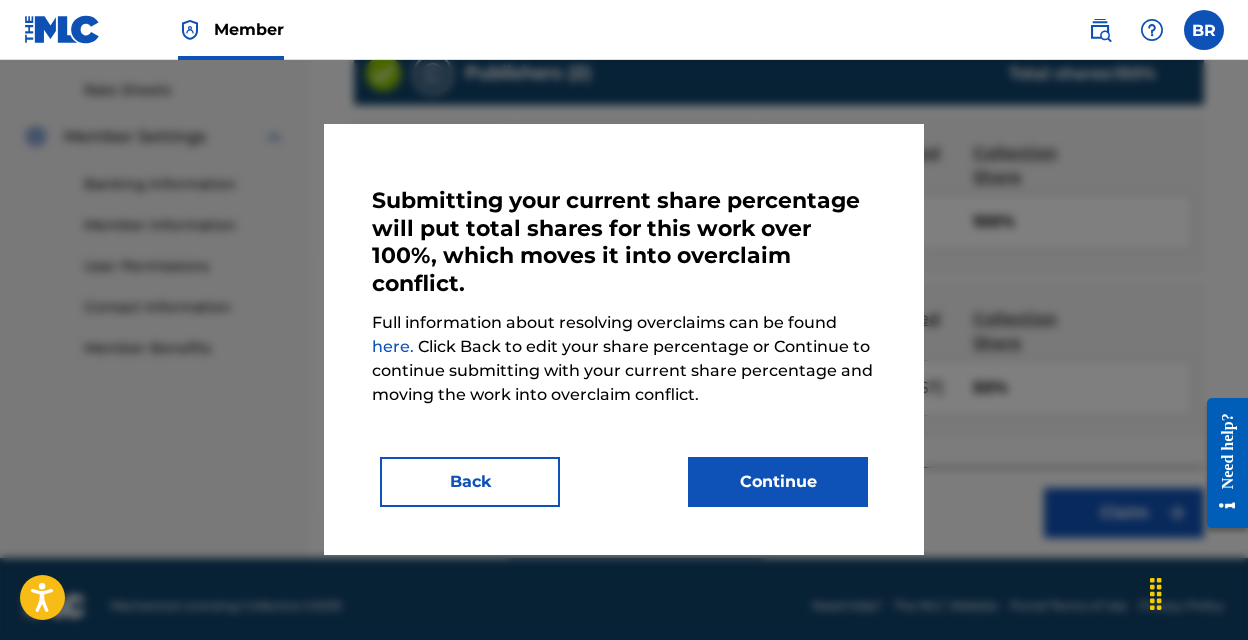 click on "Back" at bounding box center (470, 482) 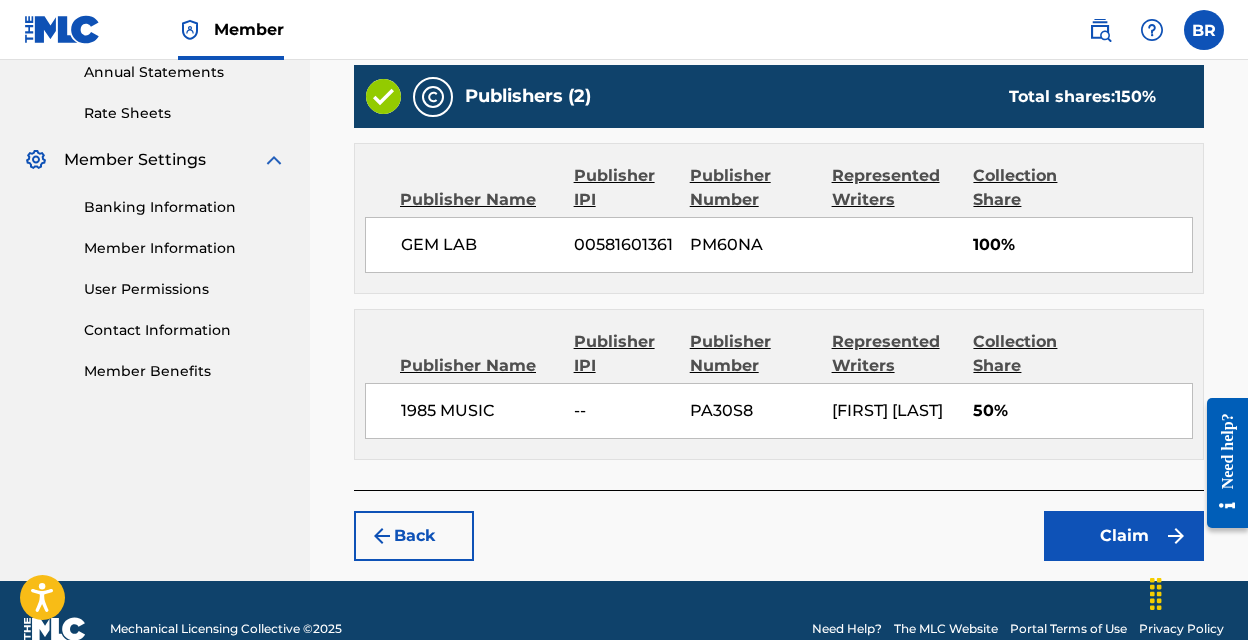 scroll, scrollTop: 747, scrollLeft: 0, axis: vertical 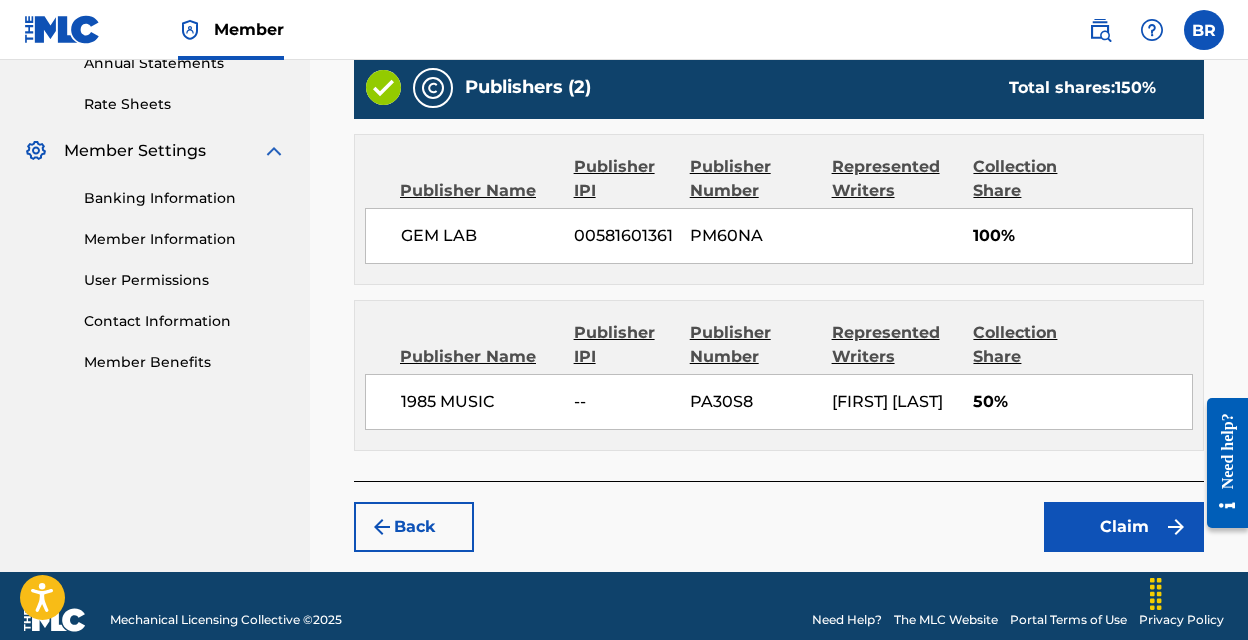click on "Back" at bounding box center [414, 527] 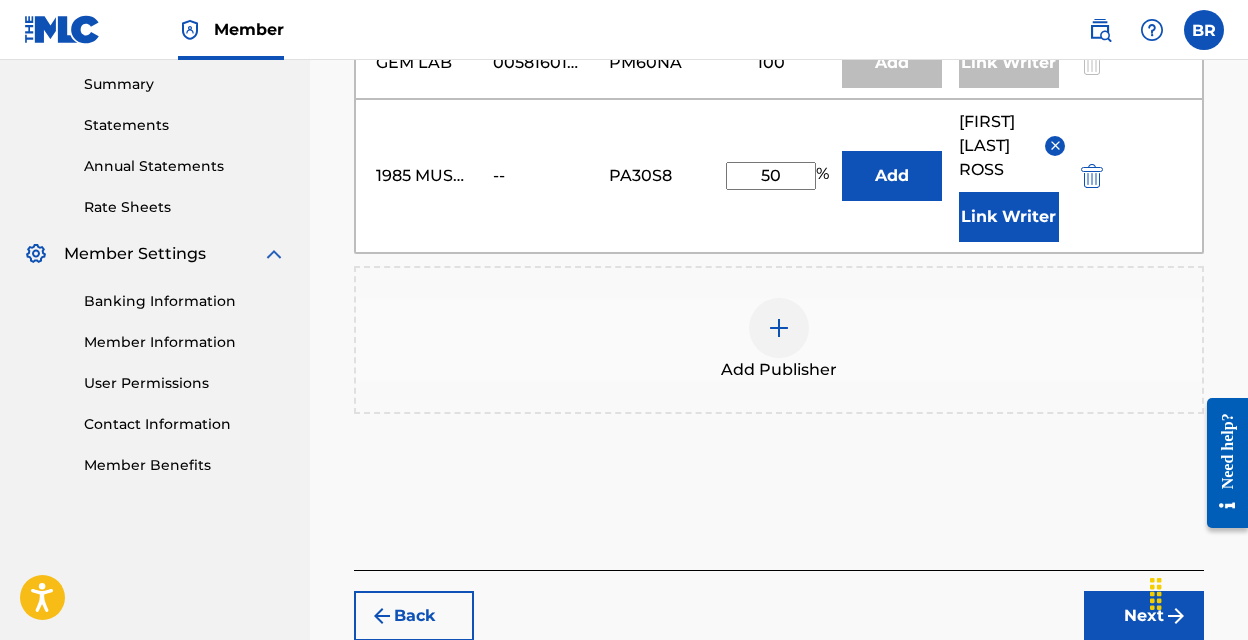 scroll, scrollTop: 761, scrollLeft: 0, axis: vertical 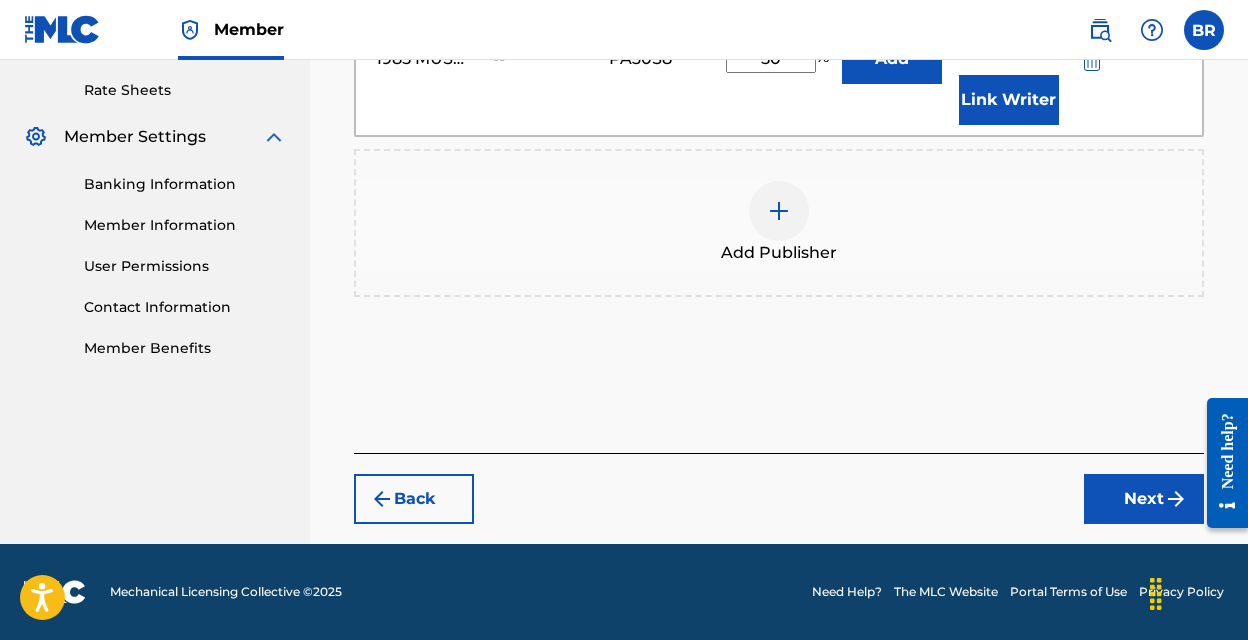 click on "Back" at bounding box center (414, 499) 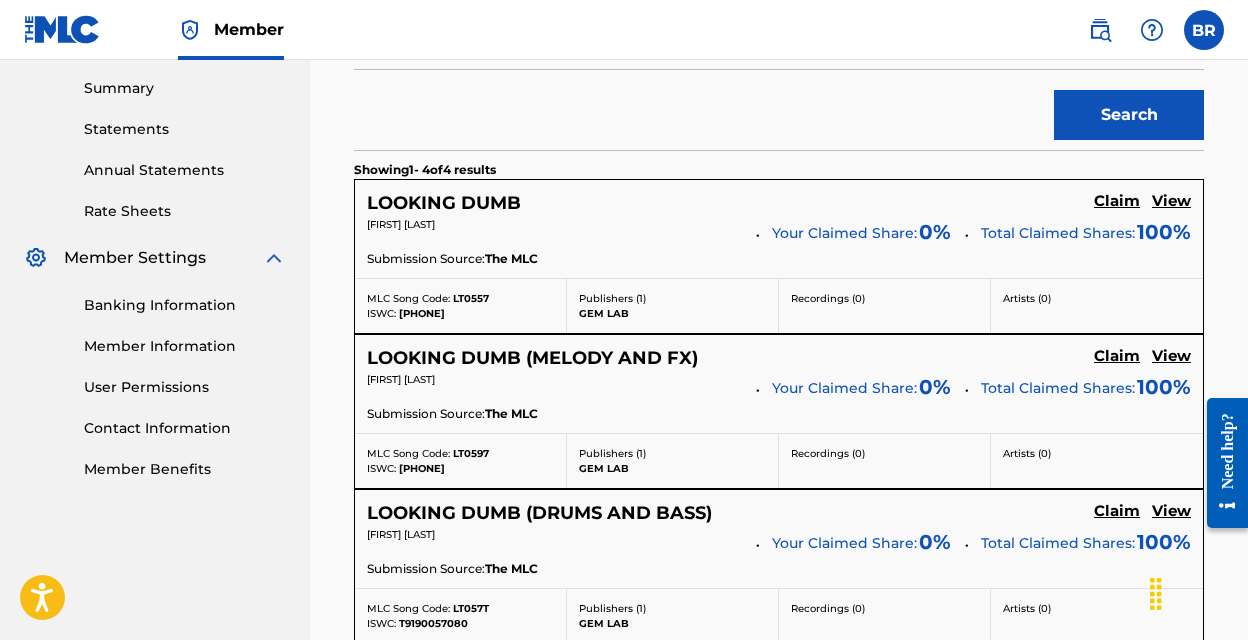 scroll, scrollTop: 515, scrollLeft: 0, axis: vertical 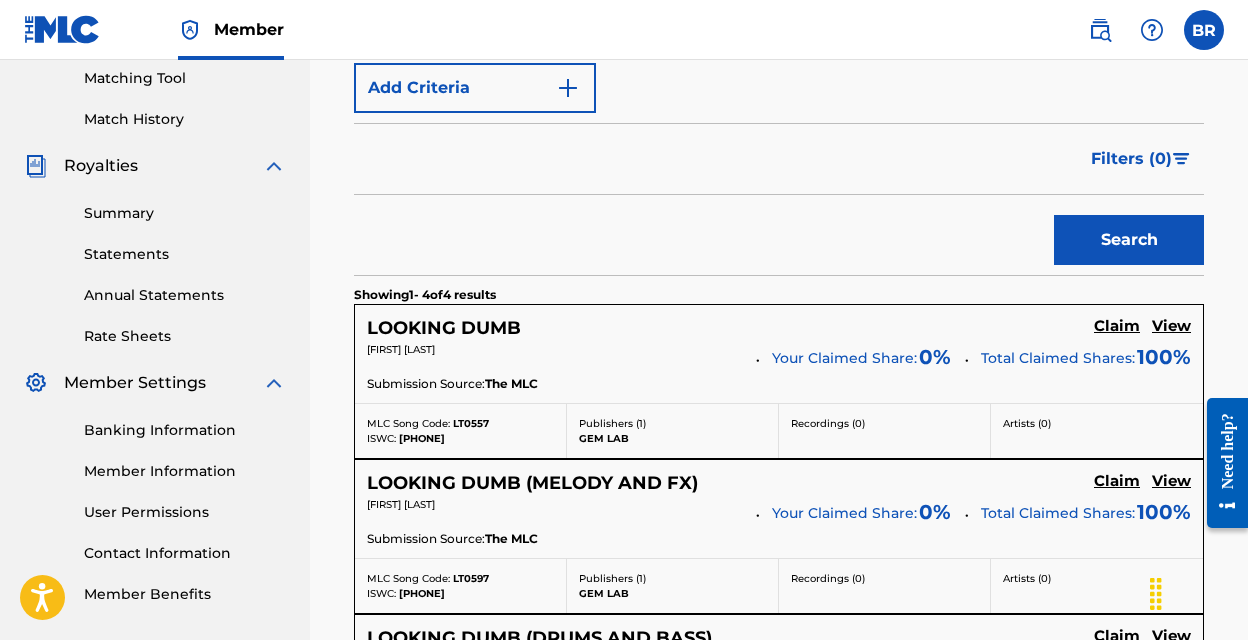 click on "Publishers ( 1 )" at bounding box center (672, 423) 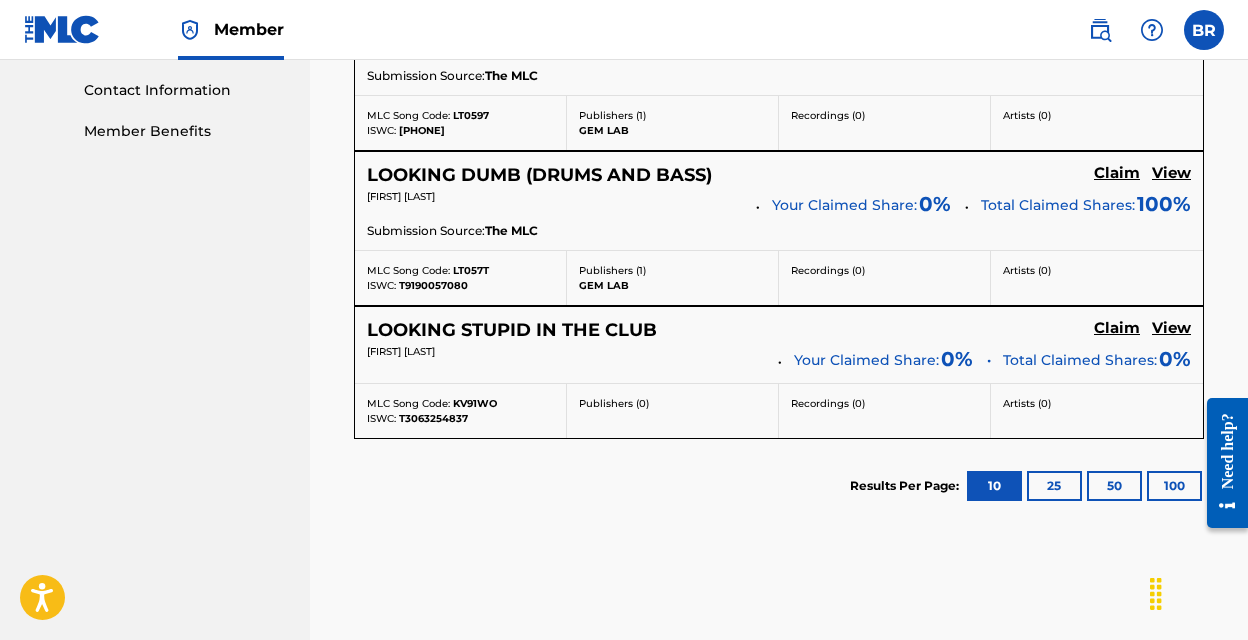 scroll, scrollTop: 981, scrollLeft: 0, axis: vertical 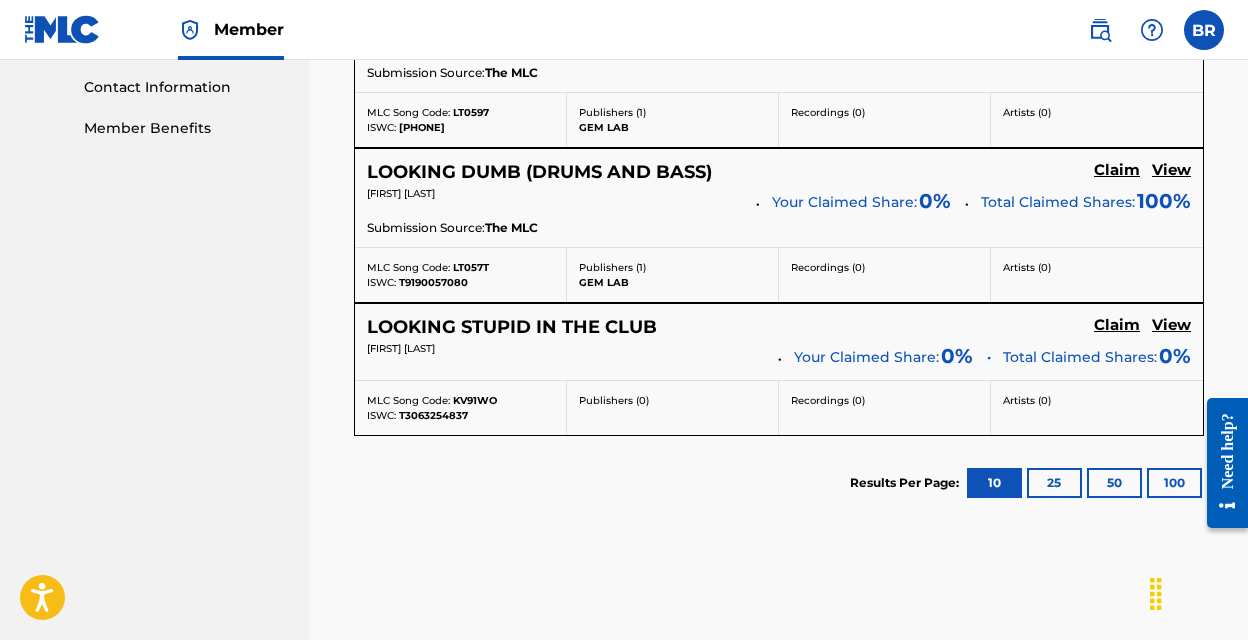 click on "View" at bounding box center [1171, 325] 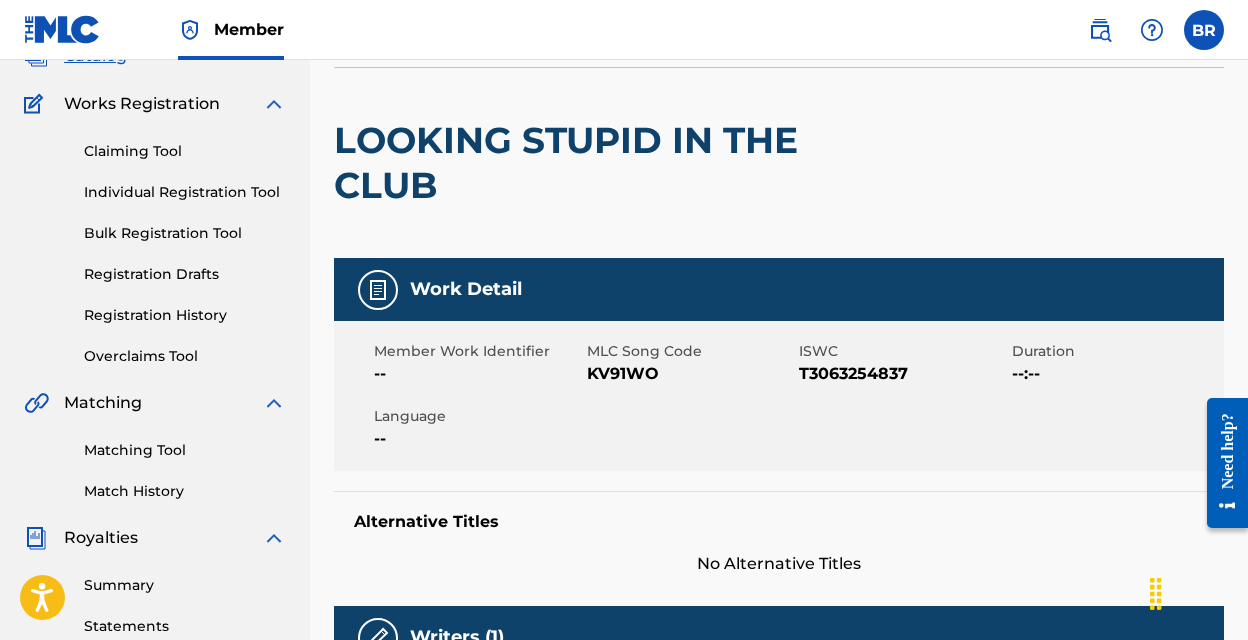 scroll, scrollTop: 117, scrollLeft: 0, axis: vertical 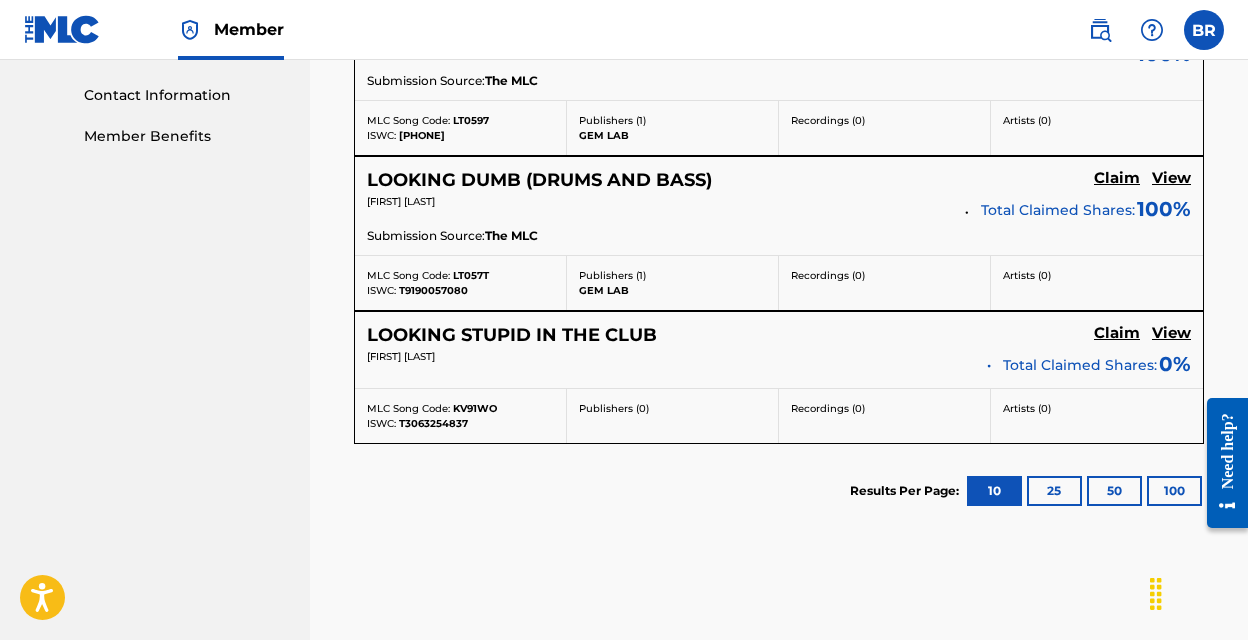 click on "Claim" at bounding box center (1117, -132) 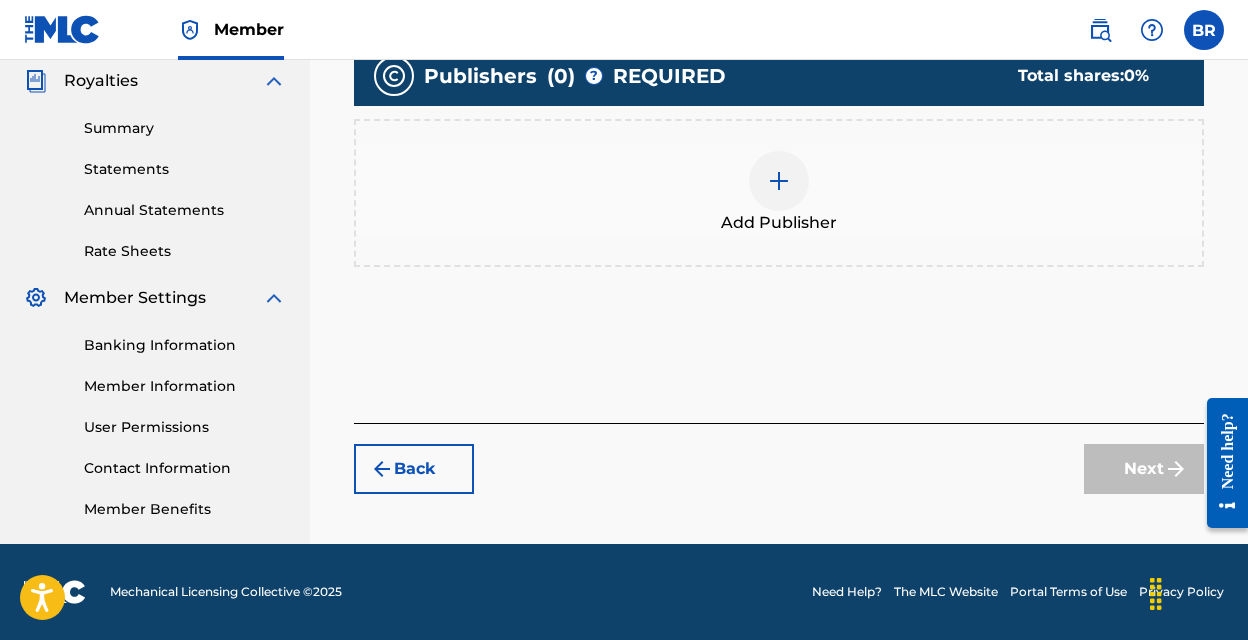 scroll, scrollTop: 600, scrollLeft: 0, axis: vertical 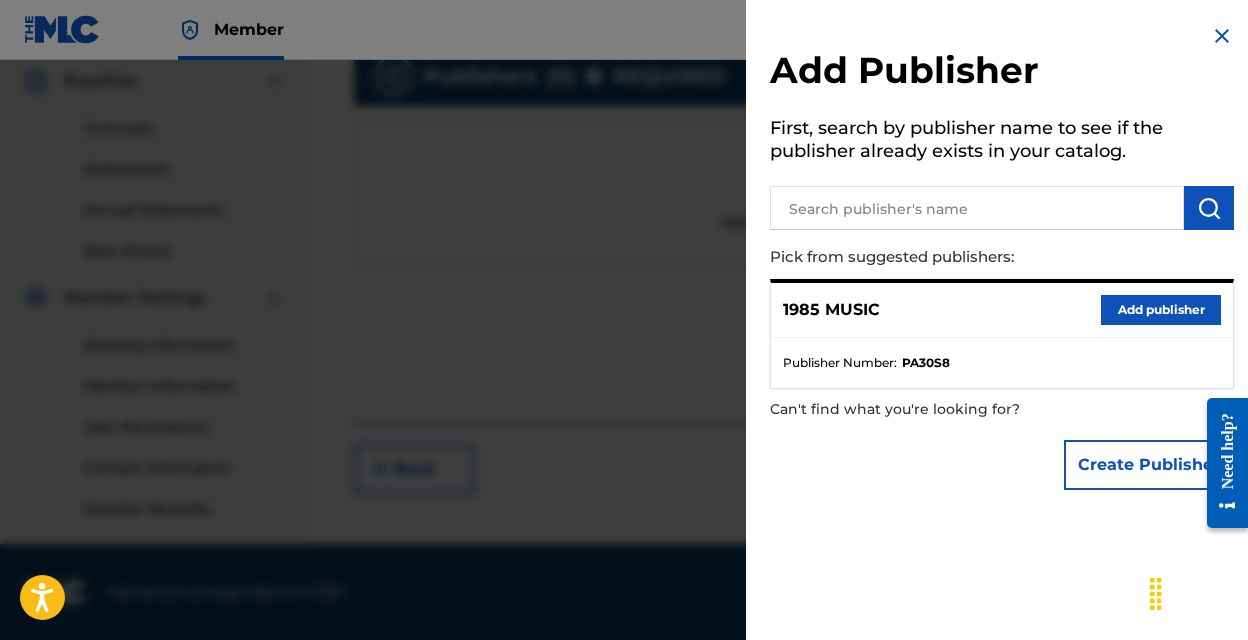 click on "Add publisher" at bounding box center (1161, 310) 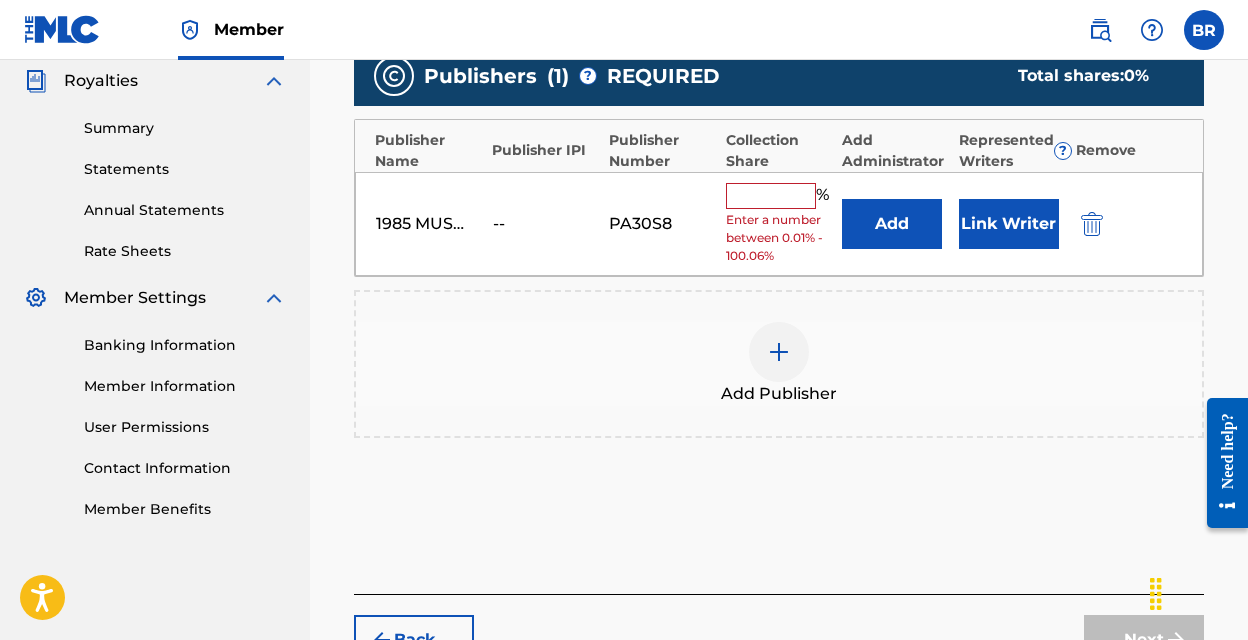 click at bounding box center [771, 196] 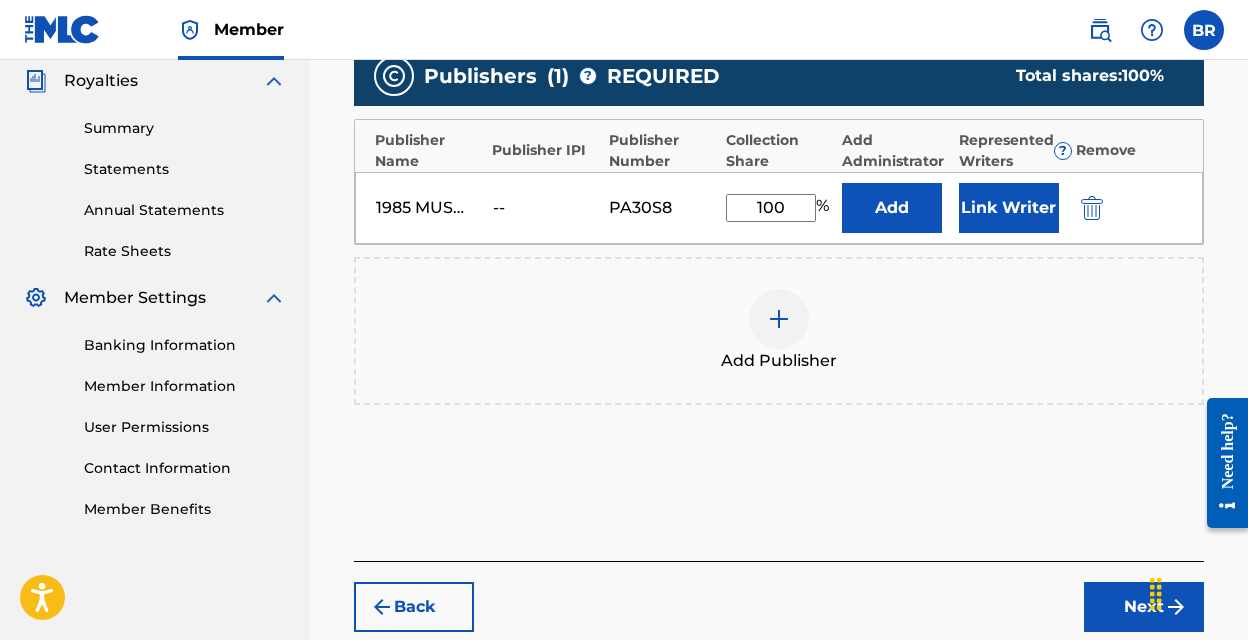 type on "100" 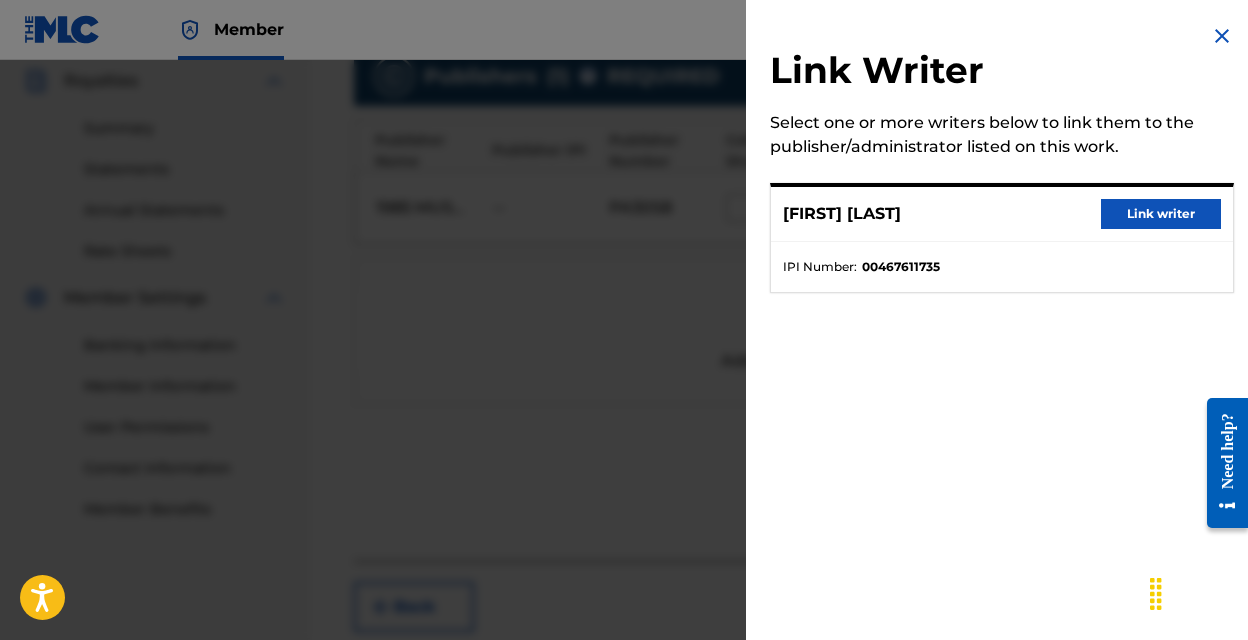 click on "Link writer" at bounding box center (1161, 214) 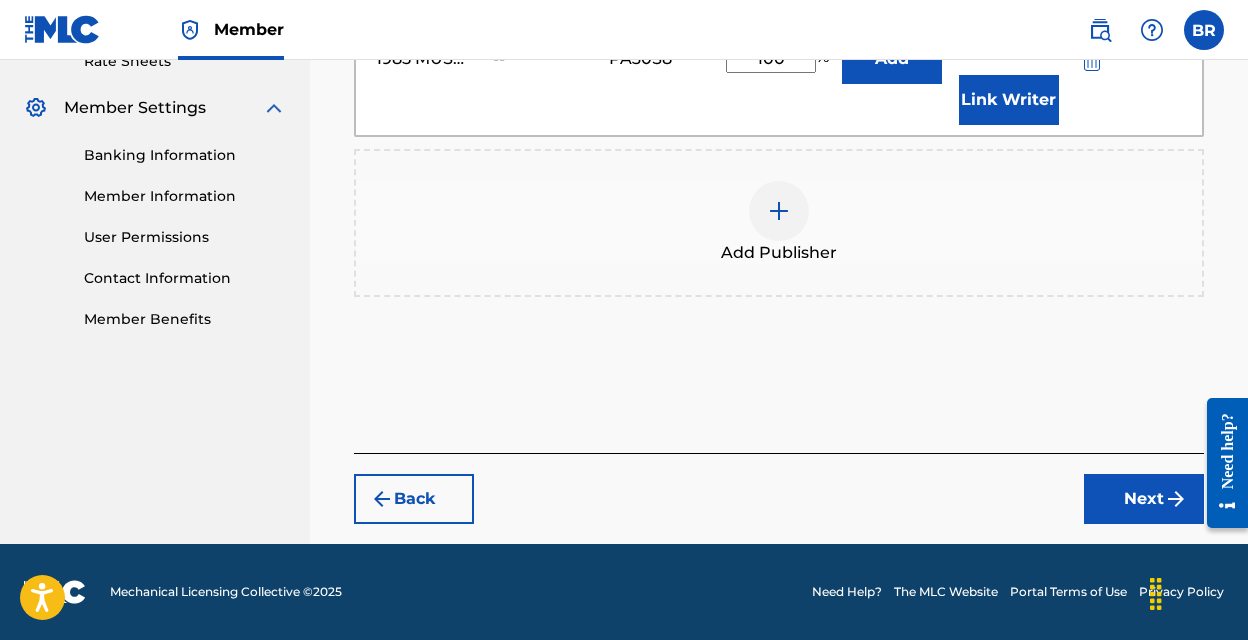 click on "Next" at bounding box center (1144, 499) 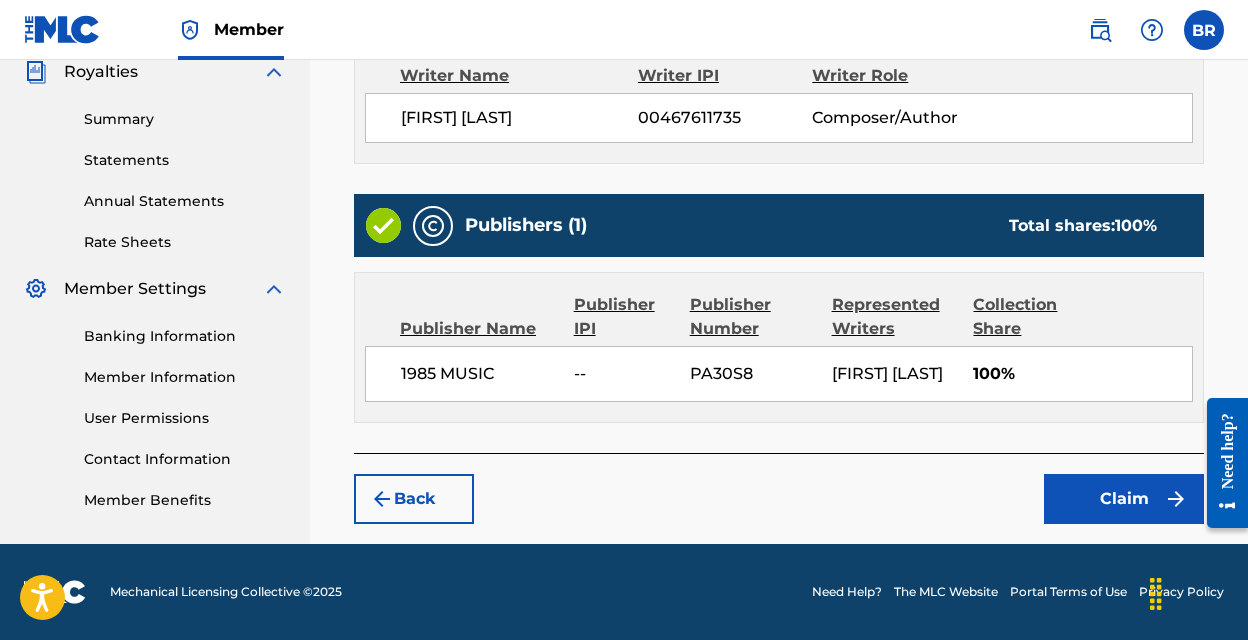 scroll, scrollTop: 633, scrollLeft: 0, axis: vertical 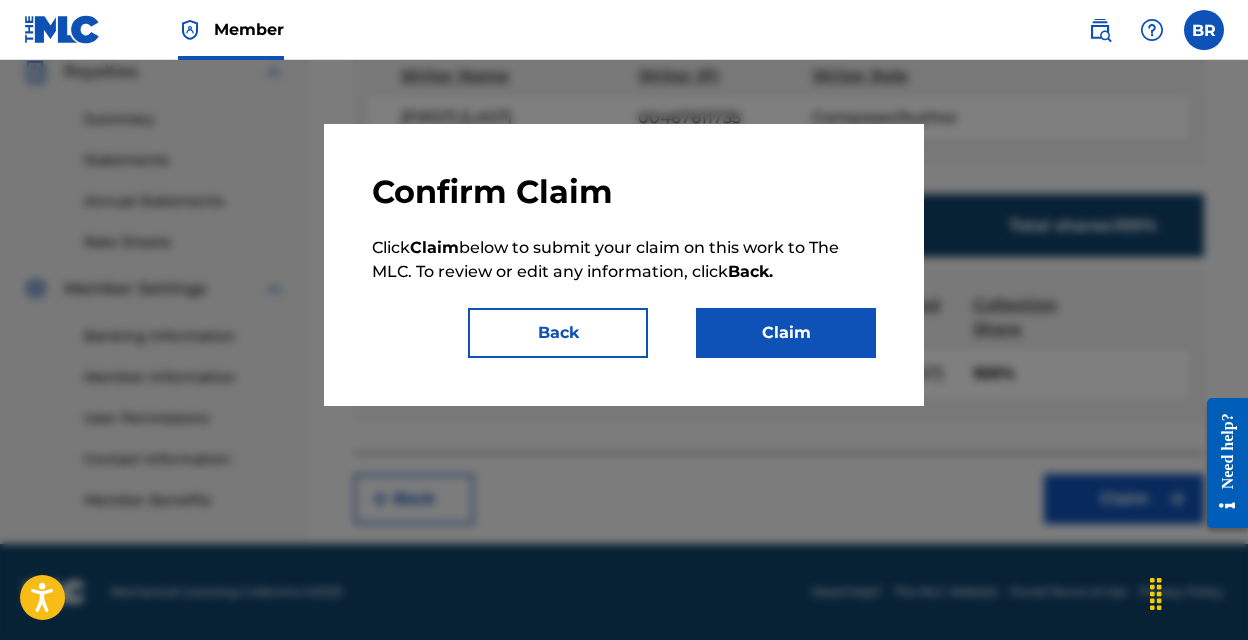 click on "Claim" at bounding box center (786, 333) 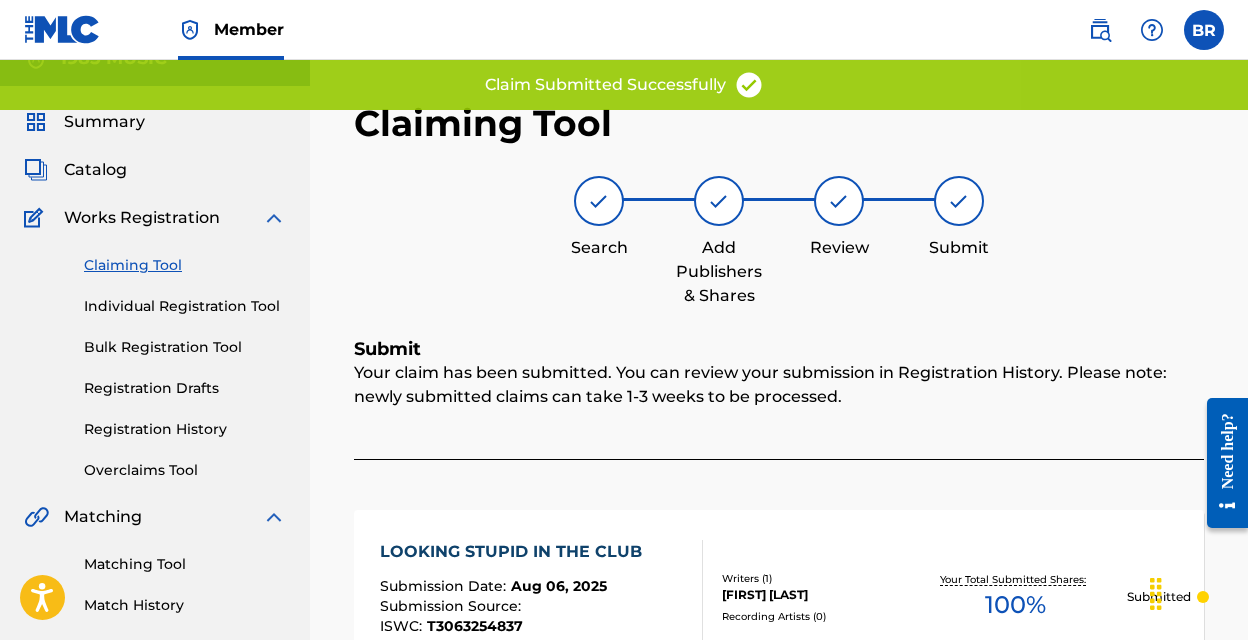 scroll, scrollTop: 0, scrollLeft: 0, axis: both 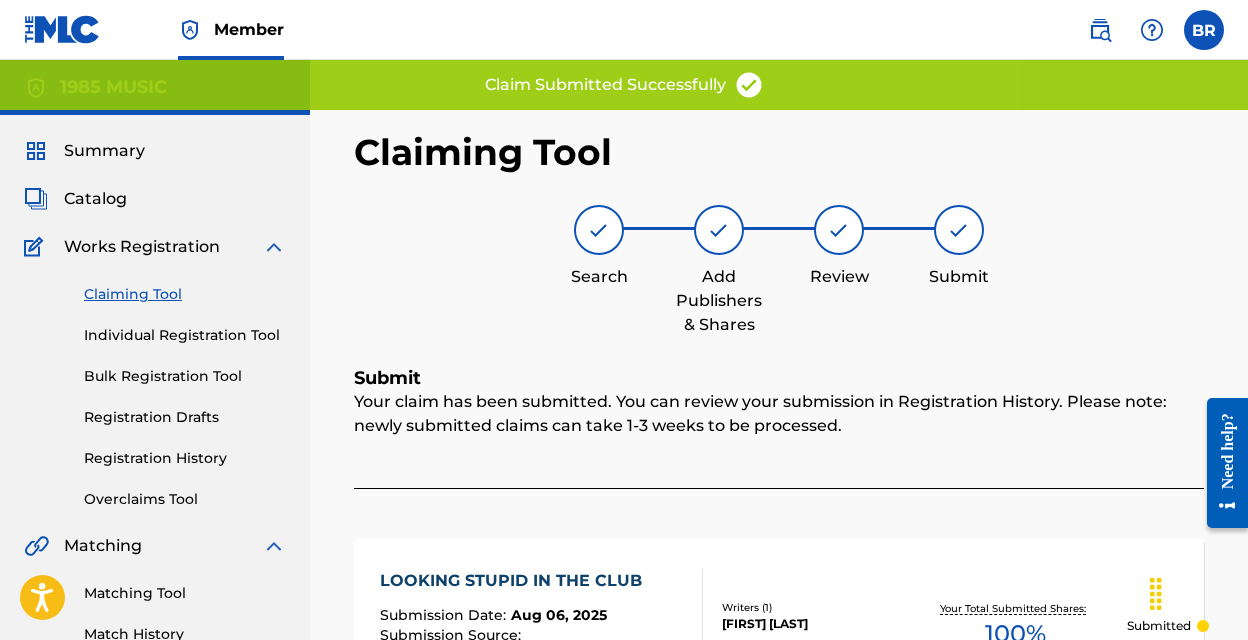 click on "Claiming Tool" at bounding box center (185, 294) 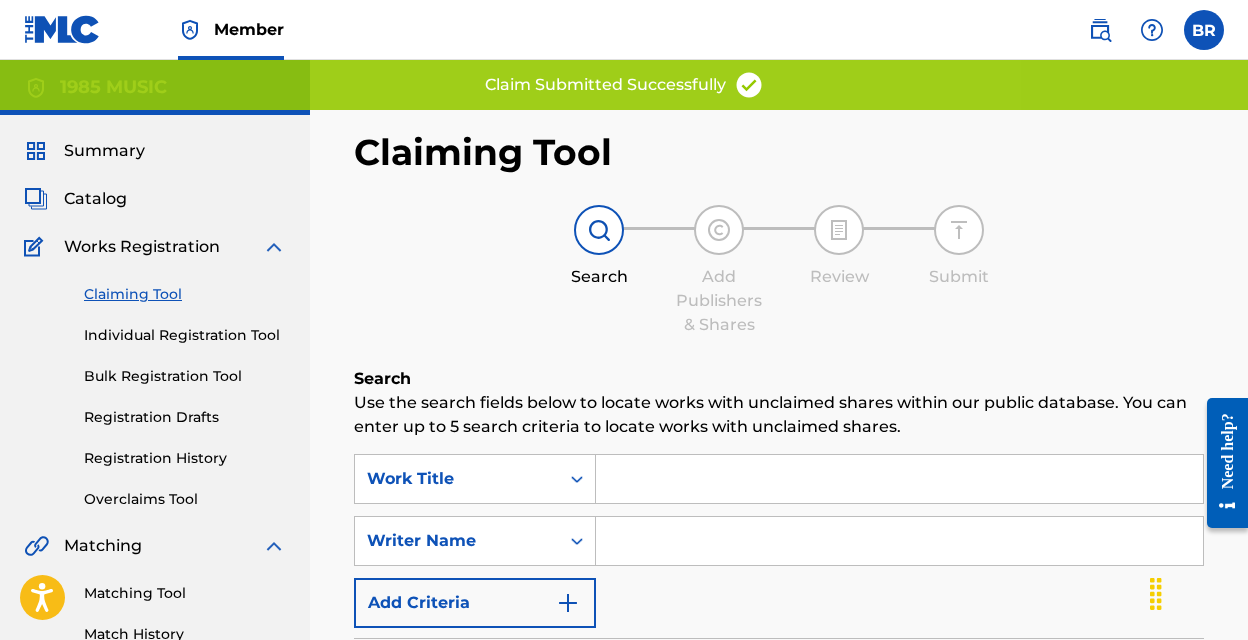 click at bounding box center (899, 479) 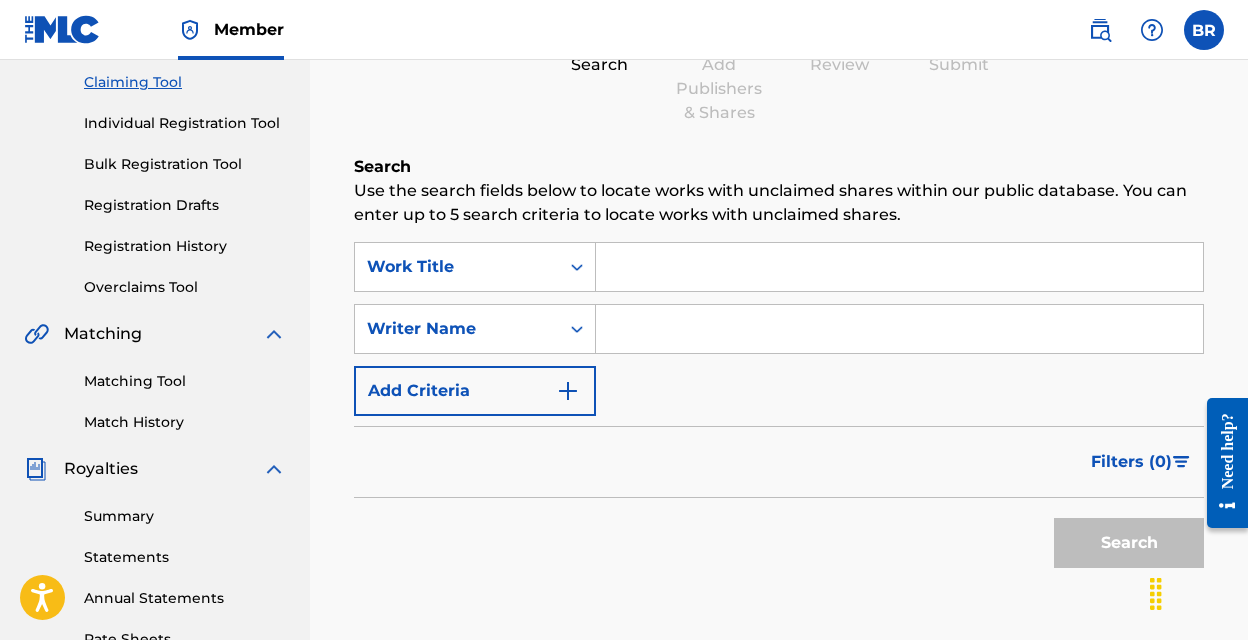 scroll, scrollTop: 216, scrollLeft: 0, axis: vertical 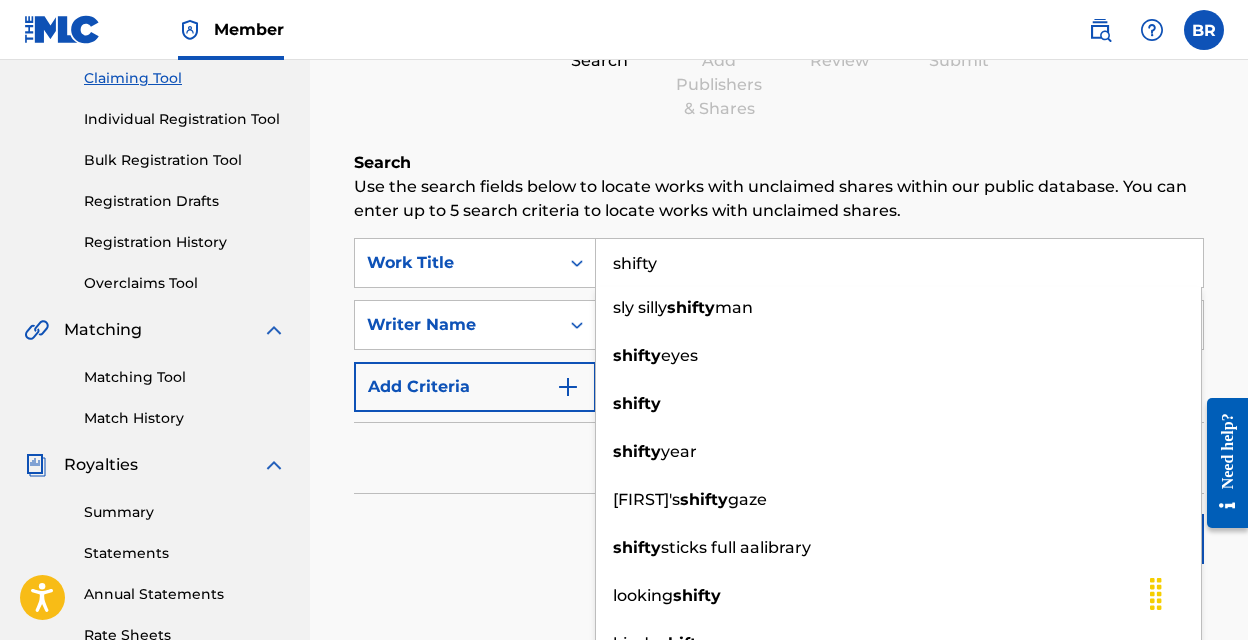 type on "shifty" 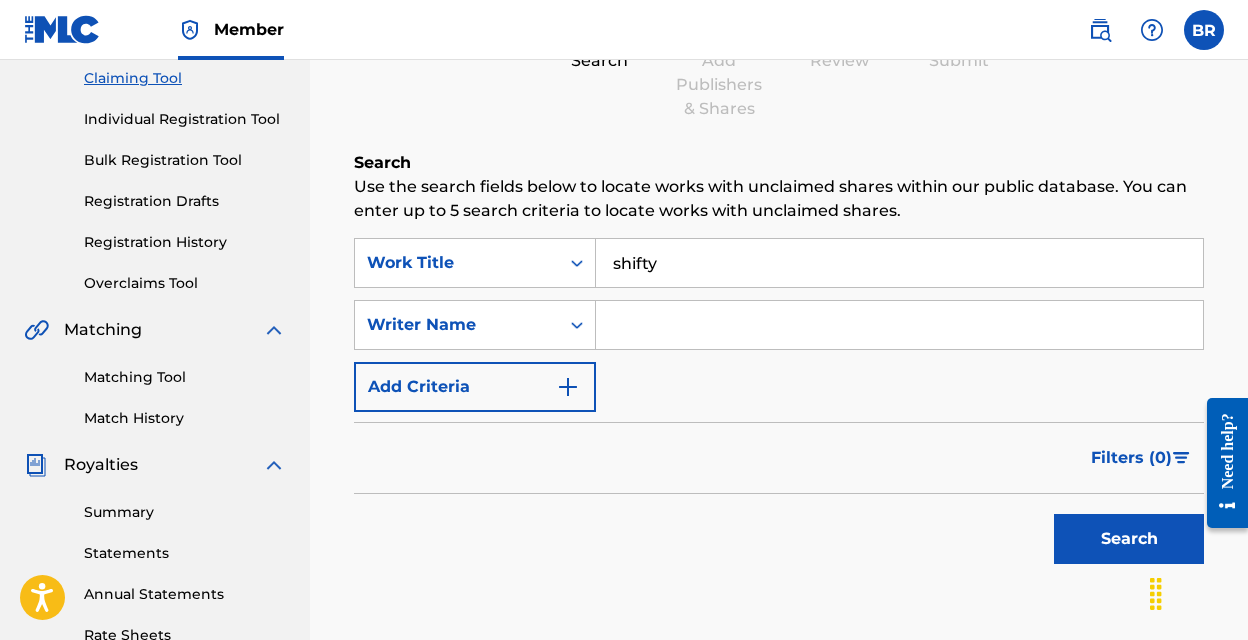 click at bounding box center [899, 325] 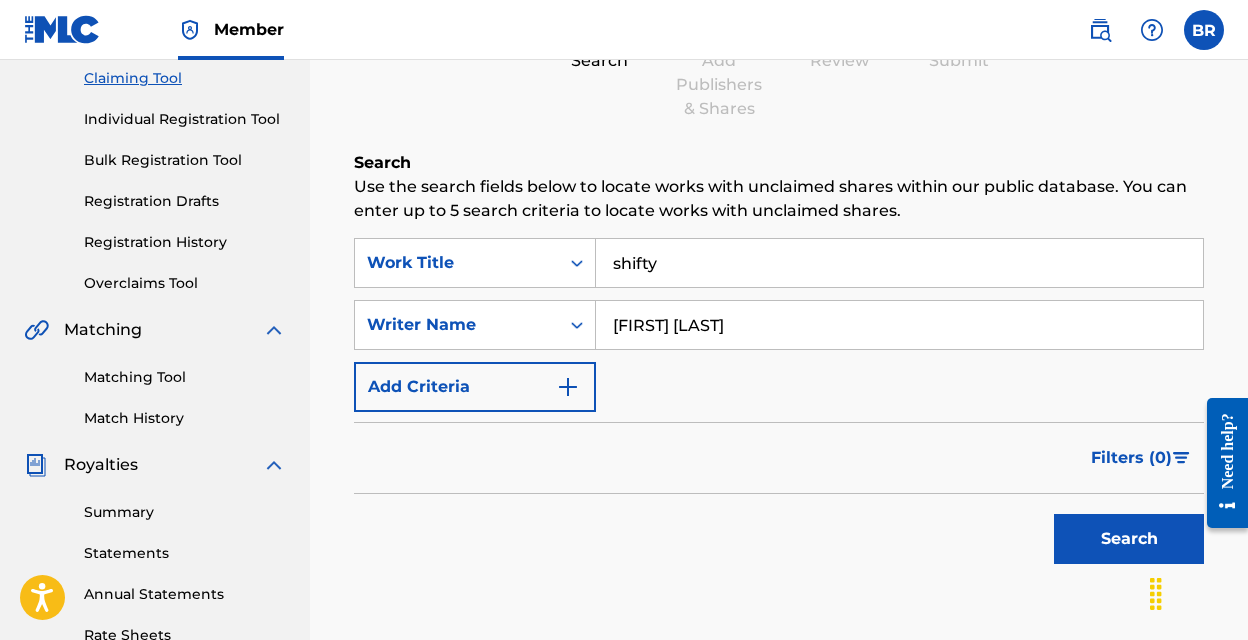 click on "Search" at bounding box center [1129, 539] 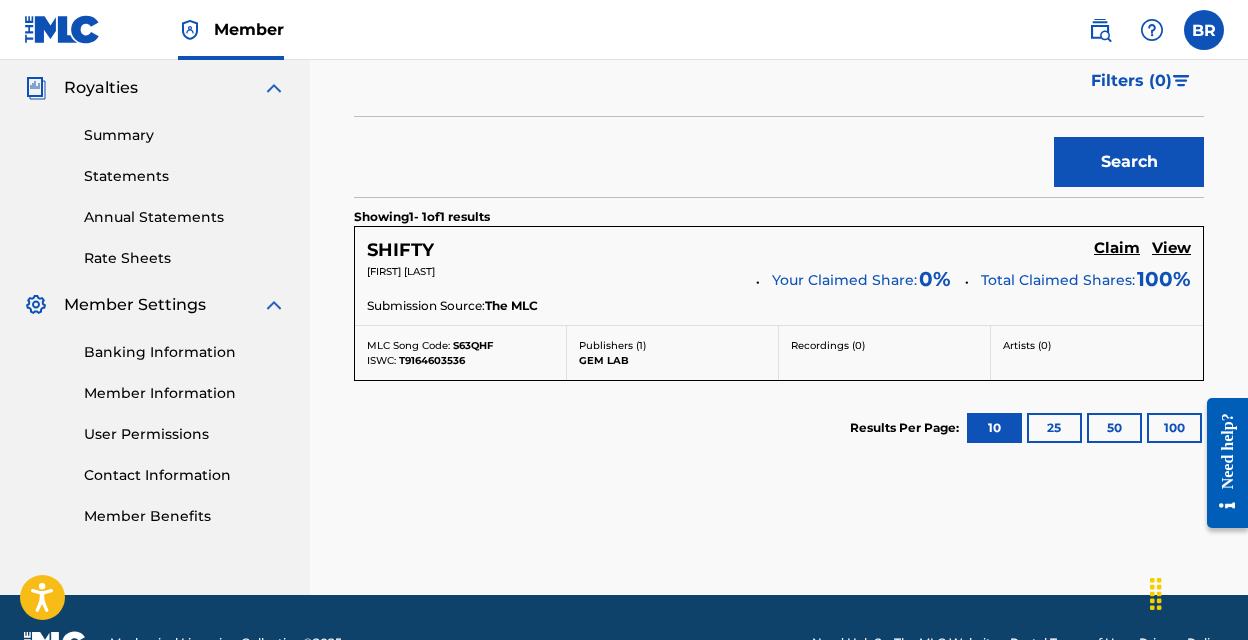 scroll, scrollTop: 592, scrollLeft: 0, axis: vertical 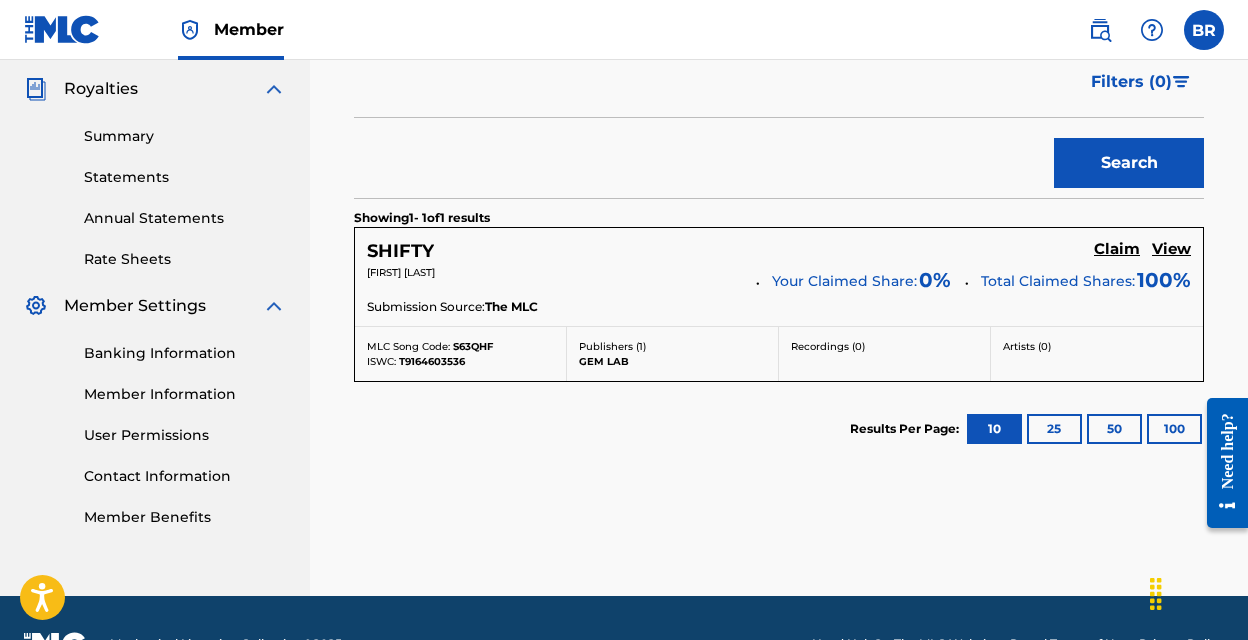 click on "View" at bounding box center [1171, 249] 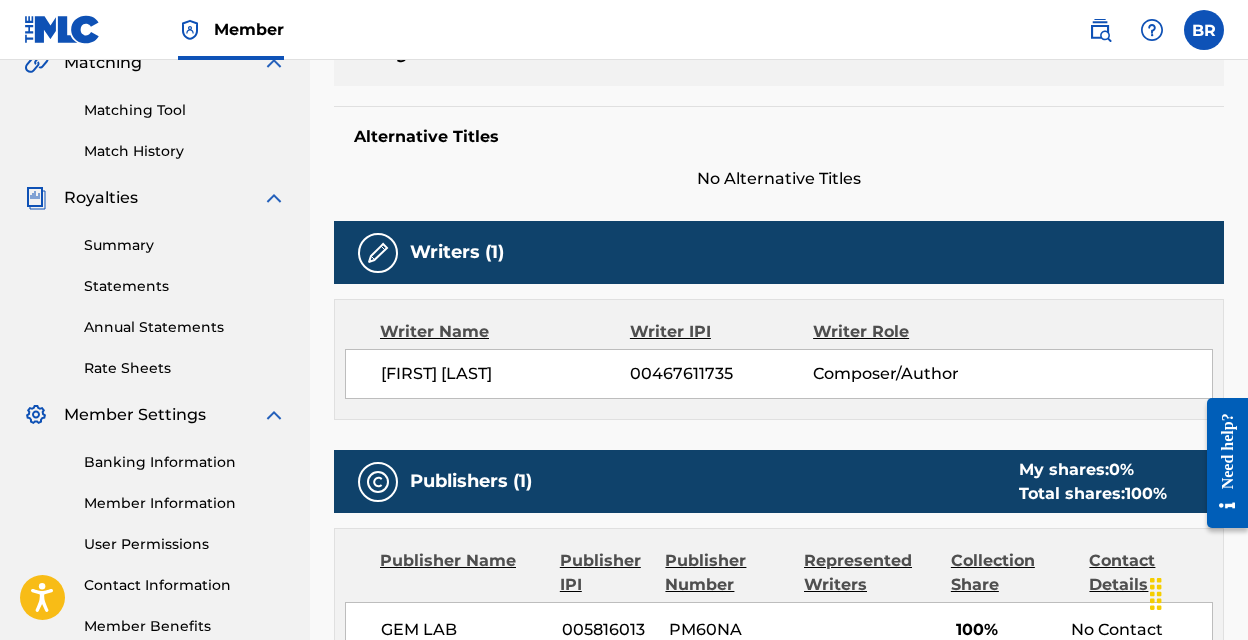scroll, scrollTop: 0, scrollLeft: 0, axis: both 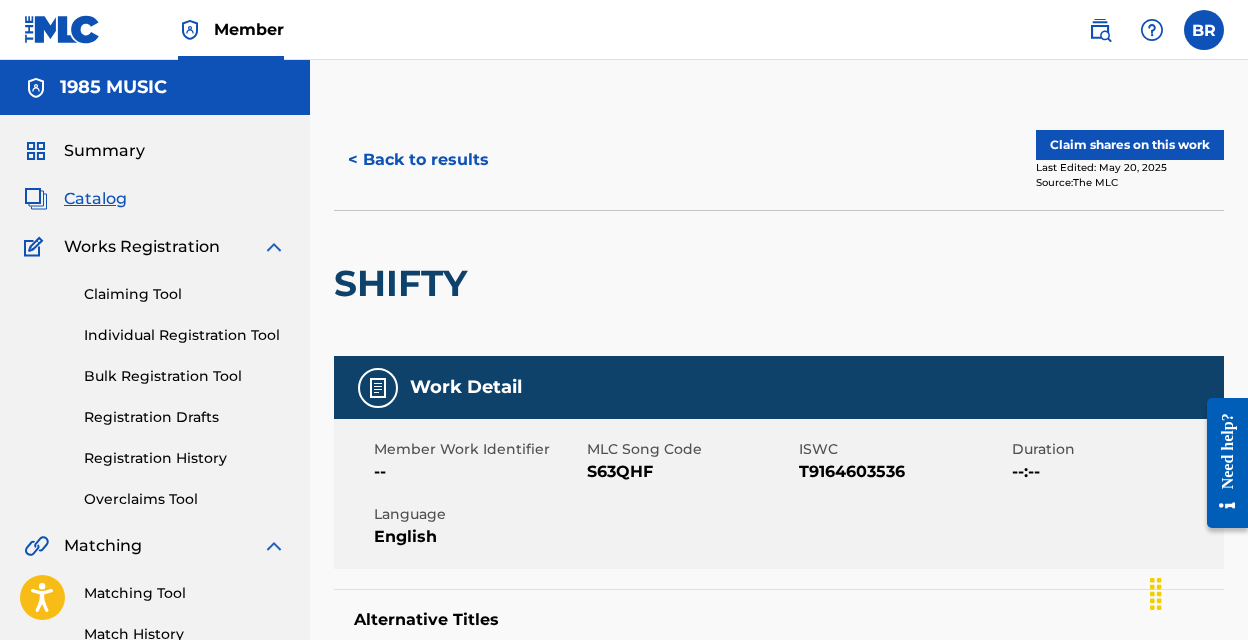 click on "< Back to results" at bounding box center (418, 160) 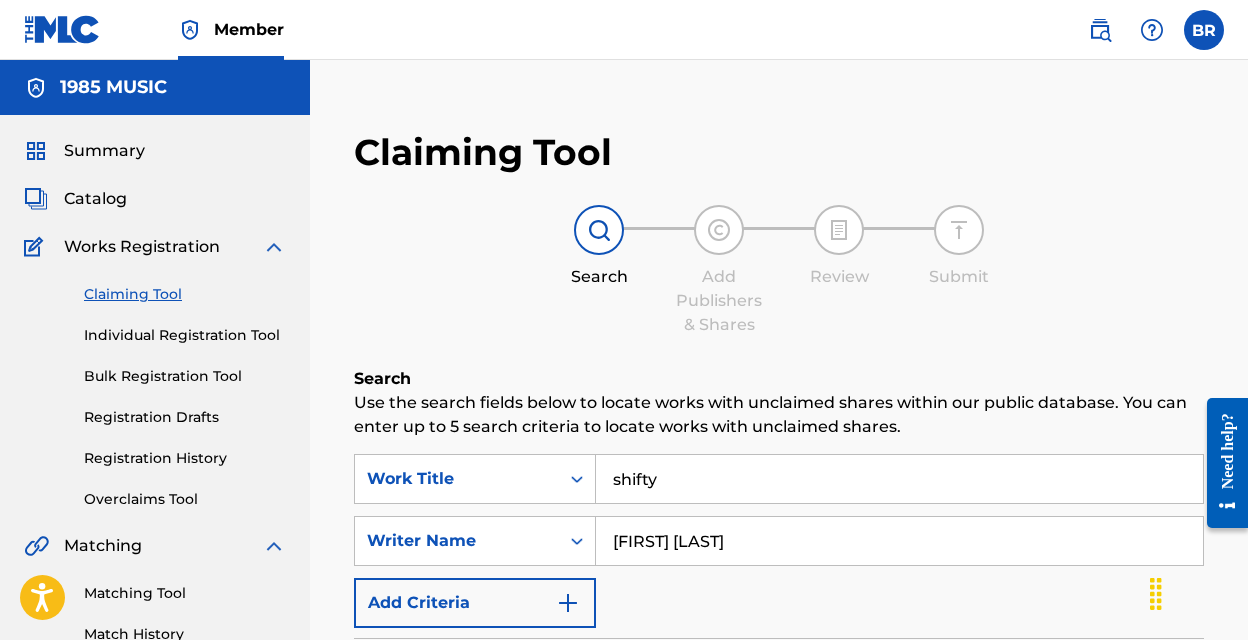 scroll, scrollTop: 592, scrollLeft: 0, axis: vertical 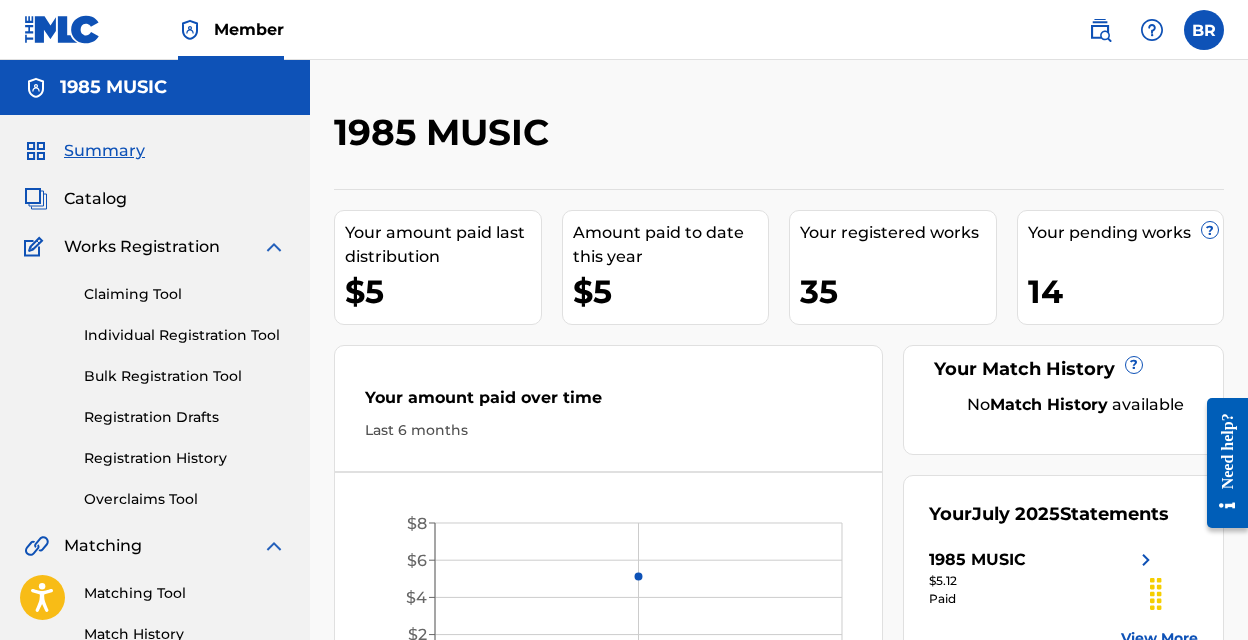 click on "Claiming Tool" at bounding box center [185, 294] 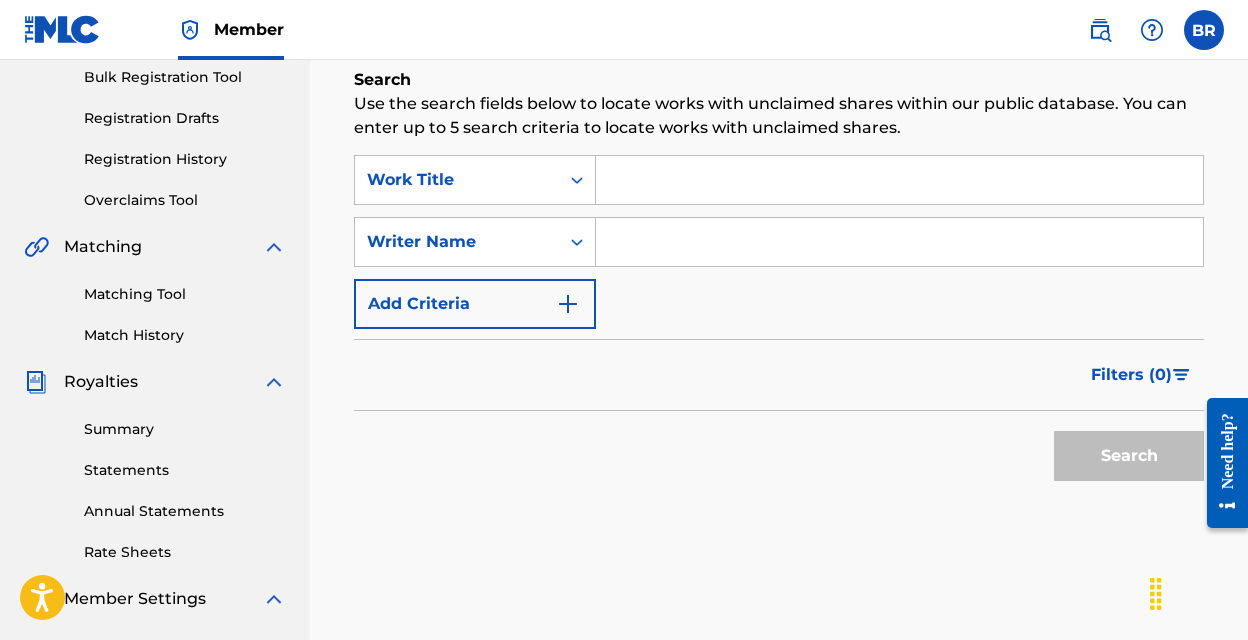 scroll, scrollTop: 275, scrollLeft: 0, axis: vertical 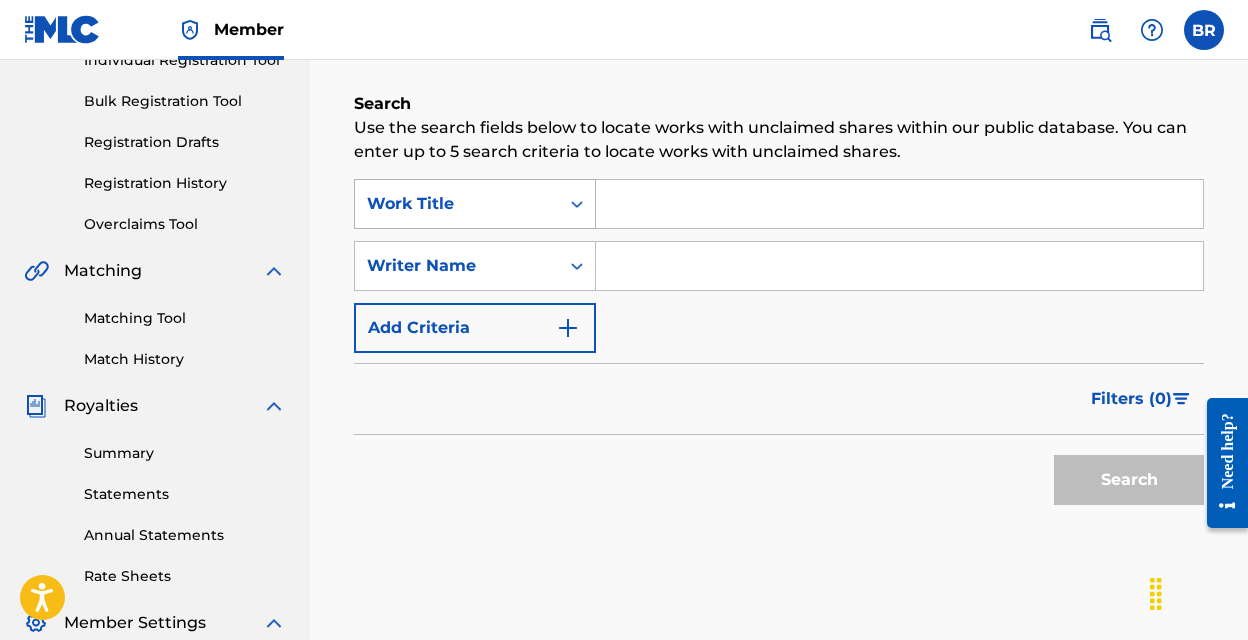 click on "Work Title" at bounding box center [457, 204] 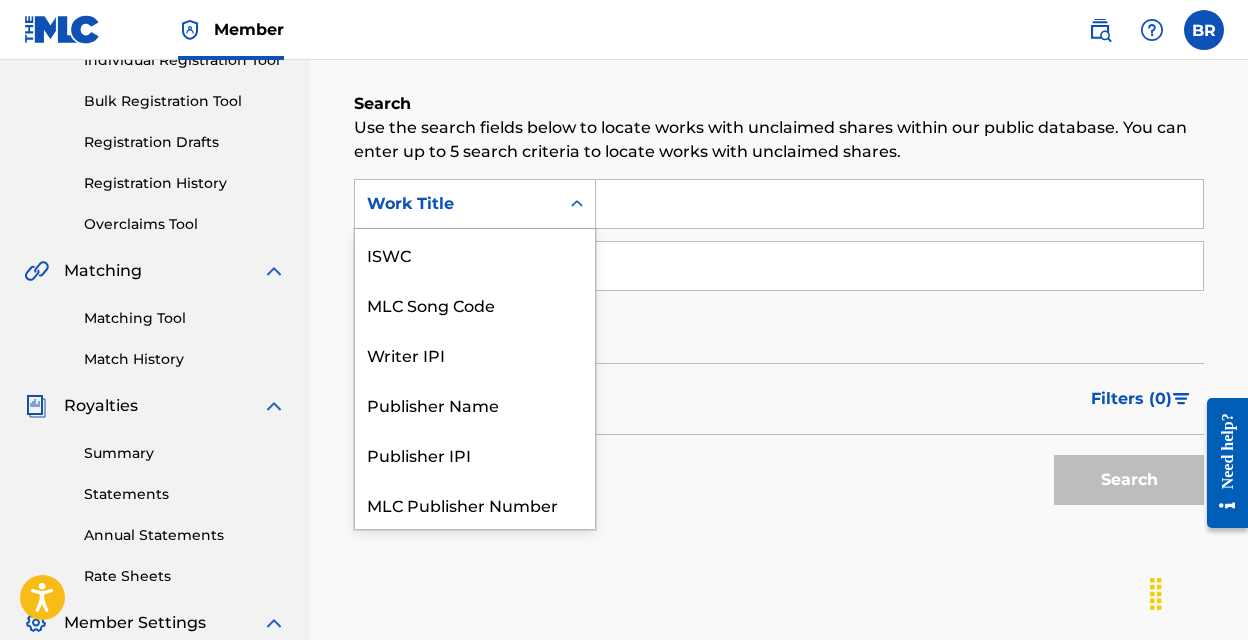 scroll, scrollTop: 50, scrollLeft: 0, axis: vertical 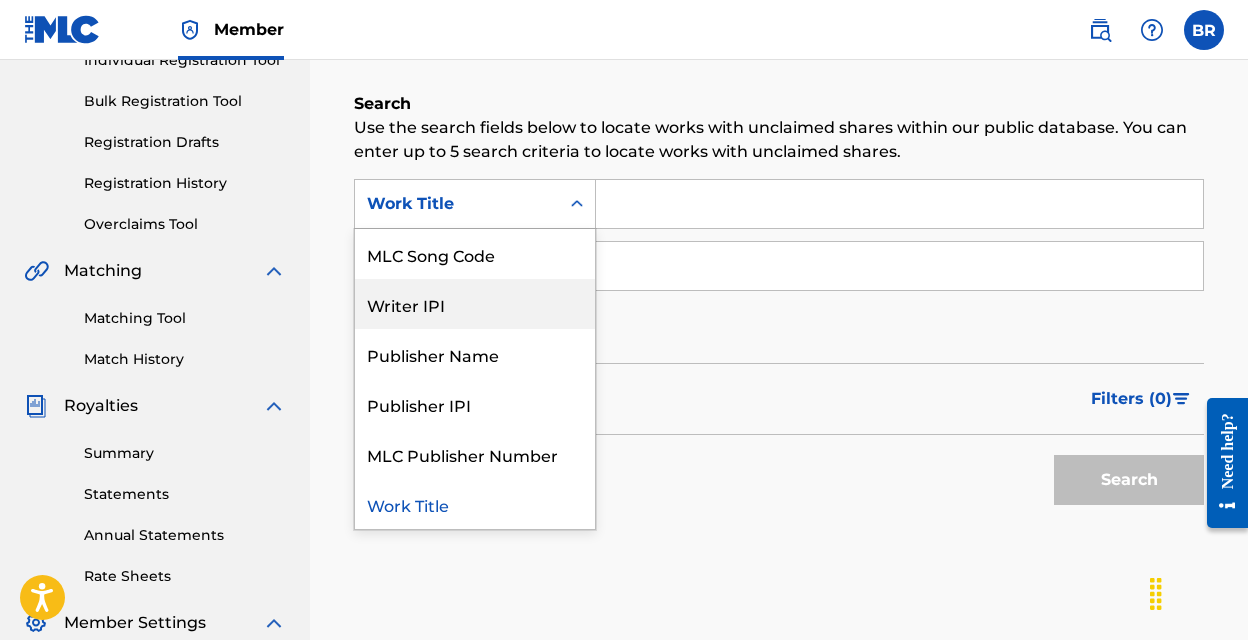 click on "Search Use the search fields below to locate works with unclaimed shares within our public database. You can enter up
to 5 search criteria to locate works with unclaimed shares. SearchWithCriteria[UUID] Writer IPI, 3 of 7. 7 results available. Use Up and Down to choose options, press Enter to select the currently focused option, press Escape to exit the menu, press Tab to select the option and exit the menu. Work Title ISWC MLC Song Code Writer IPI Publisher Name Publisher IPI MLC Publisher Number Work Title SearchWithCriteria[UUID] Writer Name Add Criteria Filter Claim Search Filters Include works claimed by my Member   Remove Filters Apply Filters Filters ( 0 ) Search" at bounding box center (779, 353) 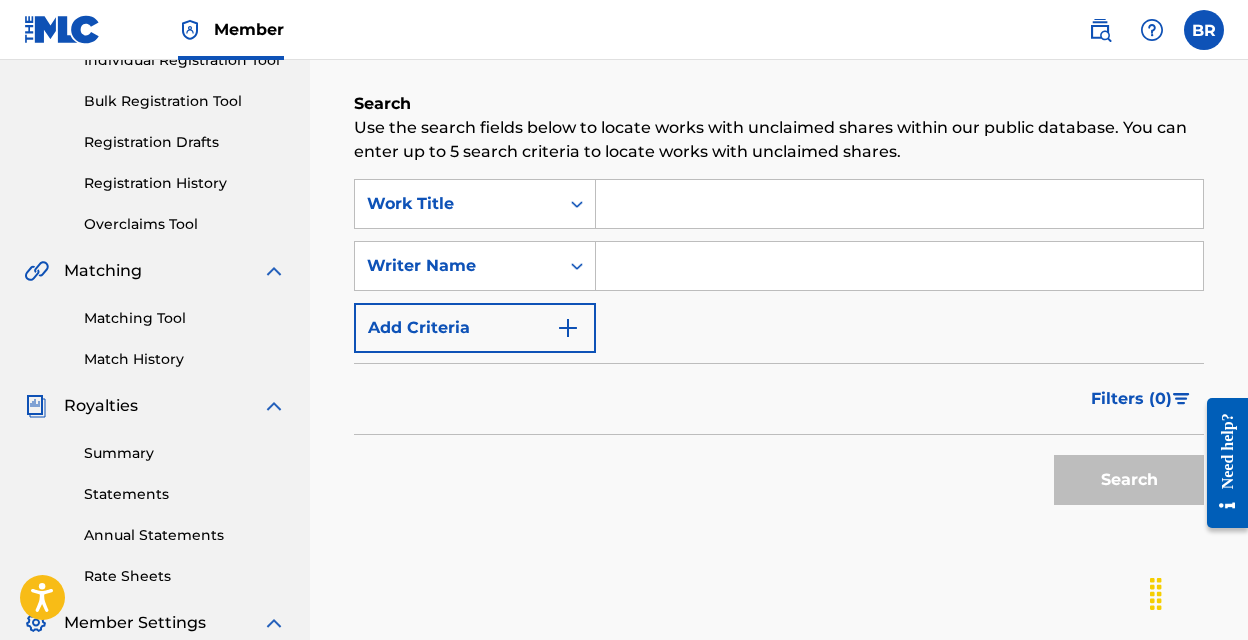 click at bounding box center (899, 204) 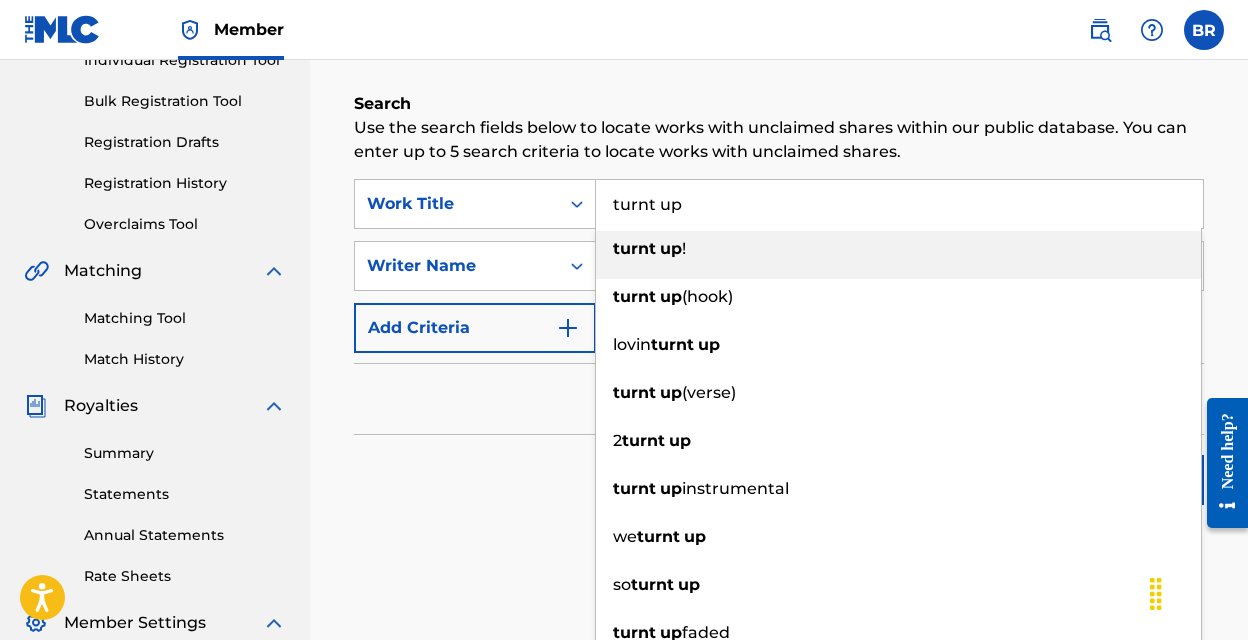 type on "turnt up" 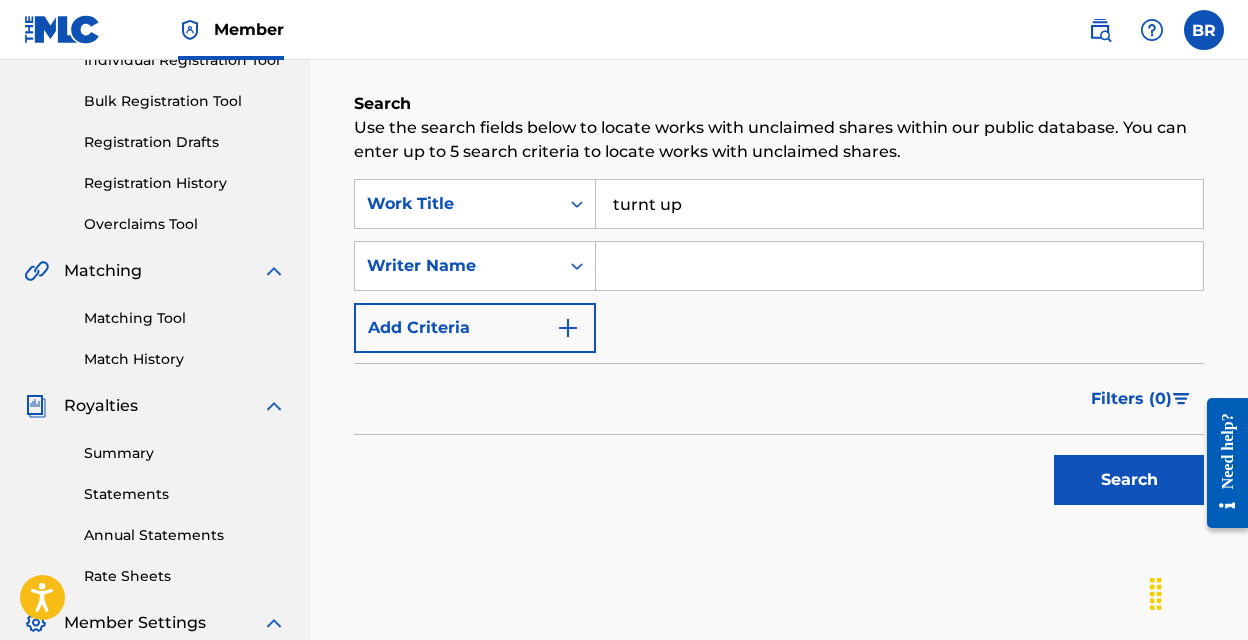 click at bounding box center (899, 266) 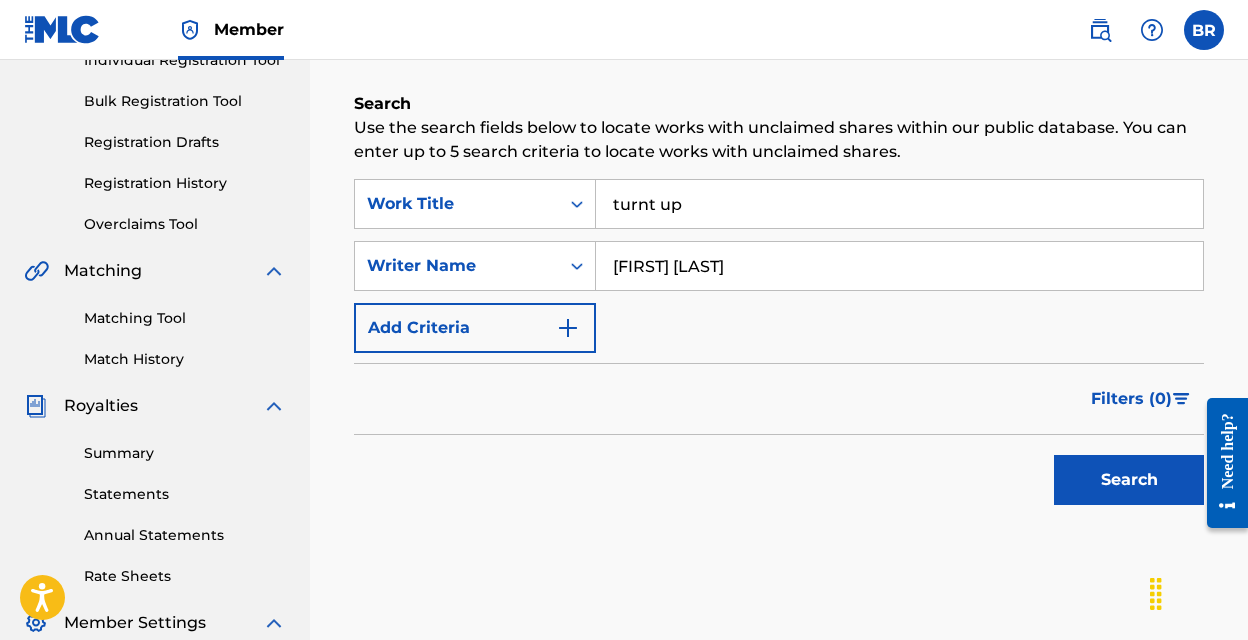 click on "Search" at bounding box center [1129, 480] 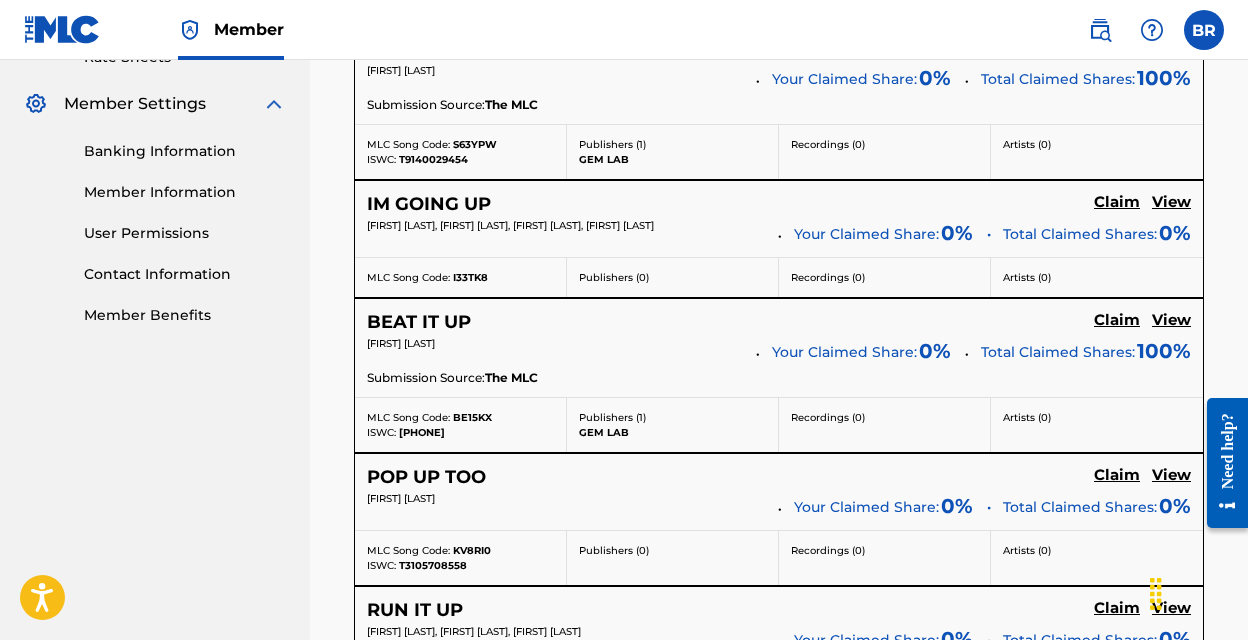 scroll, scrollTop: 795, scrollLeft: 0, axis: vertical 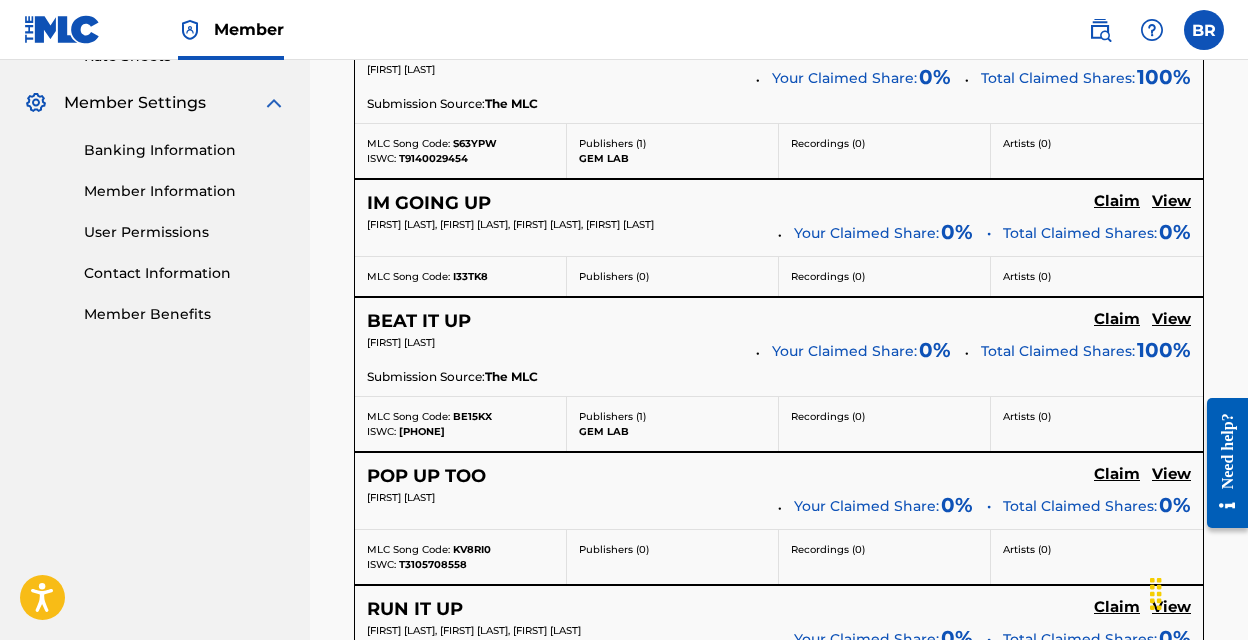 click on "View" at bounding box center [1171, 201] 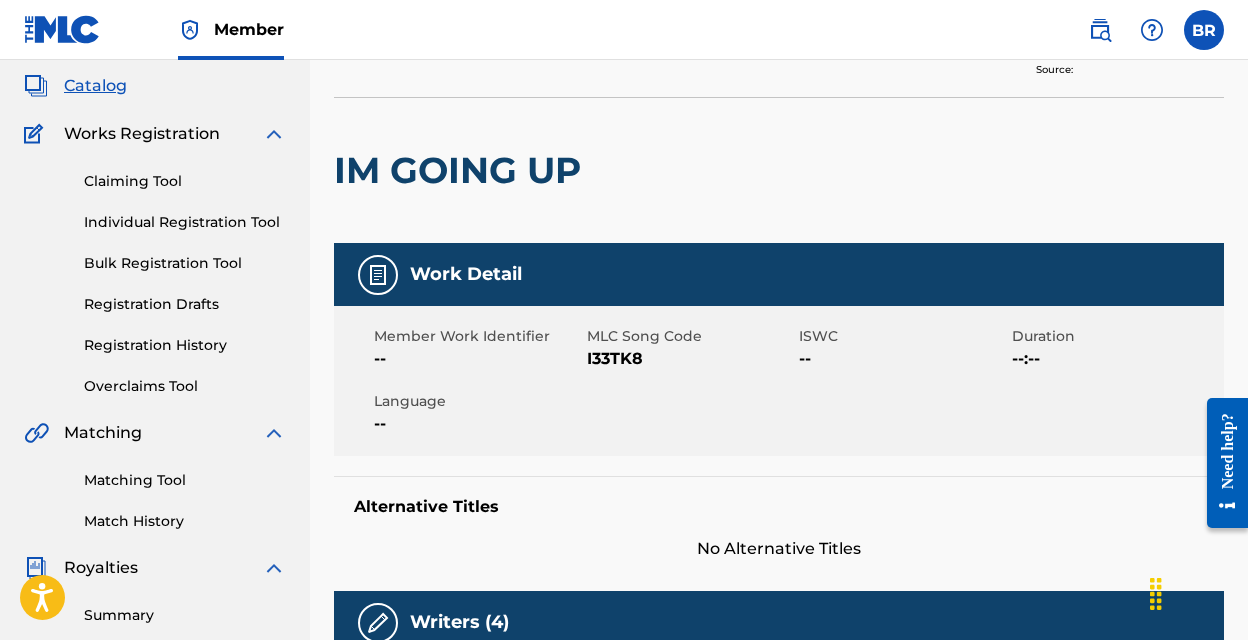 scroll, scrollTop: 0, scrollLeft: 0, axis: both 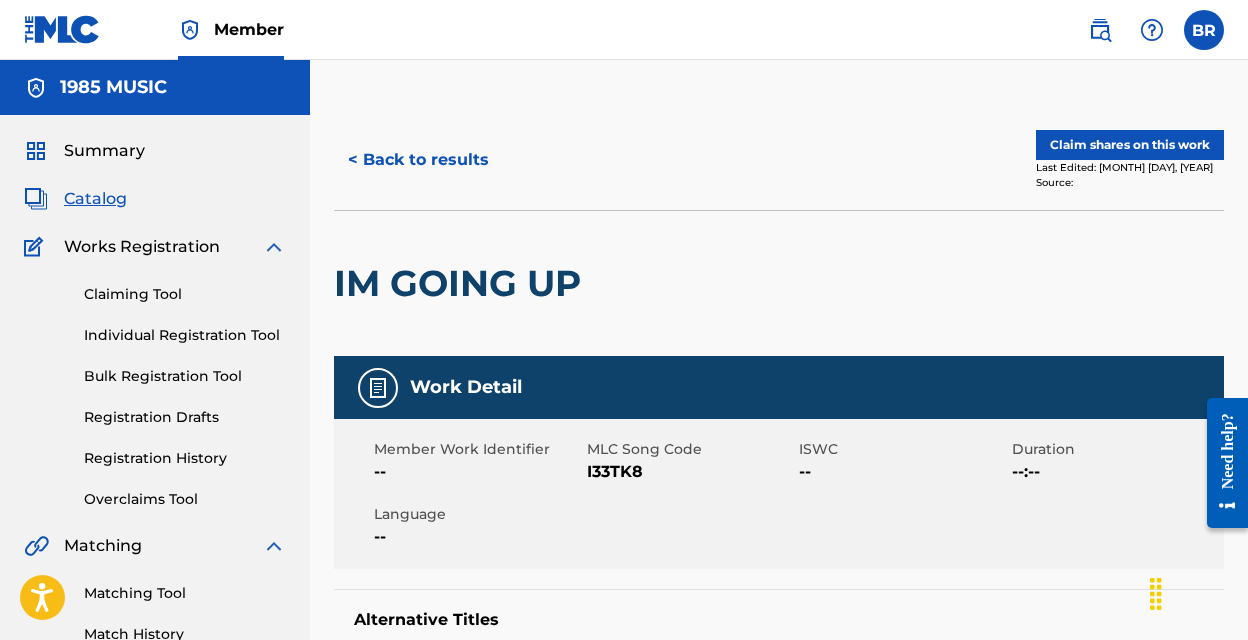 click on "Claim shares on this work" at bounding box center [1130, 145] 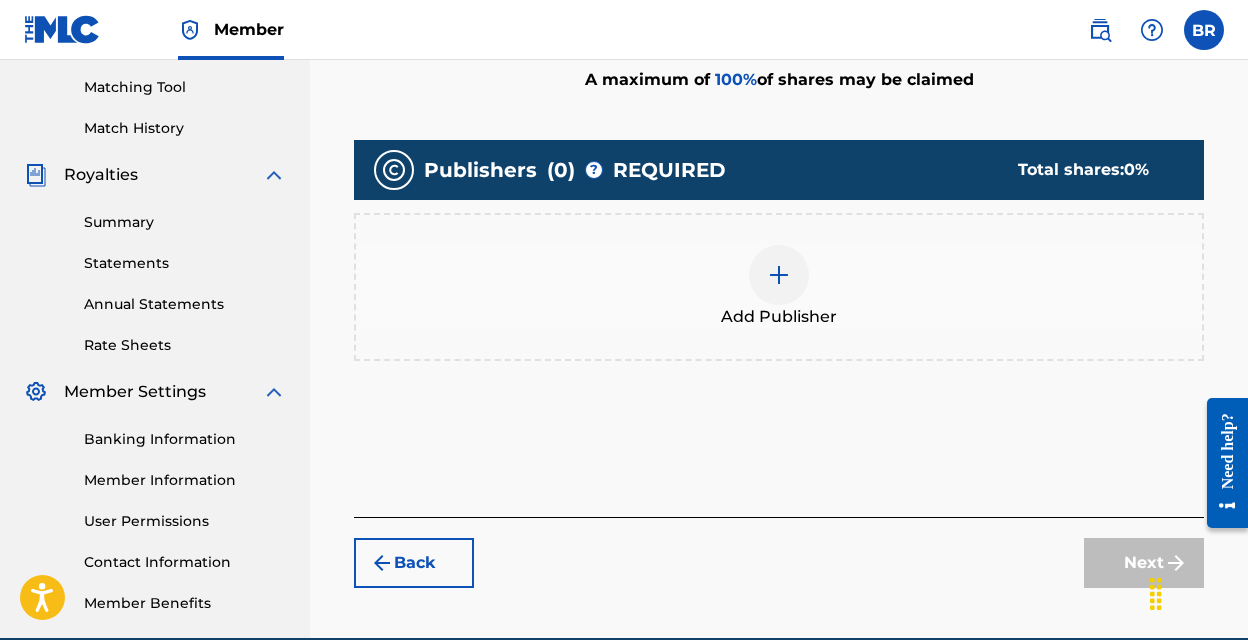 scroll, scrollTop: 505, scrollLeft: 0, axis: vertical 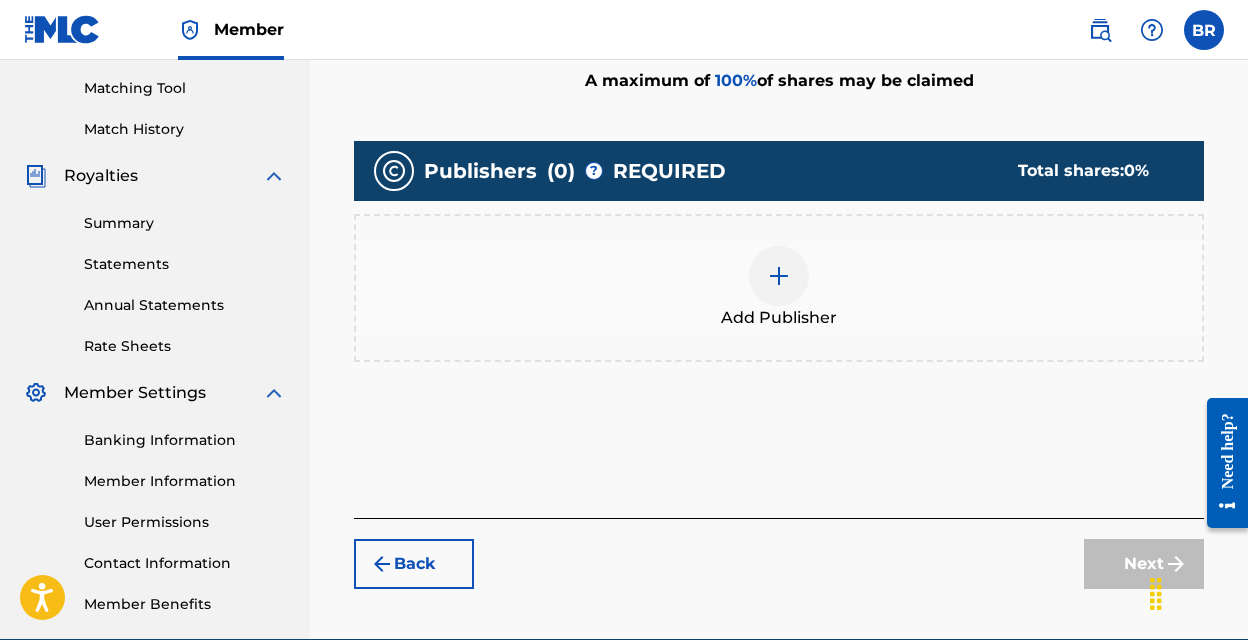 click at bounding box center (779, 276) 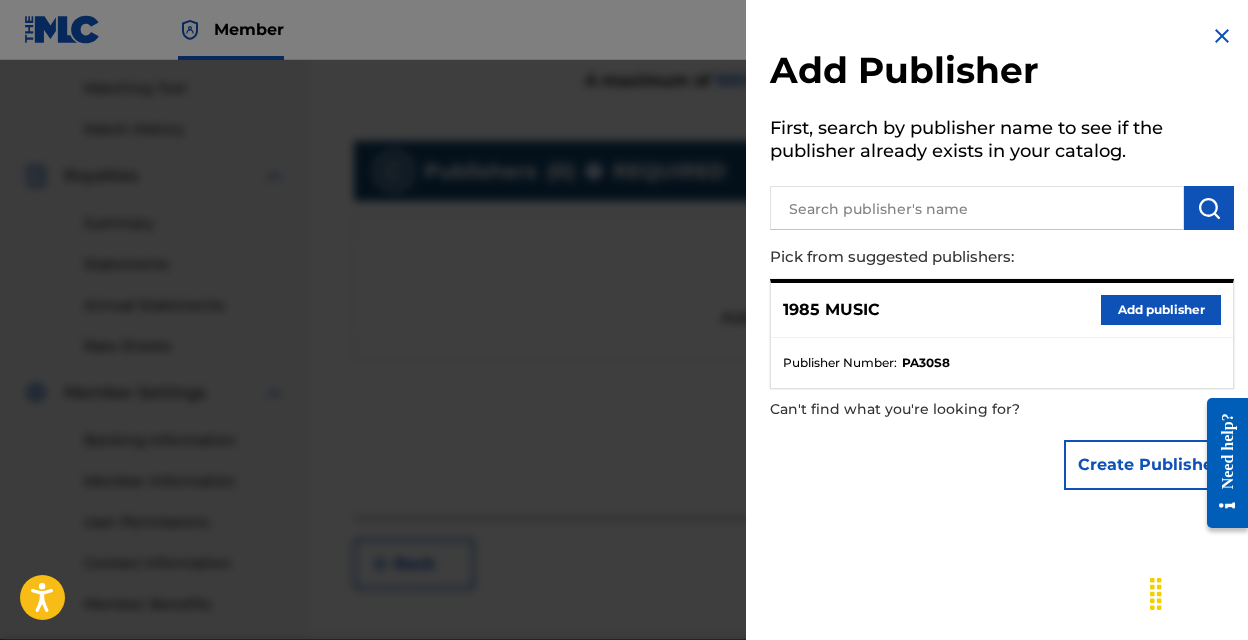 click at bounding box center [977, 208] 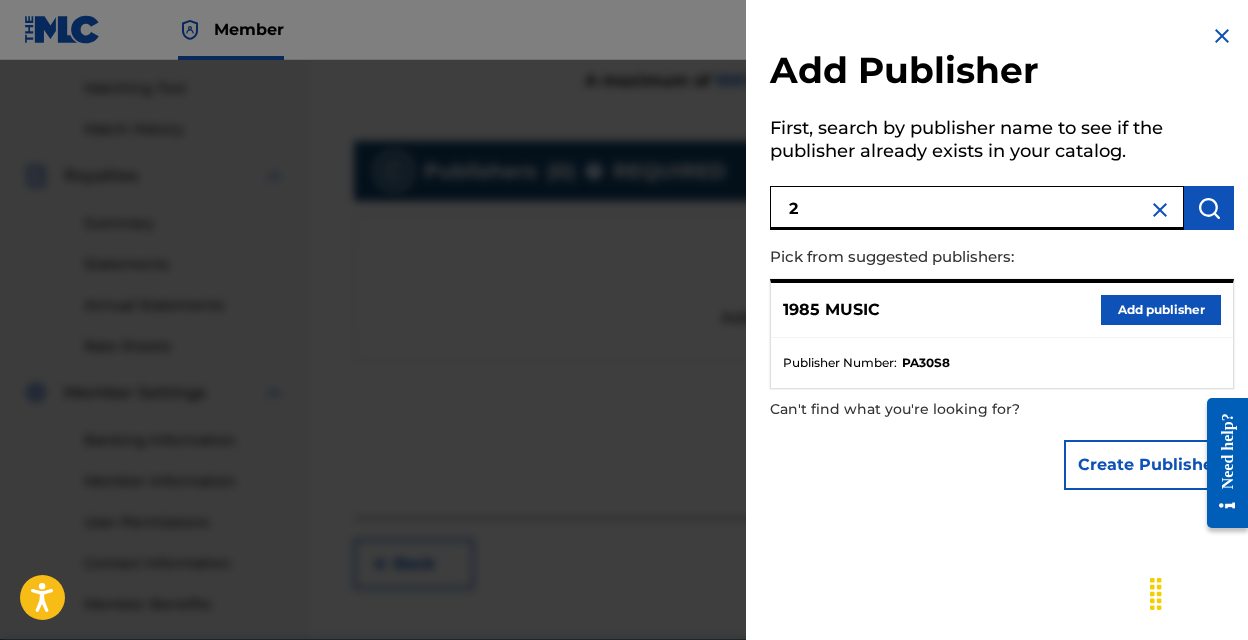 type on "25" 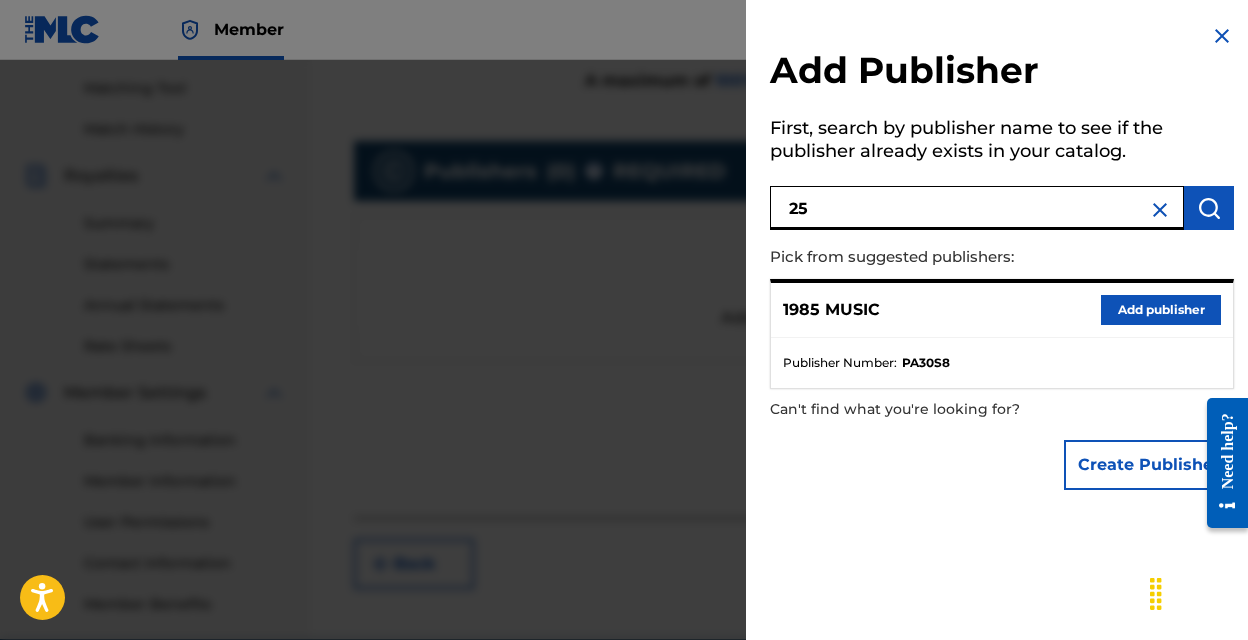 click on "Add publisher" at bounding box center (1161, 310) 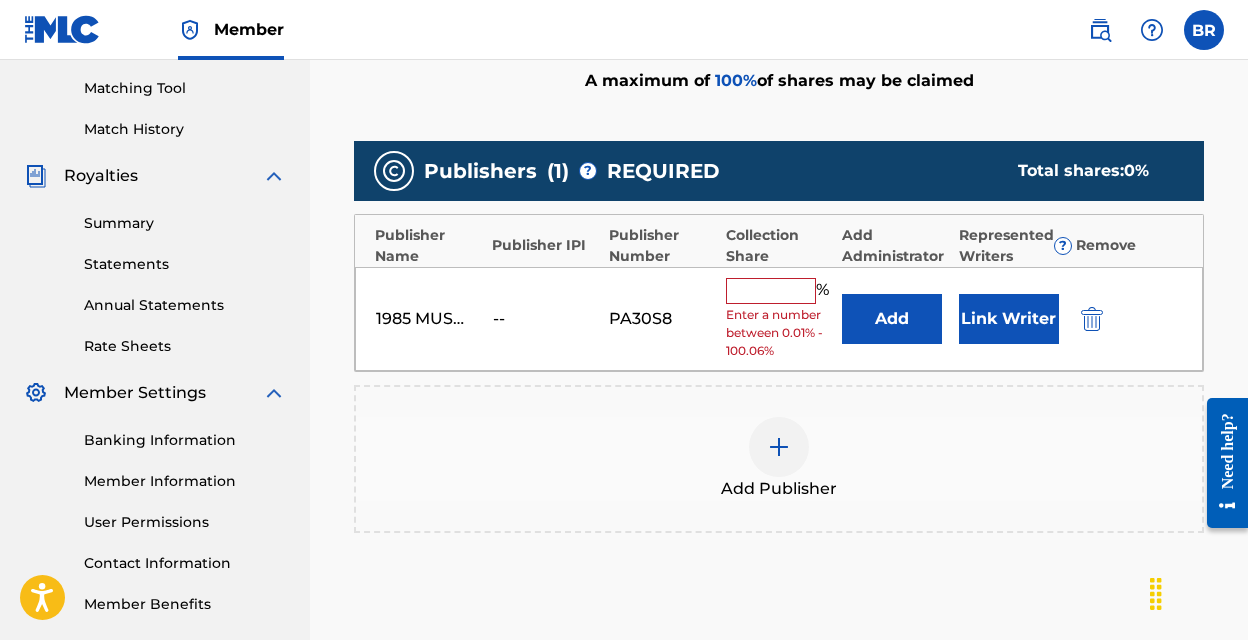 click at bounding box center [771, 291] 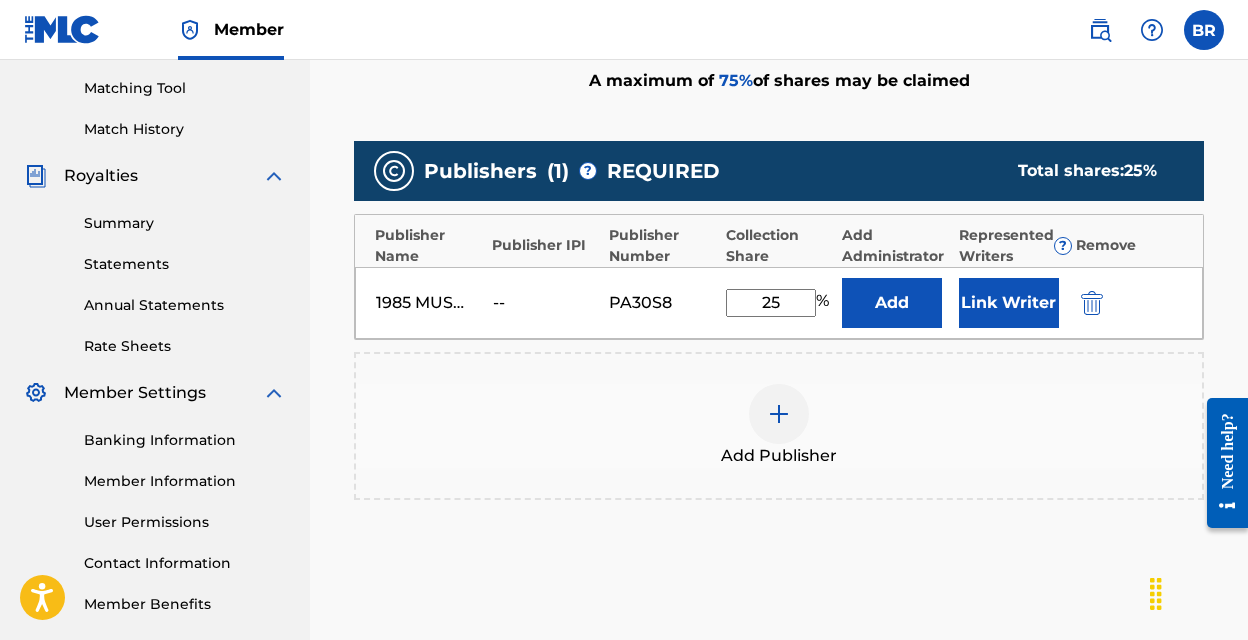 type on "25" 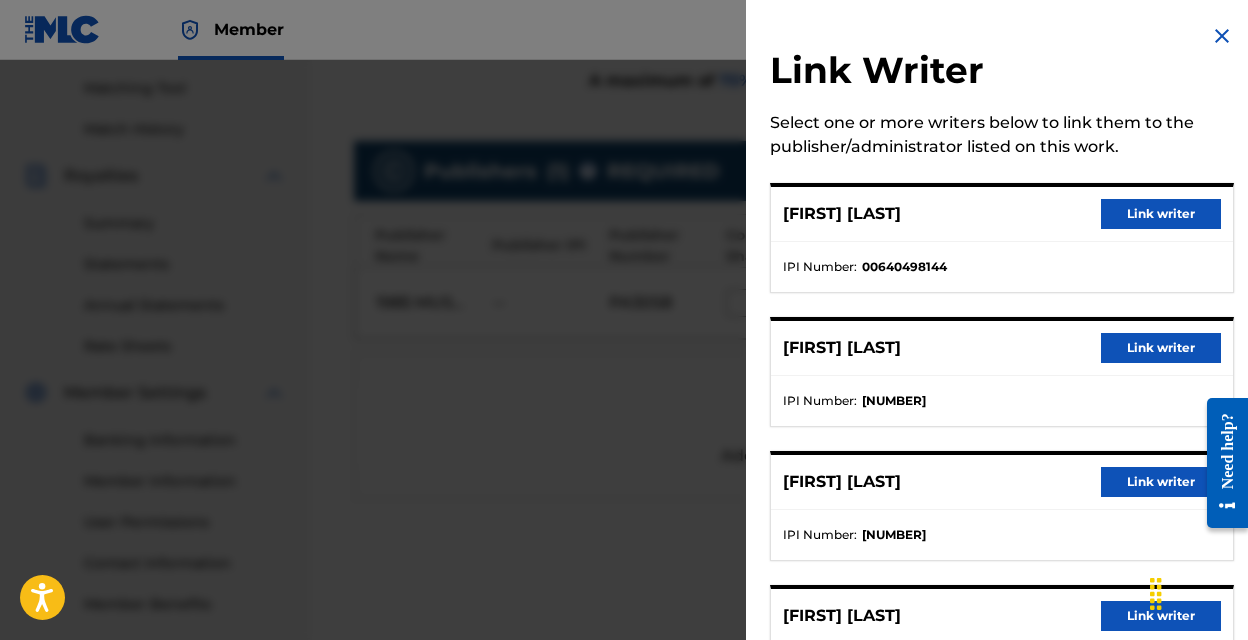 scroll, scrollTop: 103, scrollLeft: 0, axis: vertical 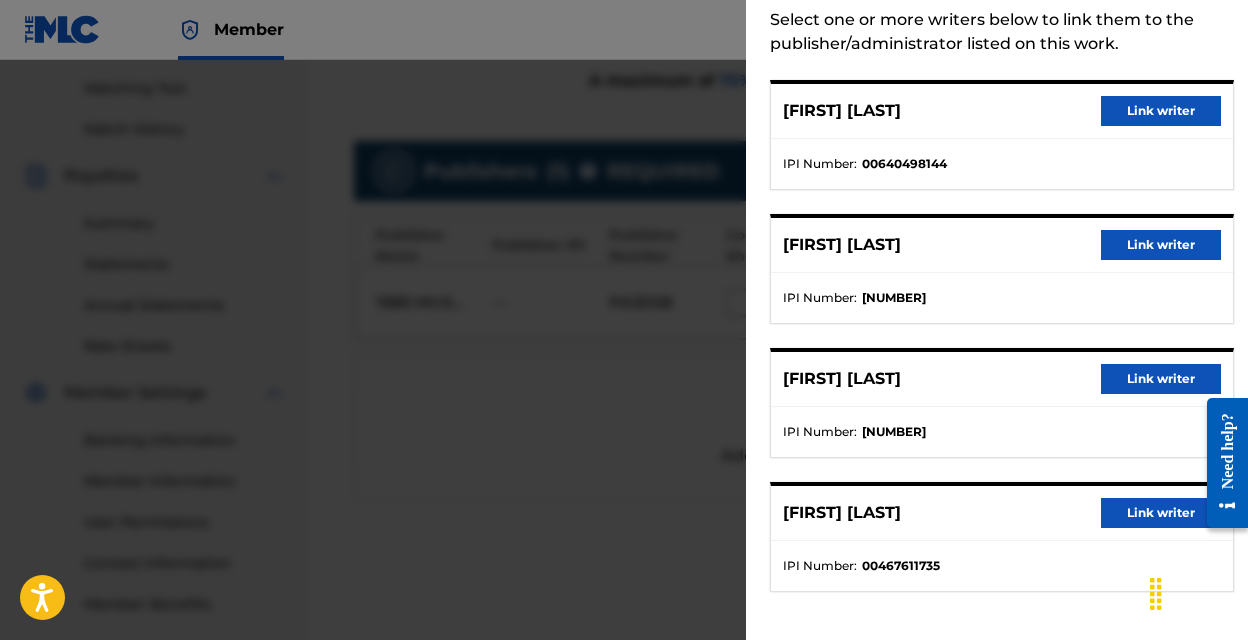 click on "Link writer" at bounding box center [1161, 513] 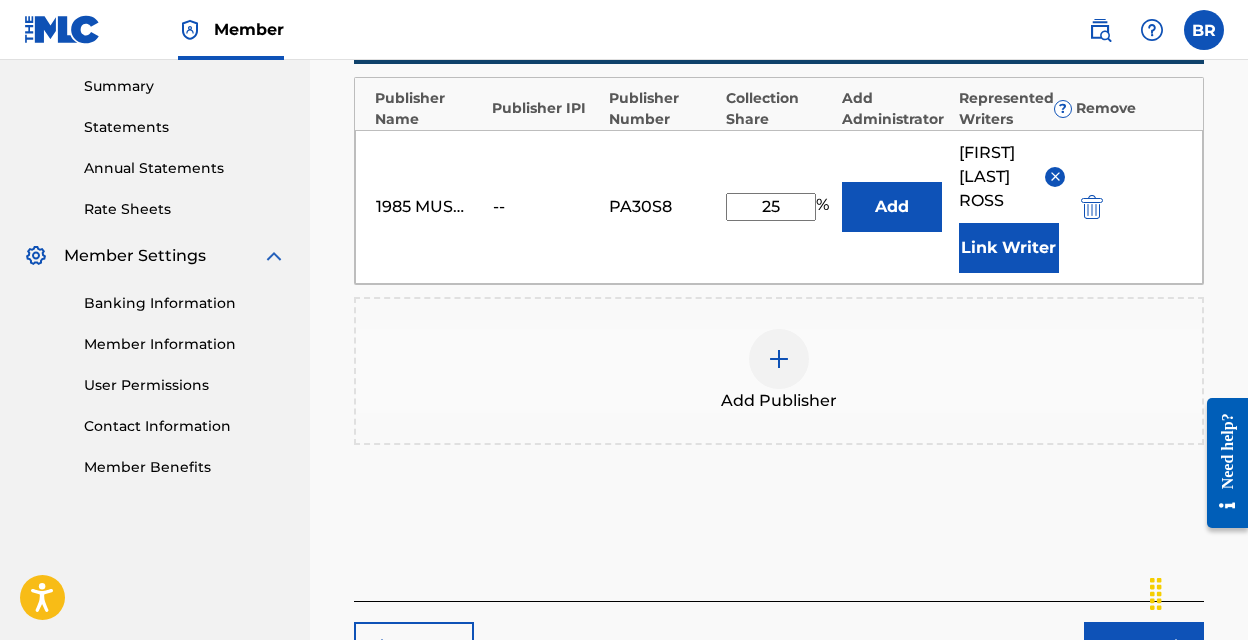 scroll, scrollTop: 790, scrollLeft: 0, axis: vertical 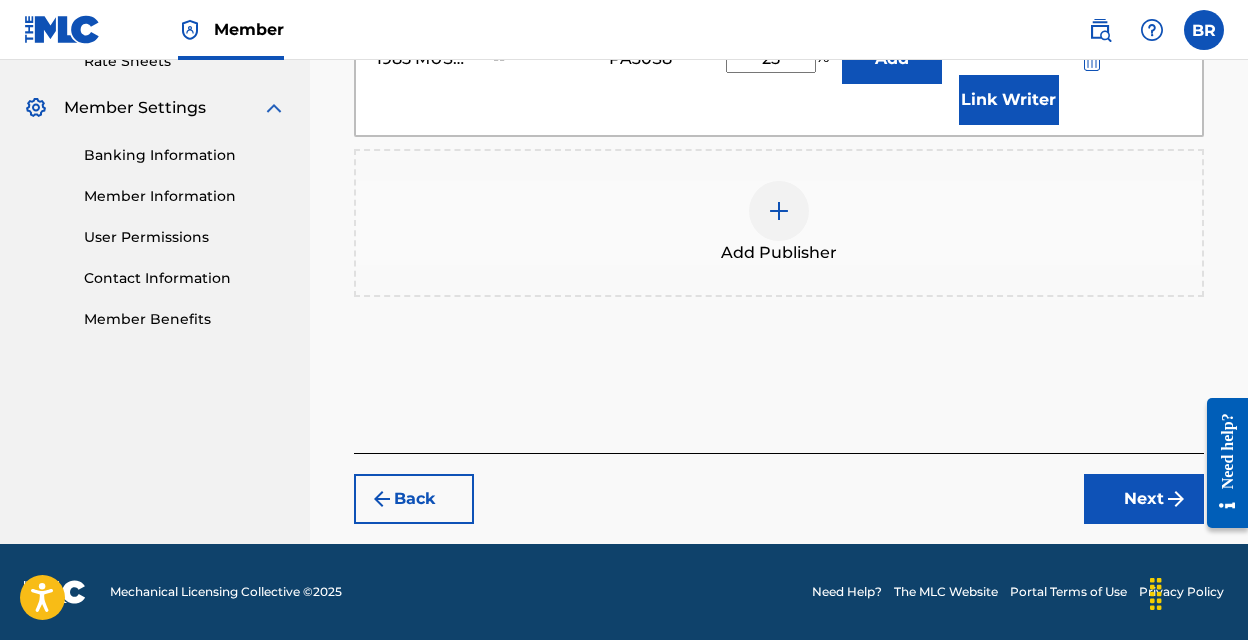 click on "Next" at bounding box center (1144, 499) 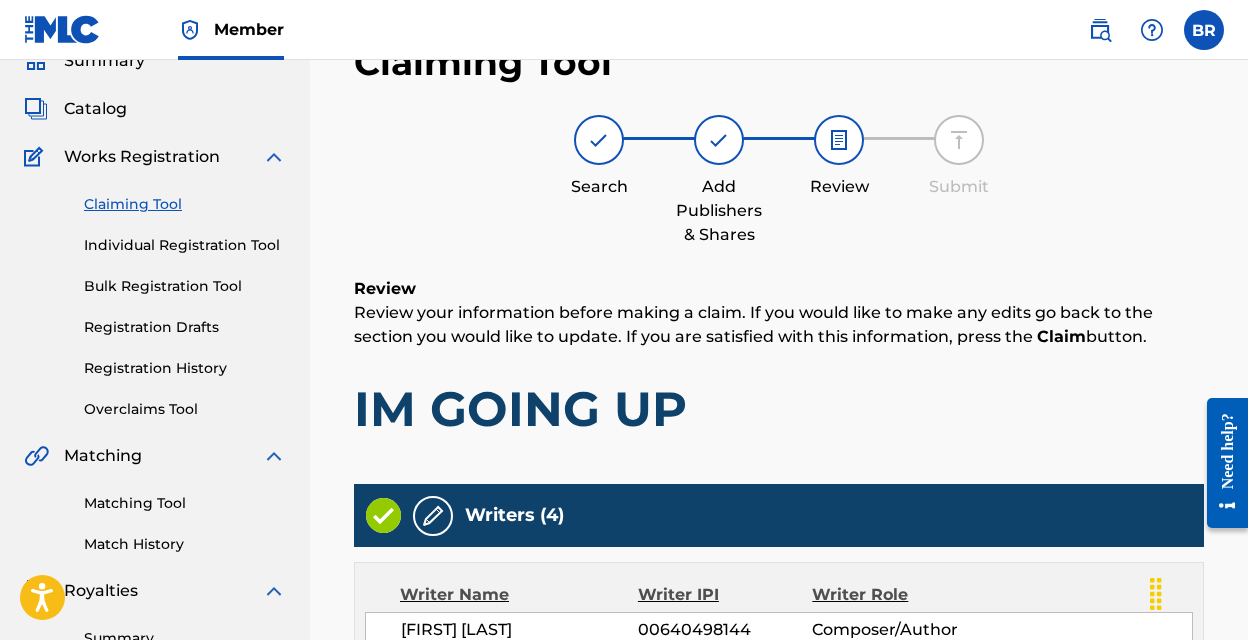 scroll, scrollTop: 706, scrollLeft: 0, axis: vertical 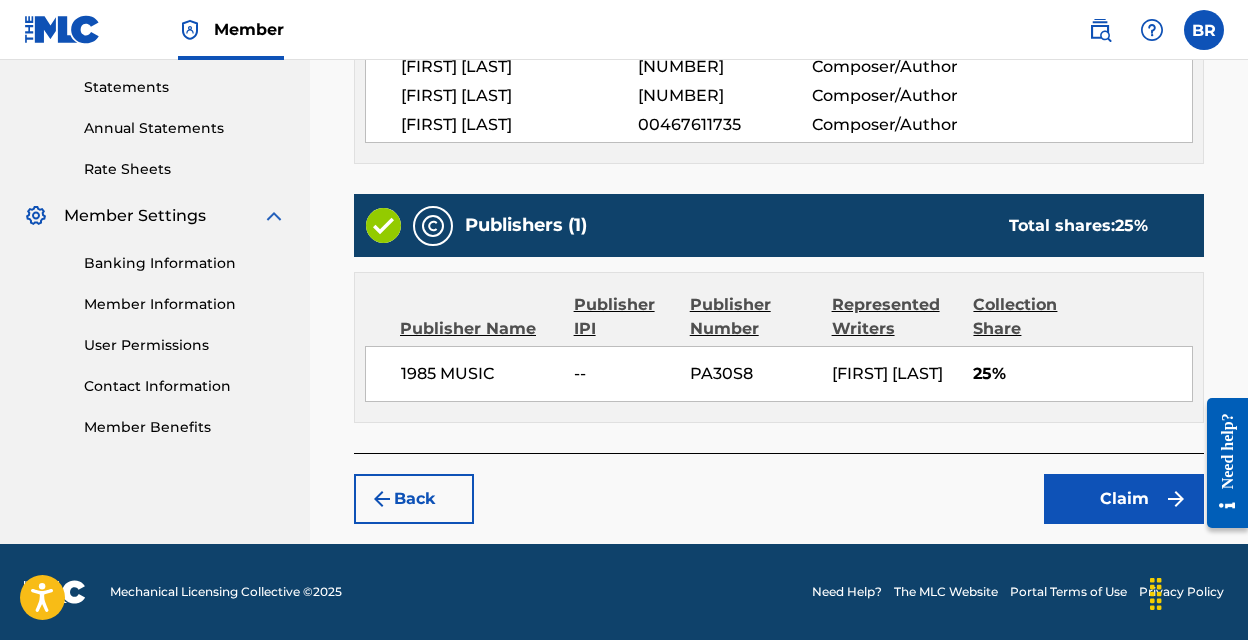 click on "Claim" at bounding box center (1124, 499) 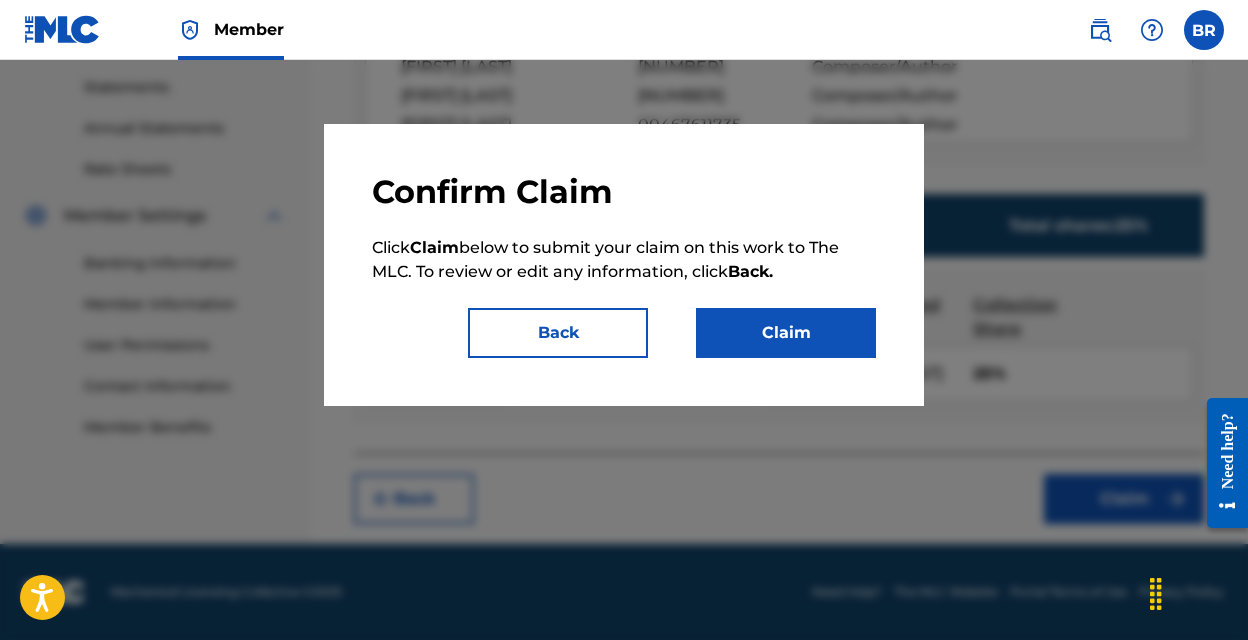 click on "Claim" at bounding box center (786, 333) 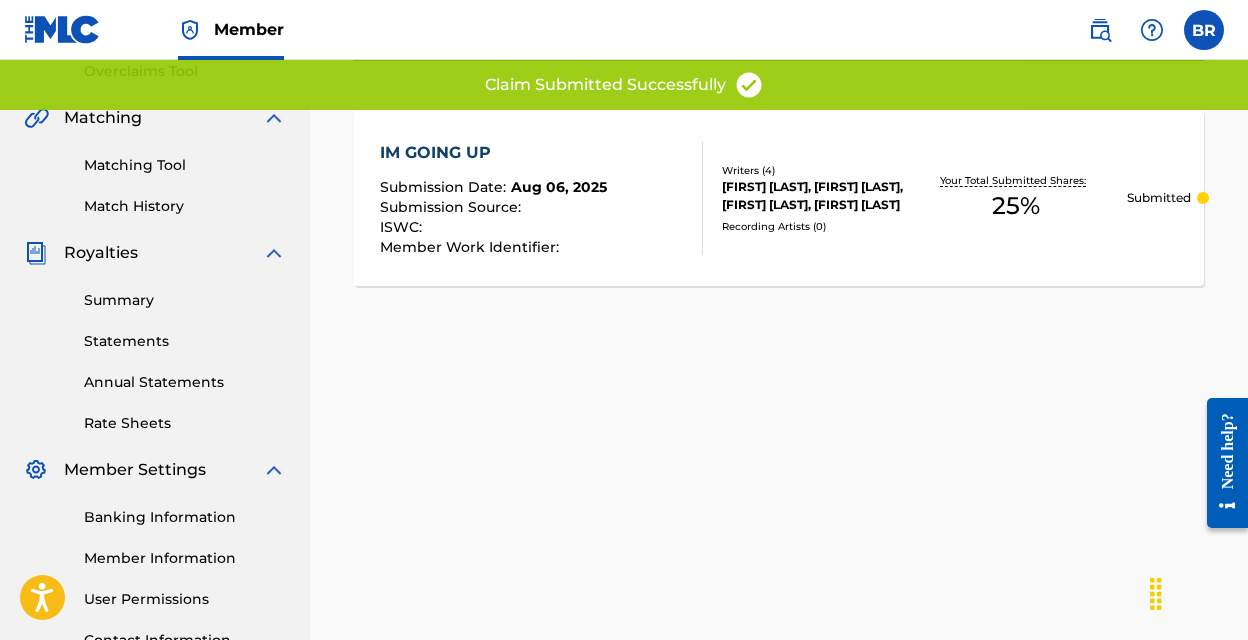 scroll, scrollTop: 407, scrollLeft: 0, axis: vertical 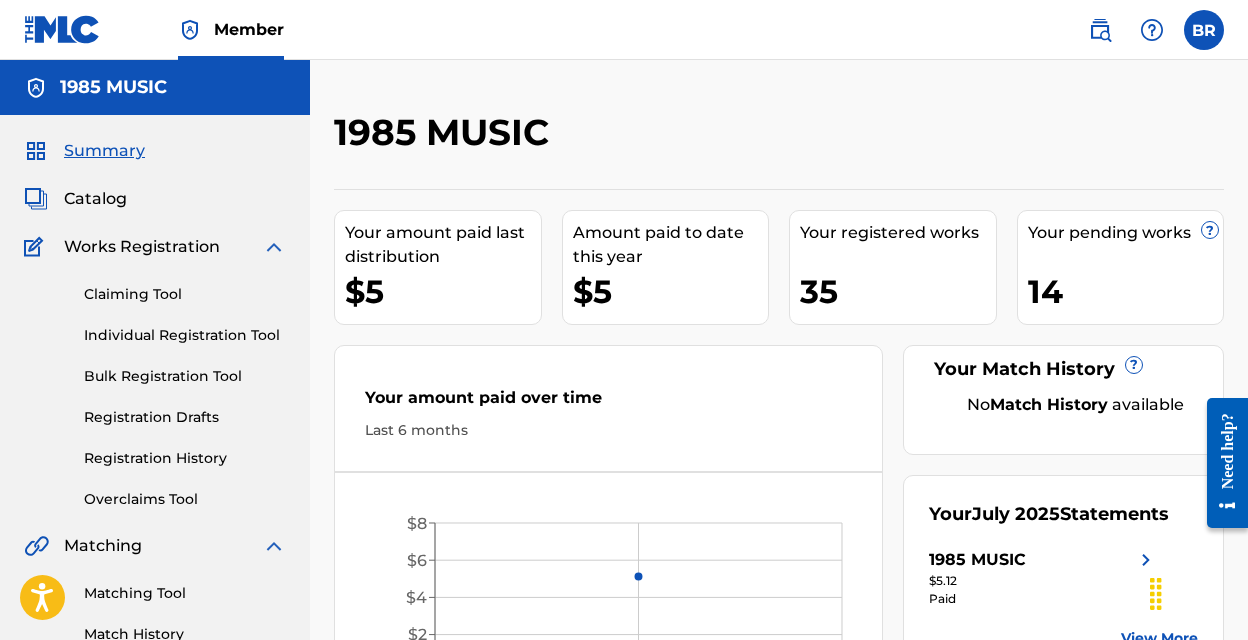 click on "Claiming Tool" at bounding box center (185, 294) 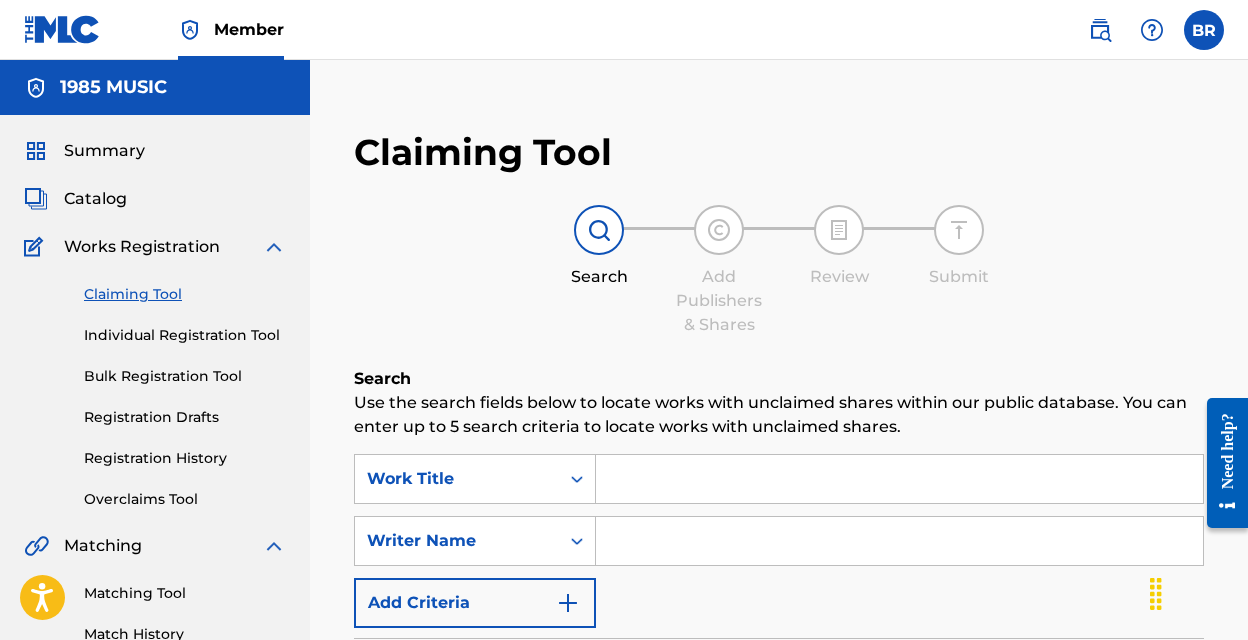 click at bounding box center [899, 479] 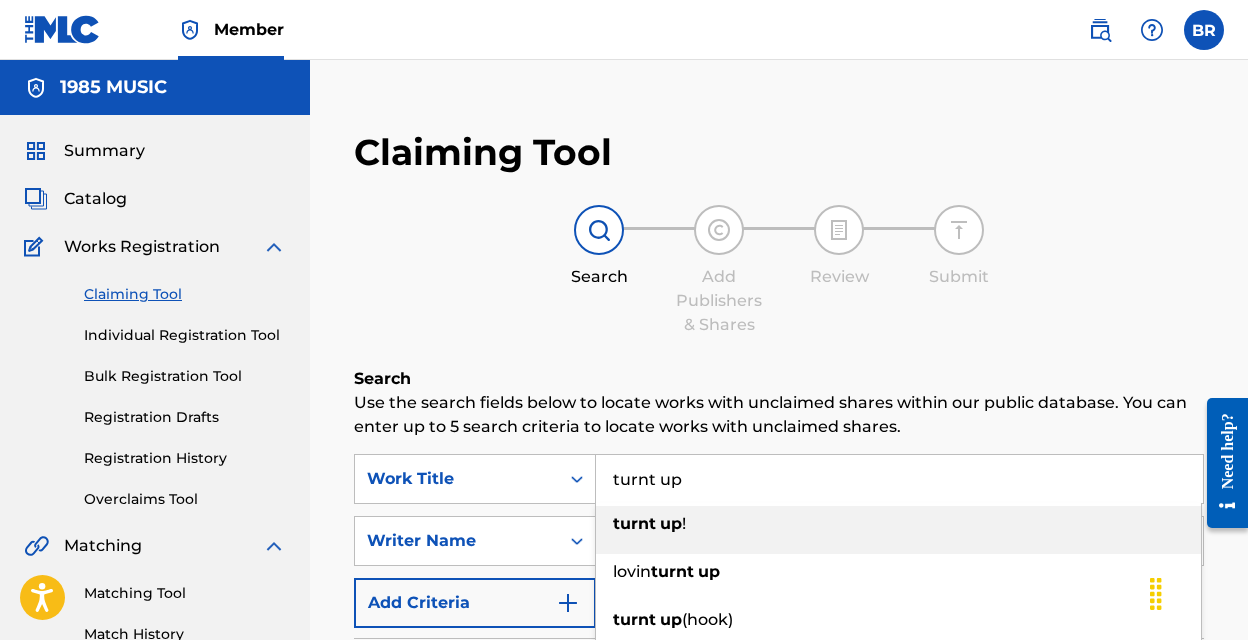 type on "turnt up" 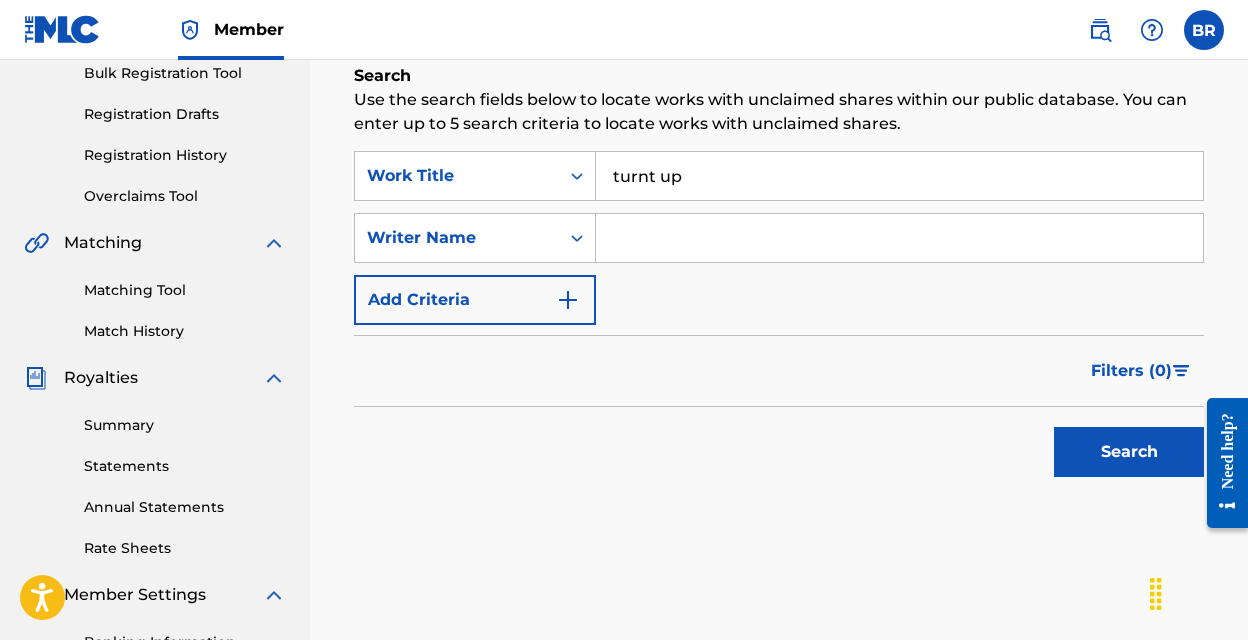 scroll, scrollTop: 308, scrollLeft: 0, axis: vertical 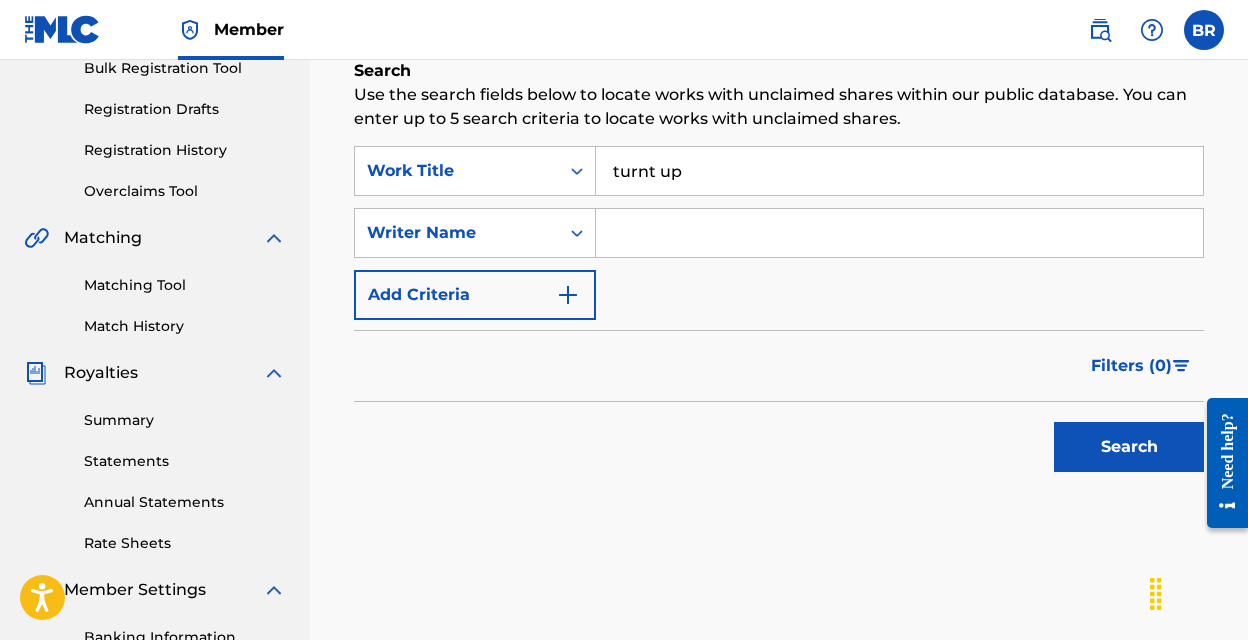 click at bounding box center [899, 233] 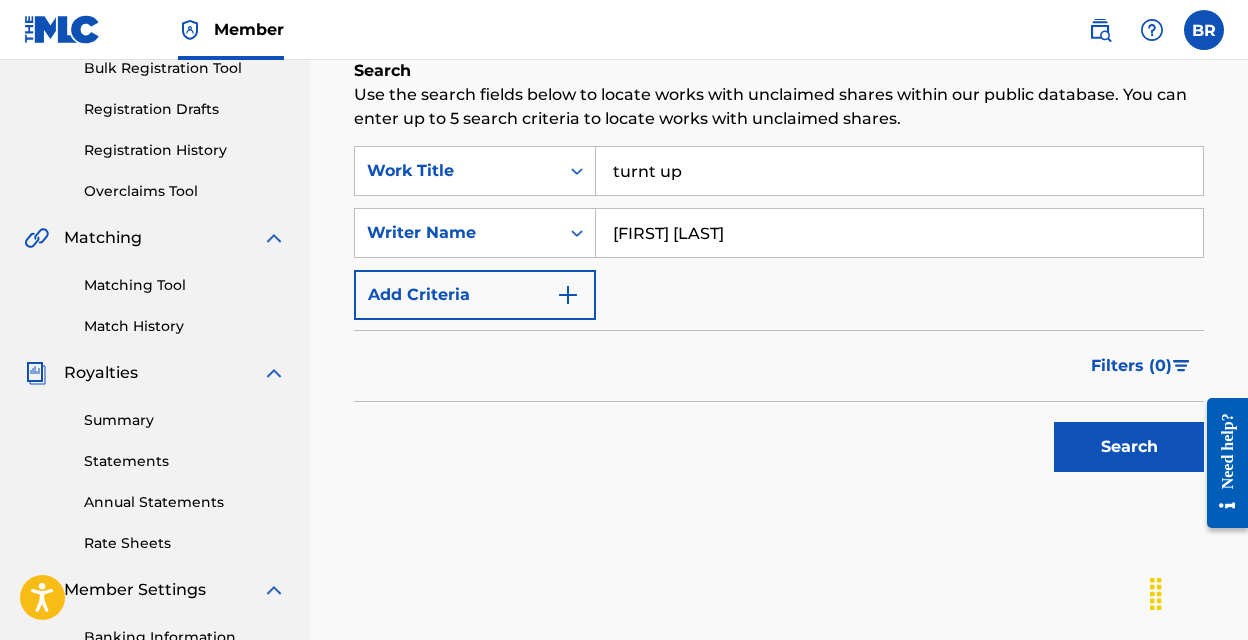 click on "Search" at bounding box center (1129, 447) 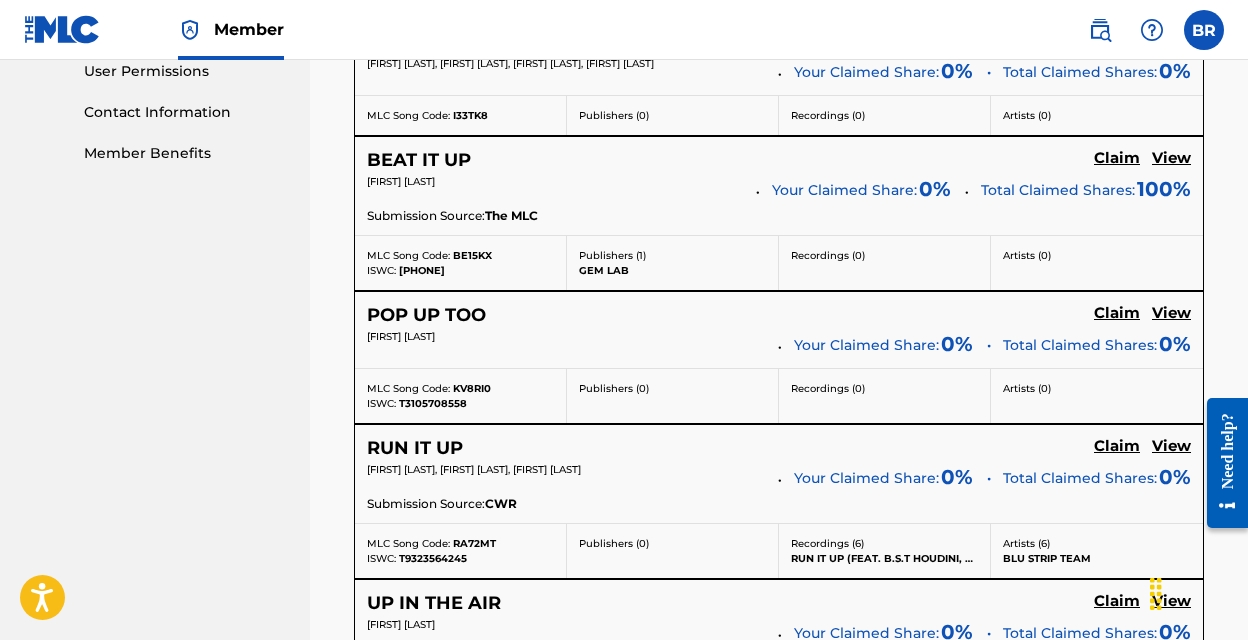 scroll, scrollTop: 958, scrollLeft: 0, axis: vertical 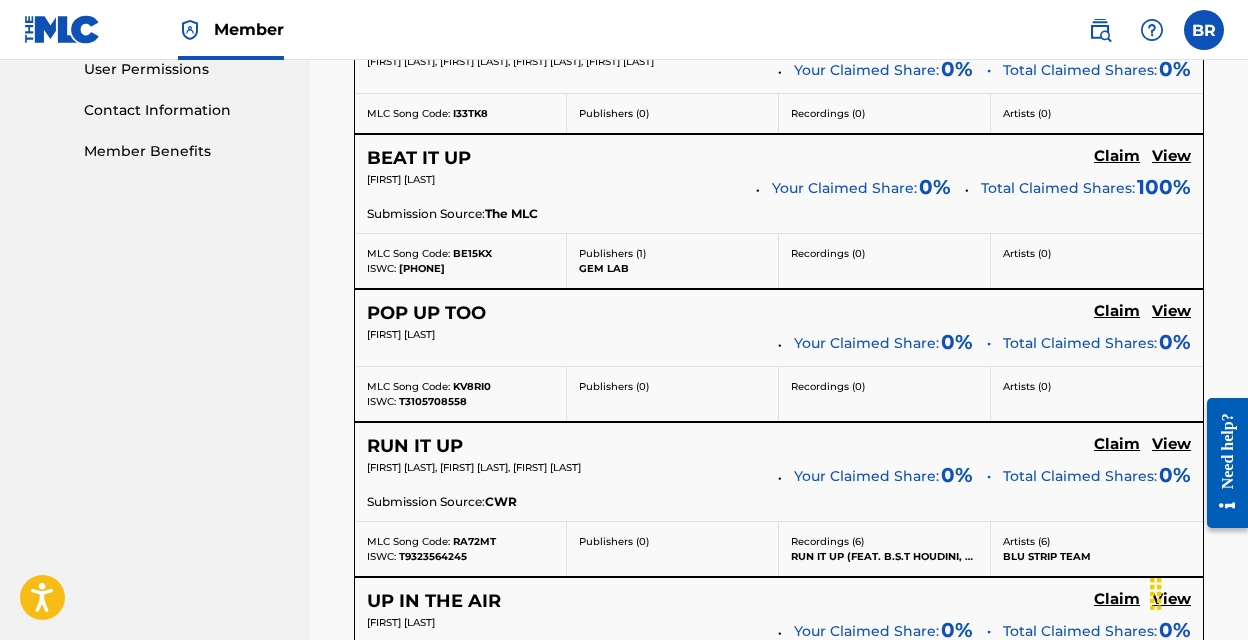 click on "View" at bounding box center (1171, 311) 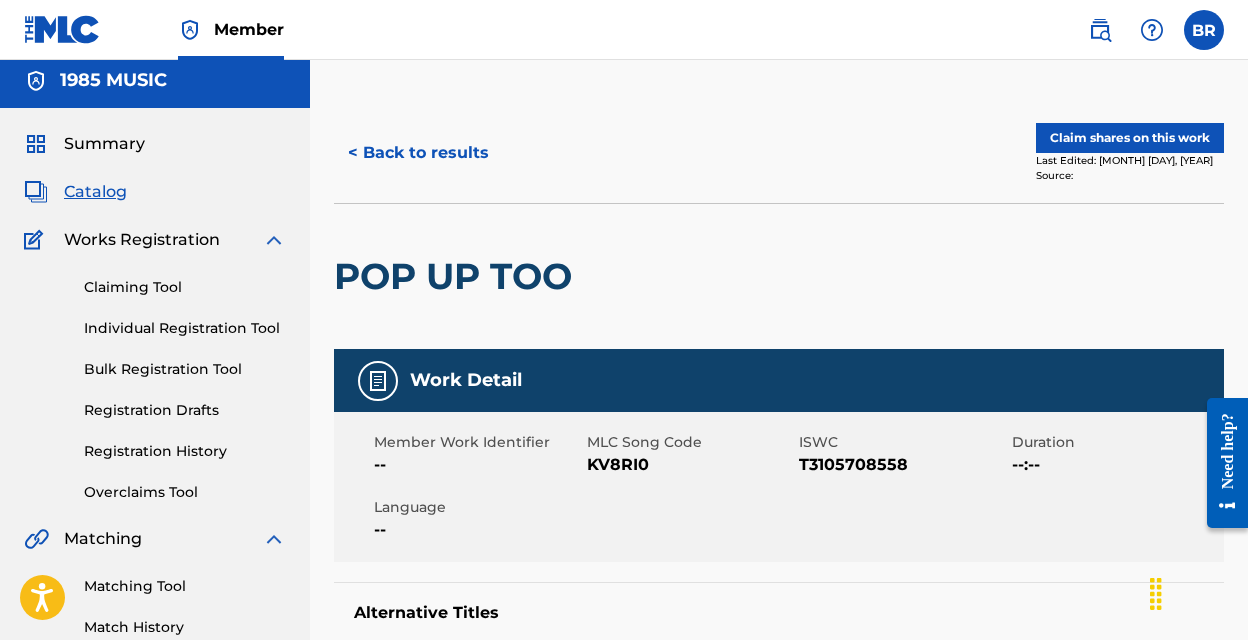 scroll, scrollTop: 6, scrollLeft: 0, axis: vertical 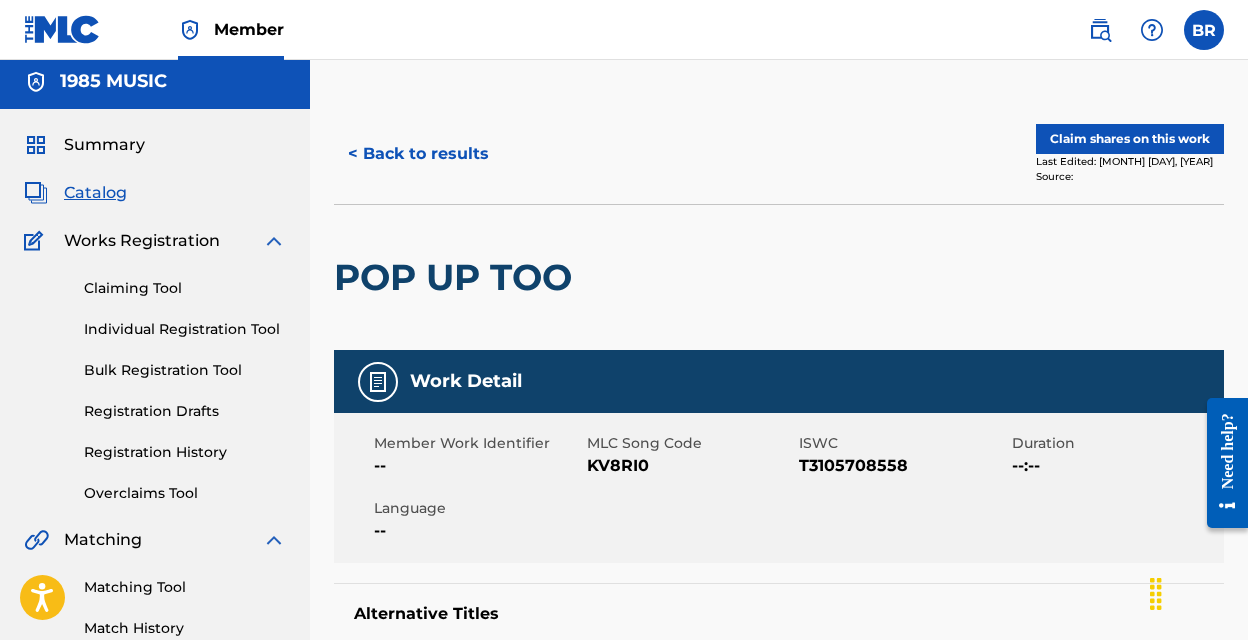 click on "Claim shares on this work" at bounding box center (1130, 139) 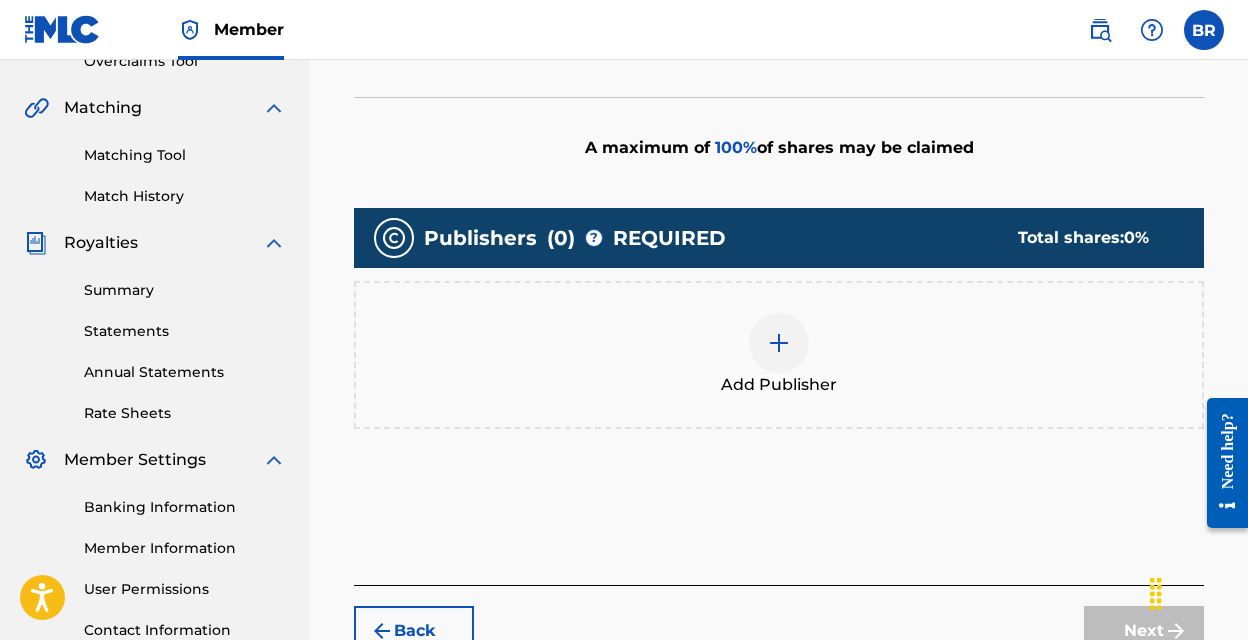 scroll, scrollTop: 403, scrollLeft: 0, axis: vertical 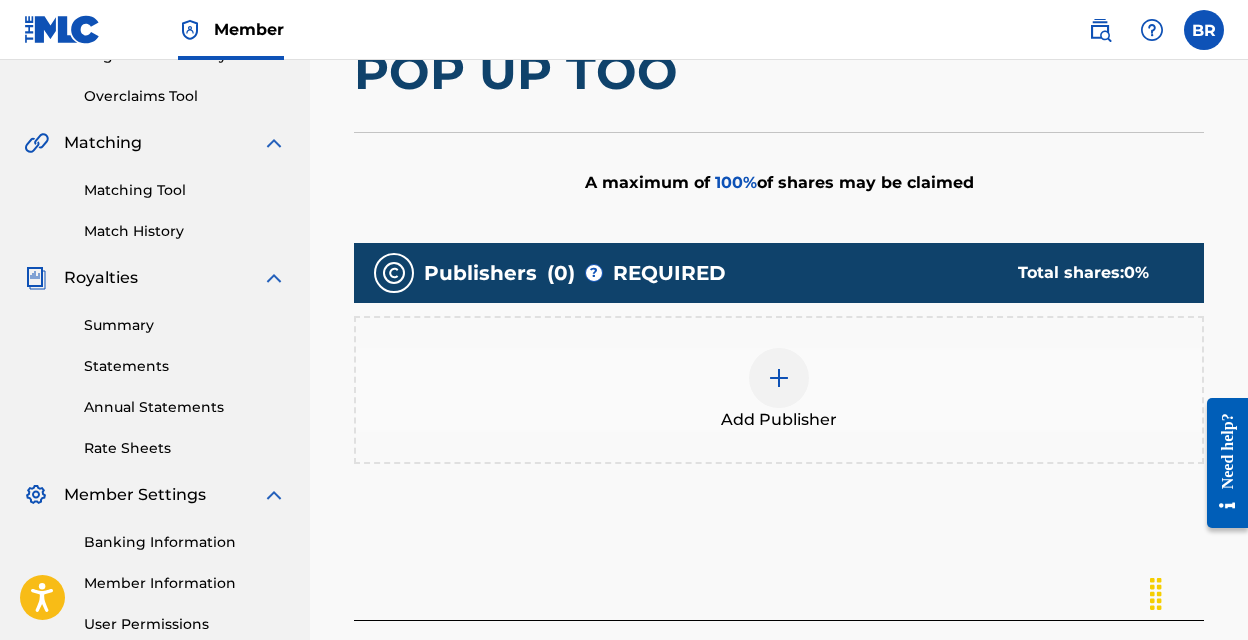 click at bounding box center (779, 378) 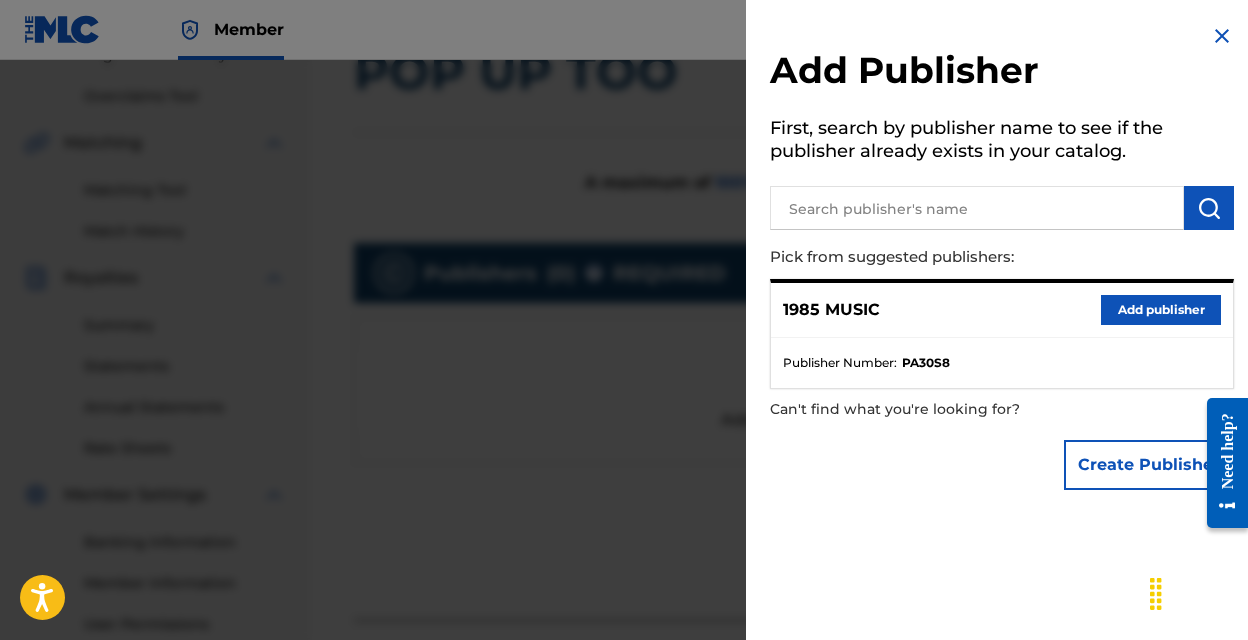 click on "Add publisher" at bounding box center (1161, 310) 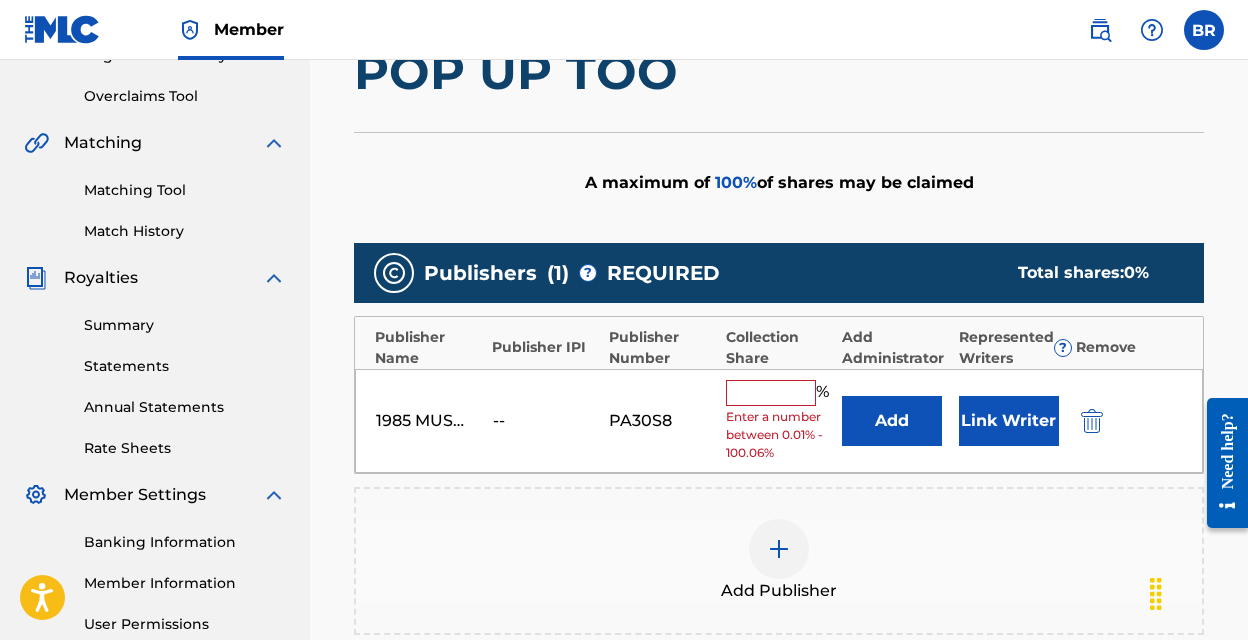 click on "Link Writer" at bounding box center (1009, 421) 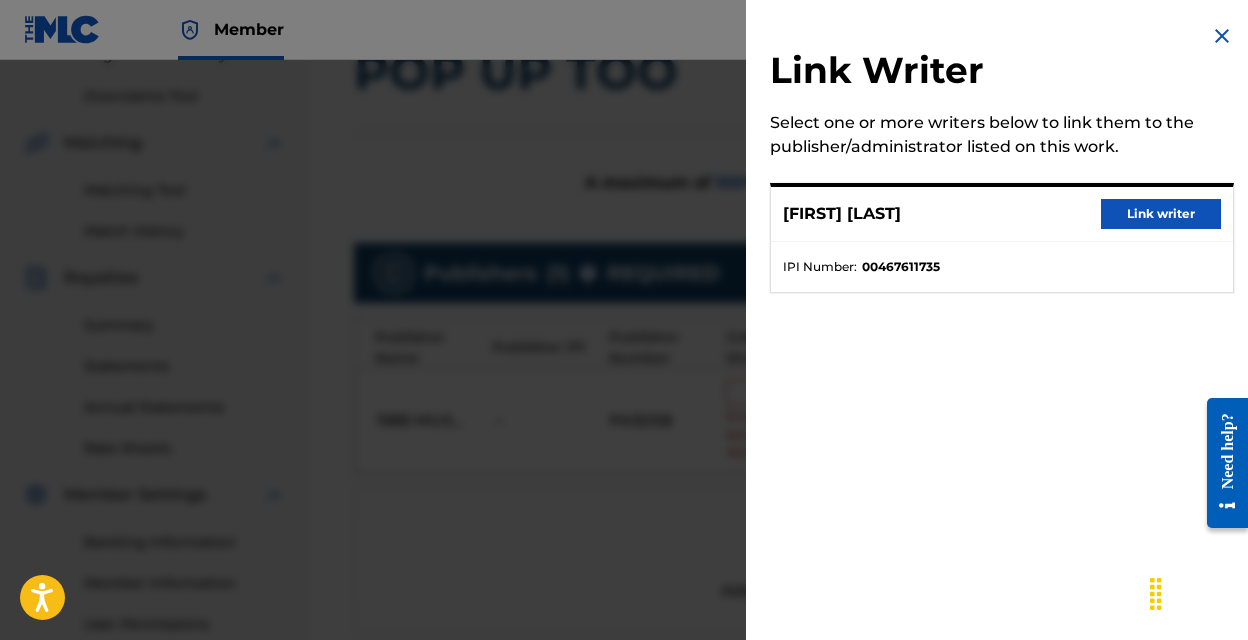 click on "Link writer" at bounding box center (1161, 214) 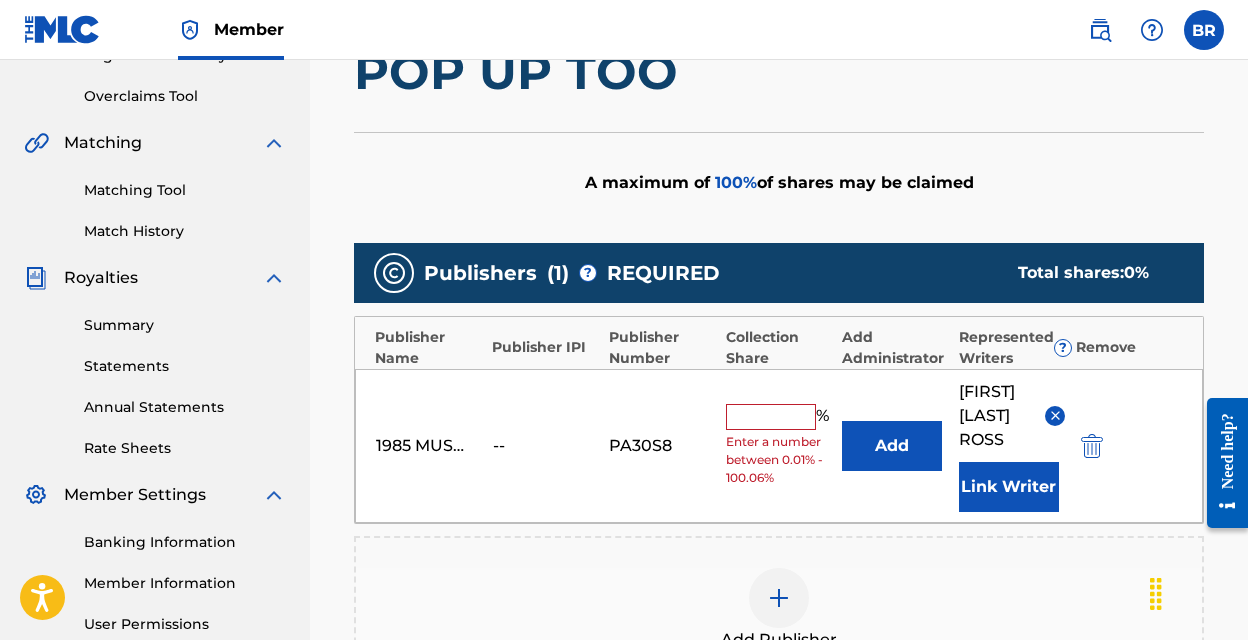 click at bounding box center (771, 417) 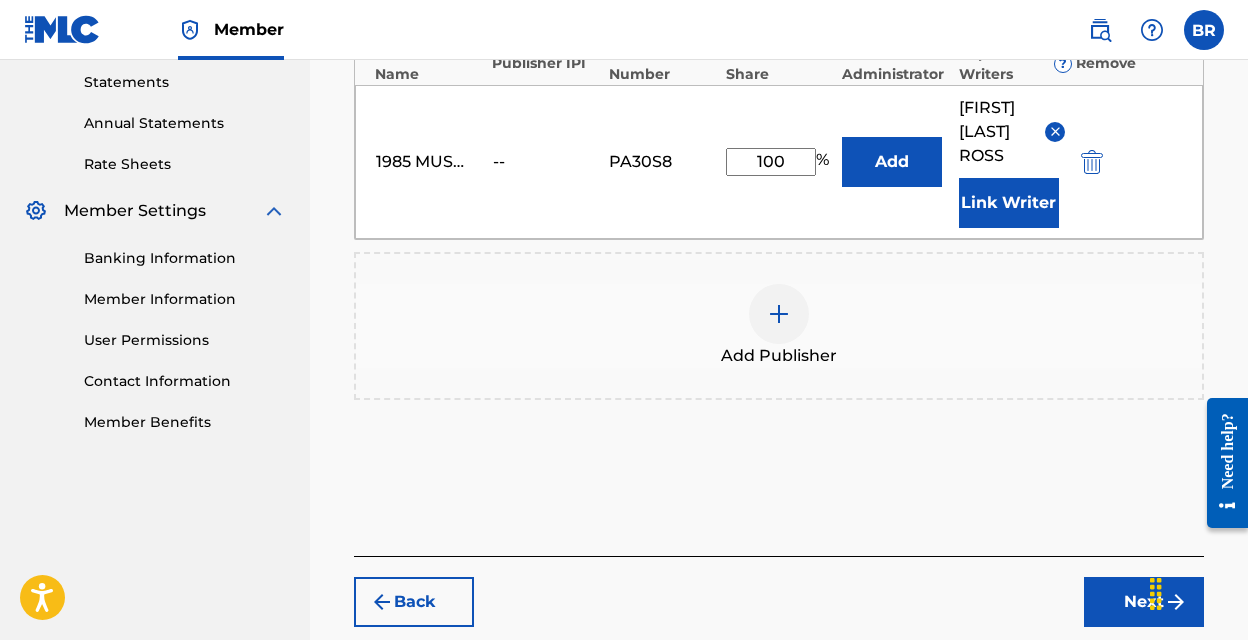 scroll, scrollTop: 662, scrollLeft: 0, axis: vertical 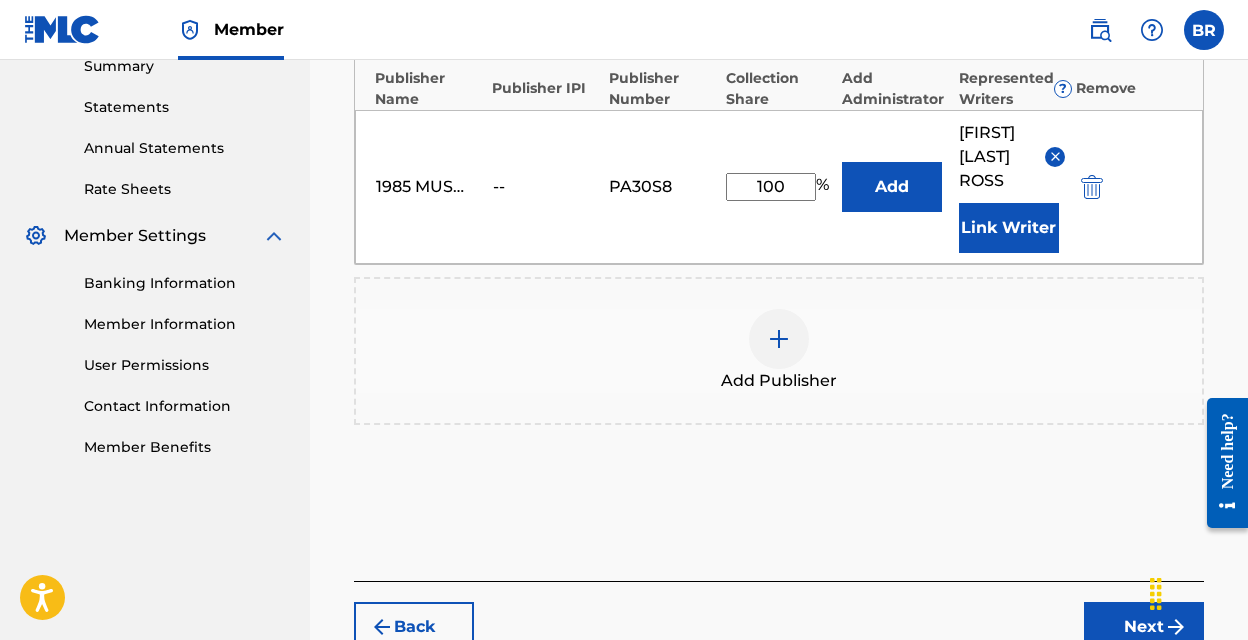 type on "100" 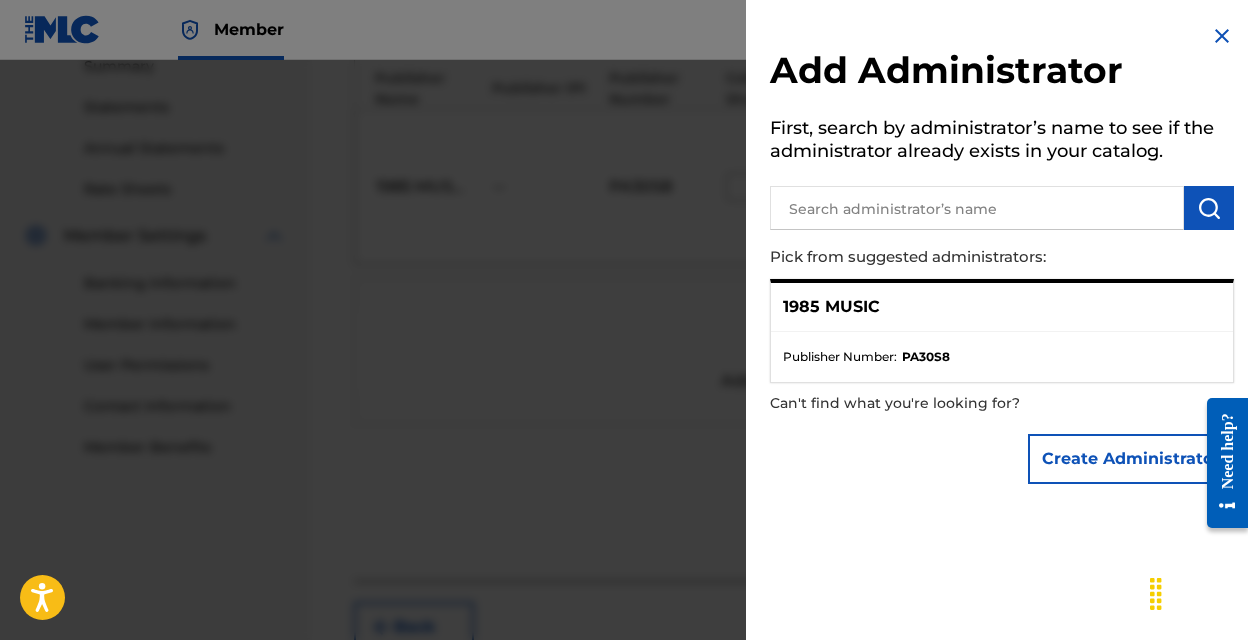click at bounding box center [1222, 36] 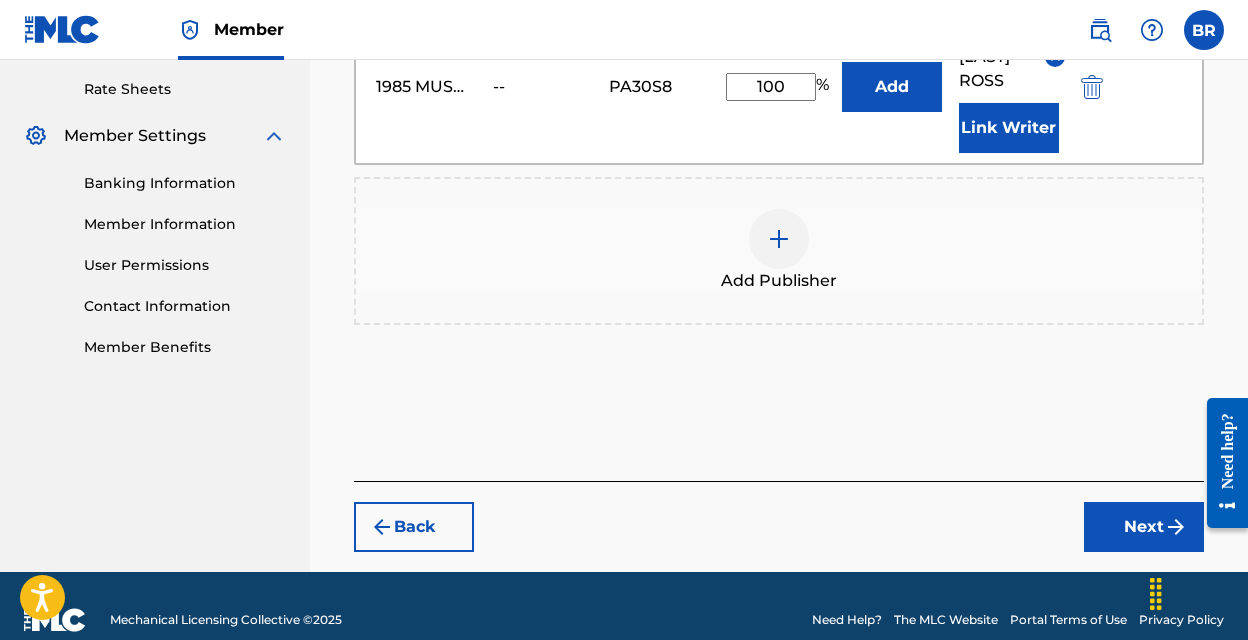 scroll, scrollTop: 765, scrollLeft: 0, axis: vertical 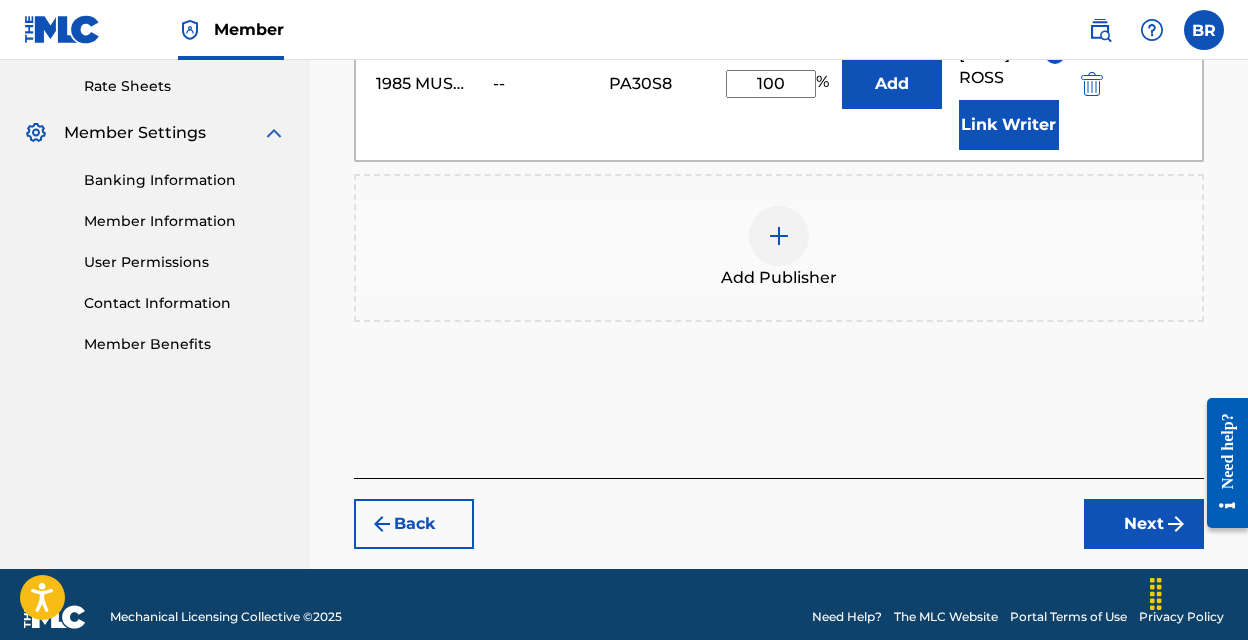 click on "Link Writer" at bounding box center [1009, 125] 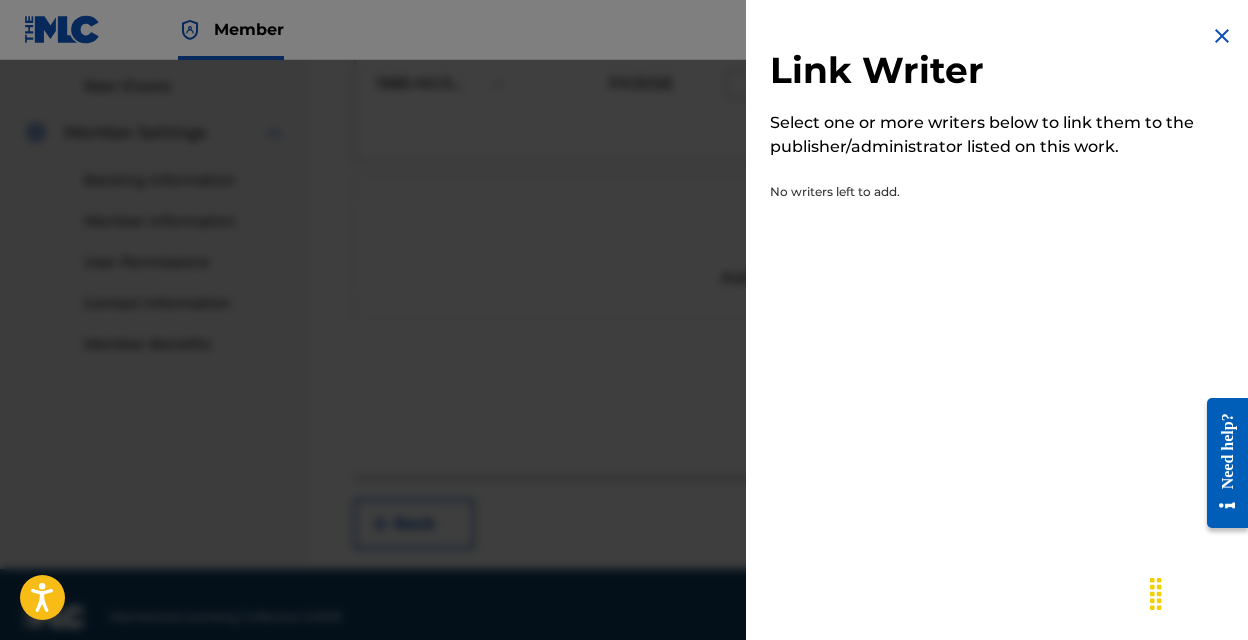 click at bounding box center (1222, 36) 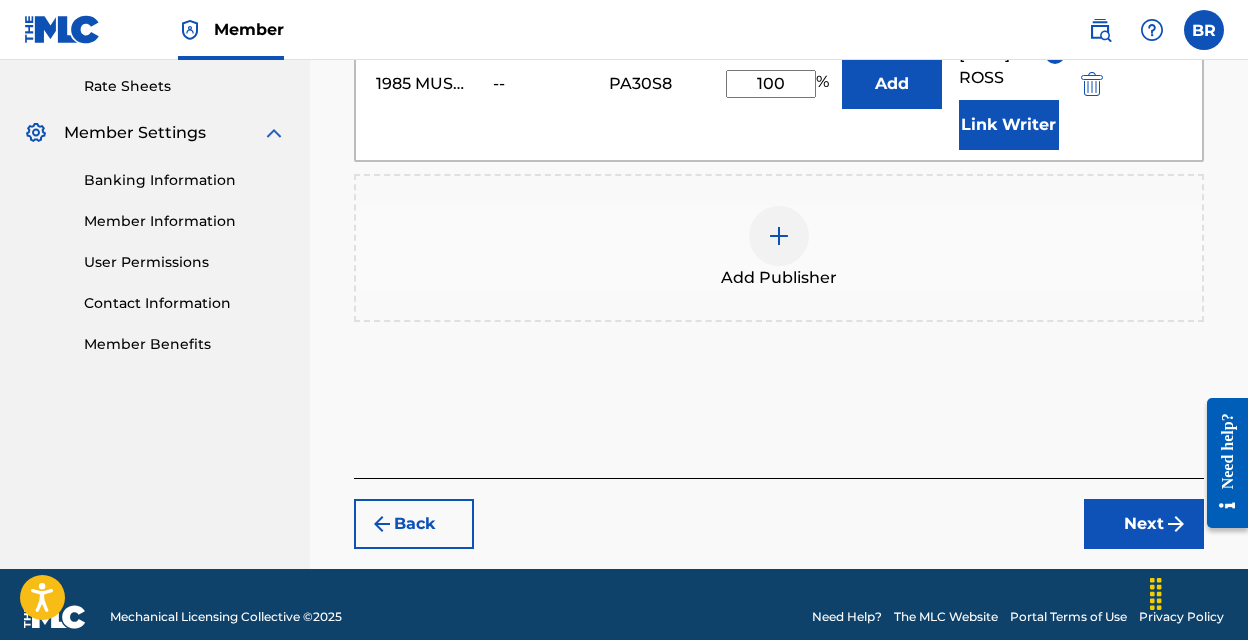 click on "Next" at bounding box center (1144, 524) 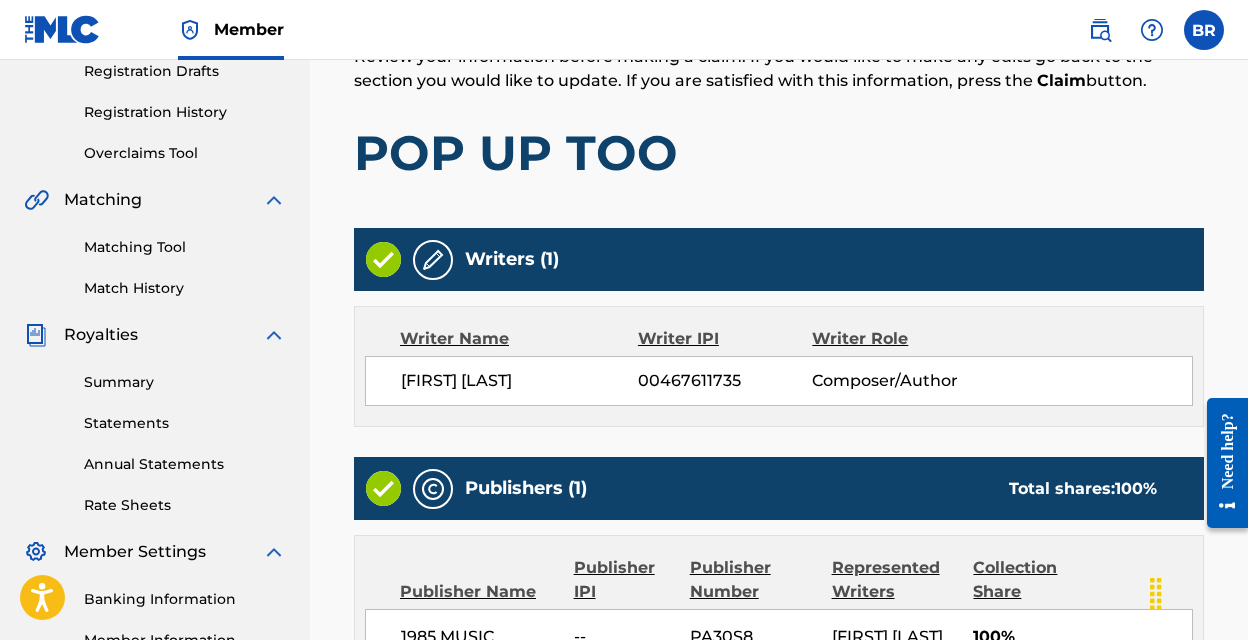 scroll, scrollTop: 633, scrollLeft: 0, axis: vertical 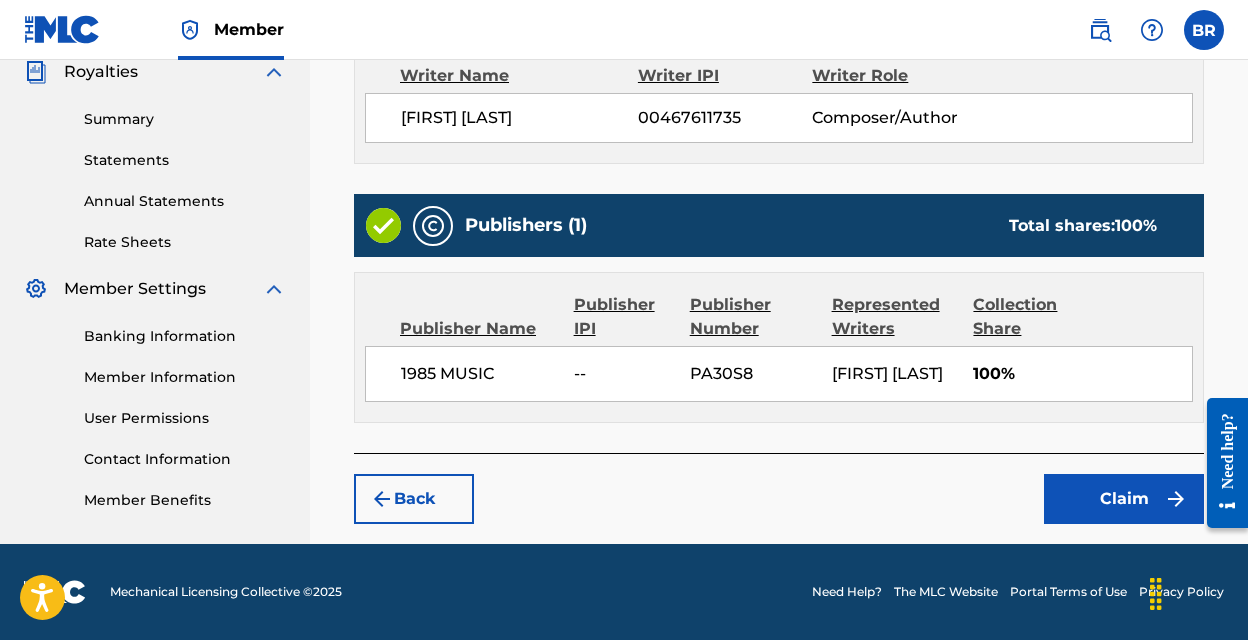 click on "Claim" at bounding box center (1124, 499) 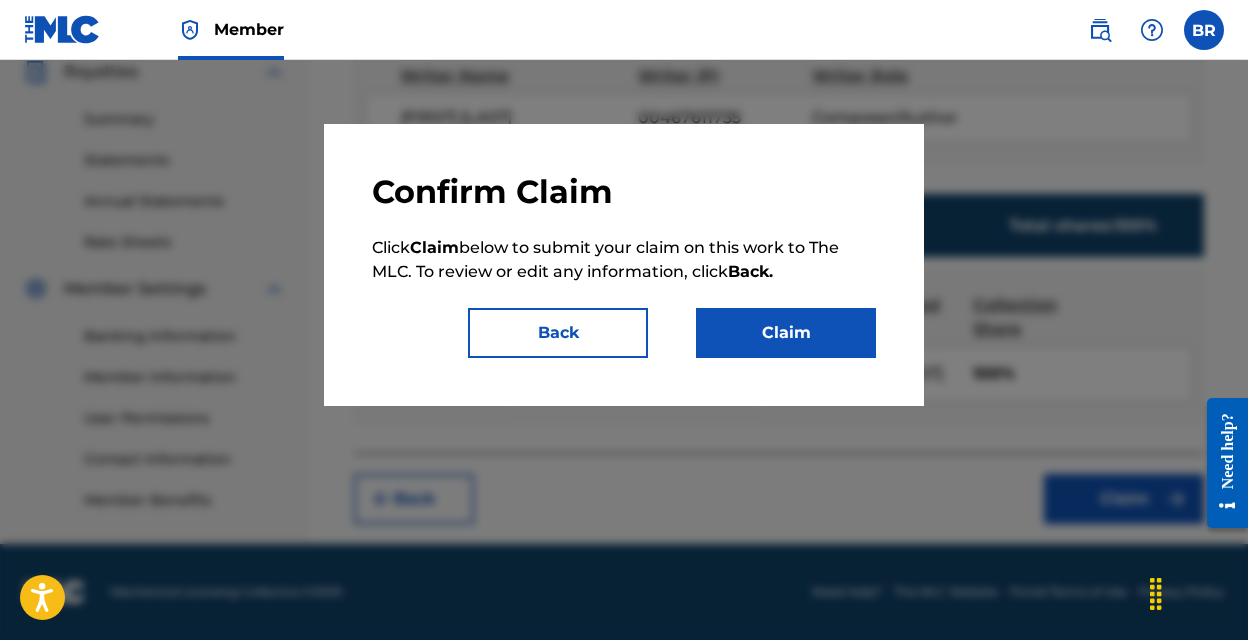 click on "Claim" at bounding box center (786, 333) 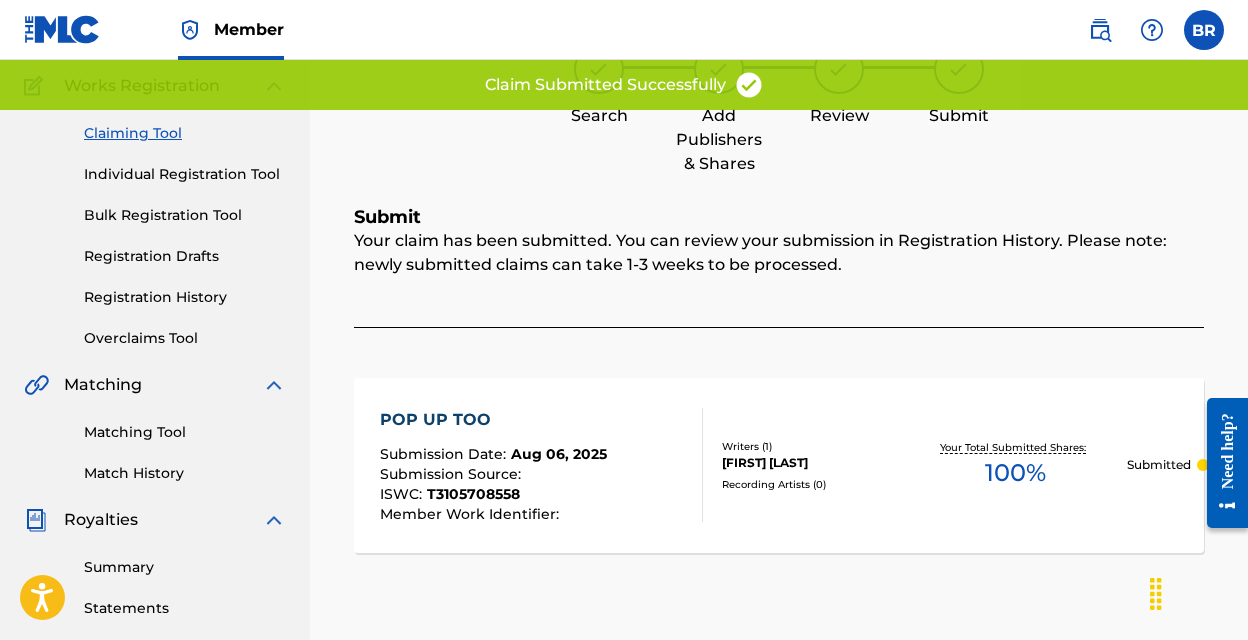 scroll, scrollTop: 129, scrollLeft: 0, axis: vertical 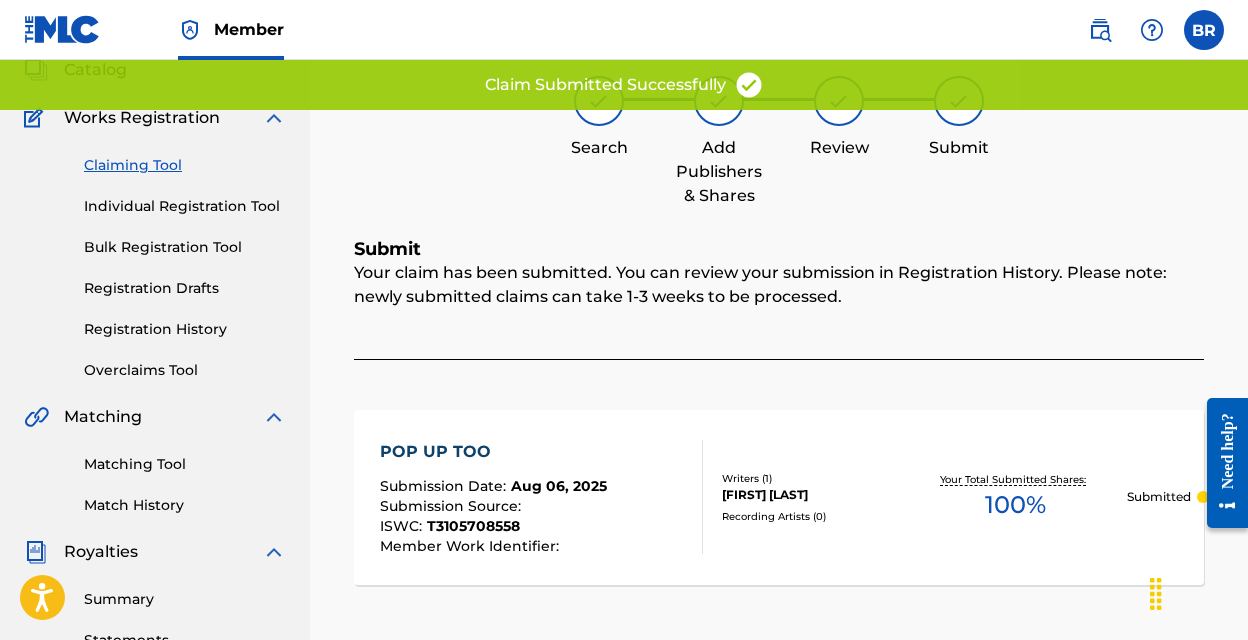 click on "Claiming Tool" at bounding box center [185, 165] 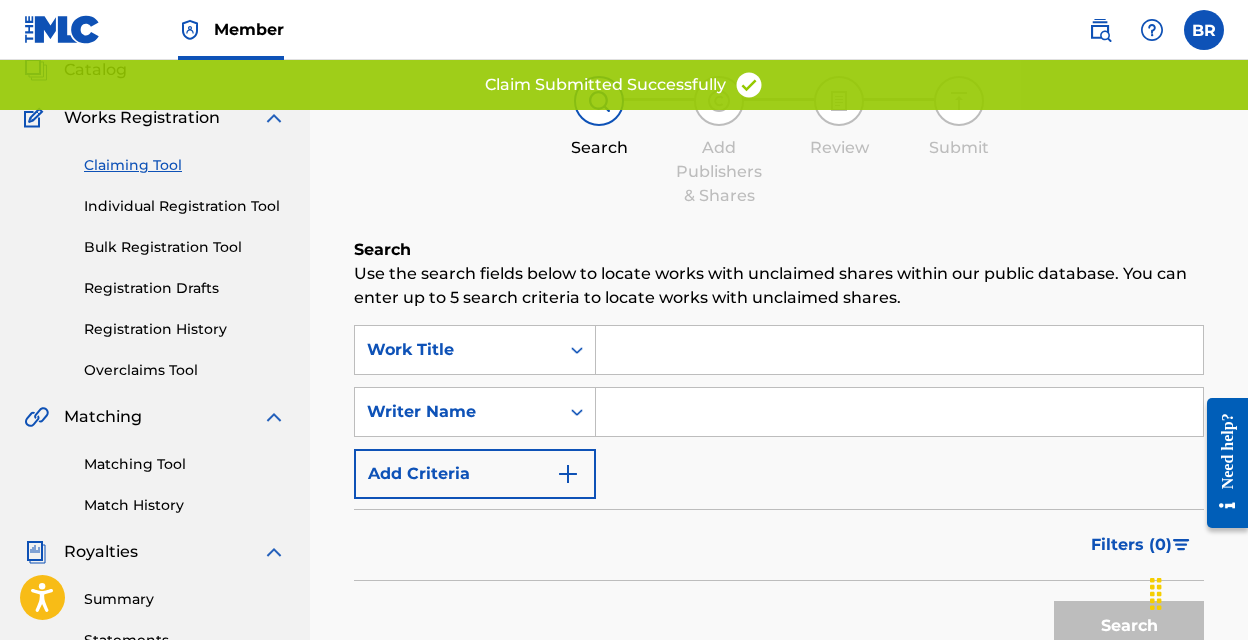 scroll, scrollTop: 0, scrollLeft: 0, axis: both 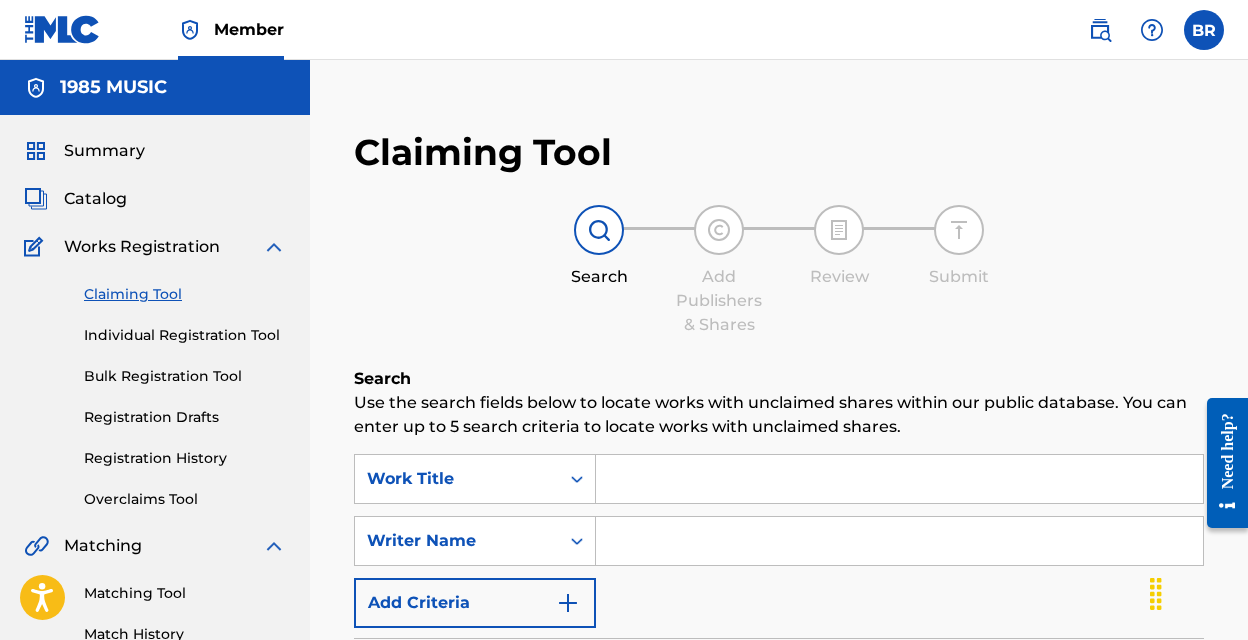 click at bounding box center (899, 479) 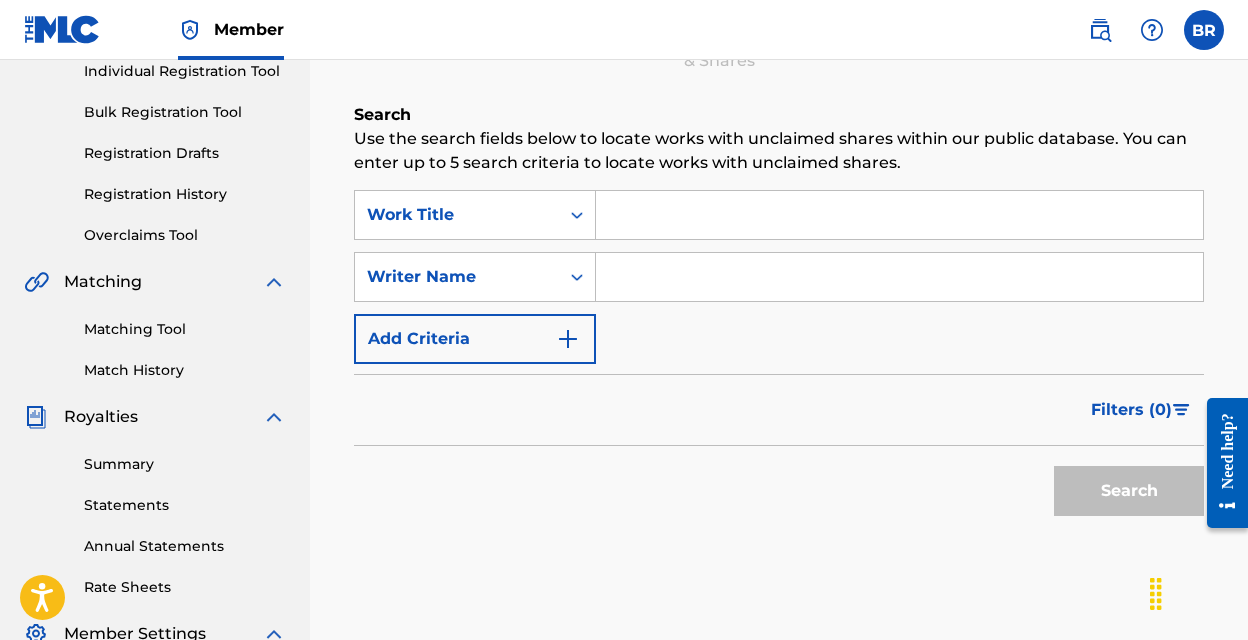 scroll, scrollTop: 265, scrollLeft: 0, axis: vertical 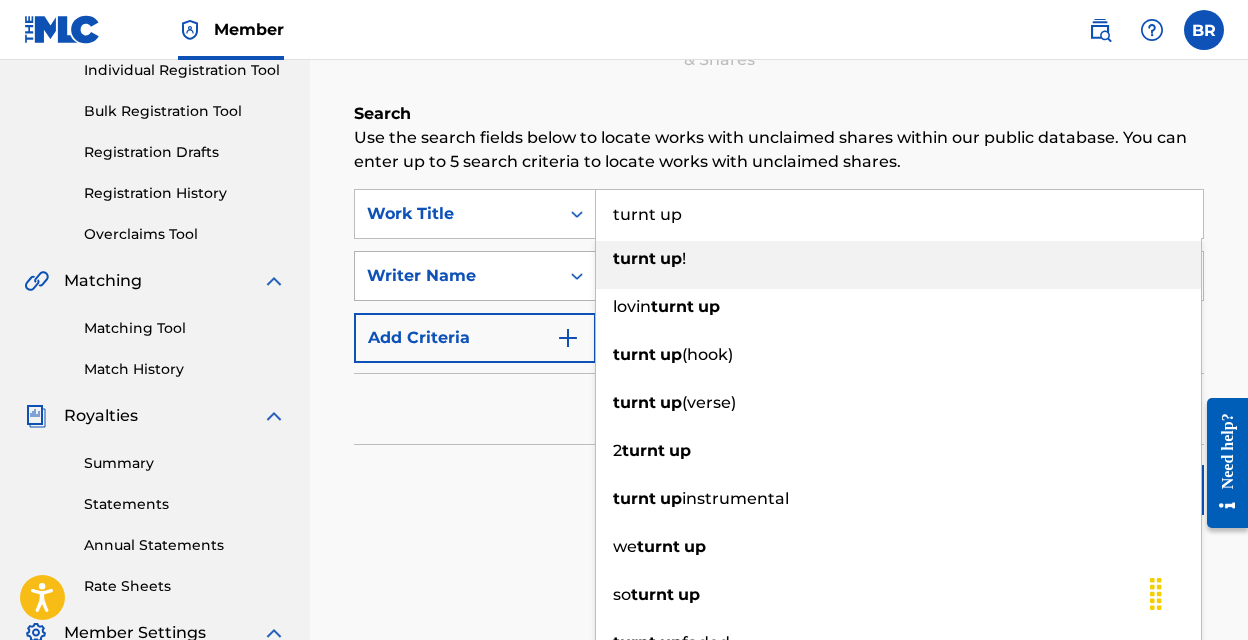 type on "turnt up" 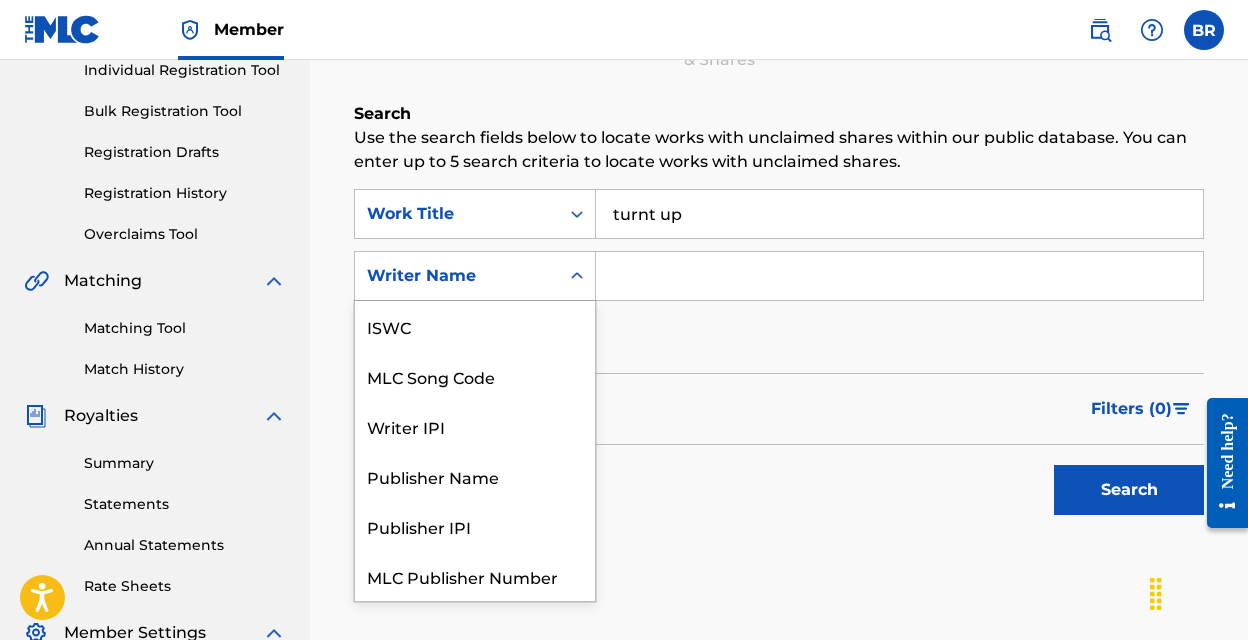 scroll, scrollTop: 50, scrollLeft: 0, axis: vertical 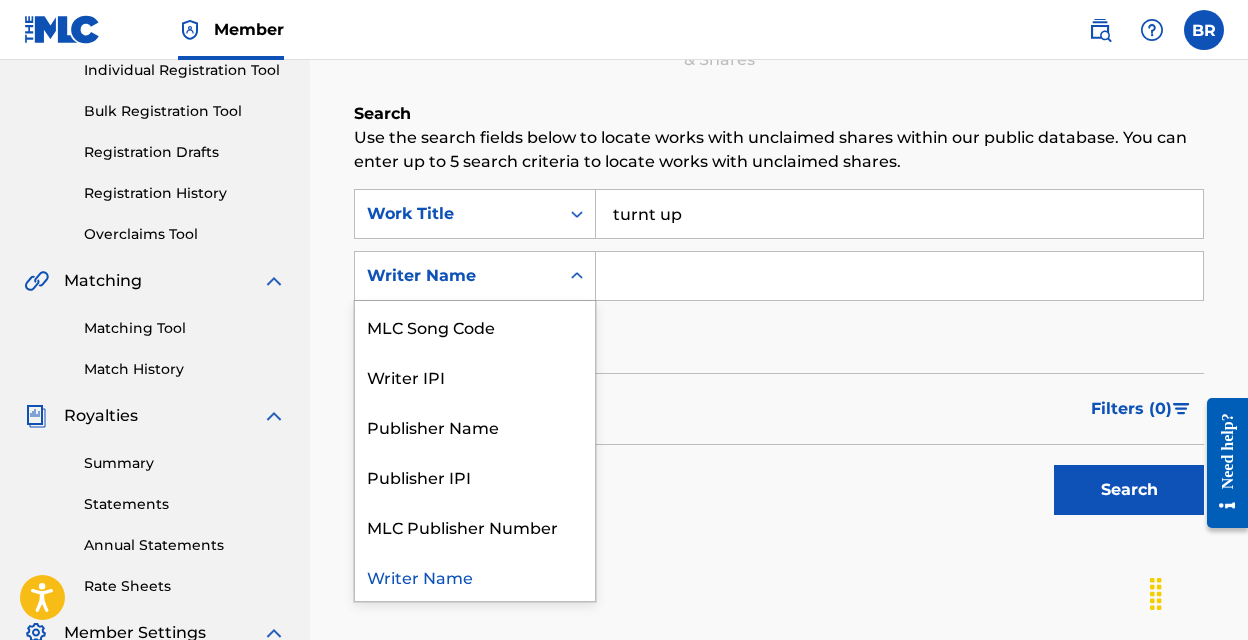 click at bounding box center [899, 276] 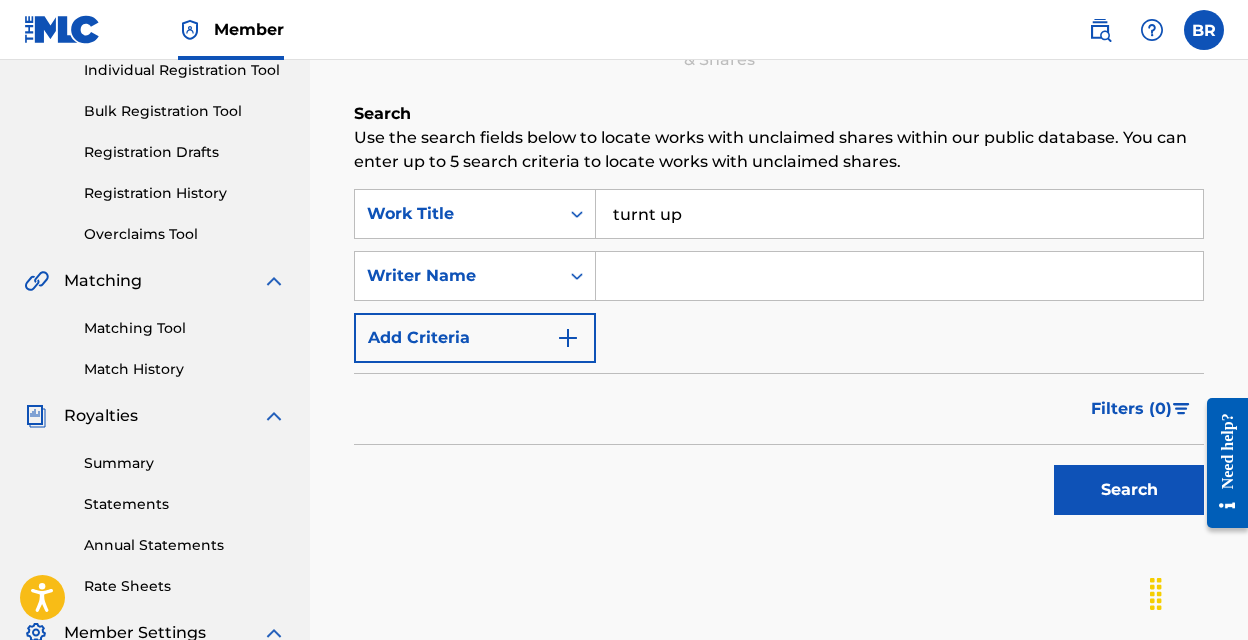 type on "[FIRST] [LAST]" 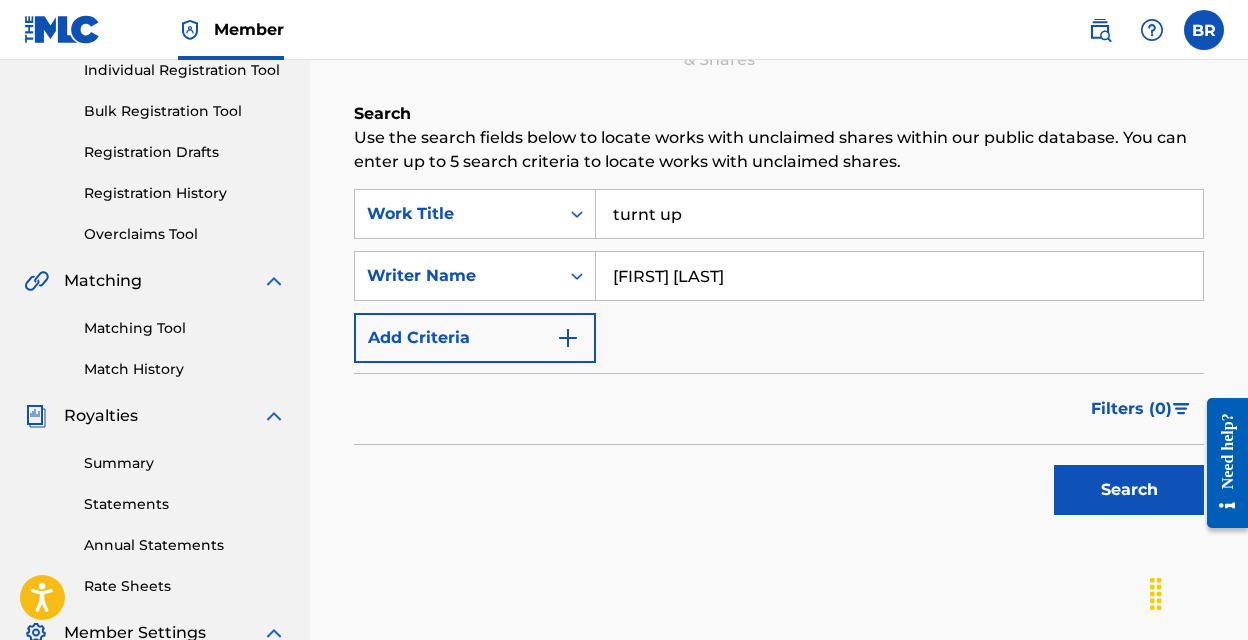 click on "Search" at bounding box center [1129, 490] 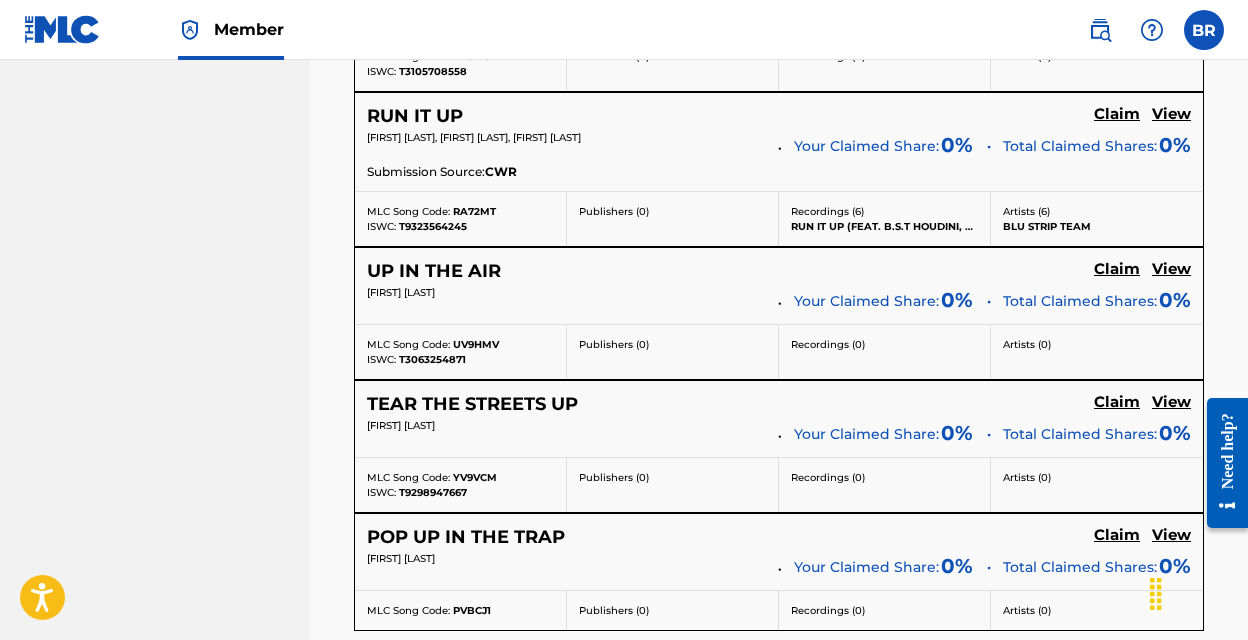 scroll, scrollTop: 1283, scrollLeft: 0, axis: vertical 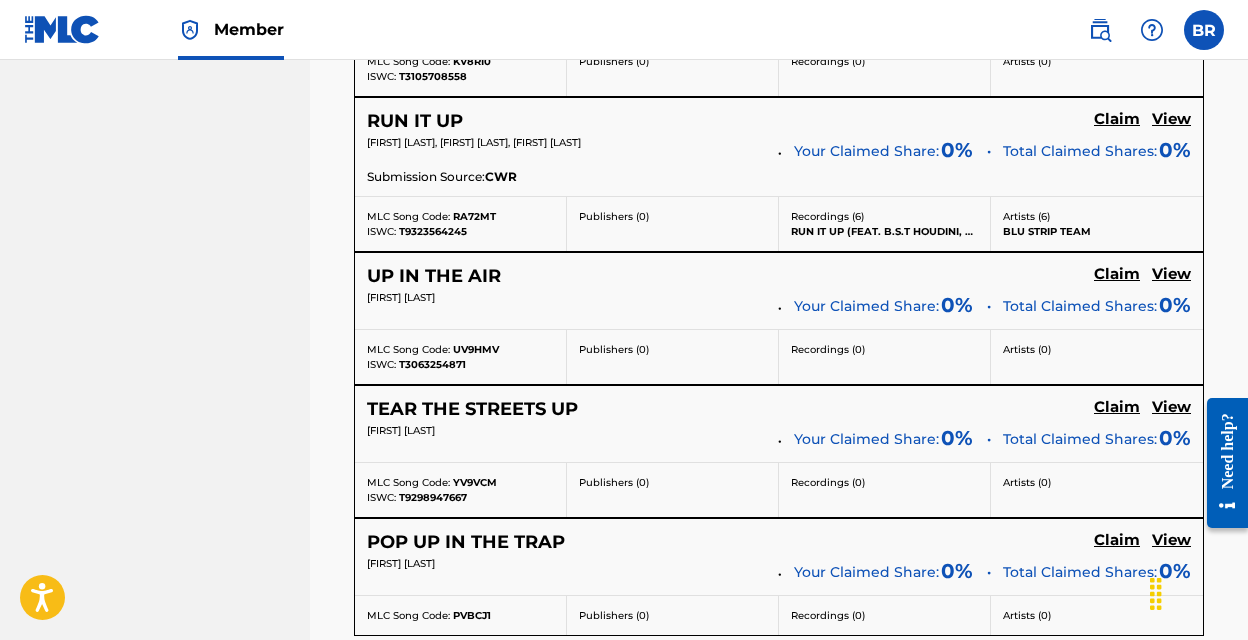 click on "Claim" at bounding box center [1117, -442] 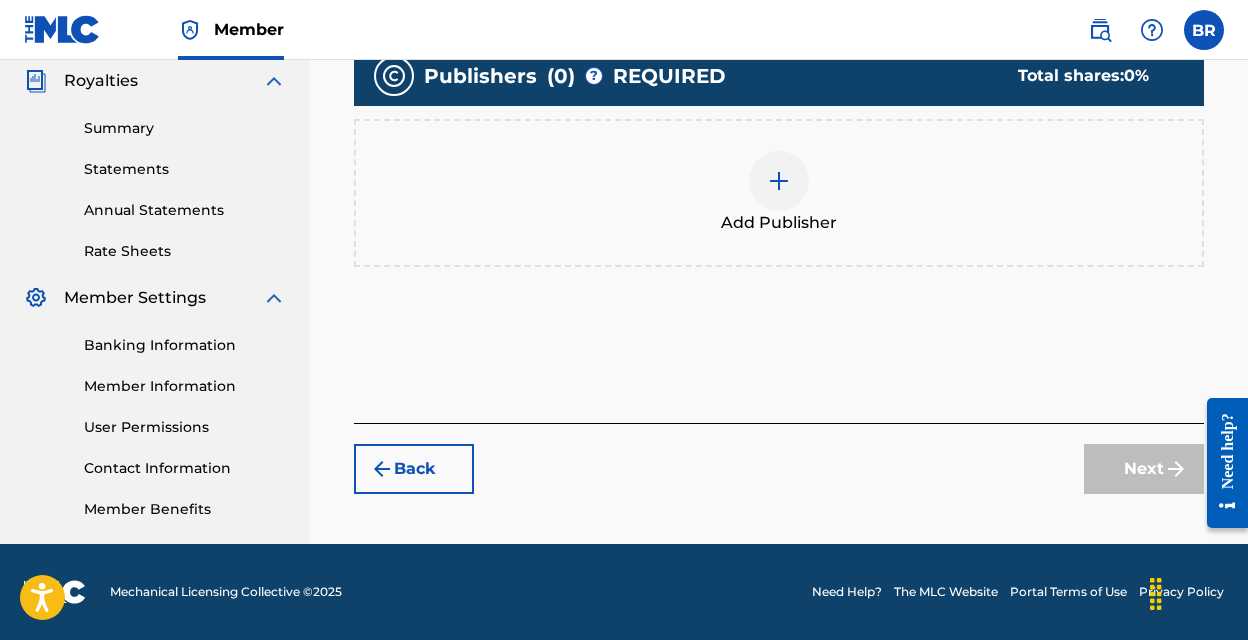 click at bounding box center [779, 181] 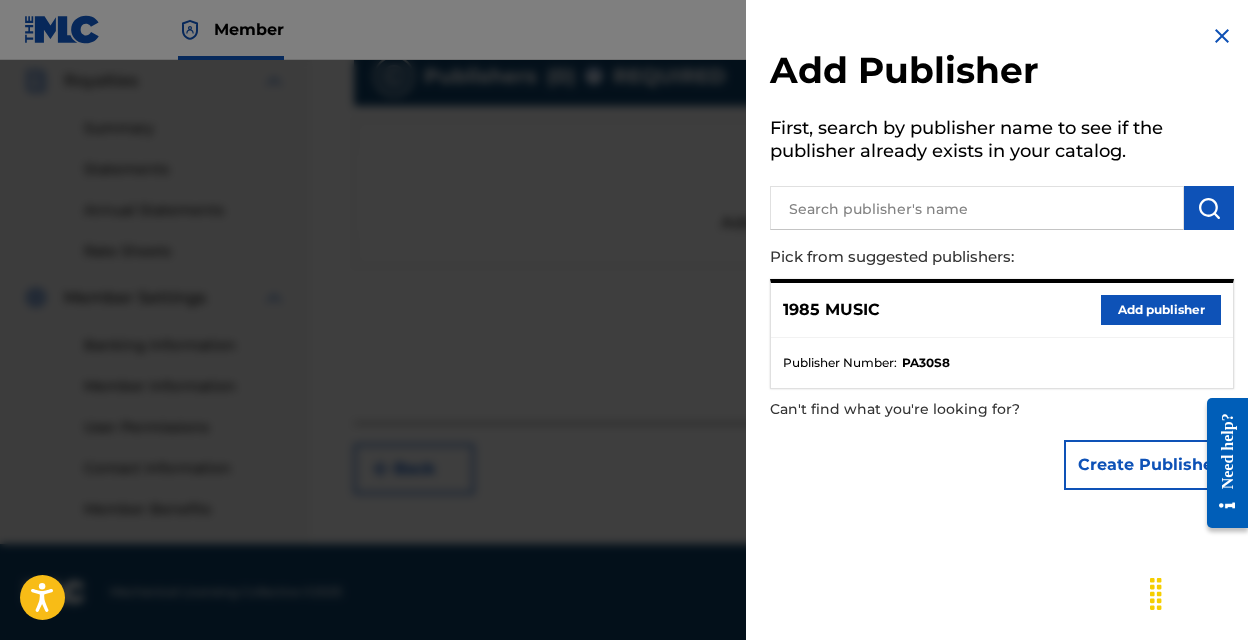click on "Add publisher" at bounding box center [1161, 310] 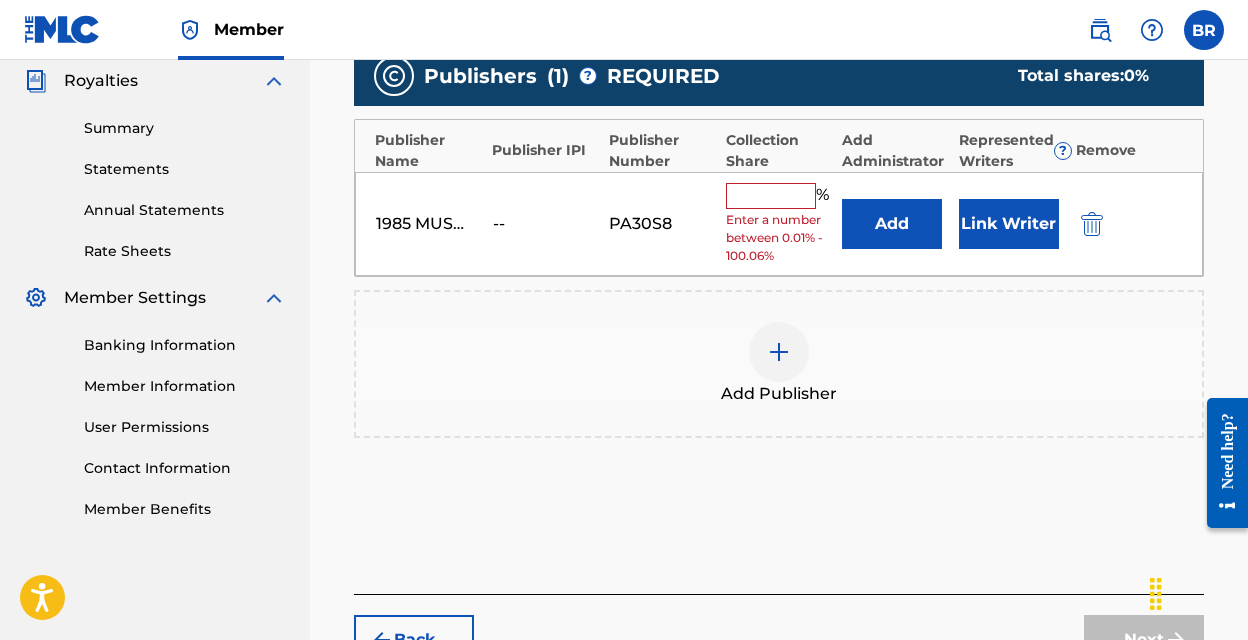 click at bounding box center [771, 196] 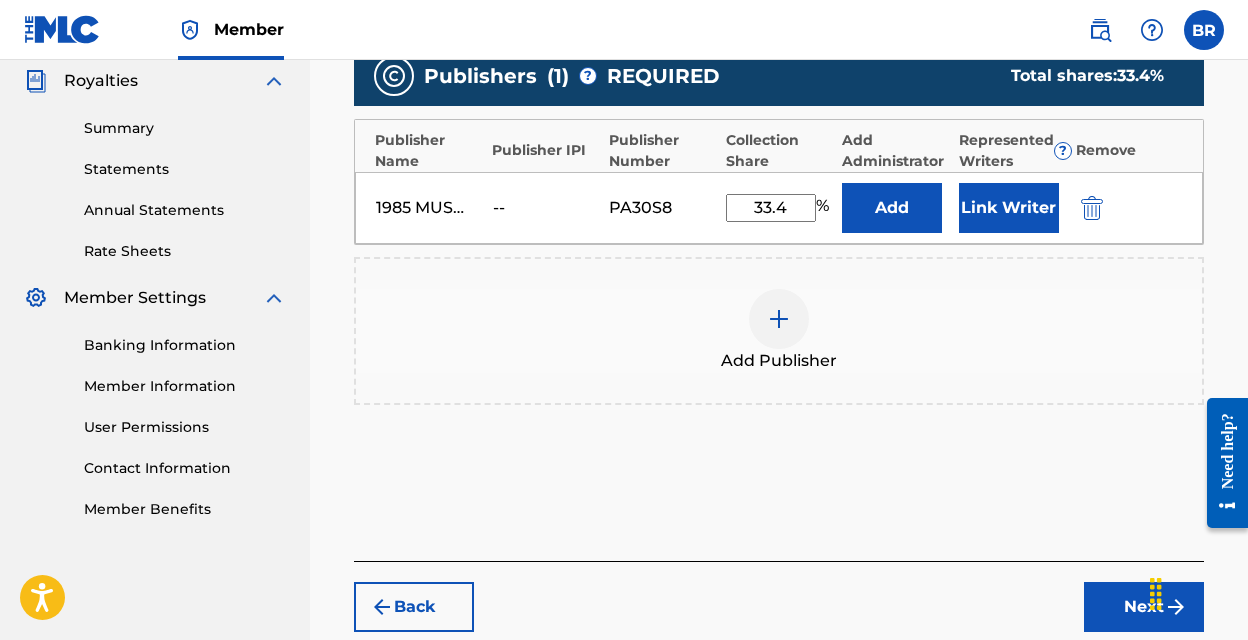 type on "33.4" 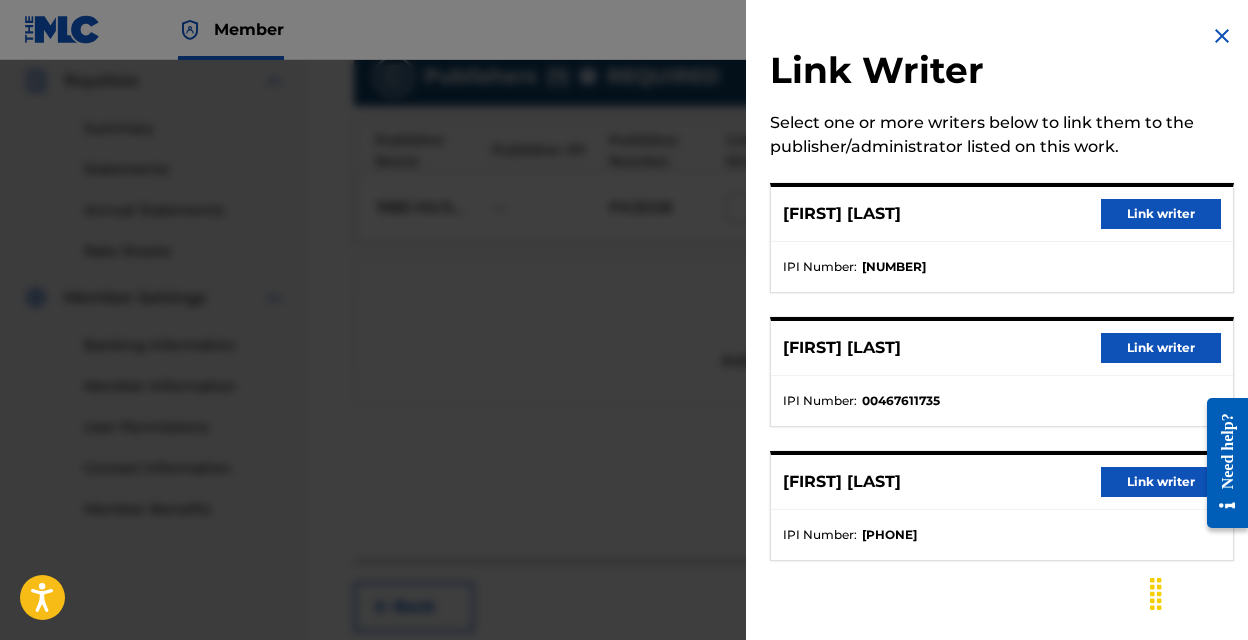 click on "Link writer" at bounding box center [1161, 348] 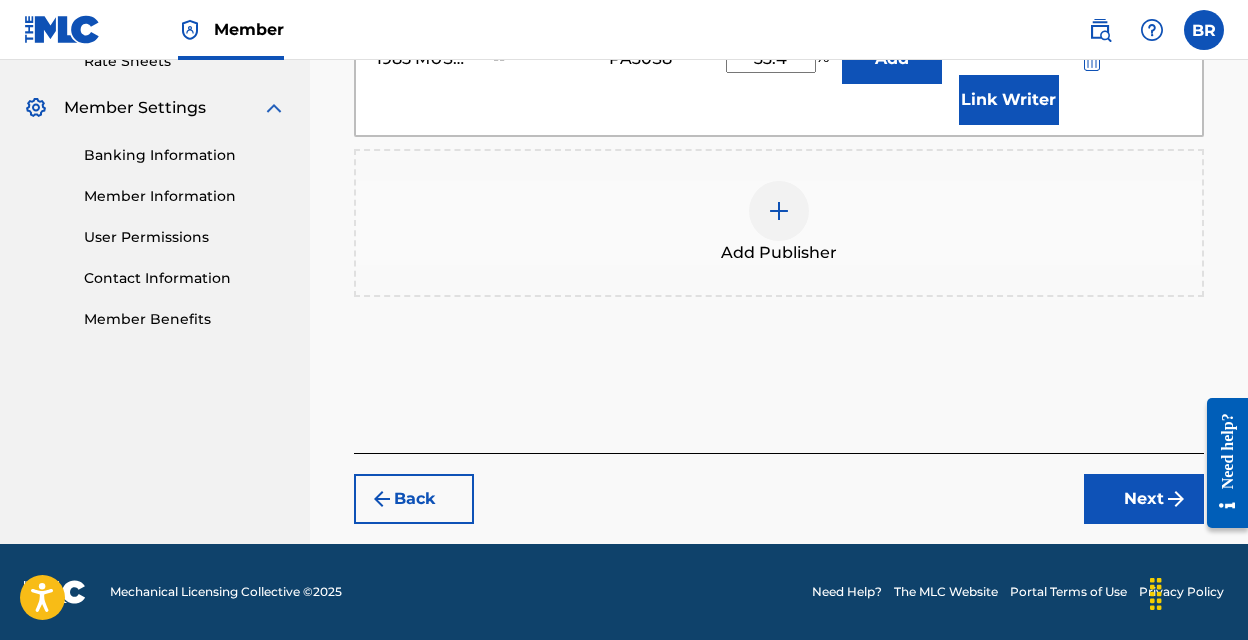 click on "Next" at bounding box center [1144, 499] 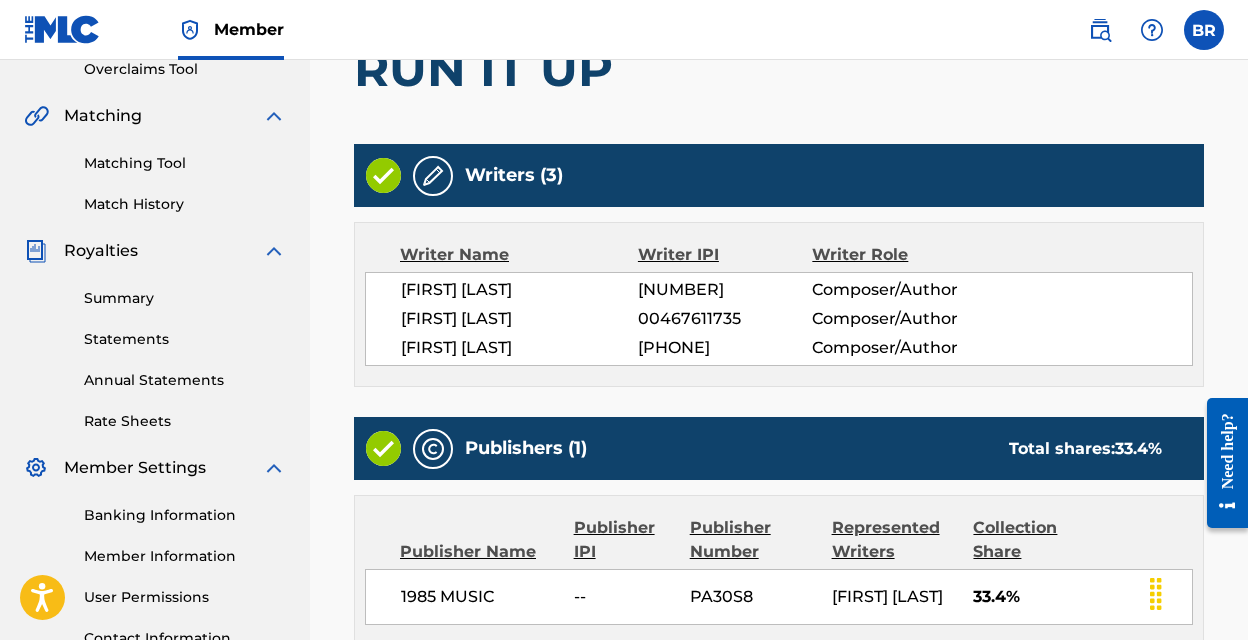 scroll, scrollTop: 701, scrollLeft: 0, axis: vertical 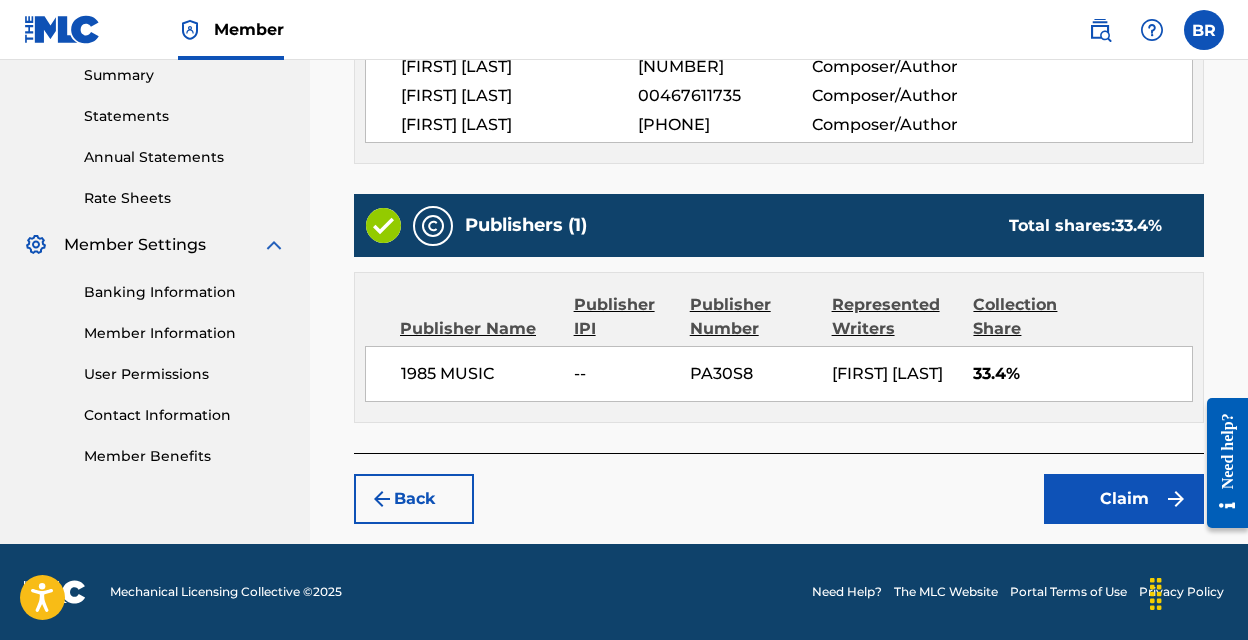 click on "Claim" at bounding box center [1124, 499] 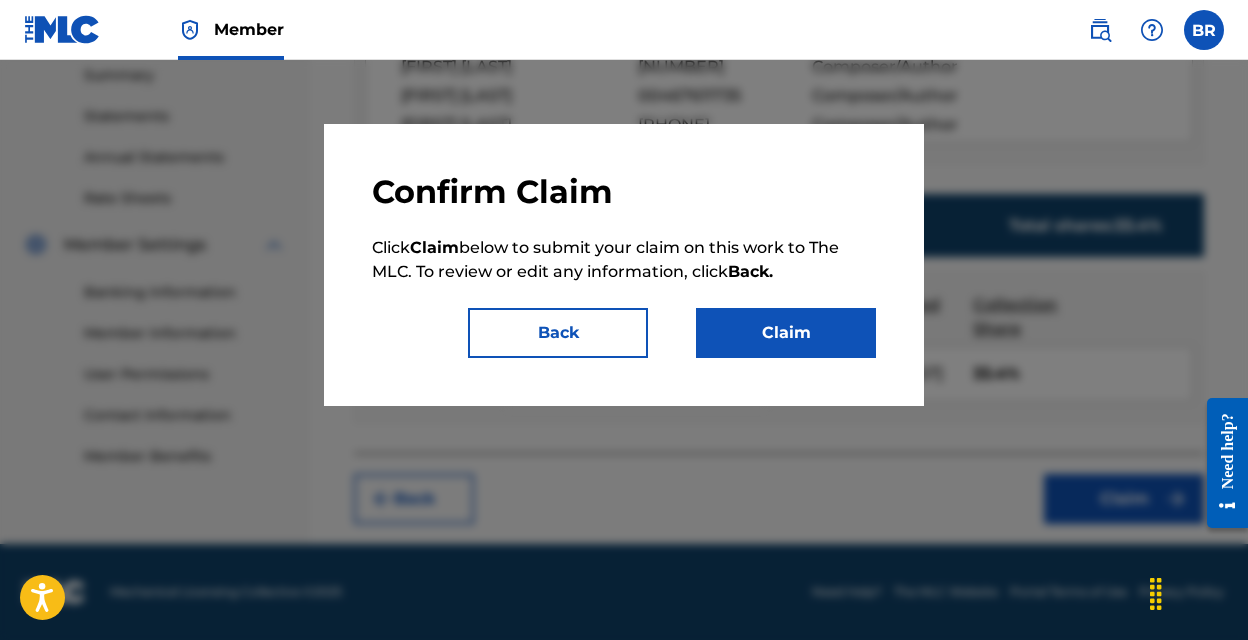 click on "Claim" at bounding box center [786, 333] 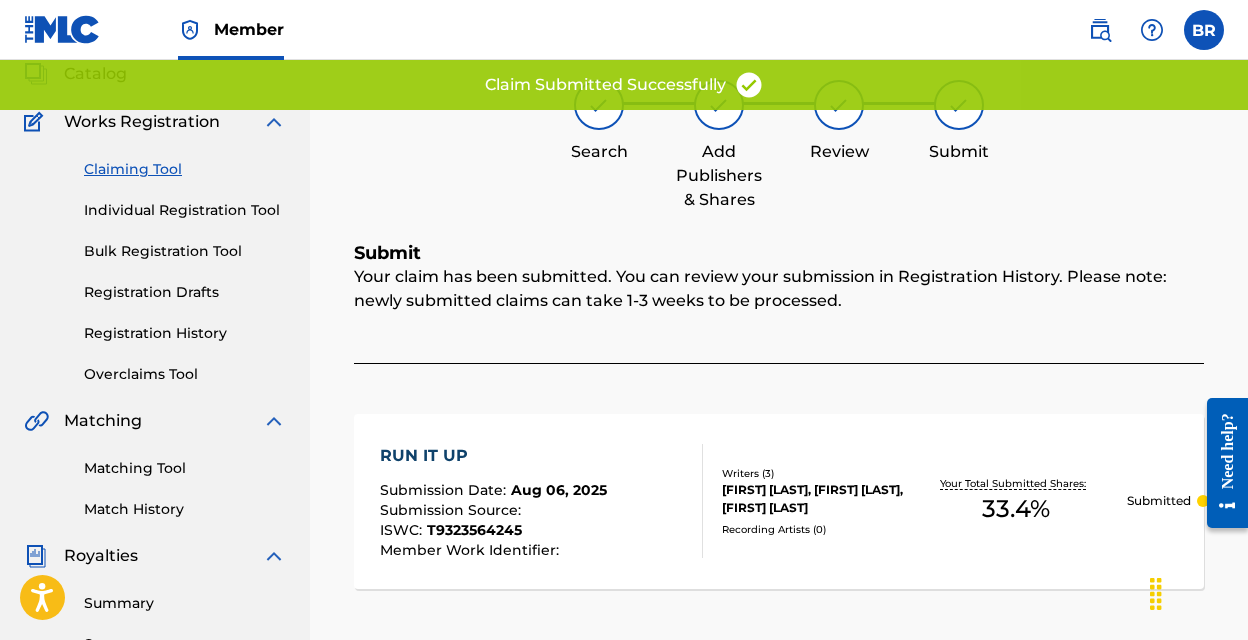 scroll, scrollTop: 0, scrollLeft: 0, axis: both 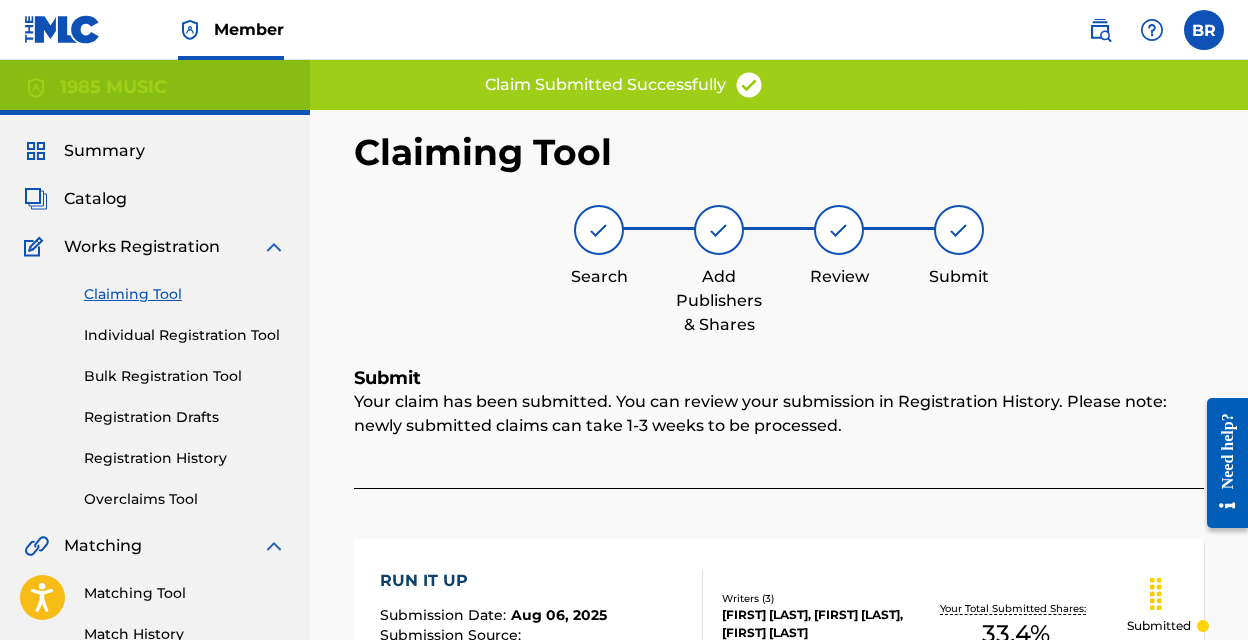 click on "Claiming Tool" at bounding box center (185, 294) 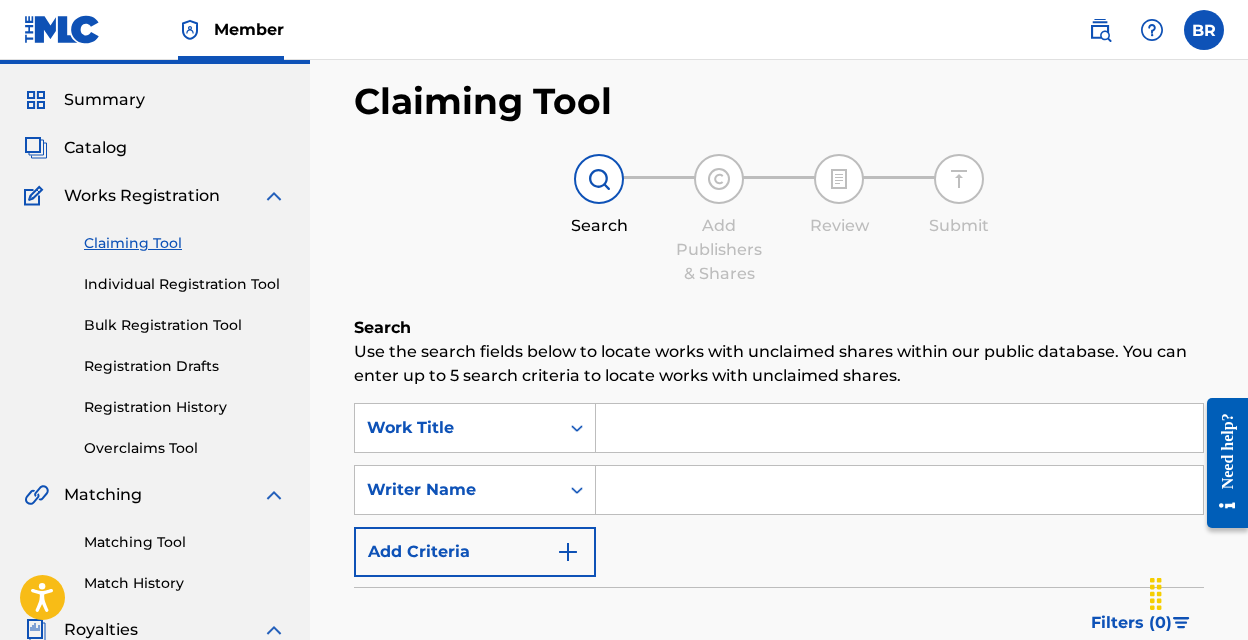 scroll, scrollTop: 0, scrollLeft: 0, axis: both 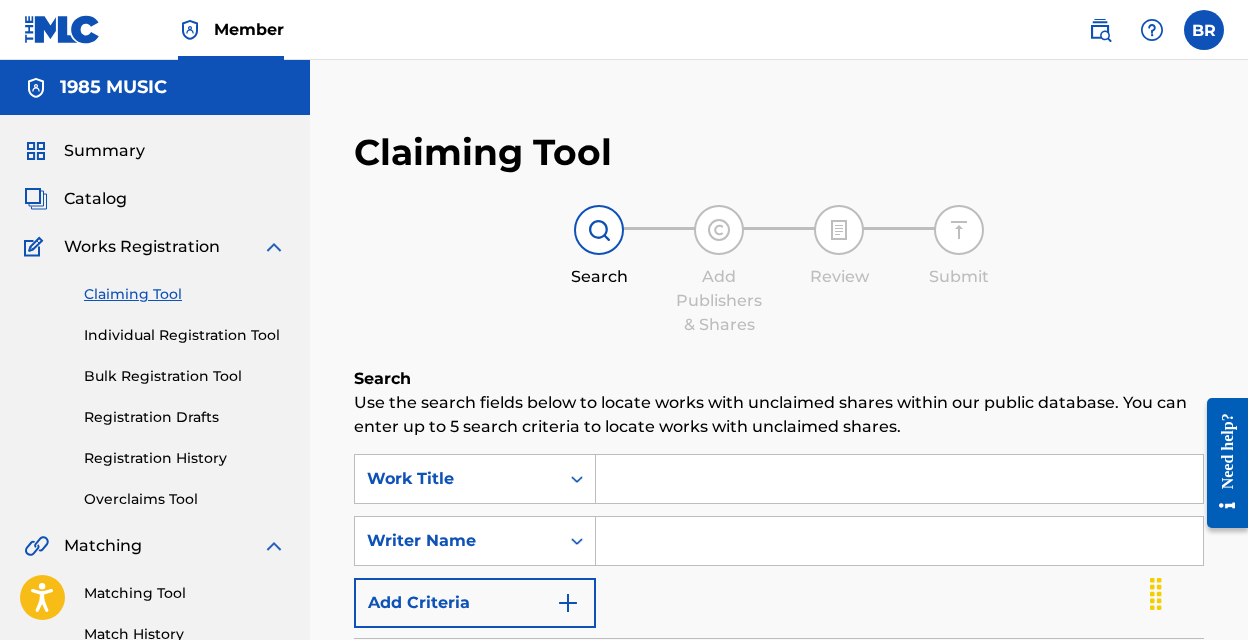 click at bounding box center (899, 479) 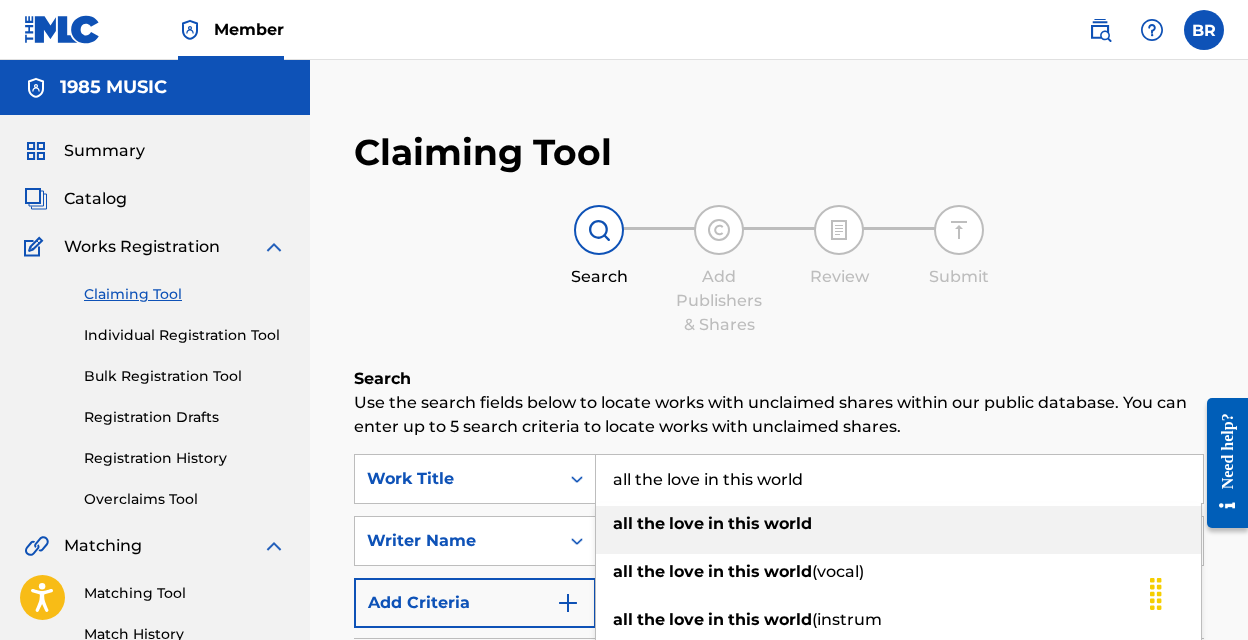 type on "all the love in this world" 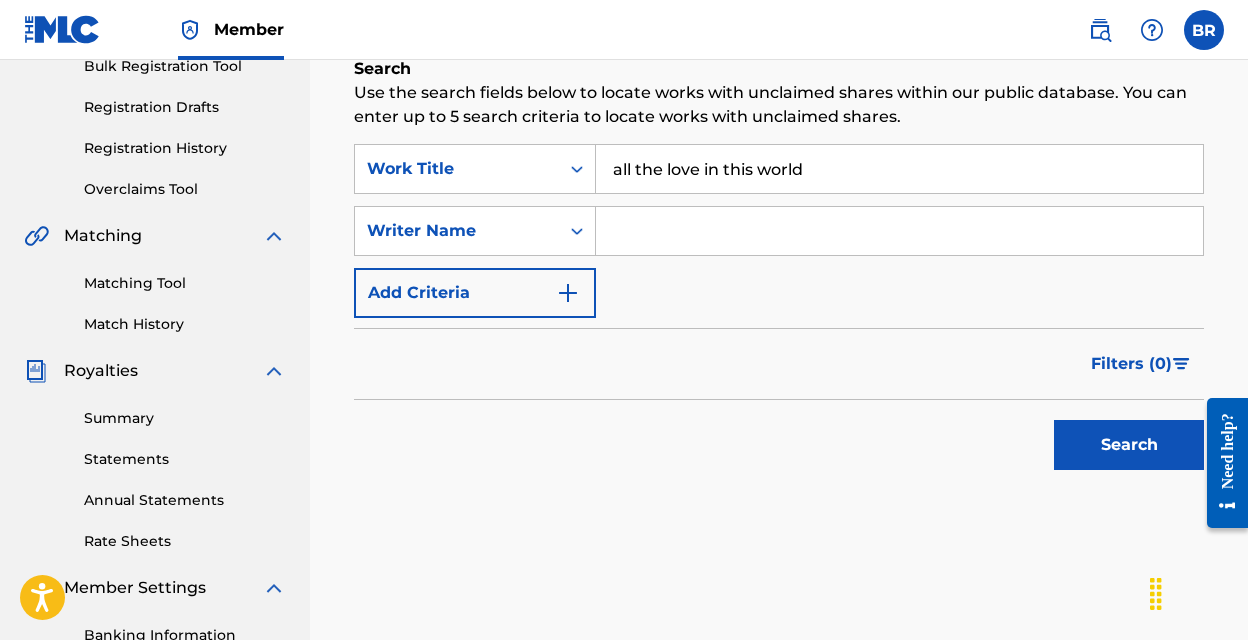 scroll, scrollTop: 478, scrollLeft: 0, axis: vertical 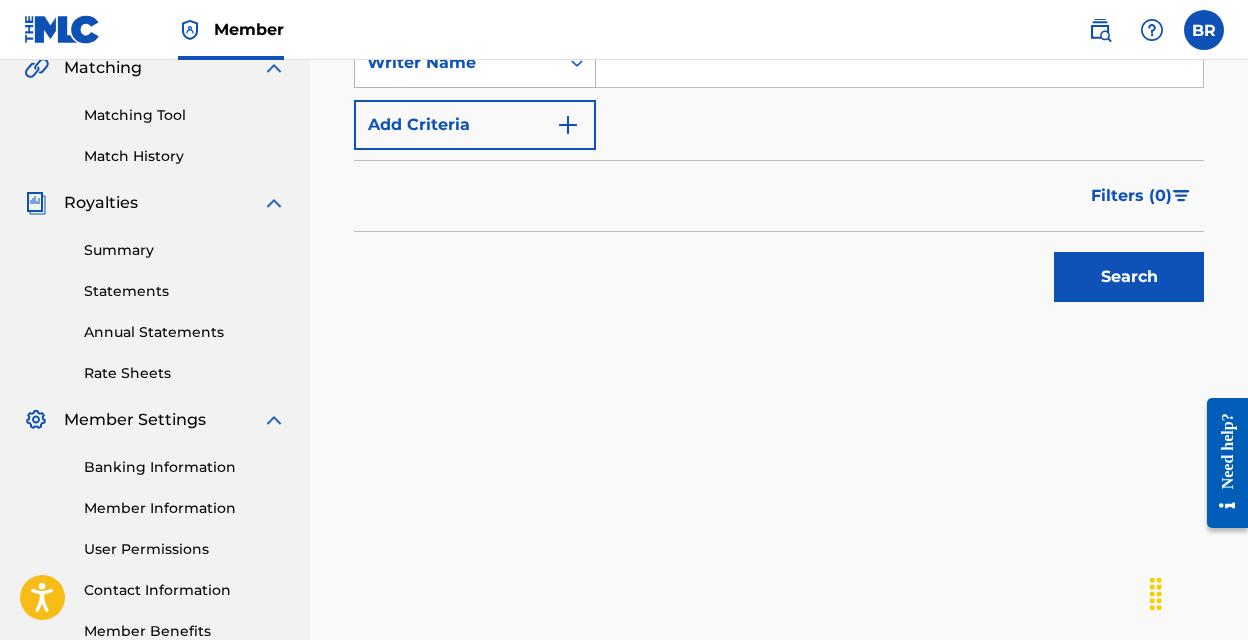 click on "Writer Name" at bounding box center [457, 63] 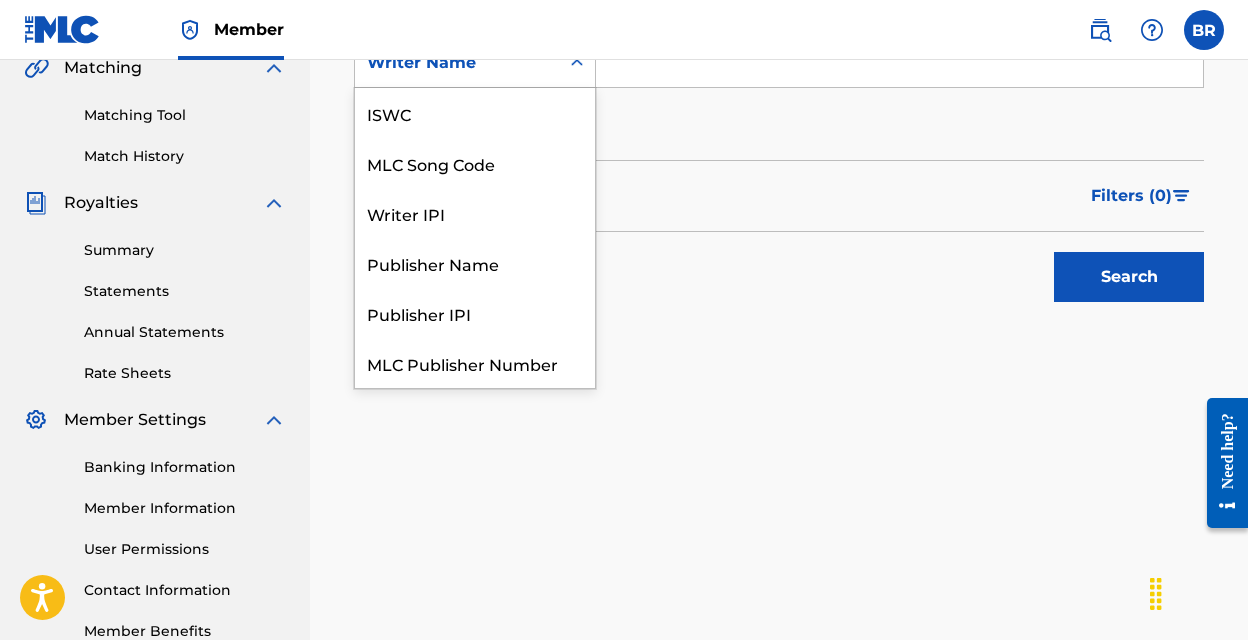 scroll, scrollTop: 50, scrollLeft: 0, axis: vertical 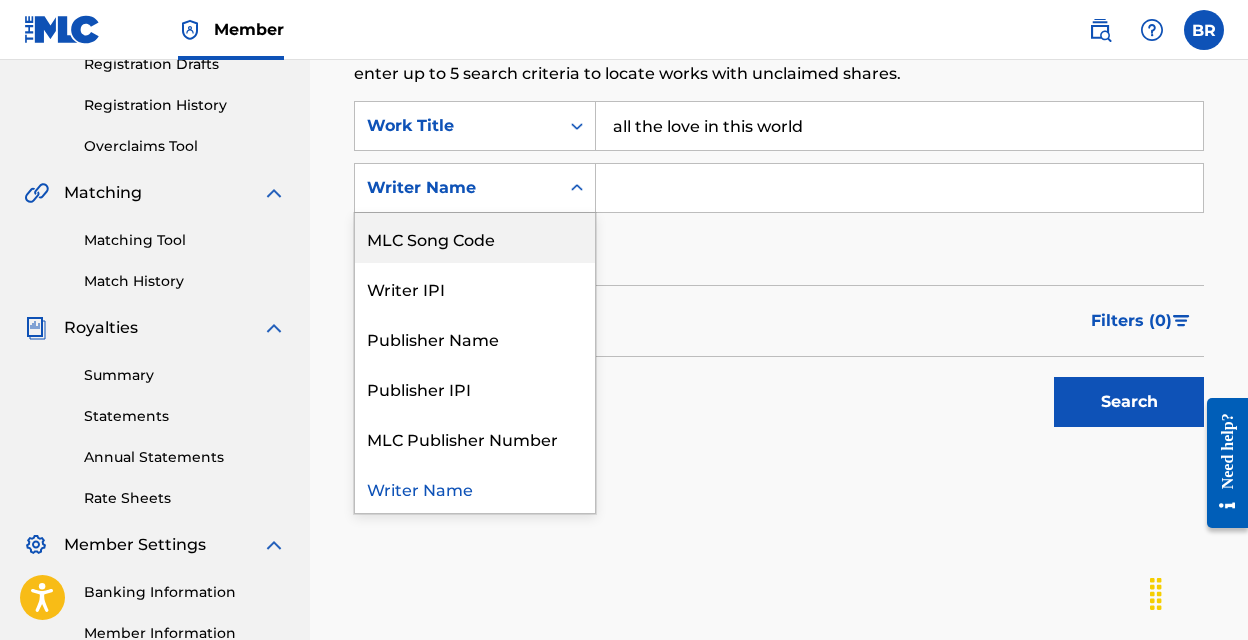 click at bounding box center [899, 188] 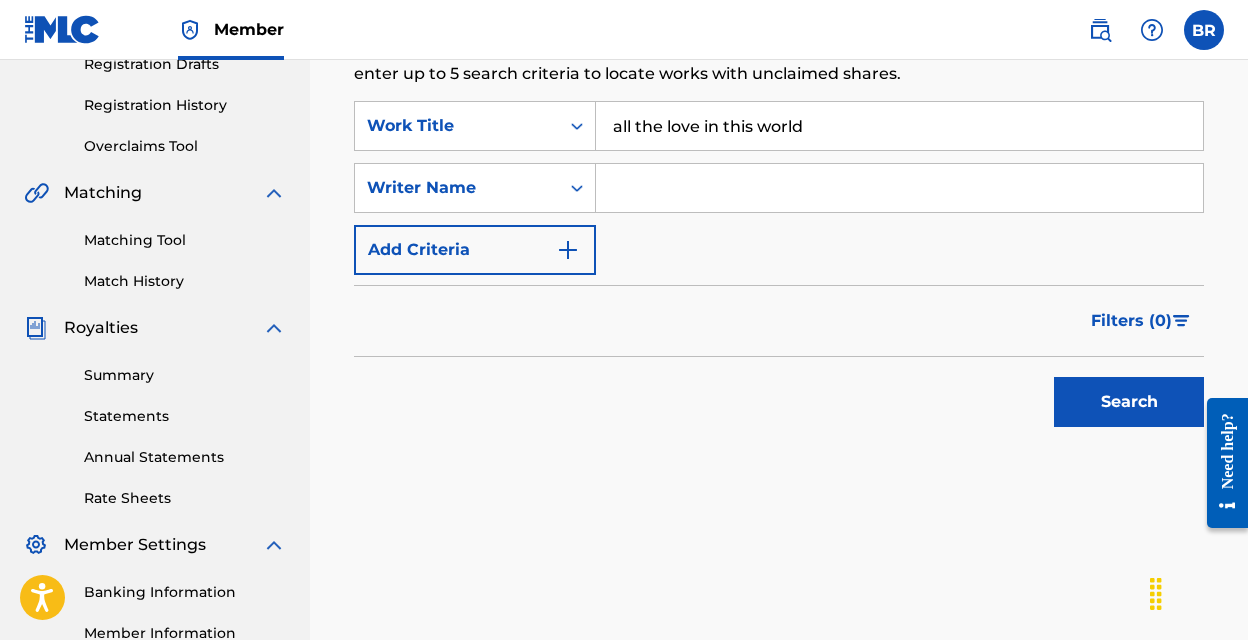 type on "[FIRST] [LAST]" 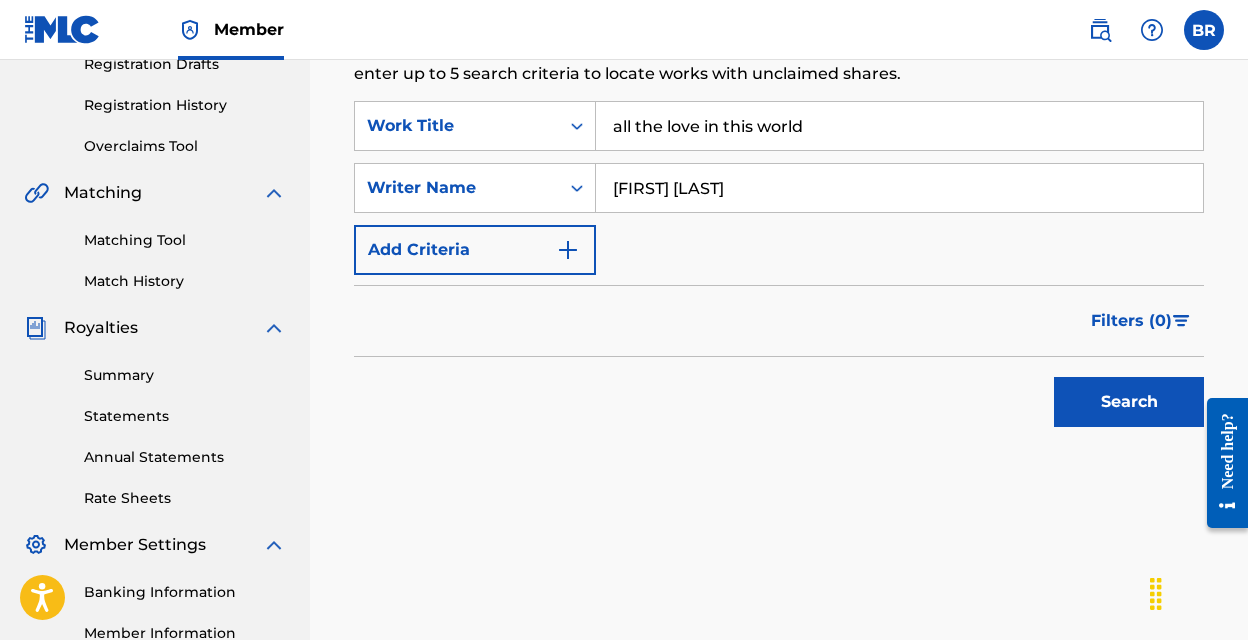 click on "Search" at bounding box center [1129, 402] 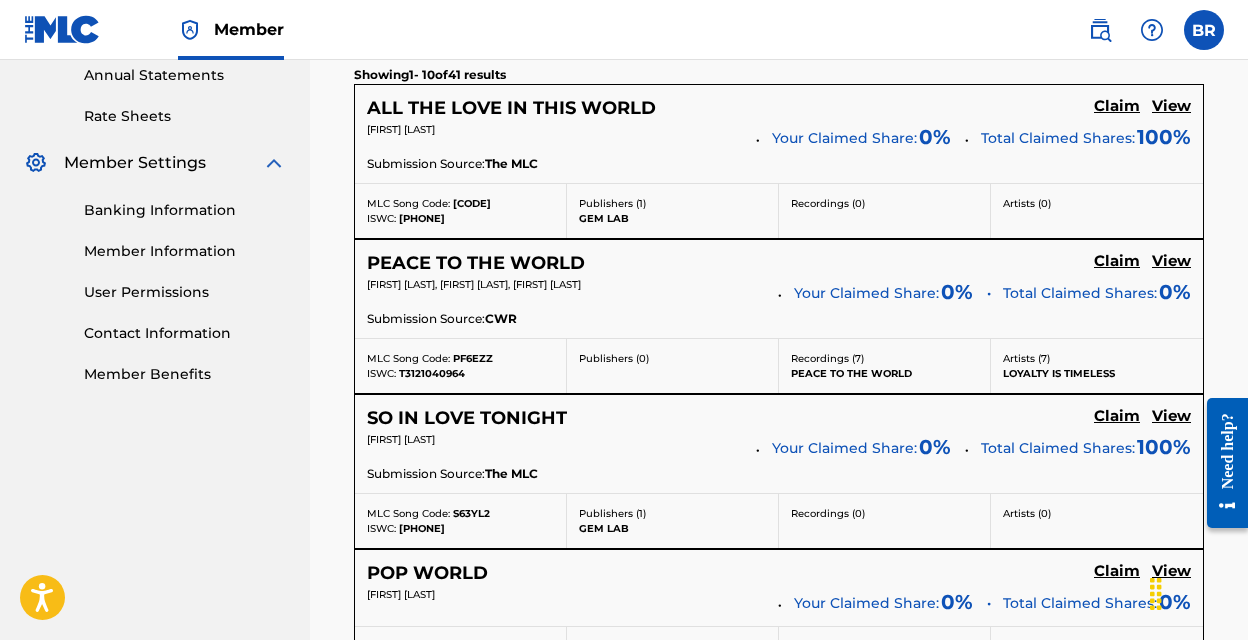 scroll, scrollTop: 739, scrollLeft: 0, axis: vertical 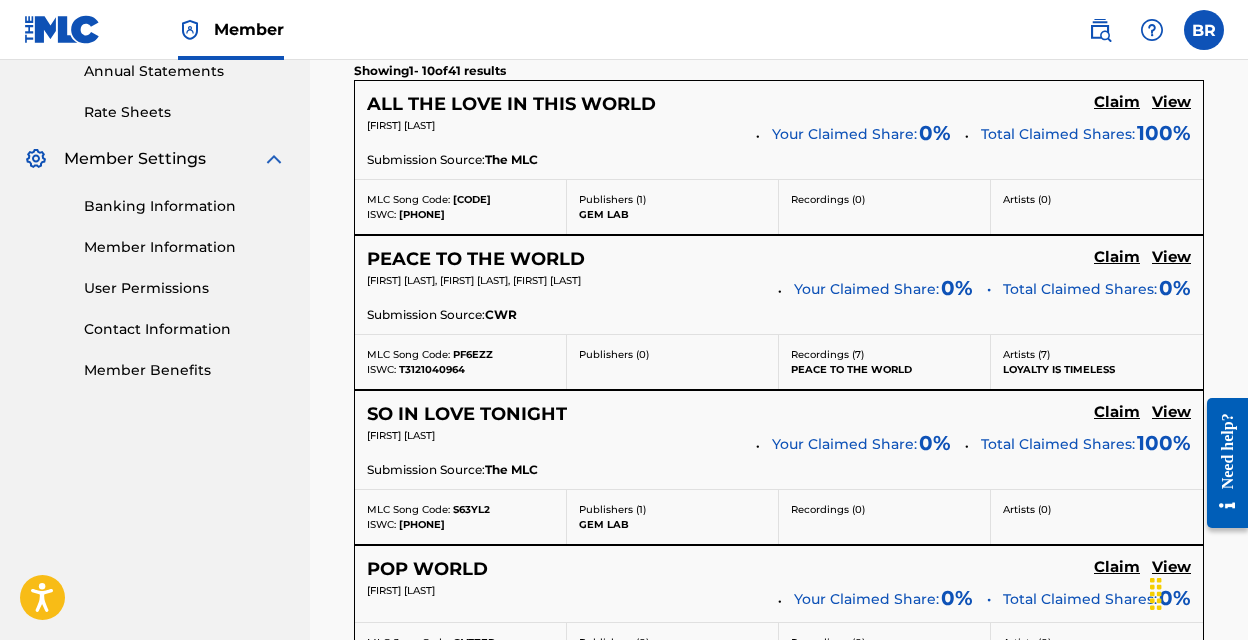 click on "View" at bounding box center (1171, 257) 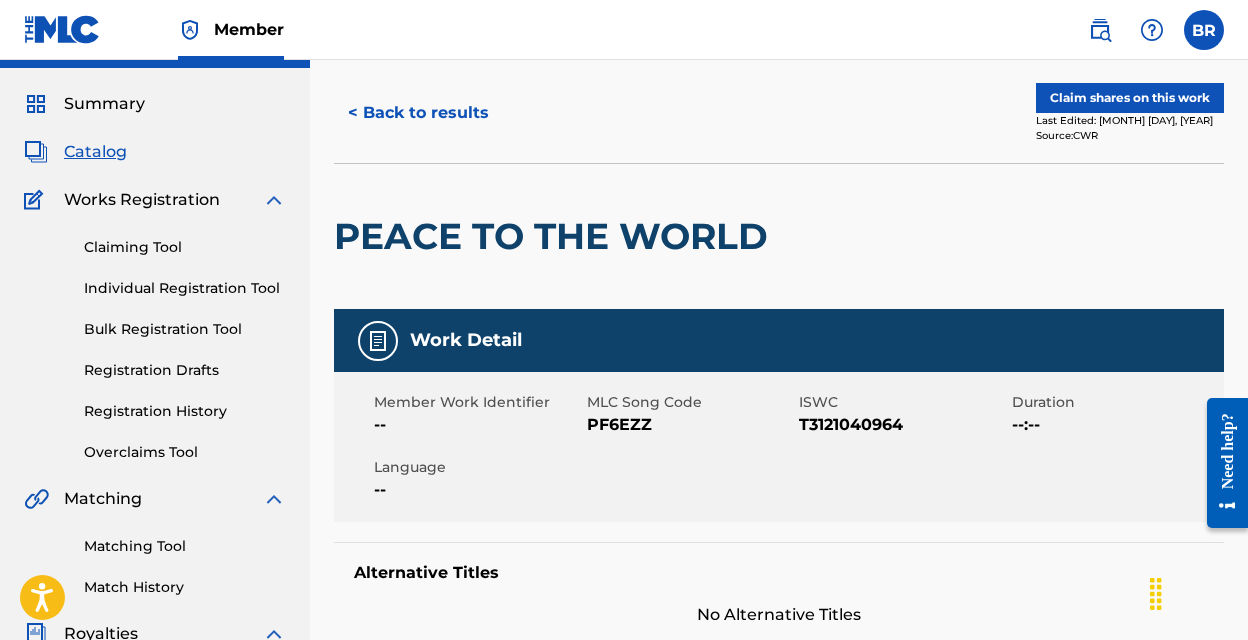 scroll, scrollTop: 0, scrollLeft: 0, axis: both 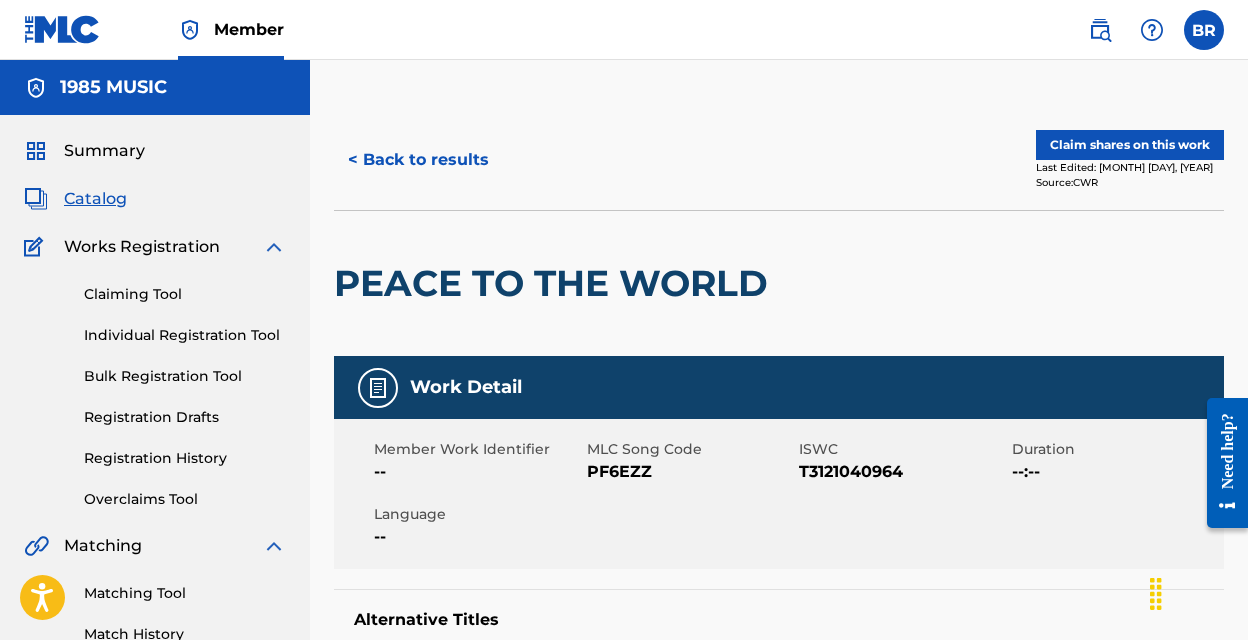click on "Claim shares on this work" at bounding box center [1130, 145] 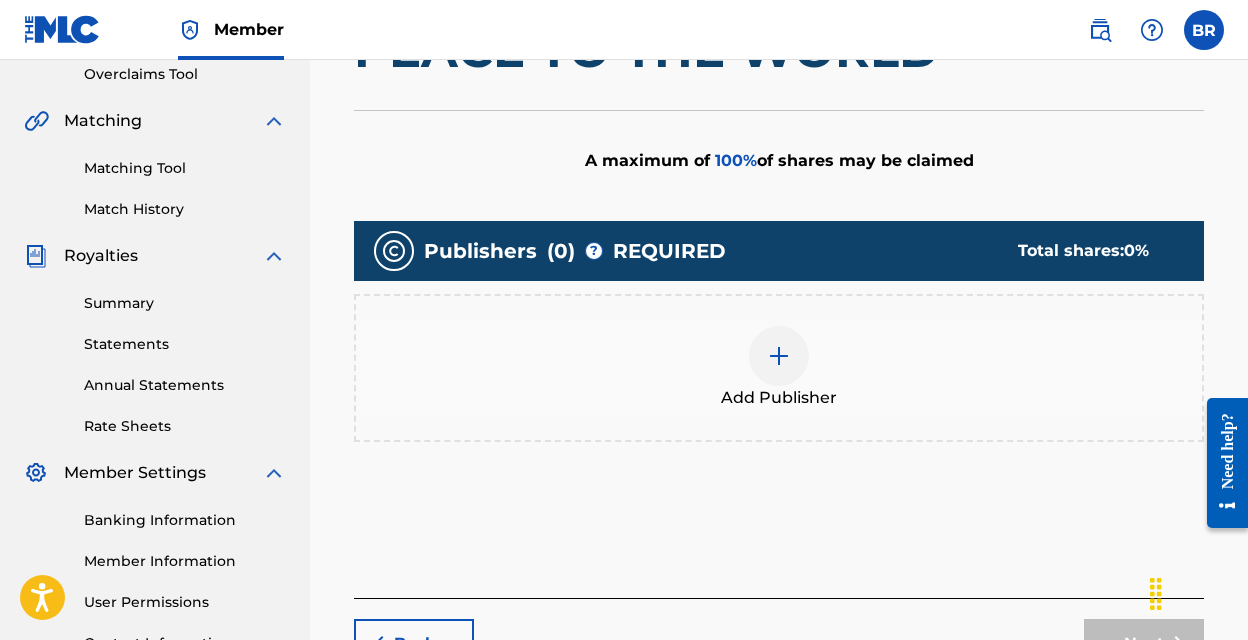 scroll, scrollTop: 426, scrollLeft: 0, axis: vertical 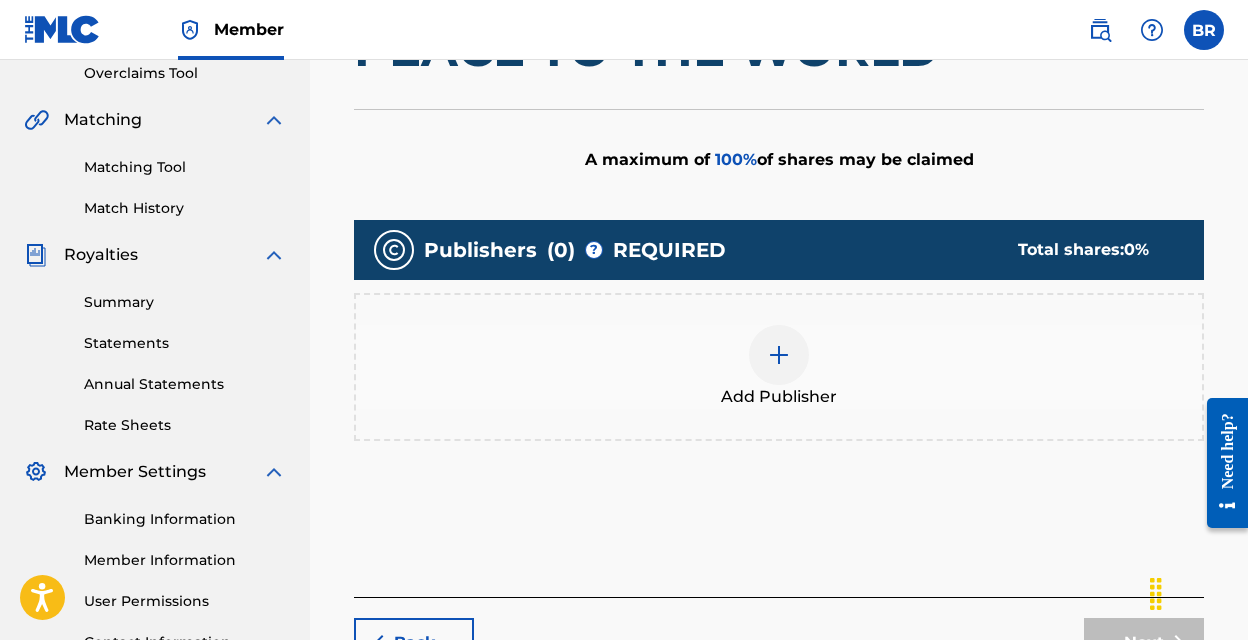 click at bounding box center (779, 355) 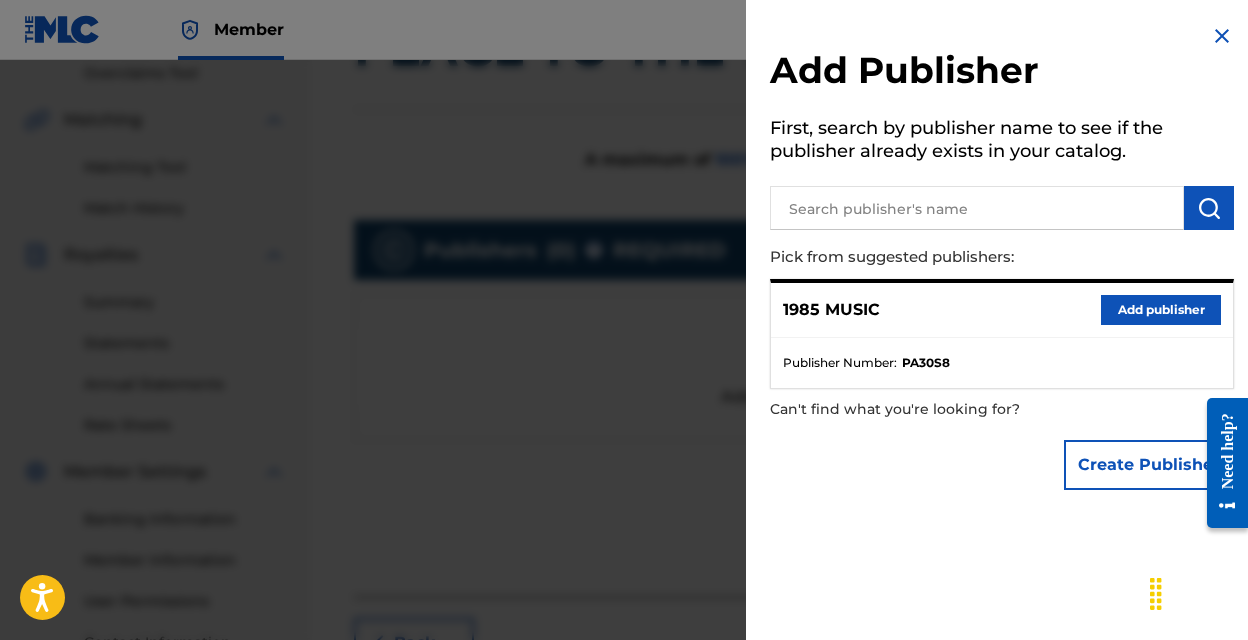 click on "Add publisher" at bounding box center (1161, 310) 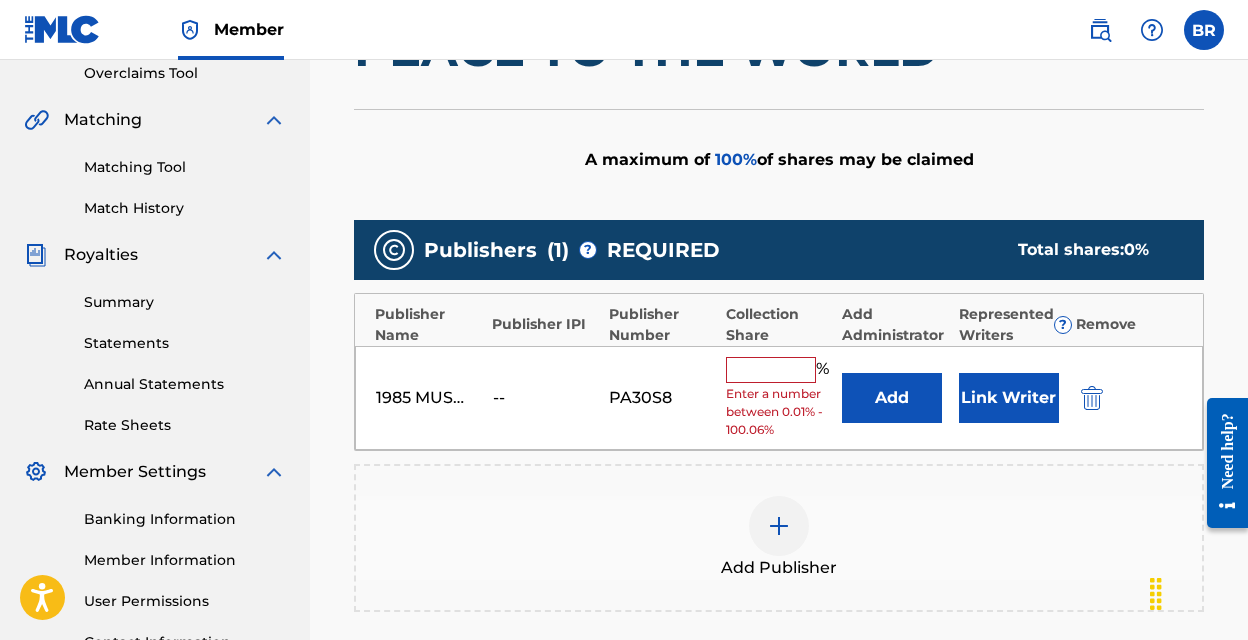 click at bounding box center (771, 370) 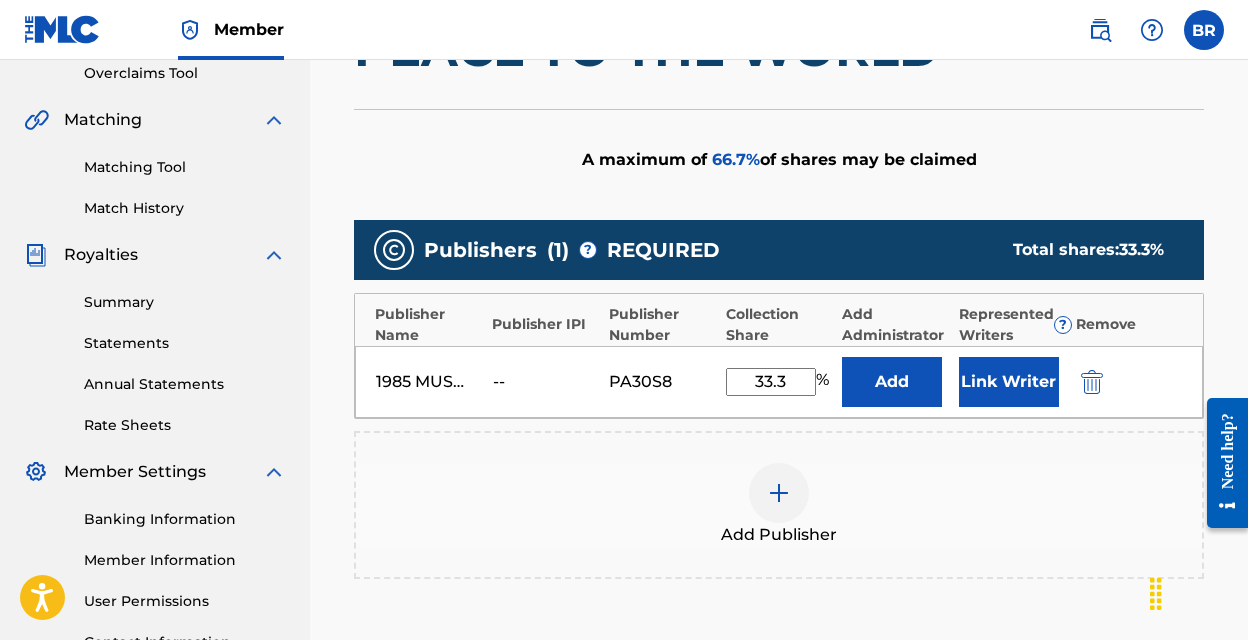 type on "33.3" 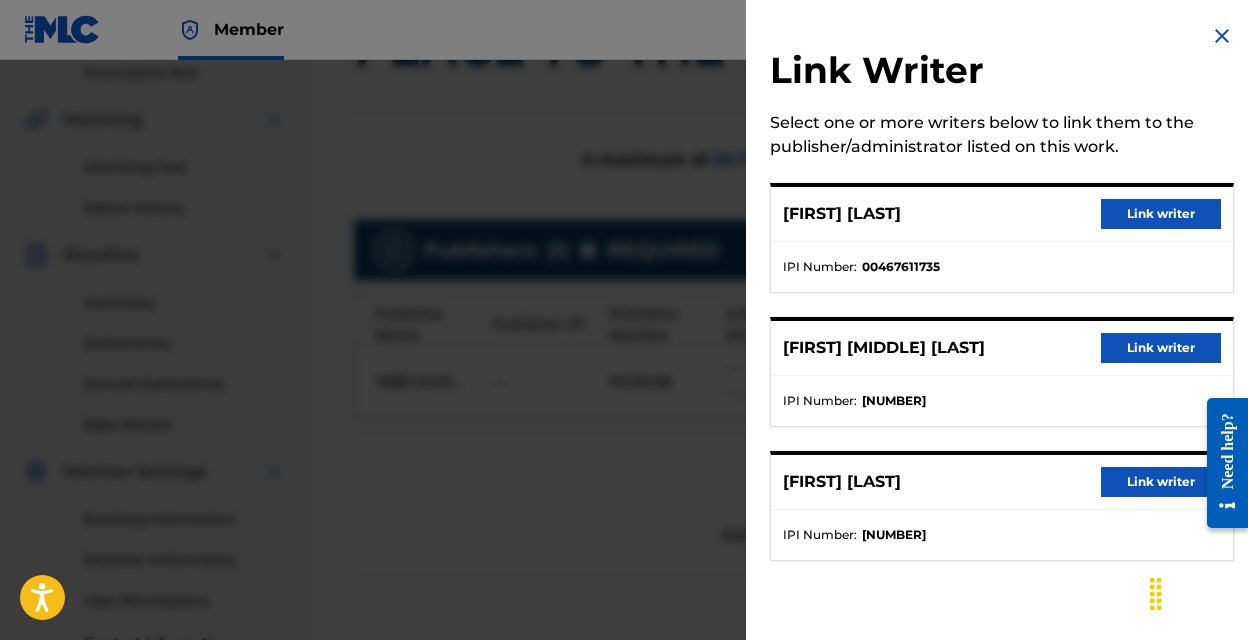click on "Link writer" at bounding box center [1161, 214] 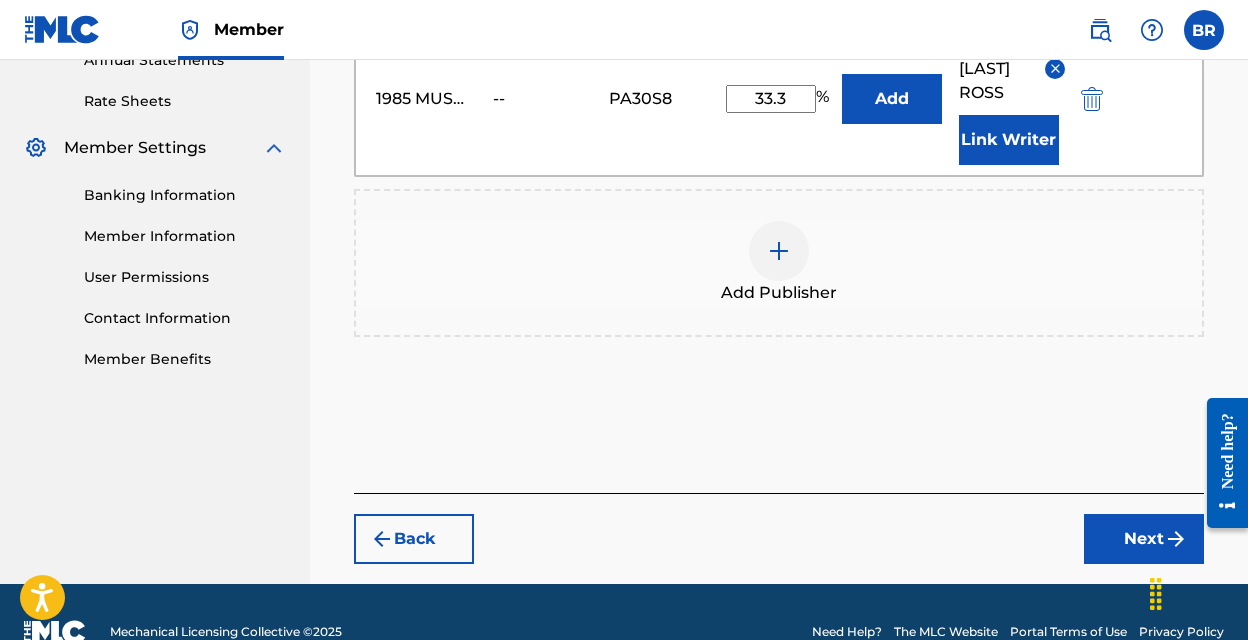 scroll, scrollTop: 790, scrollLeft: 0, axis: vertical 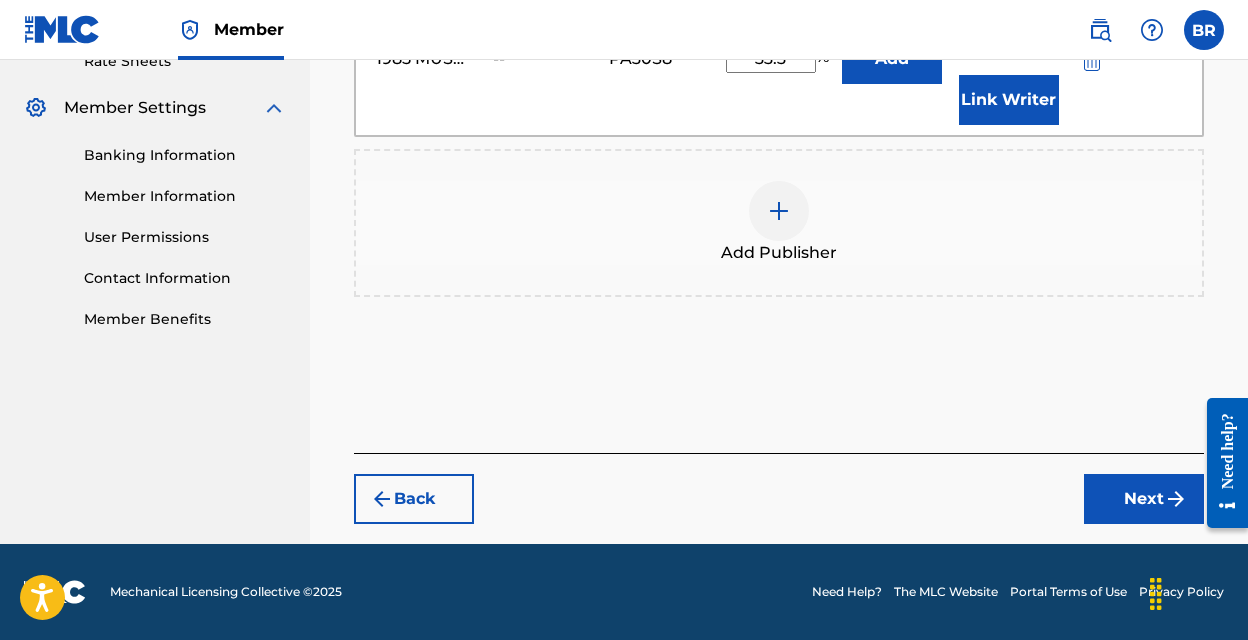 click on "Next" at bounding box center [1144, 499] 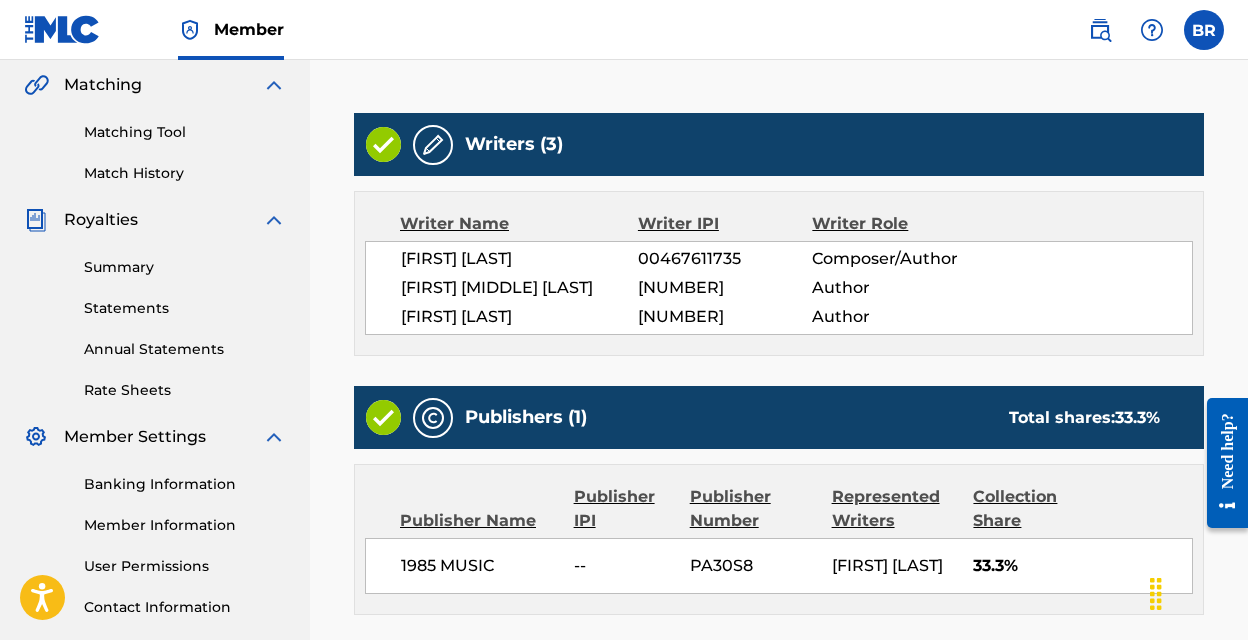 scroll, scrollTop: 677, scrollLeft: 0, axis: vertical 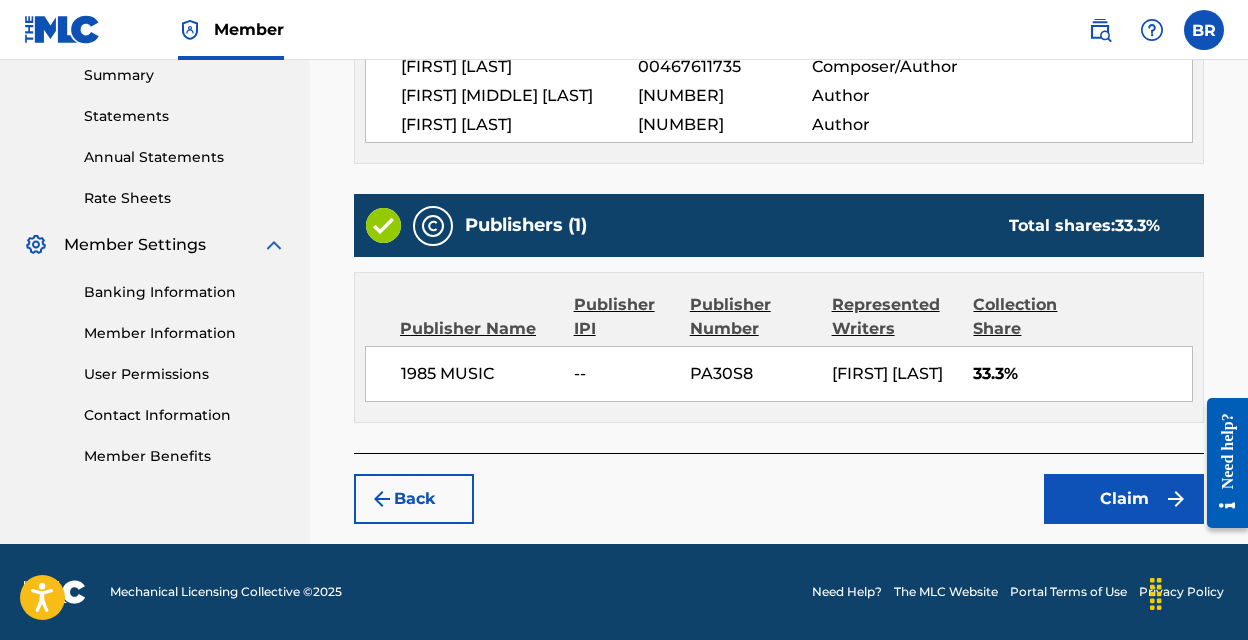 click on "Claim" at bounding box center [1124, 499] 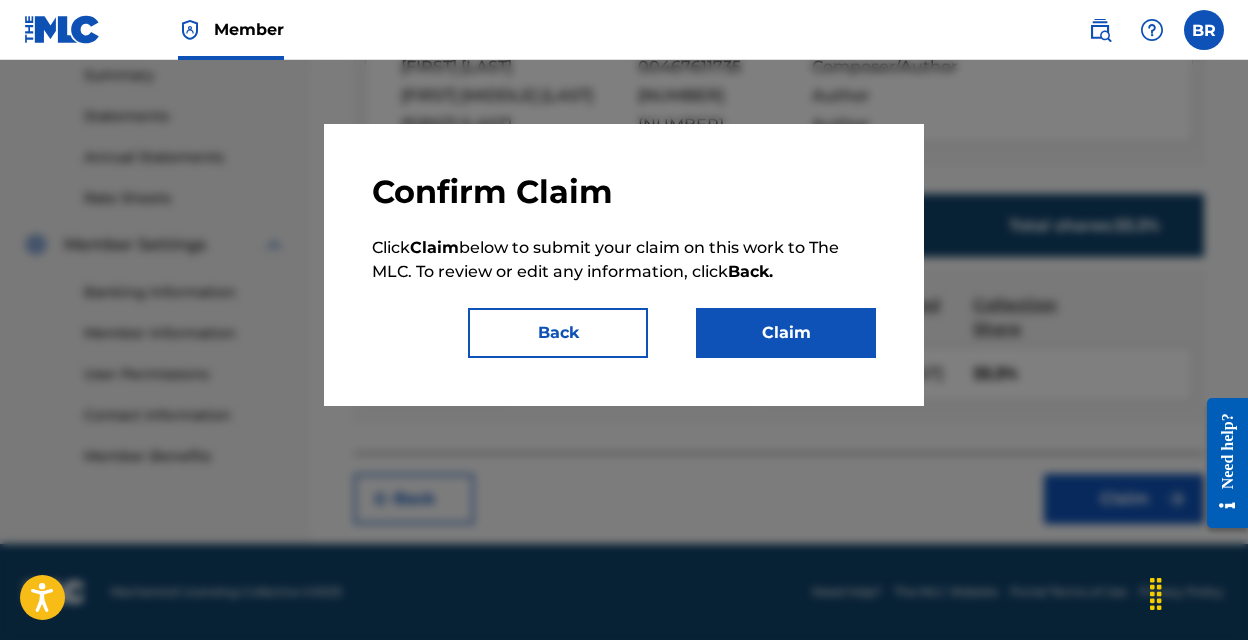 click on "Claim" at bounding box center (786, 333) 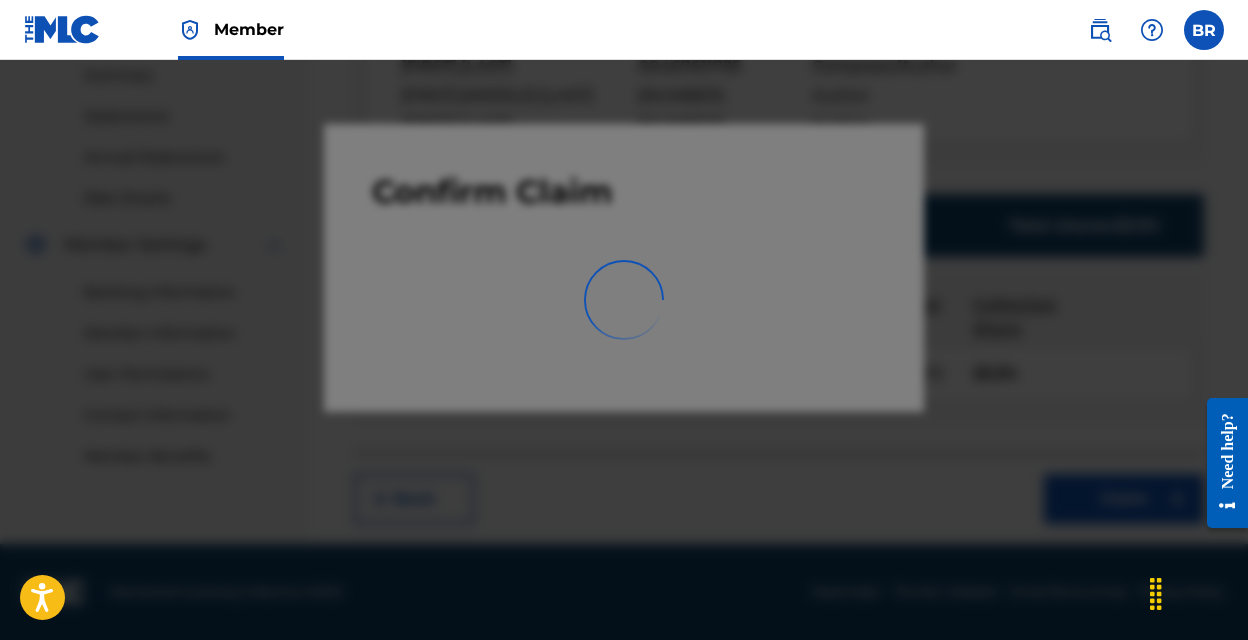 scroll, scrollTop: 600, scrollLeft: 0, axis: vertical 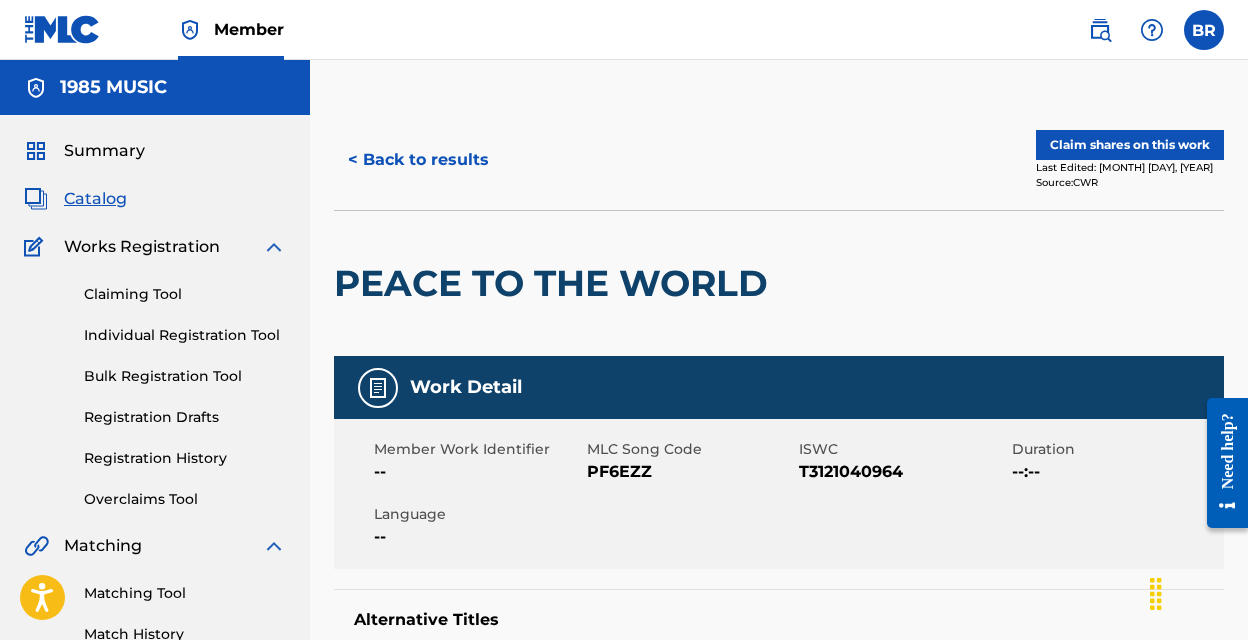 click on "< Back to results" at bounding box center [418, 160] 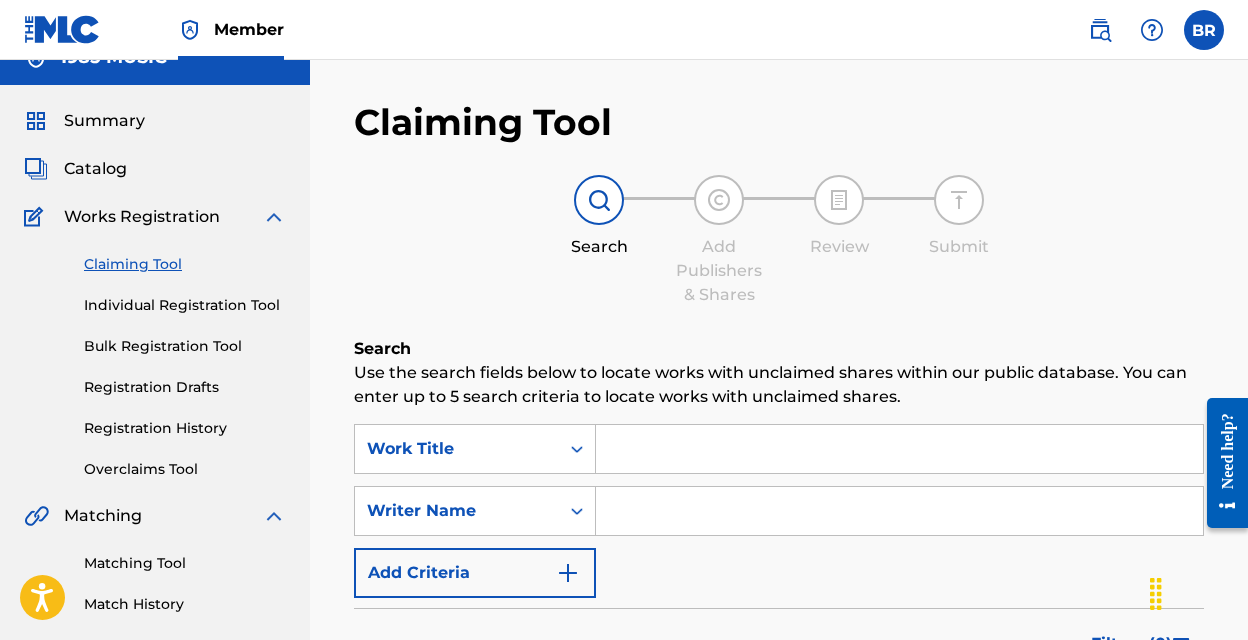 scroll, scrollTop: 0, scrollLeft: 0, axis: both 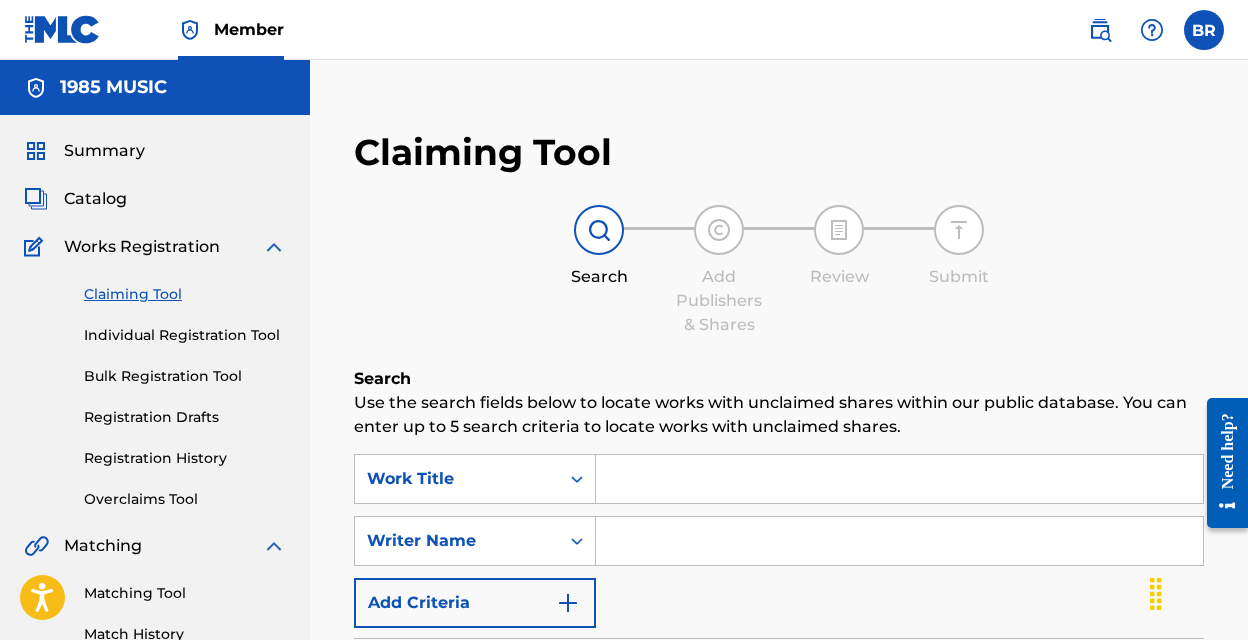 click at bounding box center (899, 479) 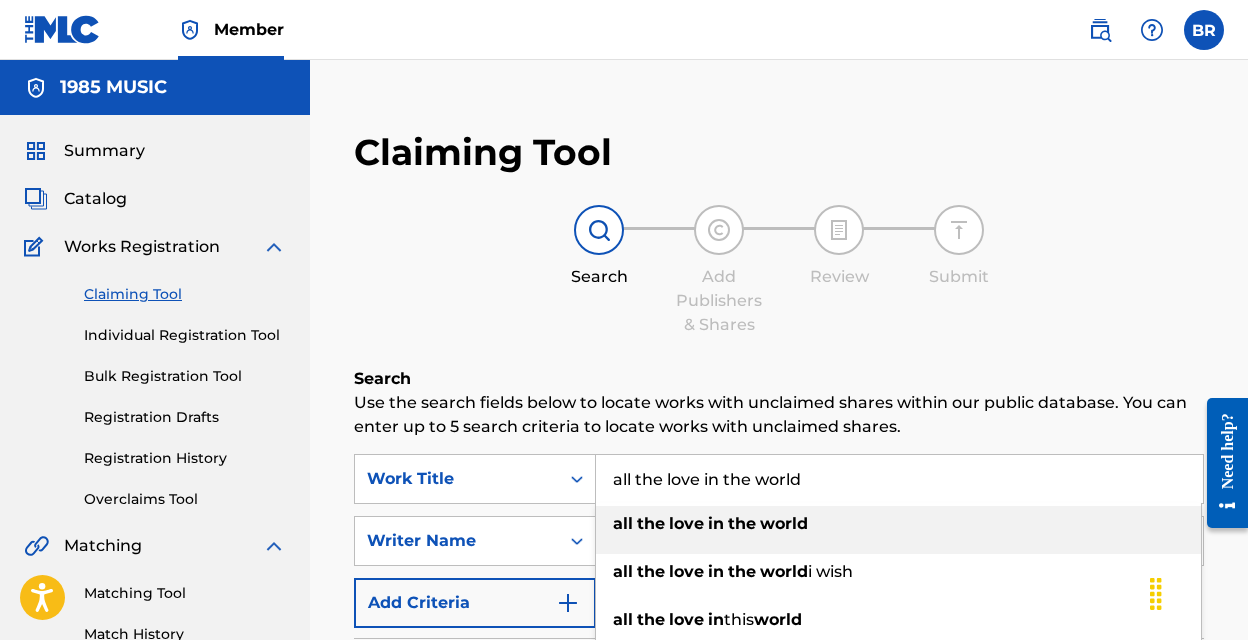 click on "all   the   love   in   the   world" at bounding box center (898, 524) 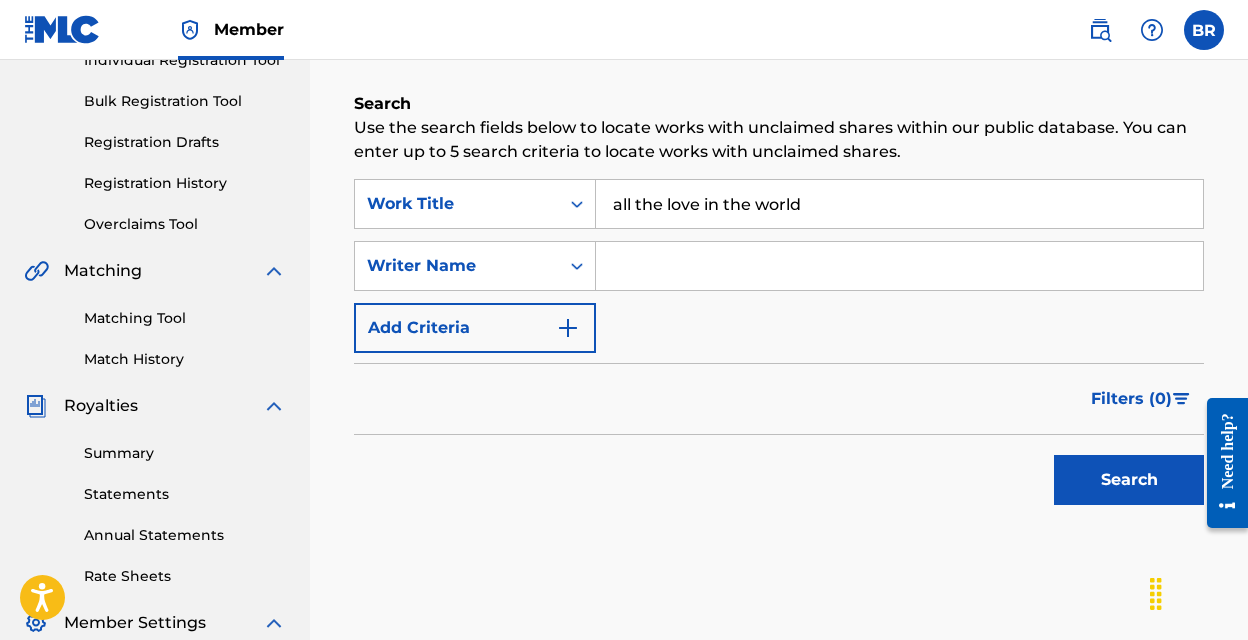 scroll, scrollTop: 282, scrollLeft: 0, axis: vertical 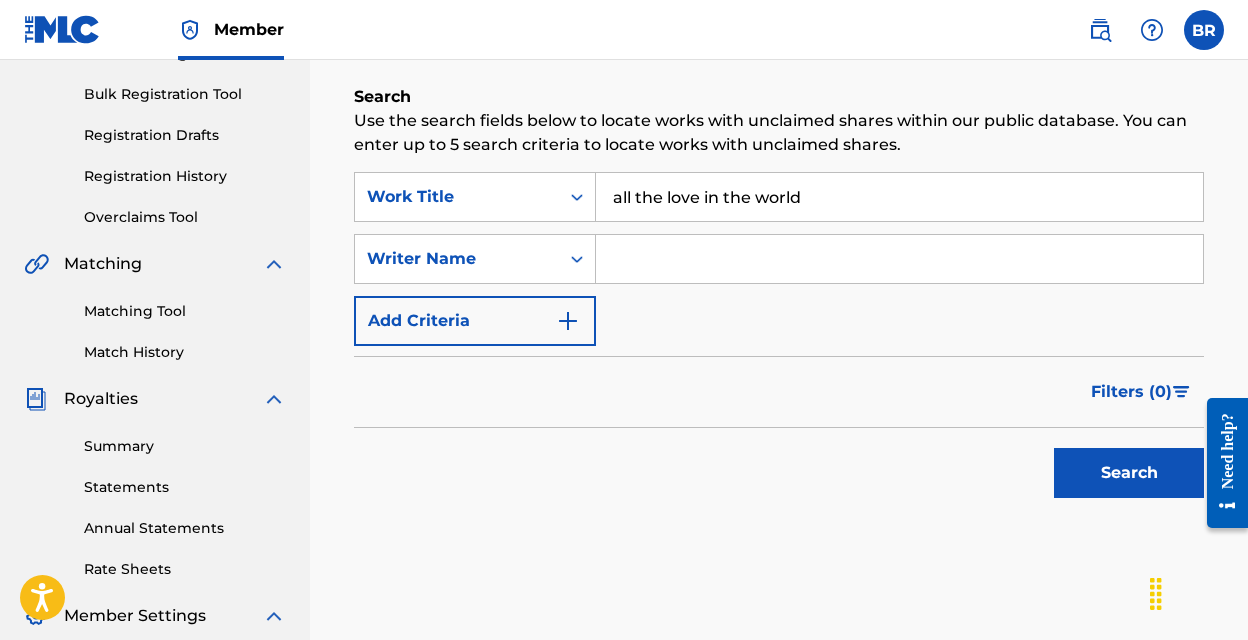 click on "all the love in the world" at bounding box center (899, 197) 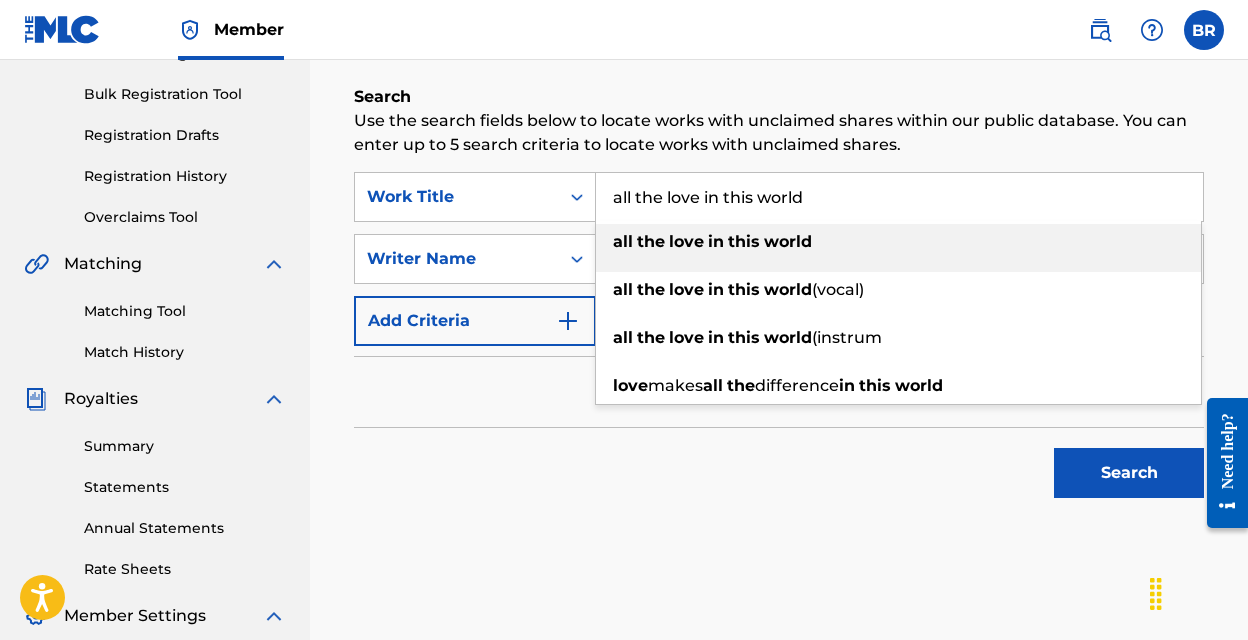 type on "all the love in this world" 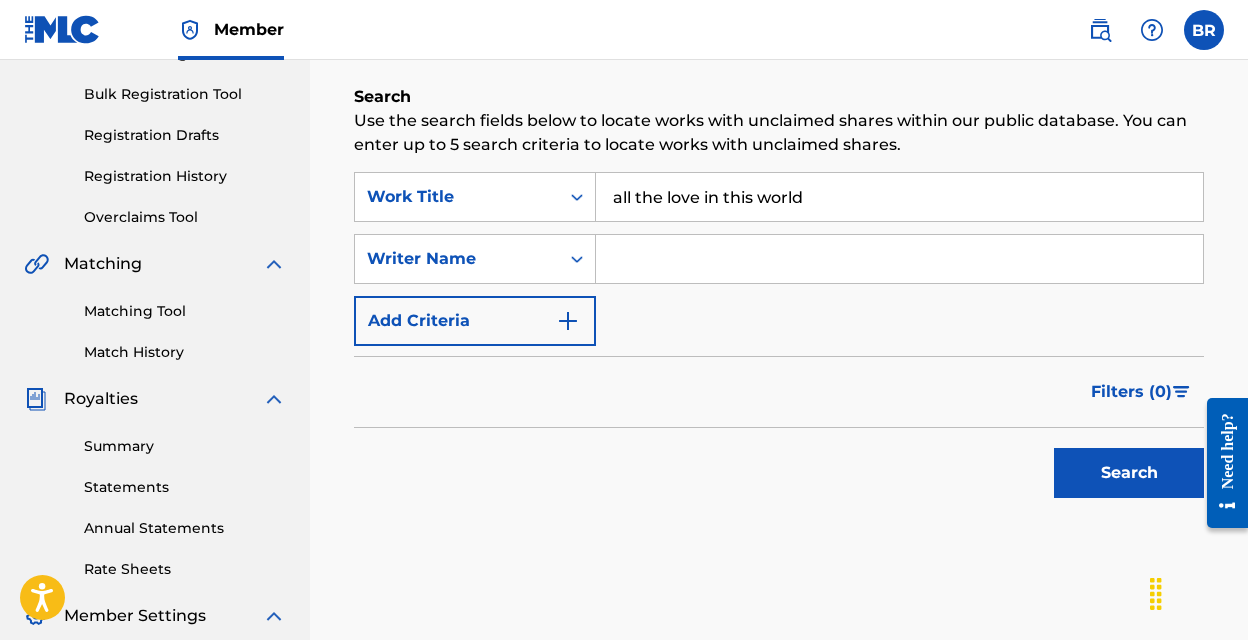 click at bounding box center (899, 259) 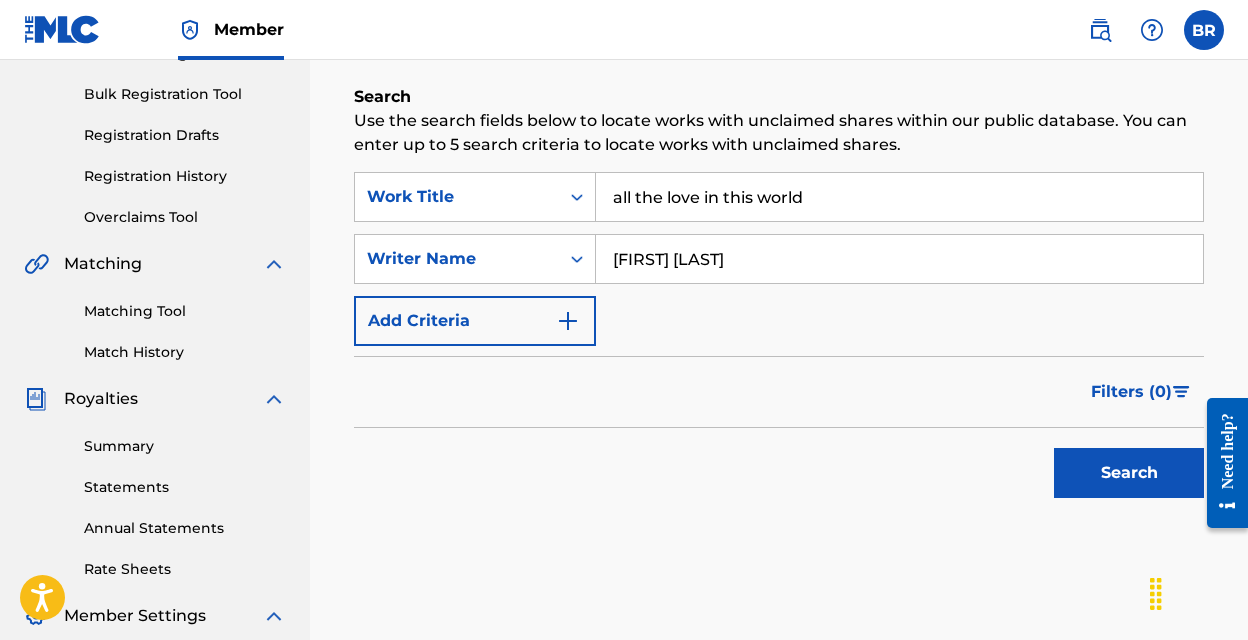 click on "Search" at bounding box center (1129, 473) 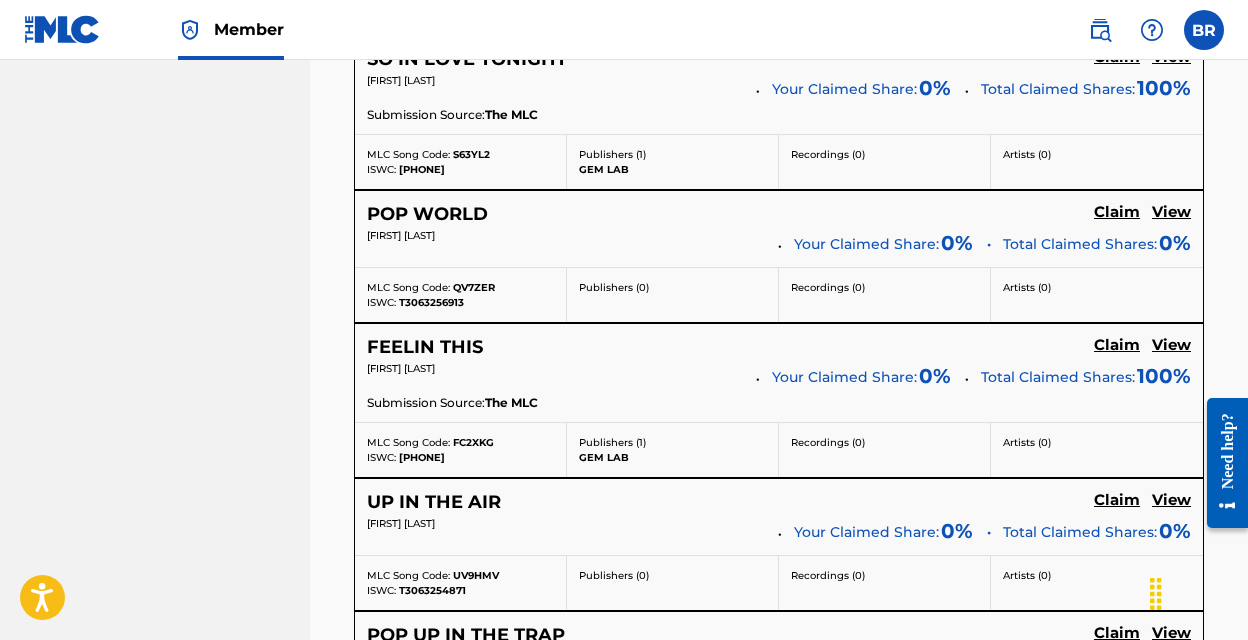 scroll, scrollTop: 1095, scrollLeft: 0, axis: vertical 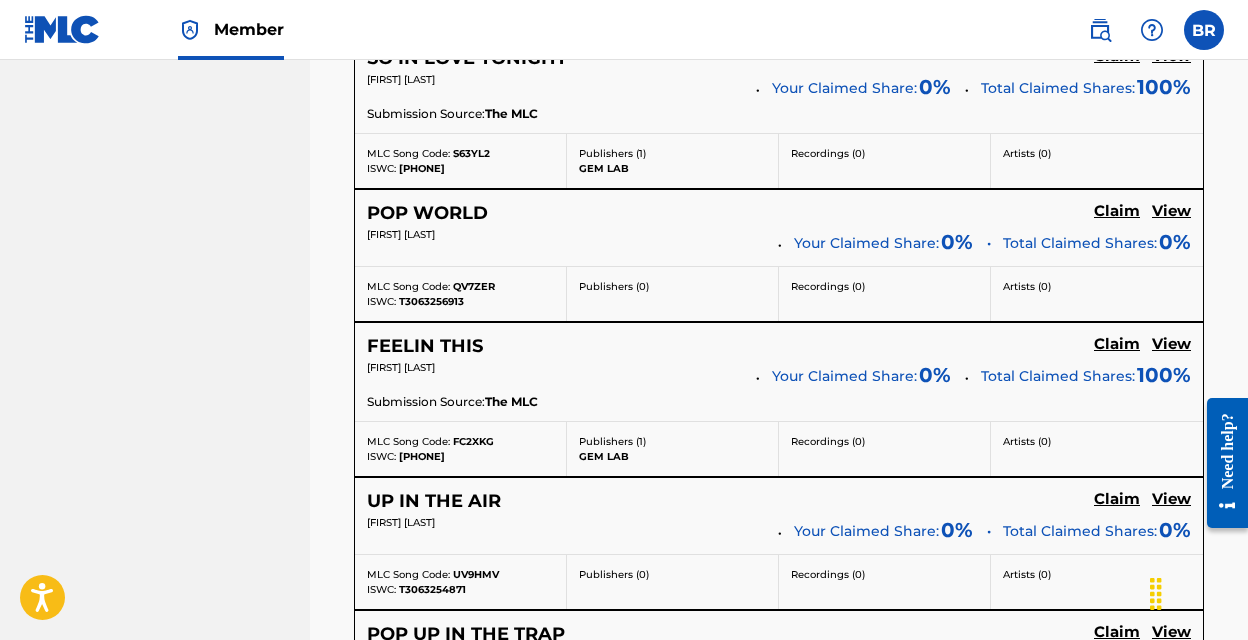 click on "Claim" at bounding box center [1117, -254] 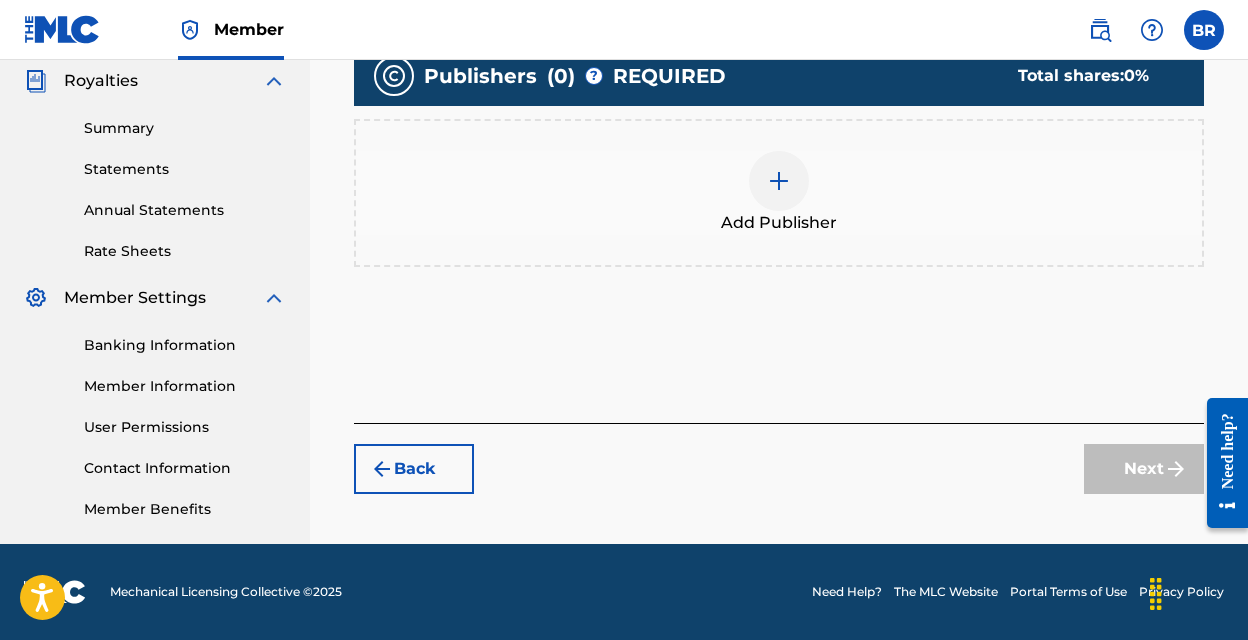 click at bounding box center (779, 181) 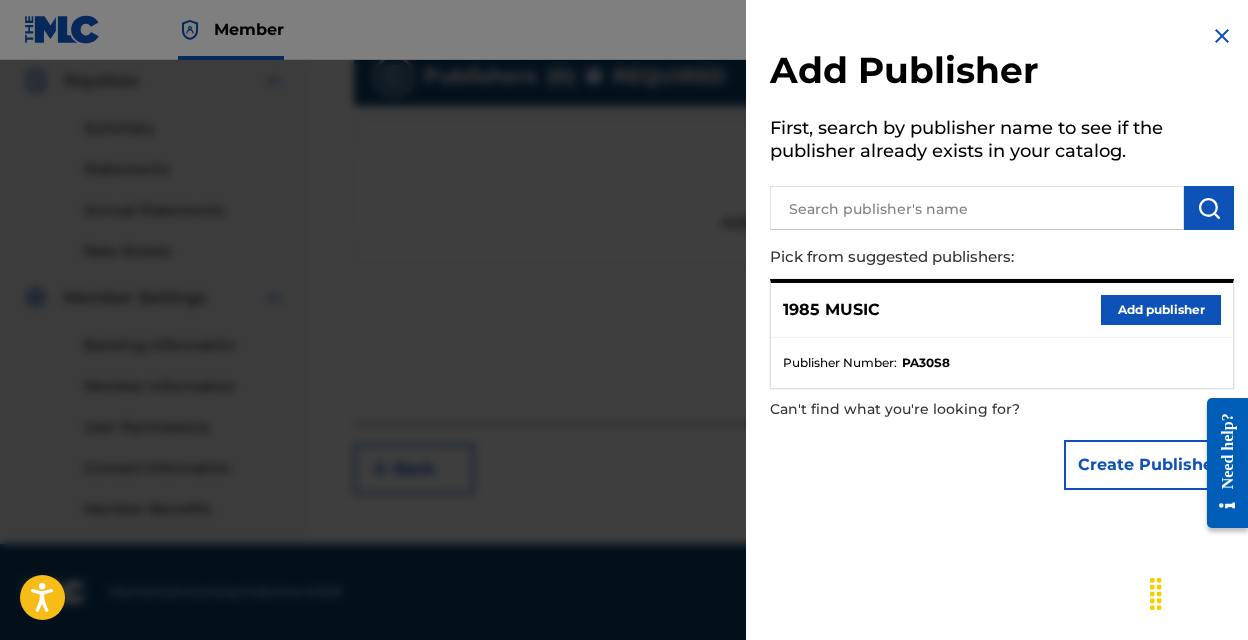 click on "Add publisher" at bounding box center [1161, 310] 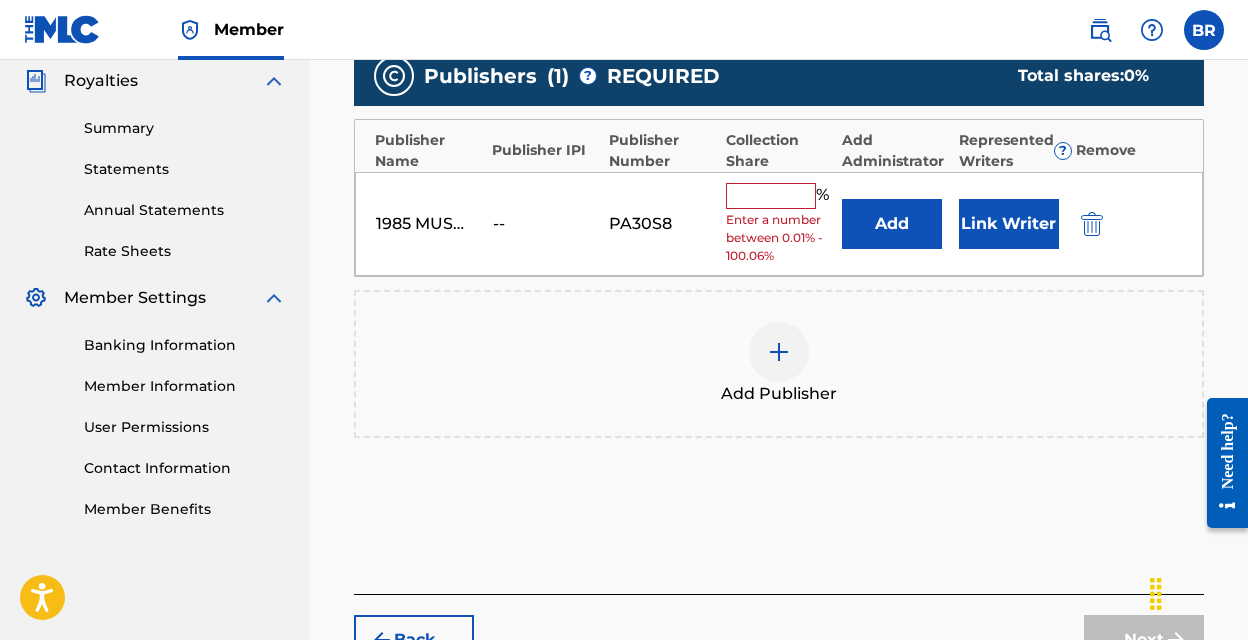 click at bounding box center (771, 196) 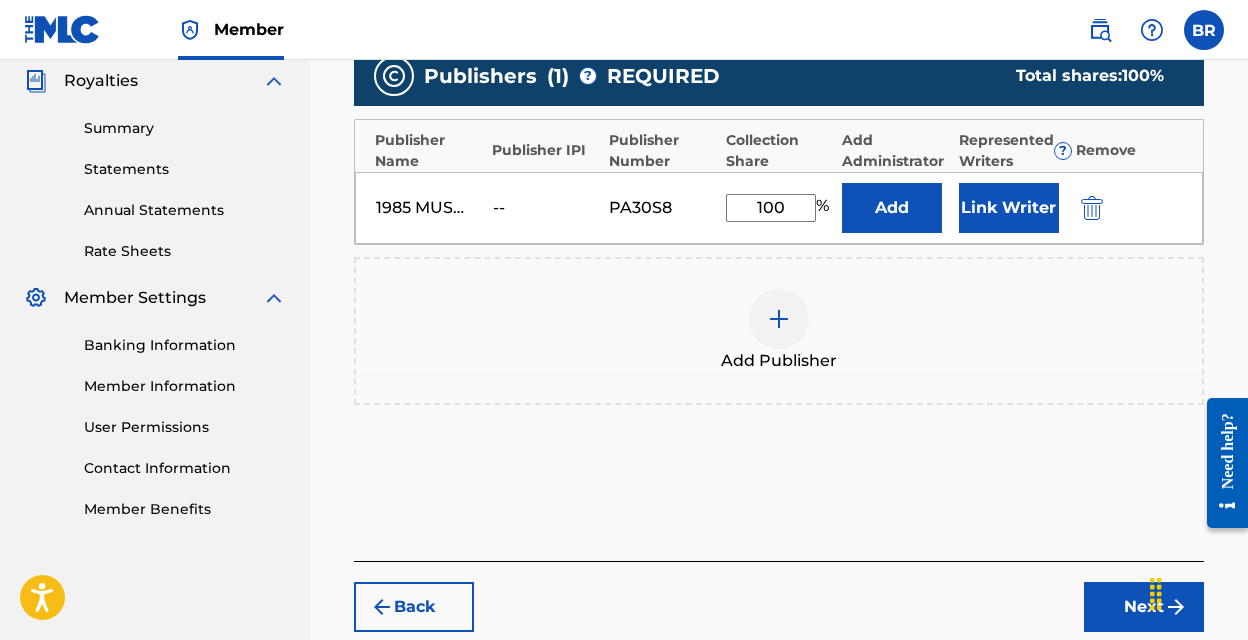 click on "Link Writer" at bounding box center (1009, 208) 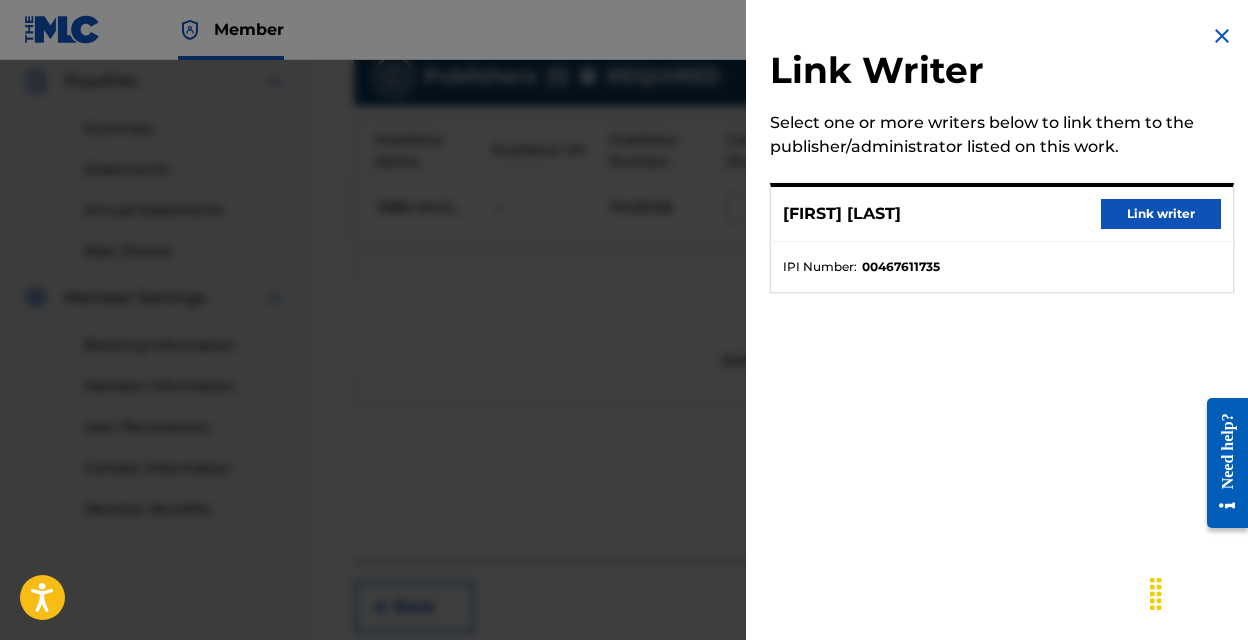 click on "Link writer" at bounding box center (1161, 214) 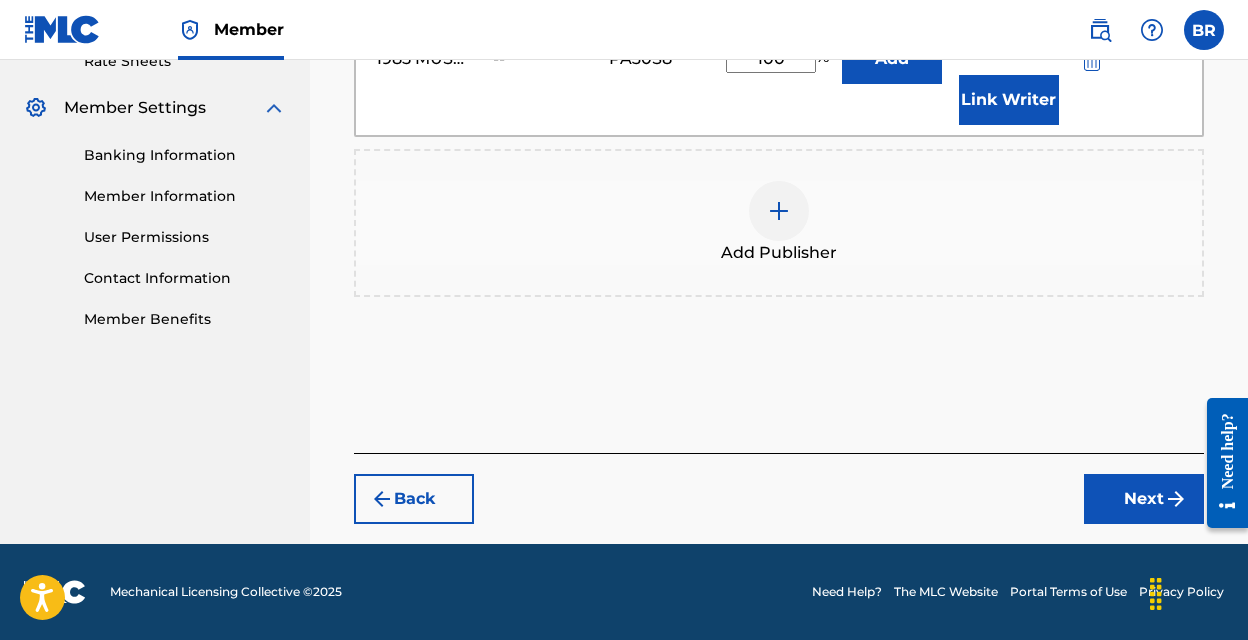 click on "Next" at bounding box center (1144, 499) 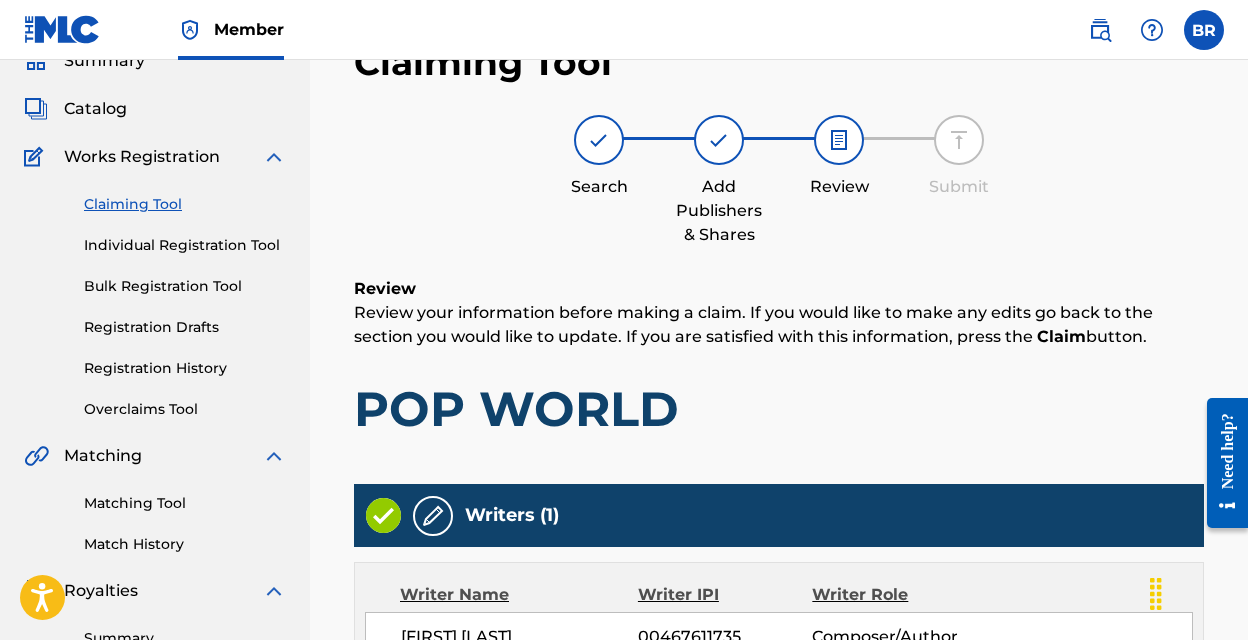 scroll, scrollTop: 633, scrollLeft: 0, axis: vertical 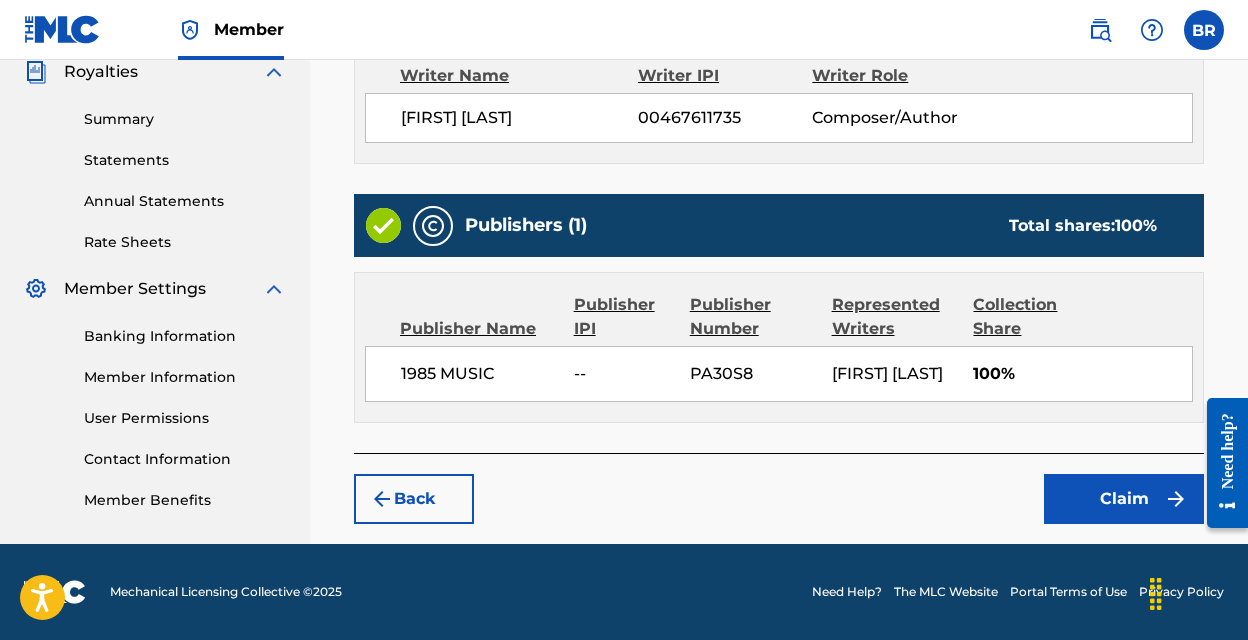 click on "Claim" at bounding box center [1124, 499] 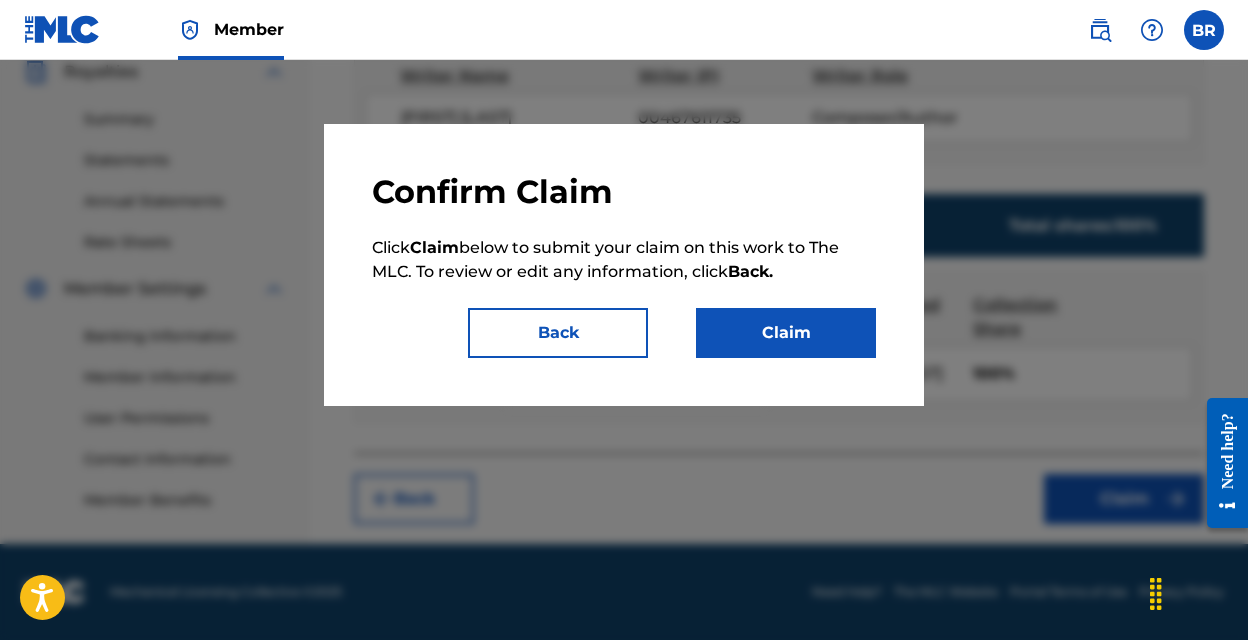 click on "Claim" at bounding box center (786, 333) 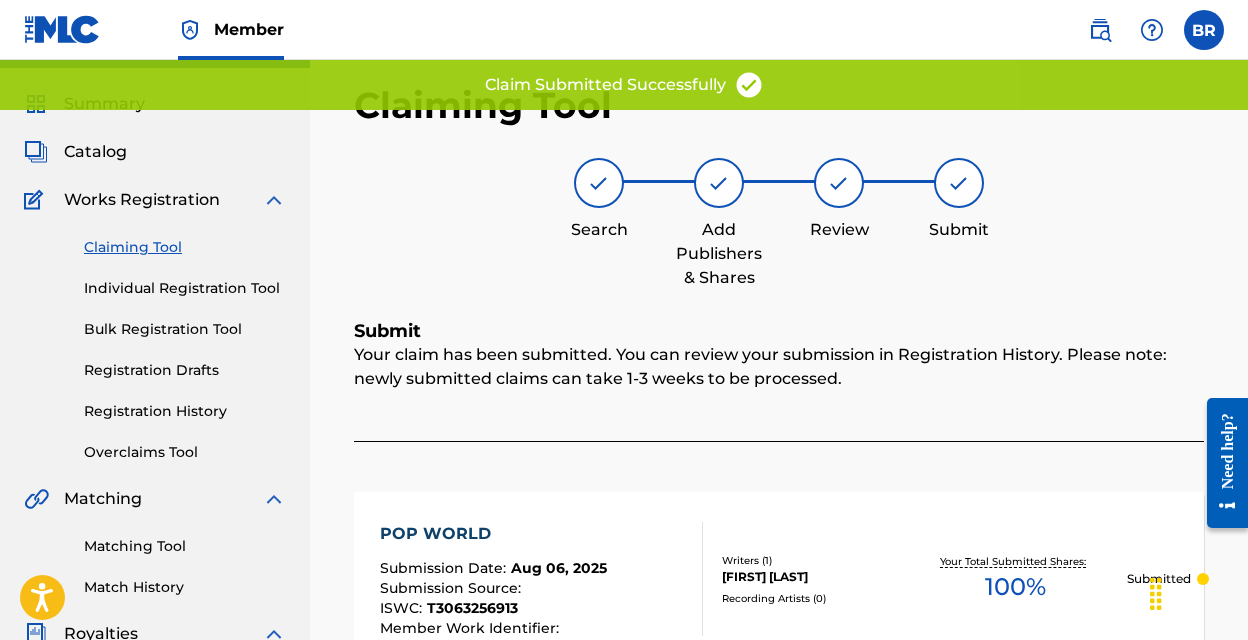 scroll, scrollTop: 0, scrollLeft: 0, axis: both 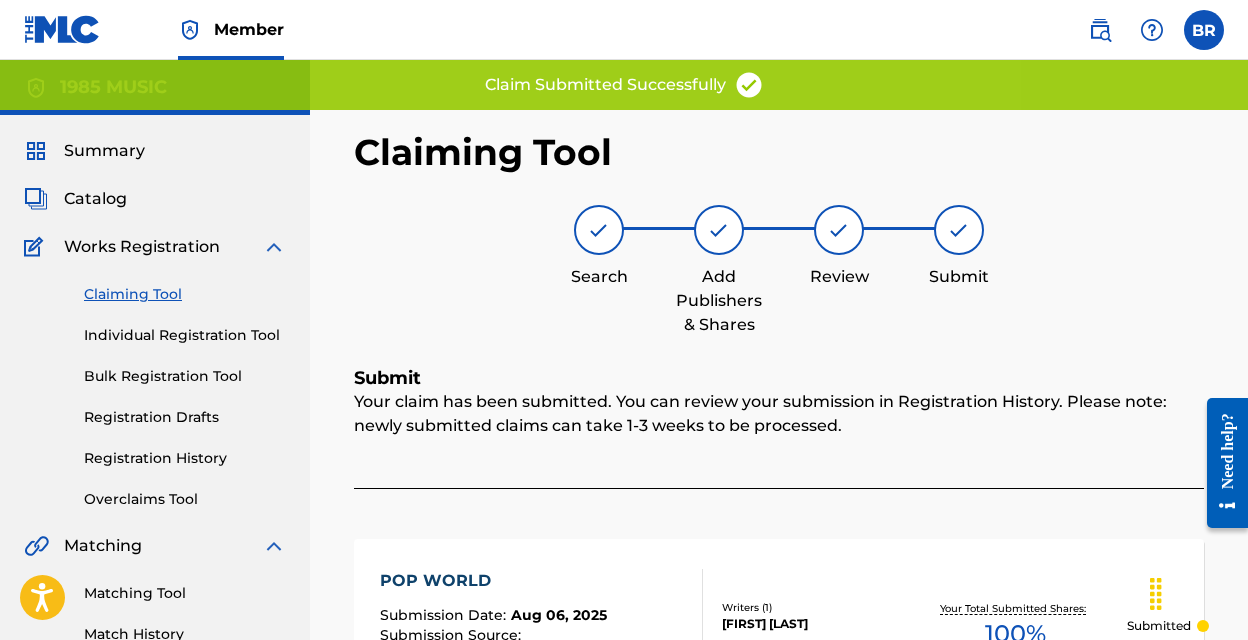 click on "Claiming Tool" at bounding box center (185, 294) 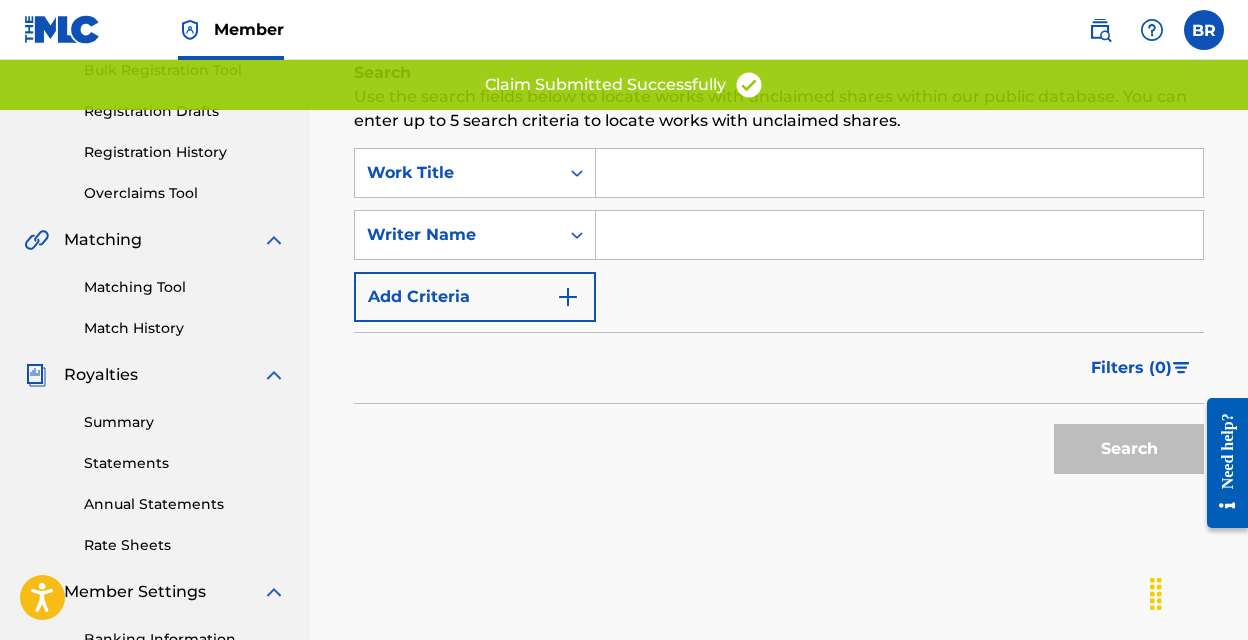 scroll, scrollTop: 337, scrollLeft: 0, axis: vertical 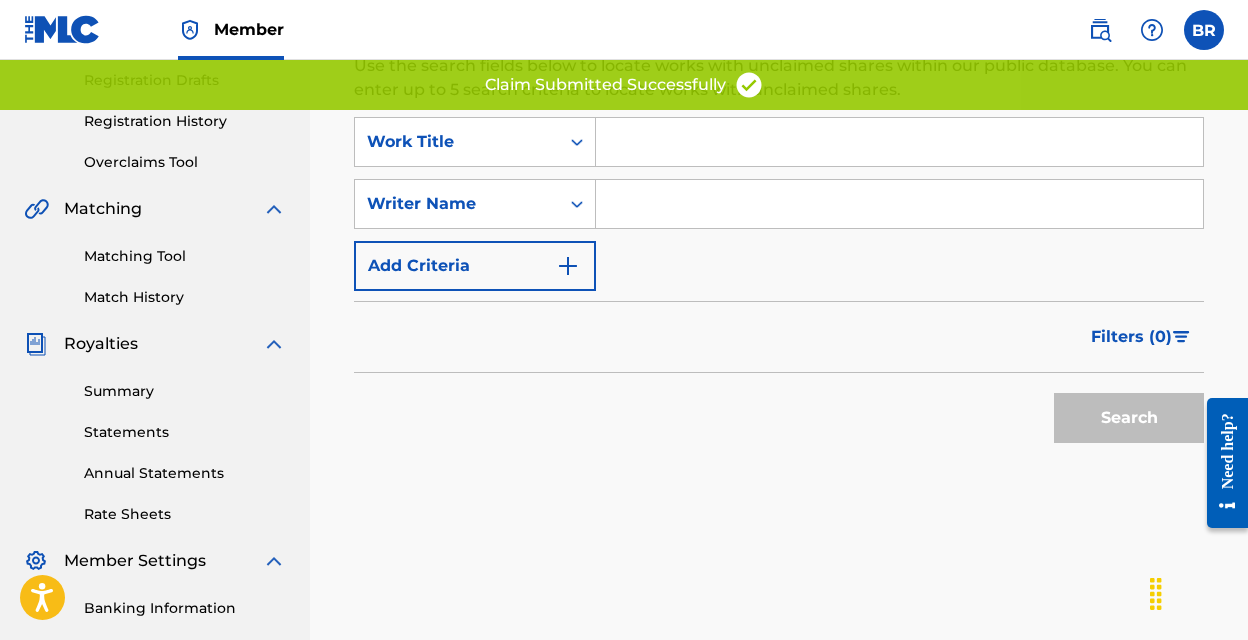click at bounding box center [899, 204] 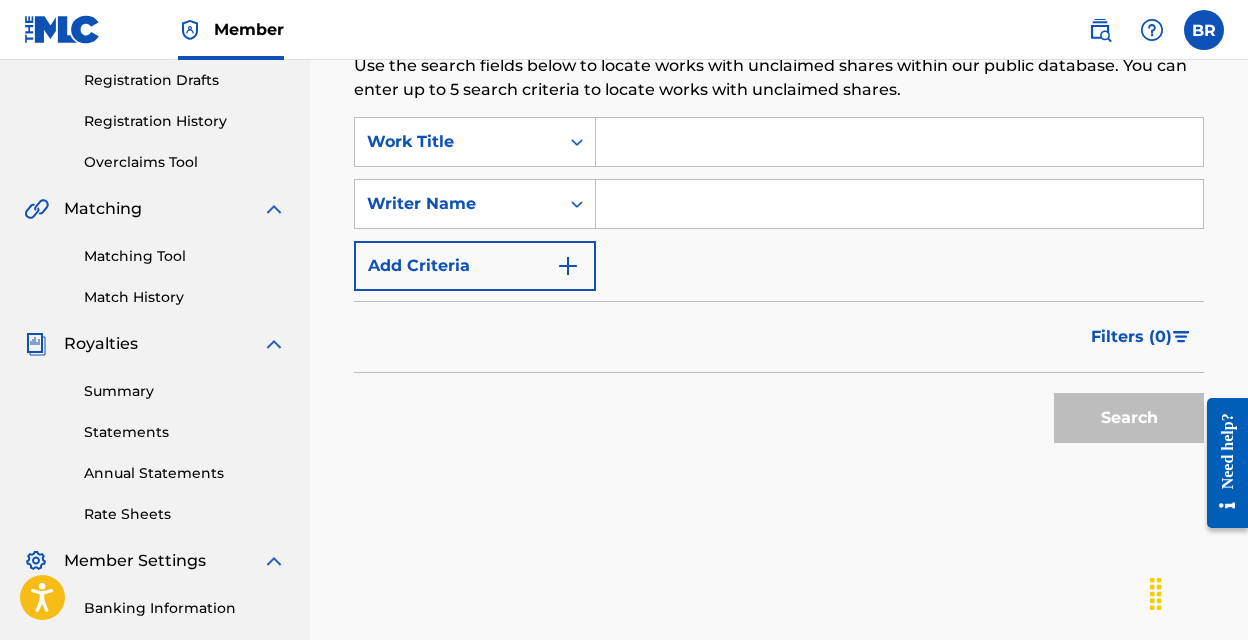 type on "[FIRST] [LAST]" 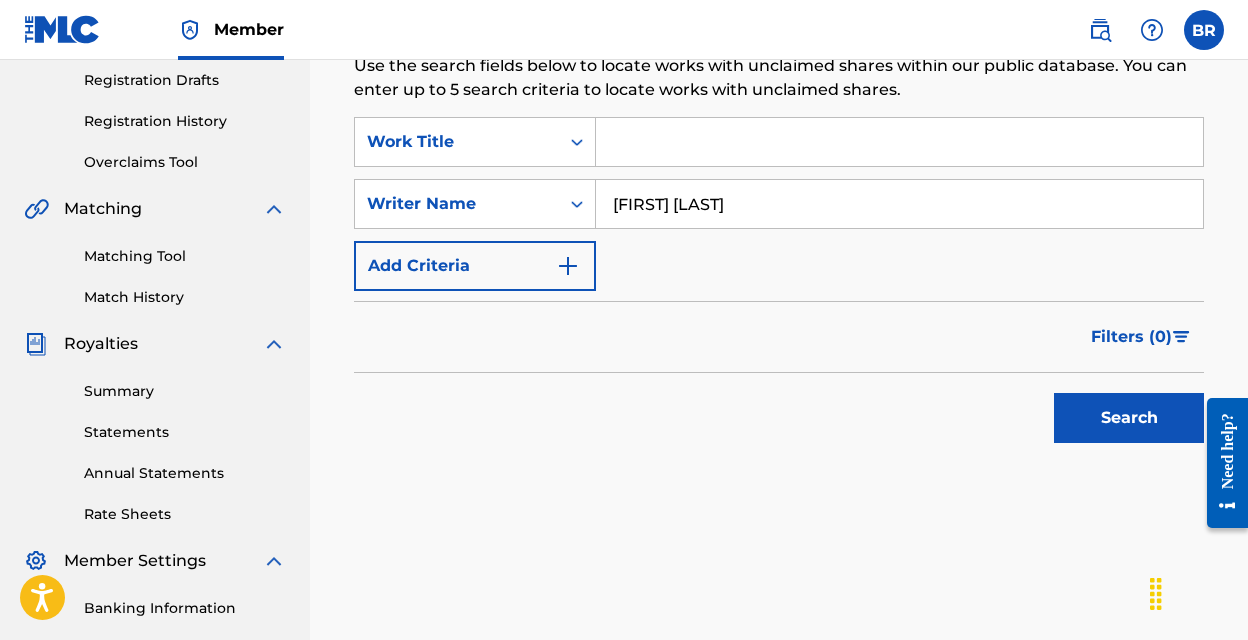 click at bounding box center (899, 142) 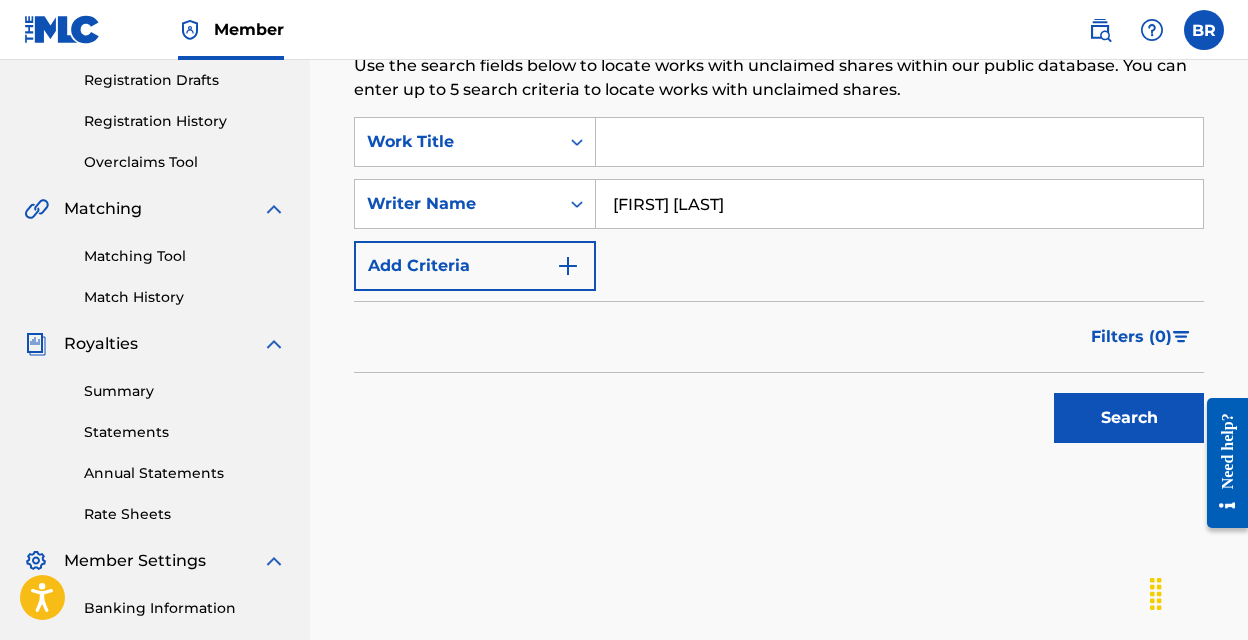 click on "Search" at bounding box center (1129, 418) 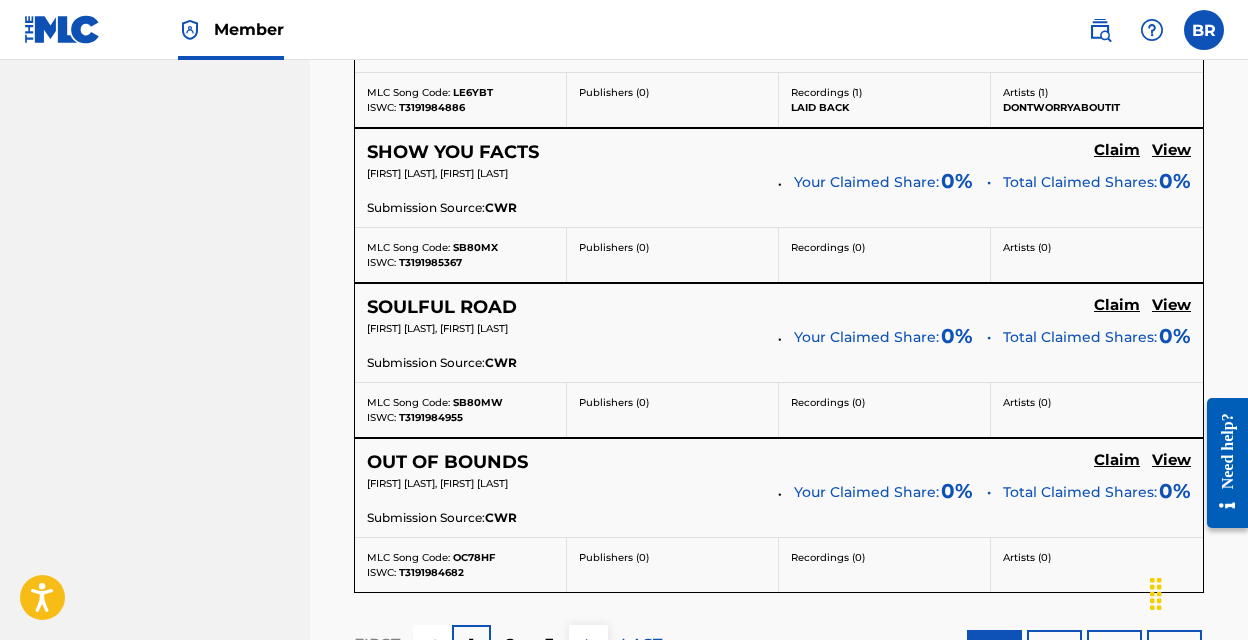 scroll, scrollTop: 1999, scrollLeft: 0, axis: vertical 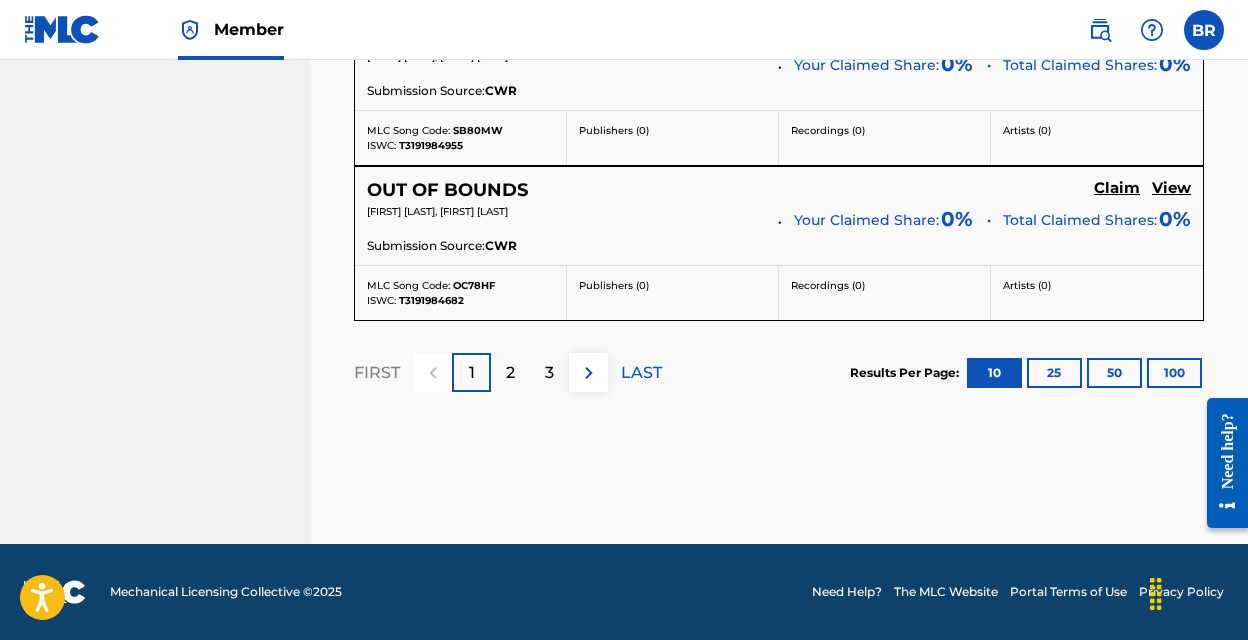 click on "100" at bounding box center (1174, 373) 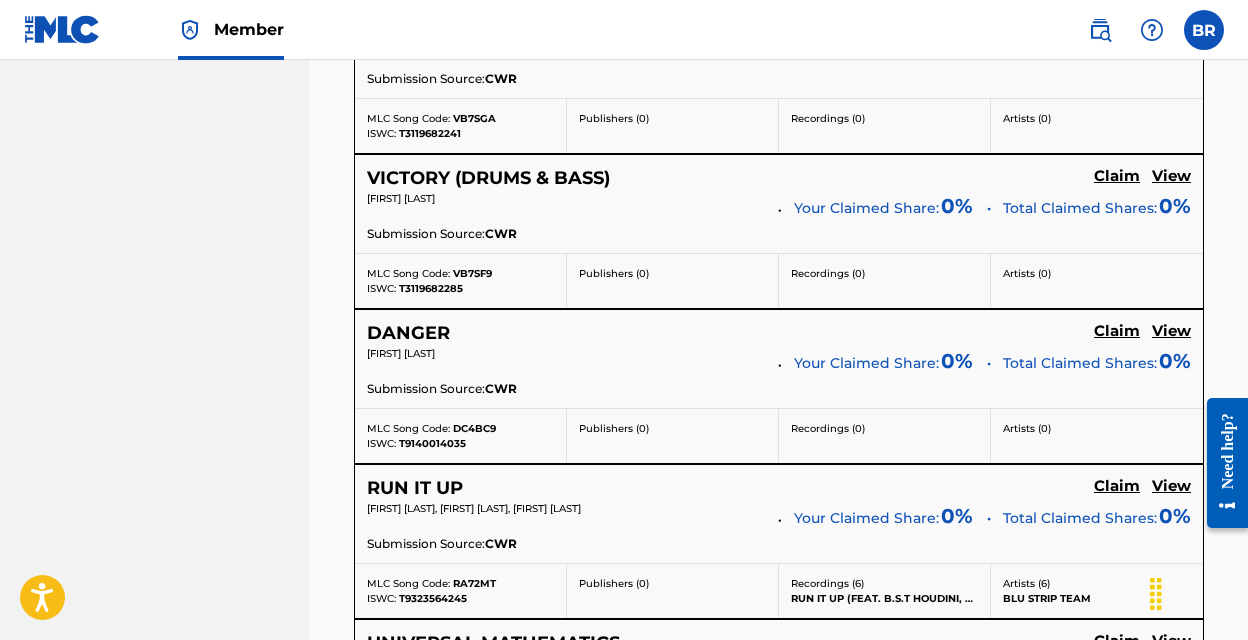 scroll, scrollTop: 4128, scrollLeft: 0, axis: vertical 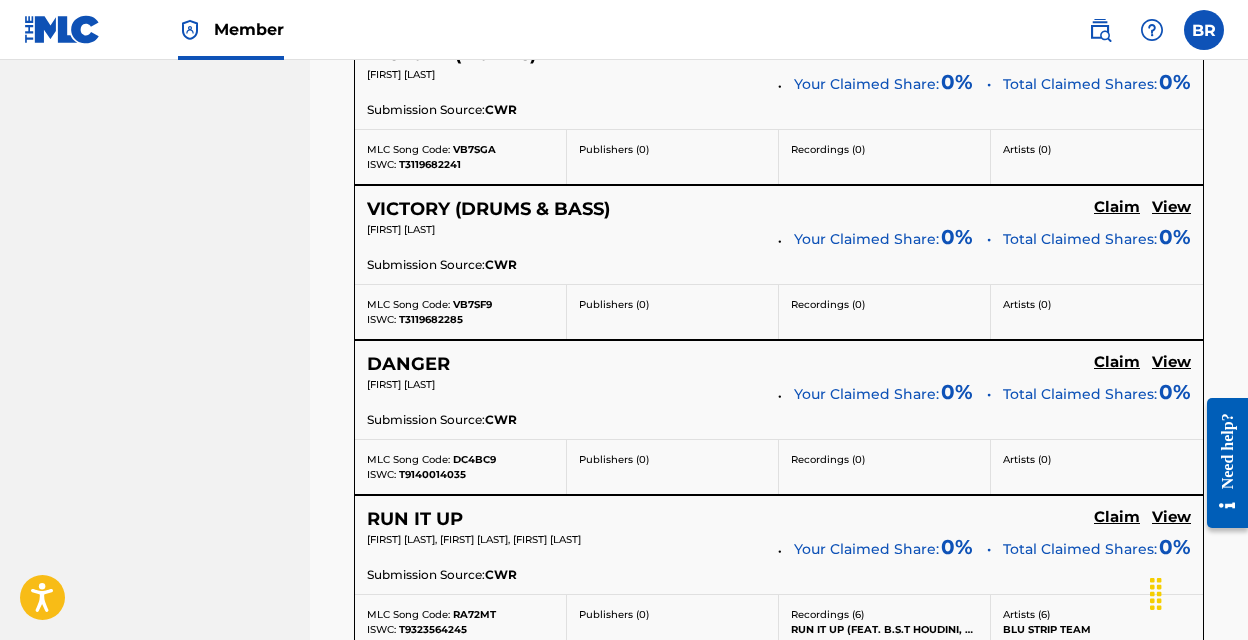 click on "View" at bounding box center [1171, 207] 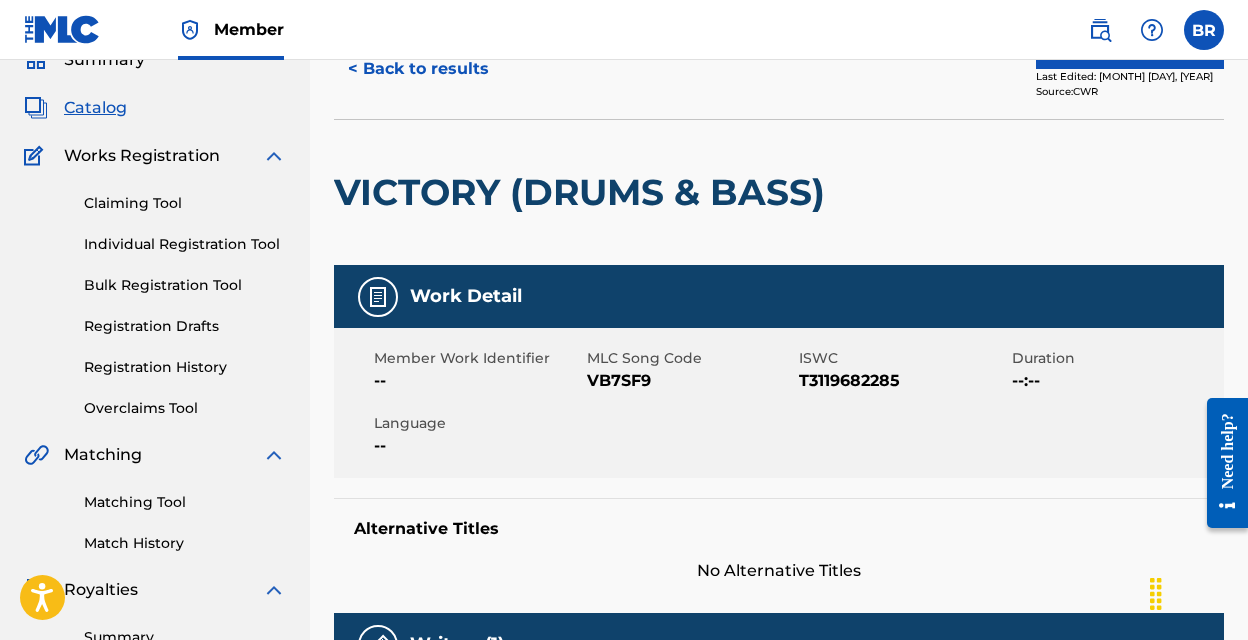 scroll, scrollTop: 13, scrollLeft: 0, axis: vertical 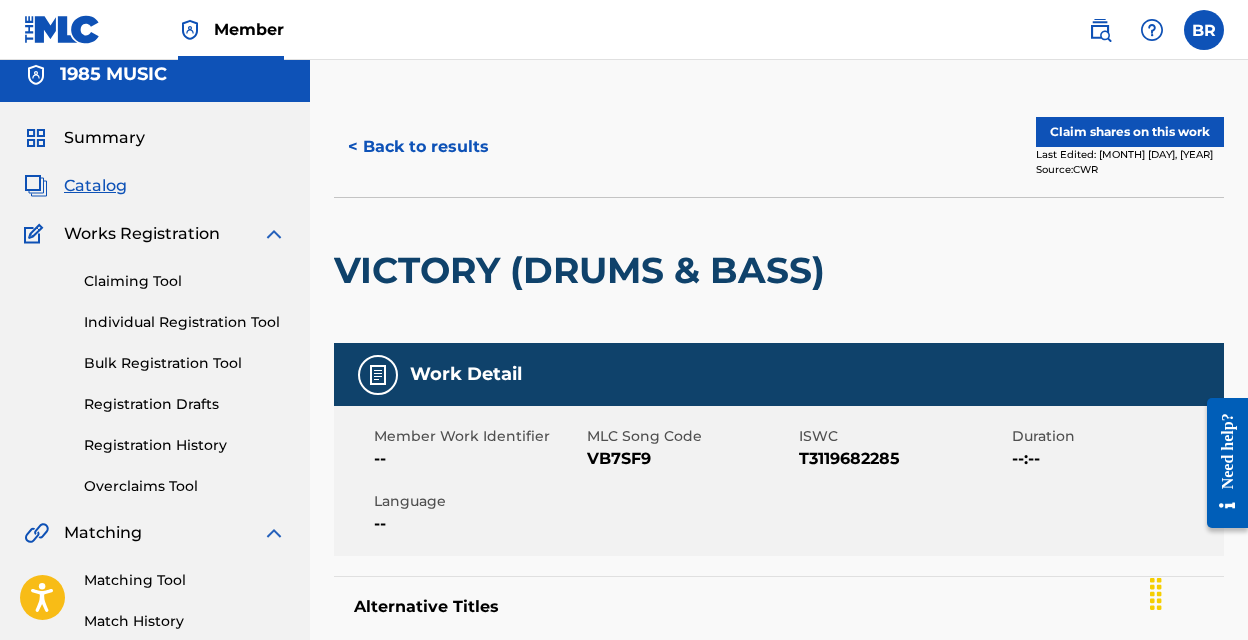 click on "< Back to results" at bounding box center [418, 147] 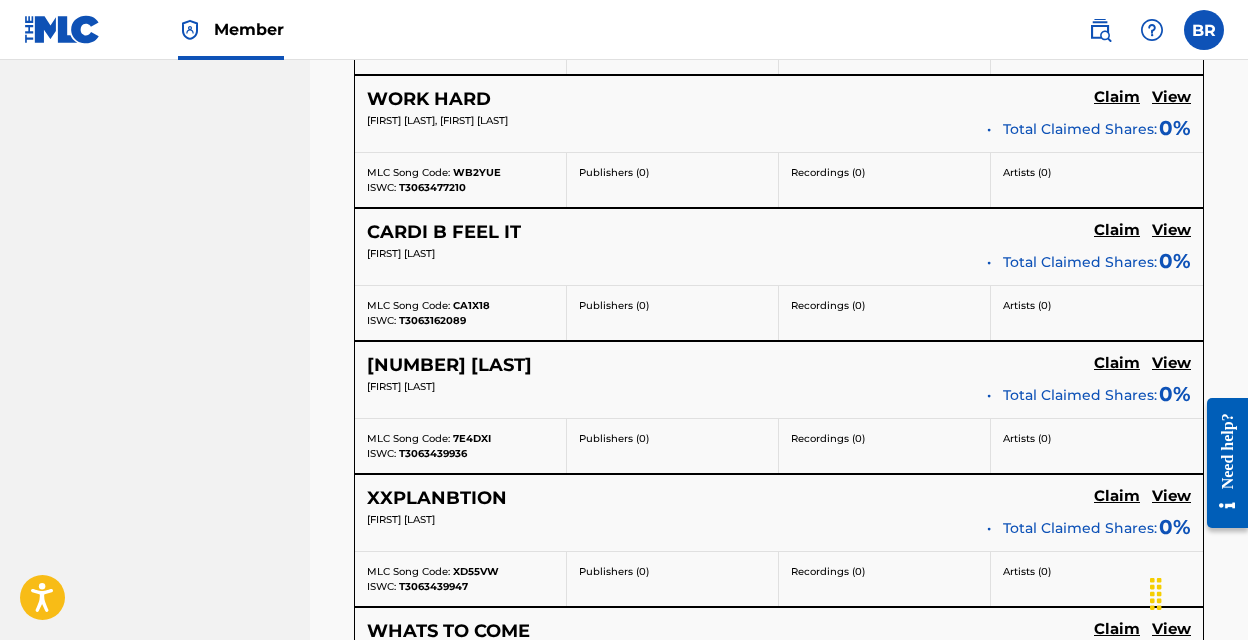 scroll, scrollTop: 6207, scrollLeft: 0, axis: vertical 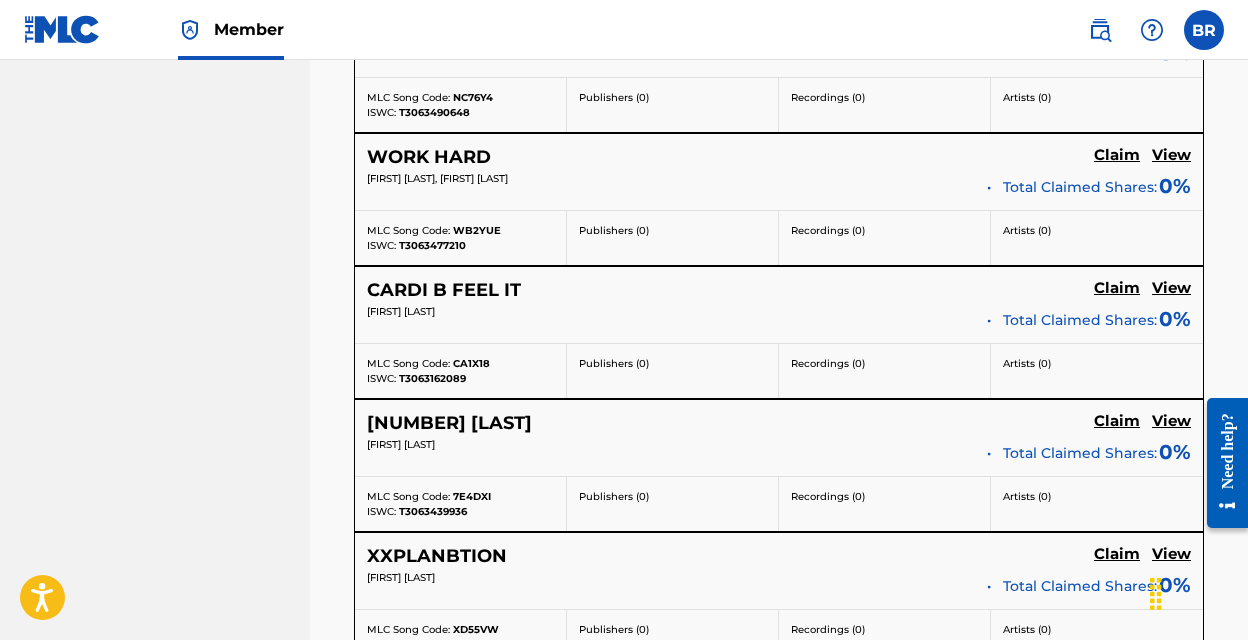 click on "View" at bounding box center [1171, 155] 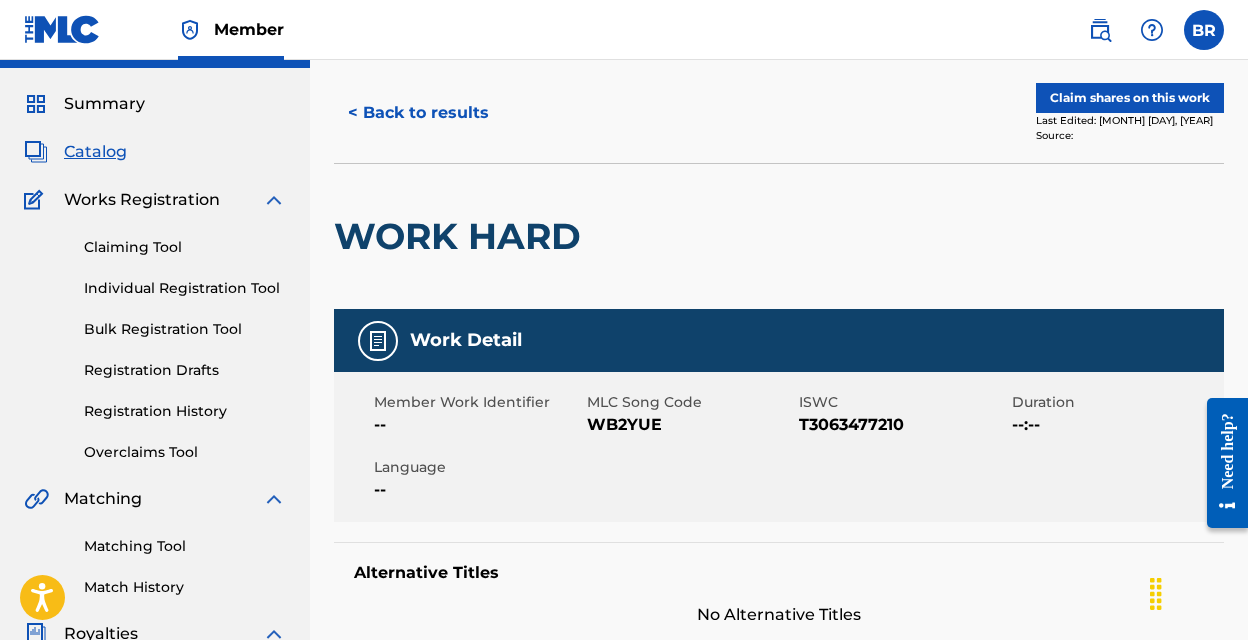 scroll, scrollTop: 0, scrollLeft: 0, axis: both 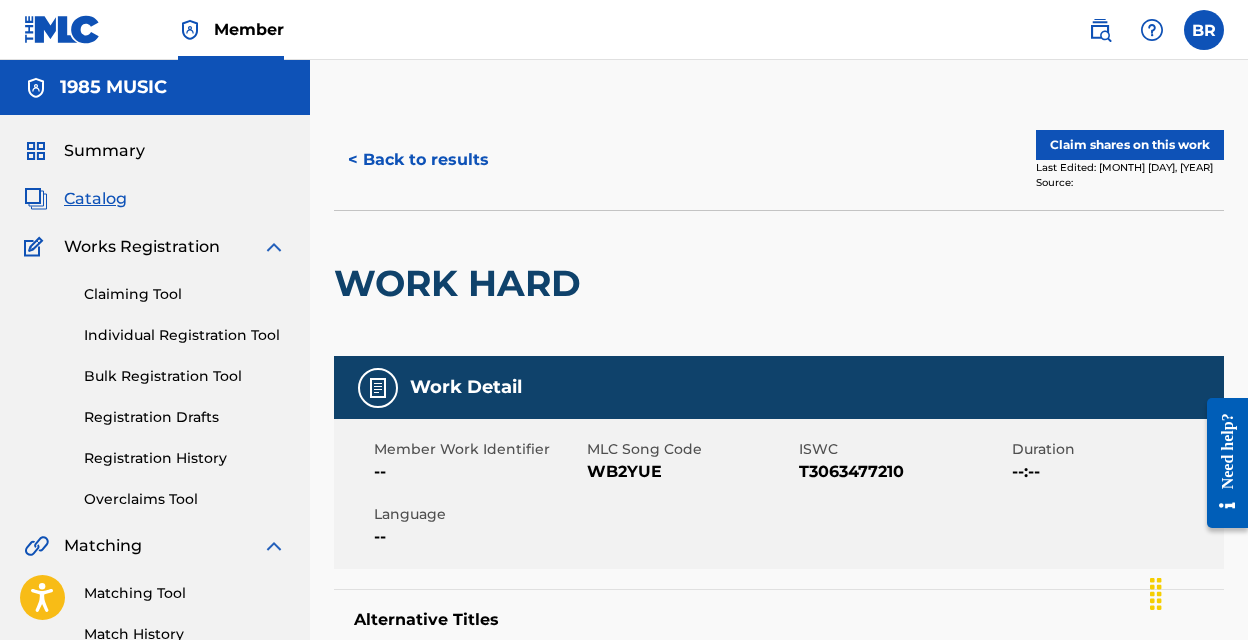 click on "< Back to results" at bounding box center [418, 160] 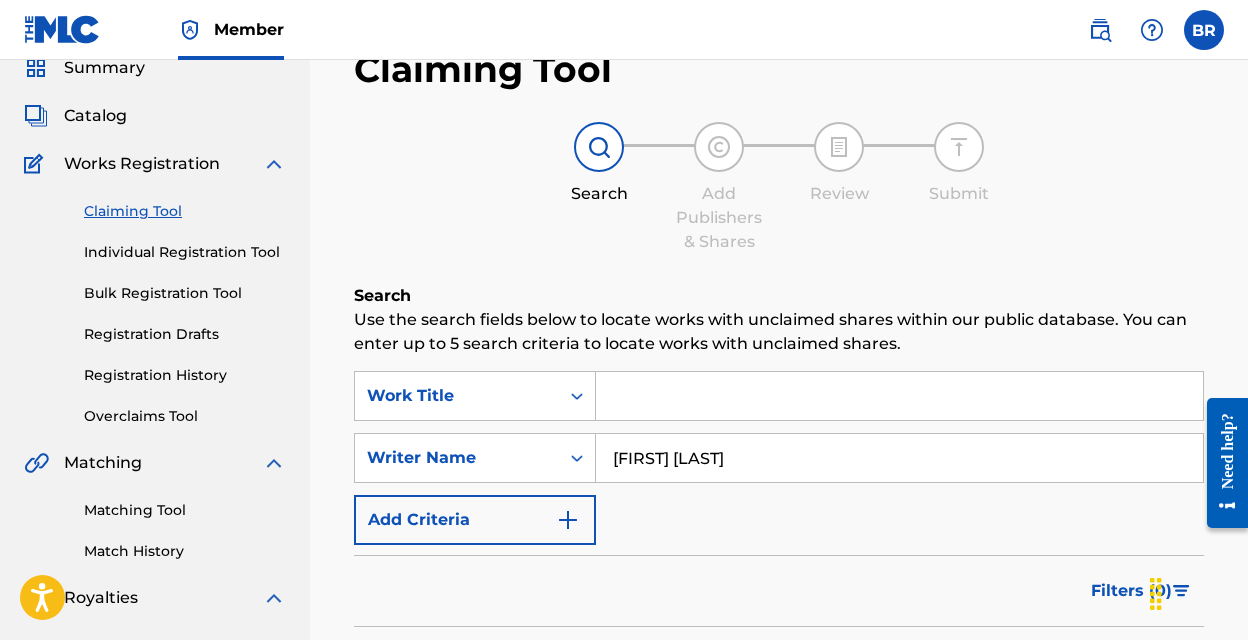 scroll, scrollTop: 84, scrollLeft: 0, axis: vertical 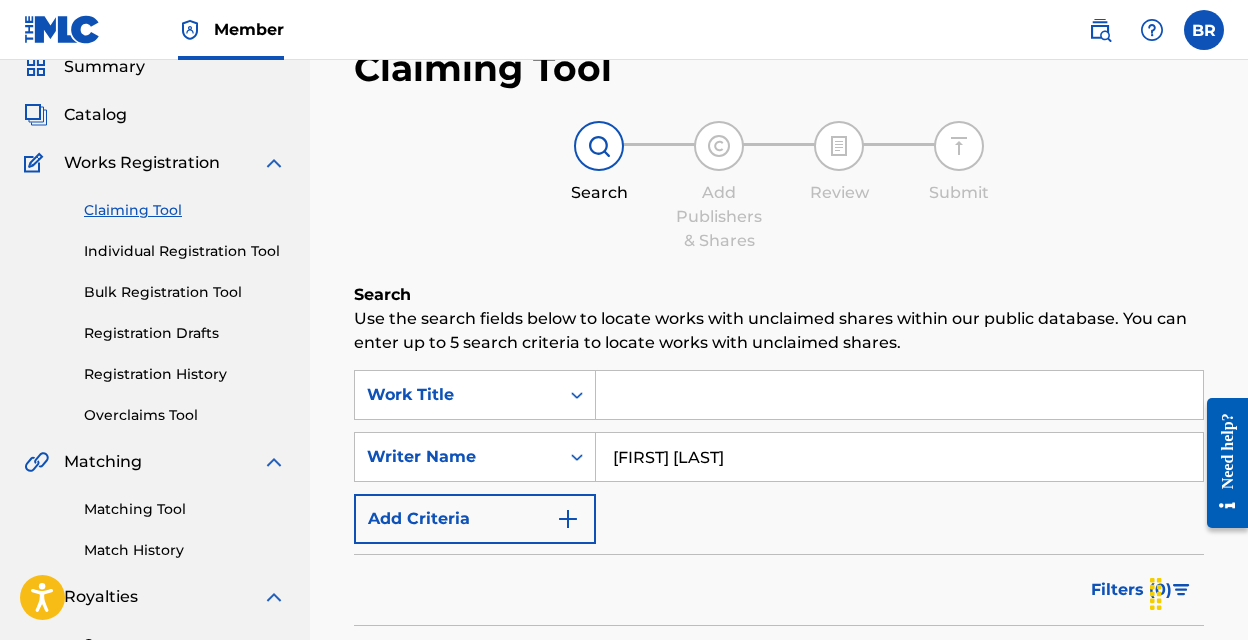 click on "Registration History" at bounding box center [185, 374] 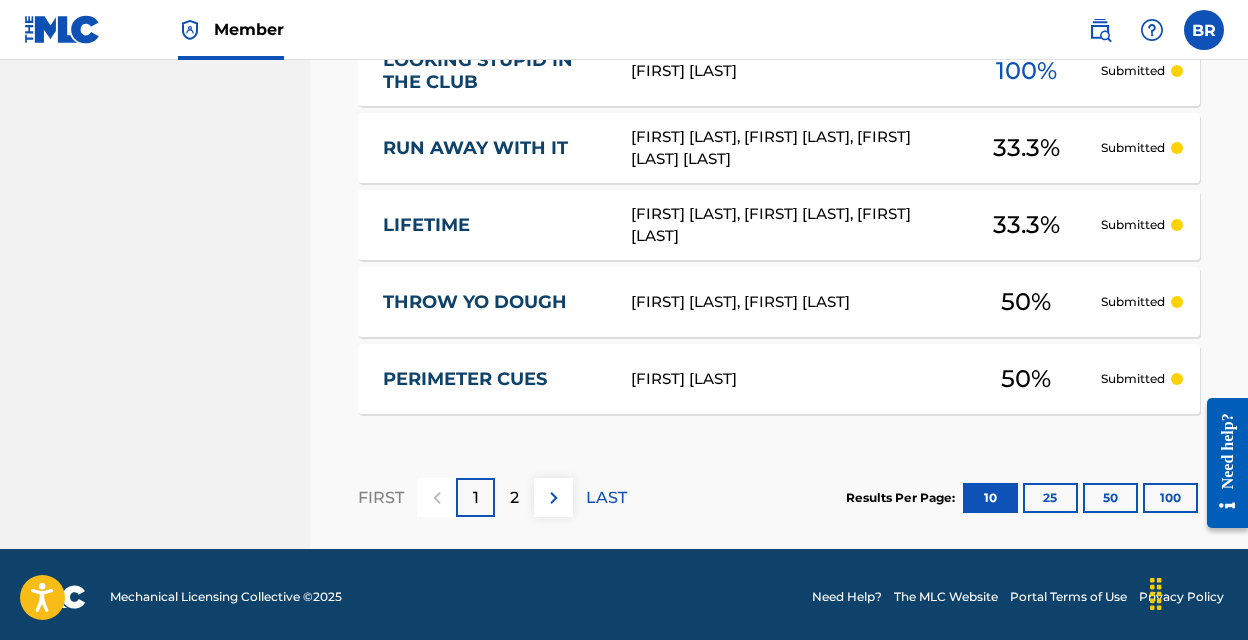 scroll, scrollTop: 1109, scrollLeft: 0, axis: vertical 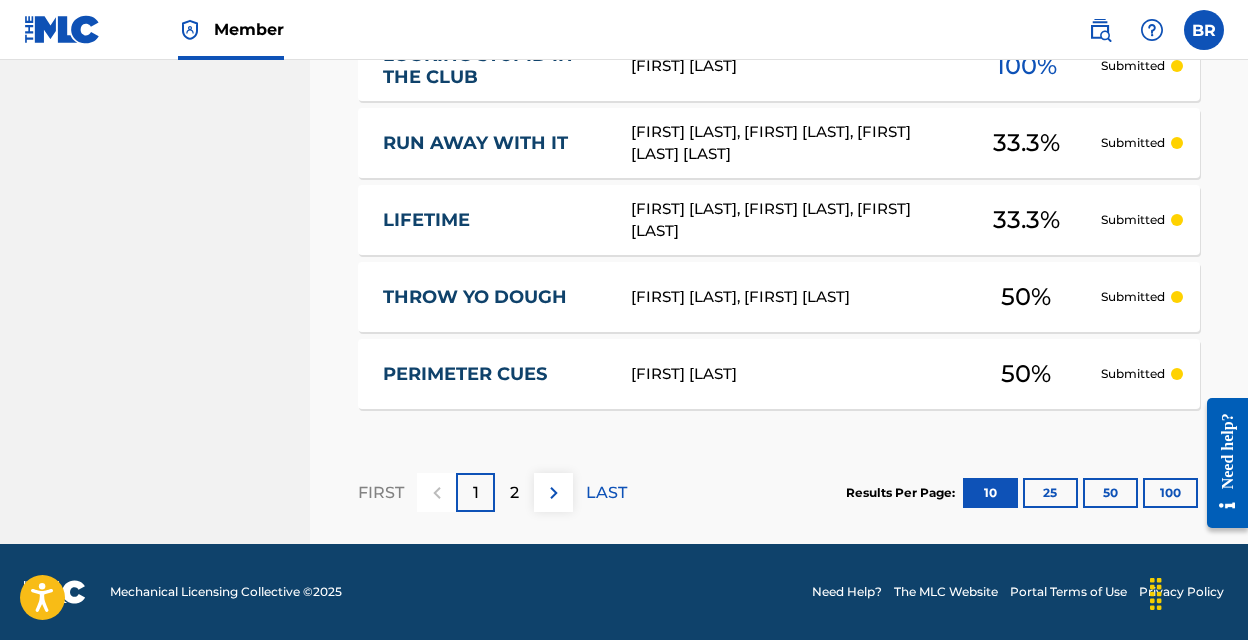 click on "2" at bounding box center (514, 493) 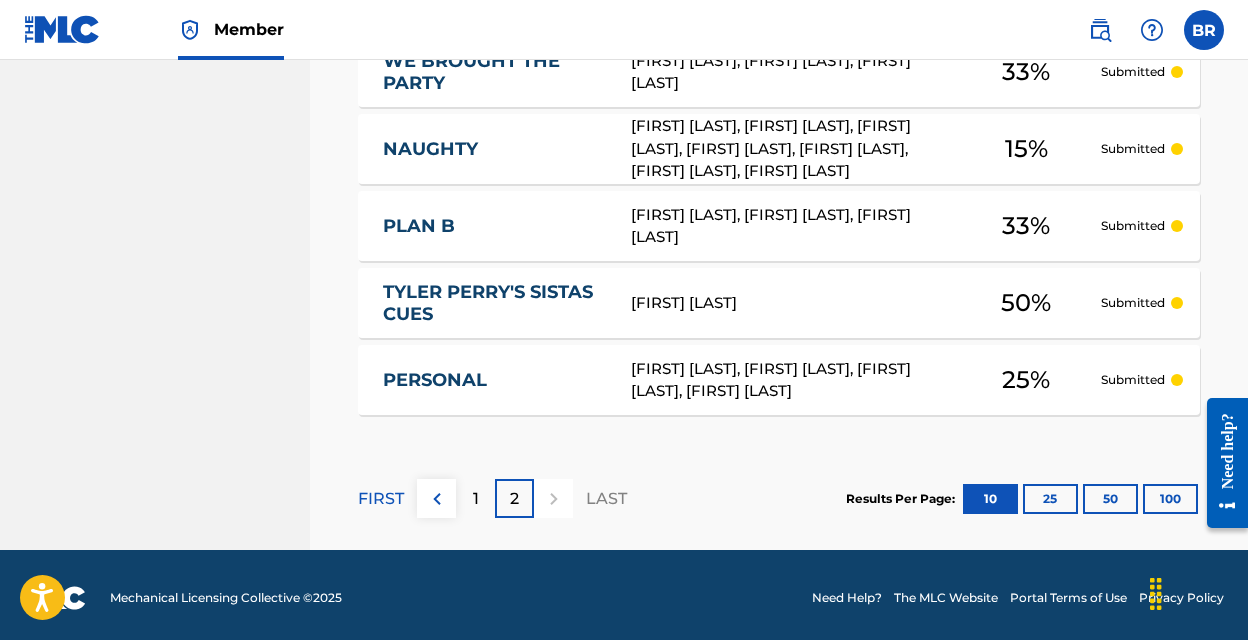 scroll, scrollTop: 1109, scrollLeft: 0, axis: vertical 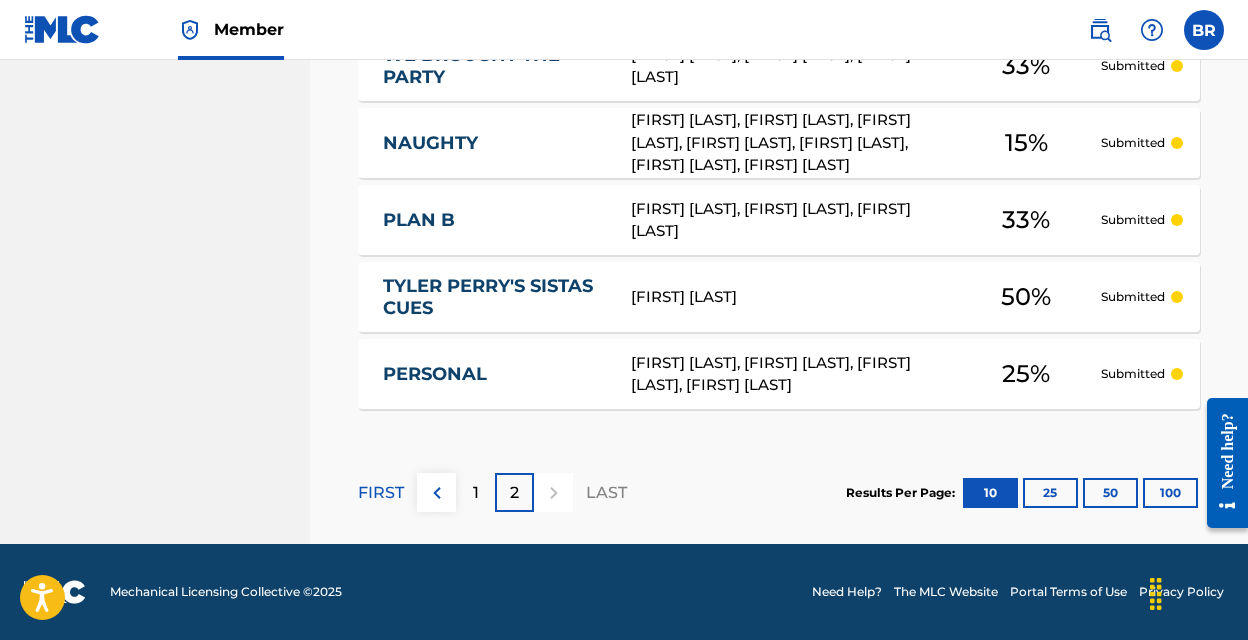 click on "FIRST" at bounding box center [381, 493] 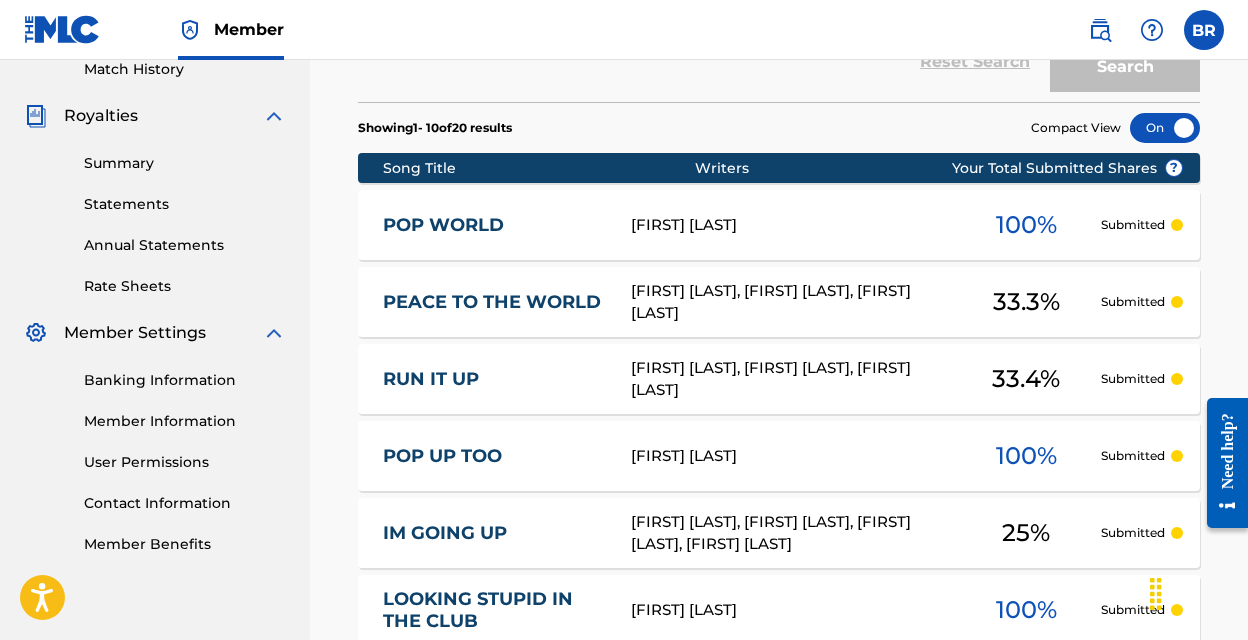 scroll, scrollTop: 0, scrollLeft: 0, axis: both 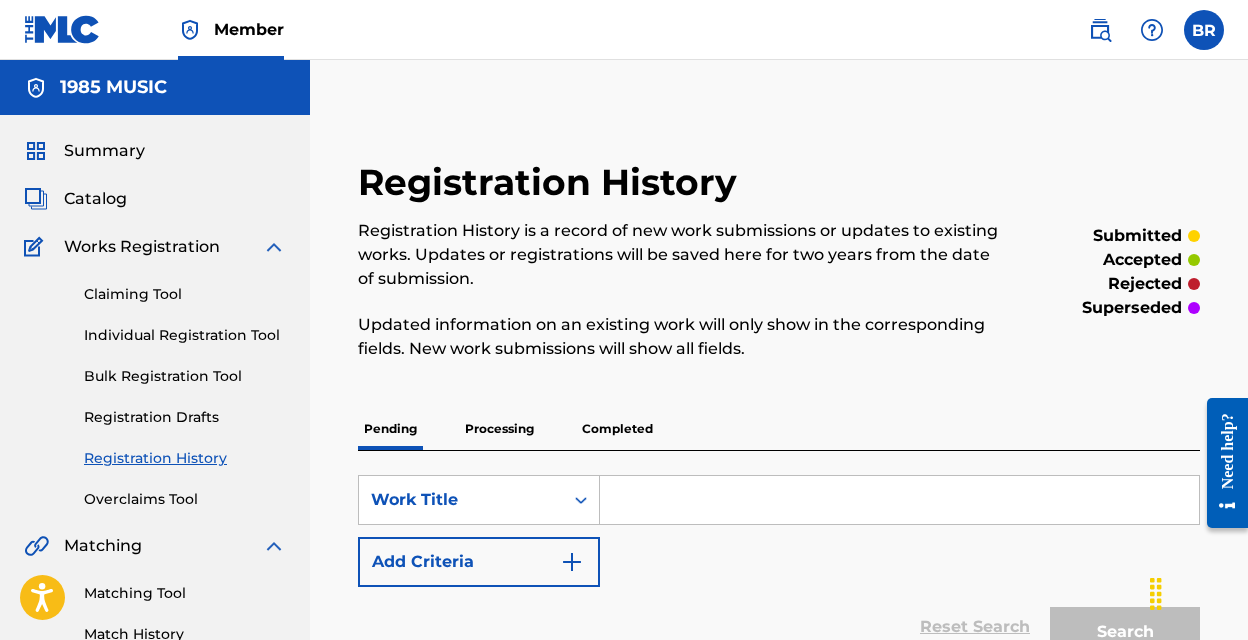 click on "Summary" at bounding box center (104, 151) 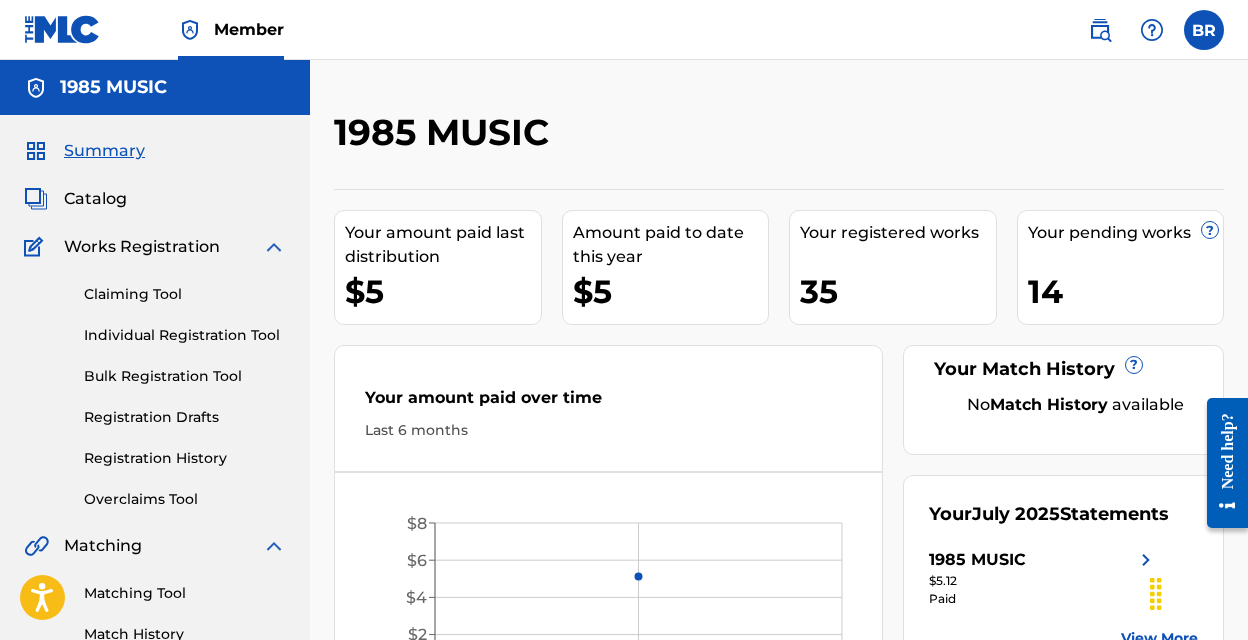 click on "Claiming Tool" at bounding box center (185, 294) 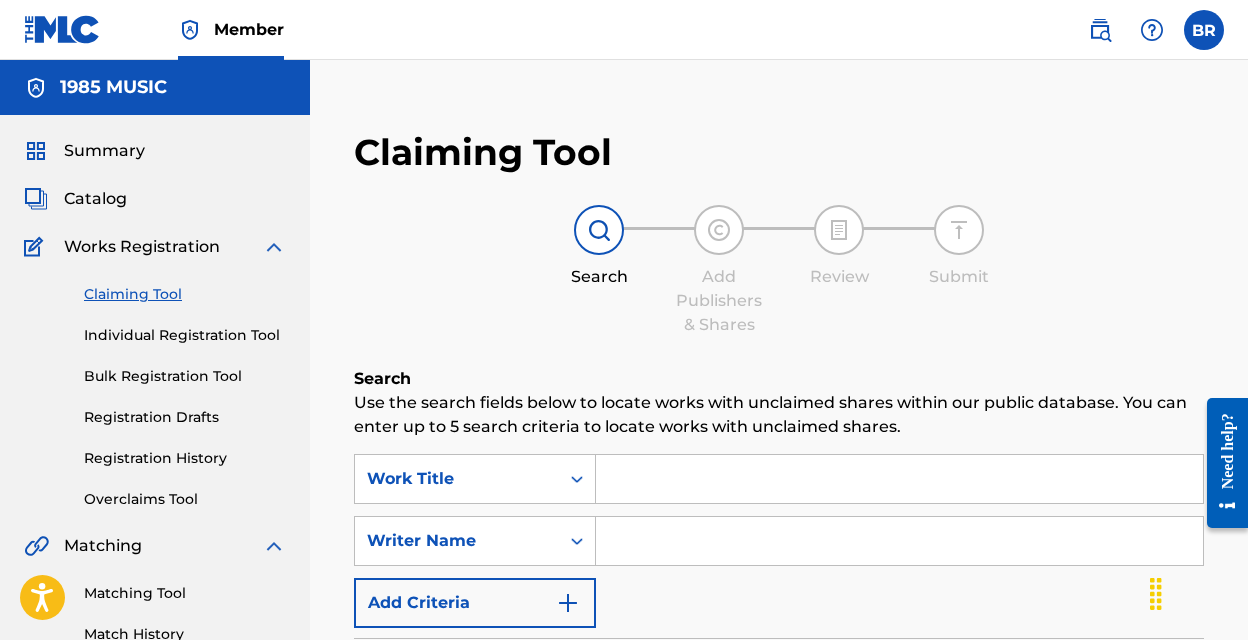 click at bounding box center (899, 479) 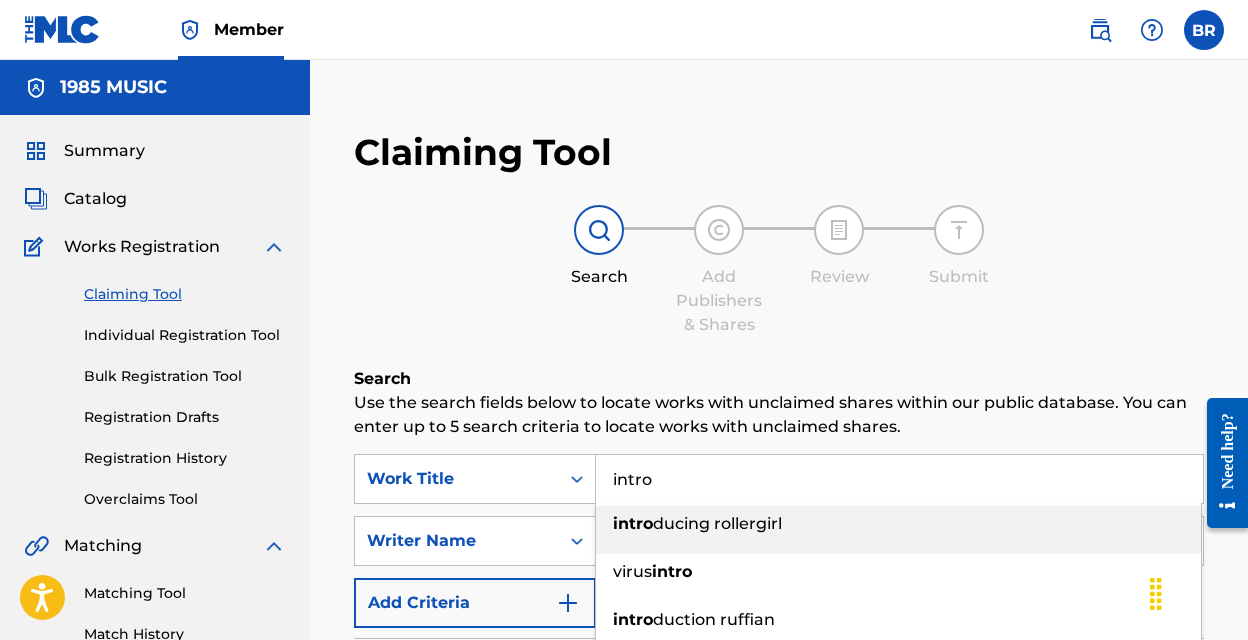 type on "intro" 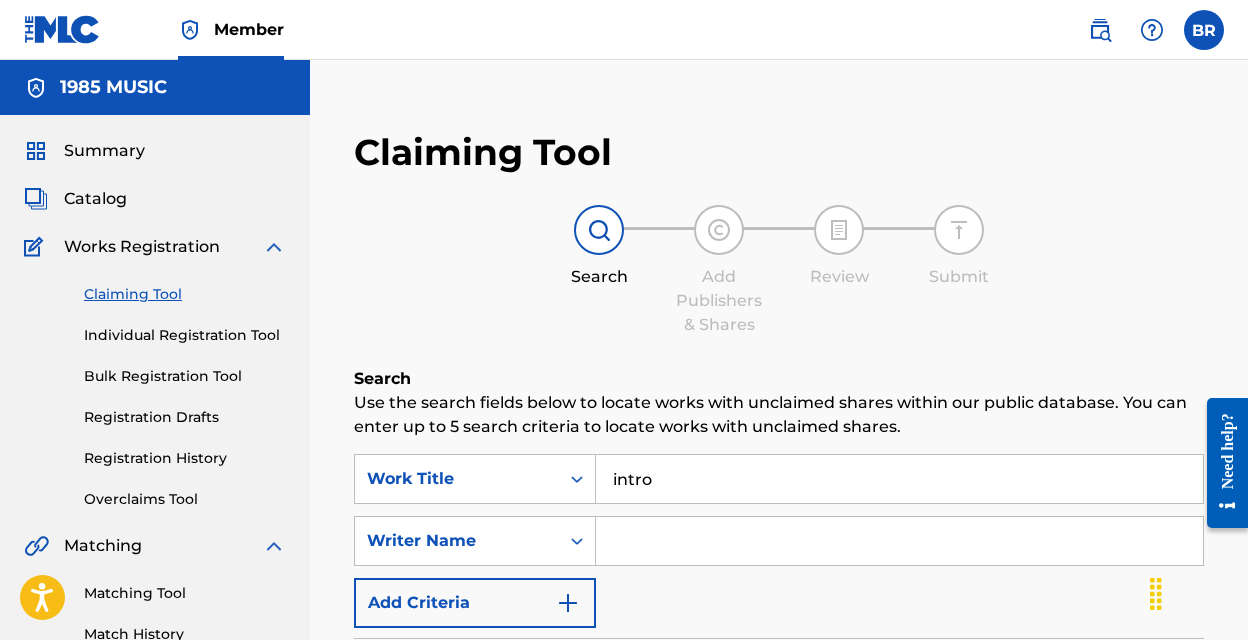 click at bounding box center (899, 541) 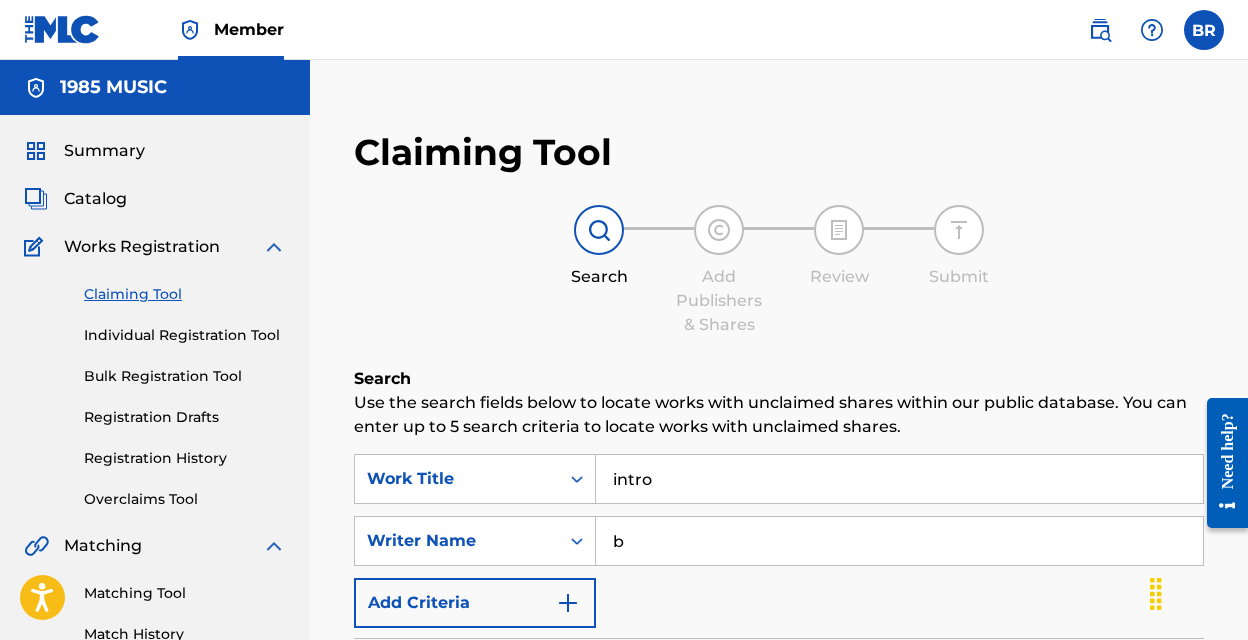 type on "[FIRST] [LAST]" 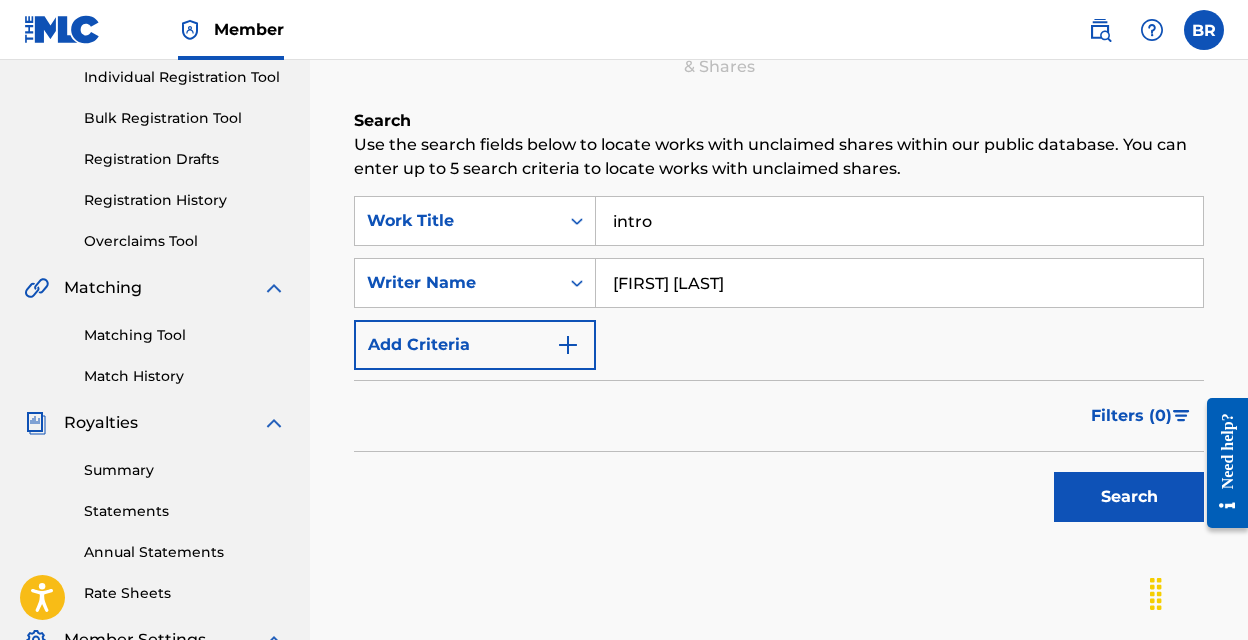 scroll, scrollTop: 266, scrollLeft: 0, axis: vertical 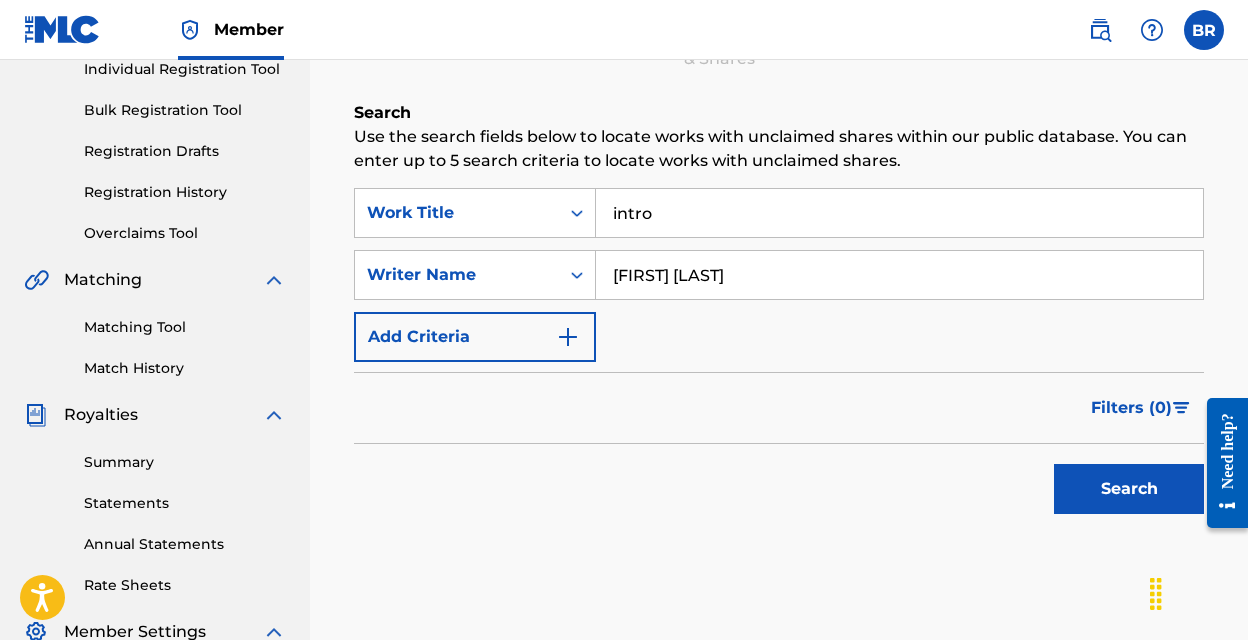 click on "Search" at bounding box center [1129, 489] 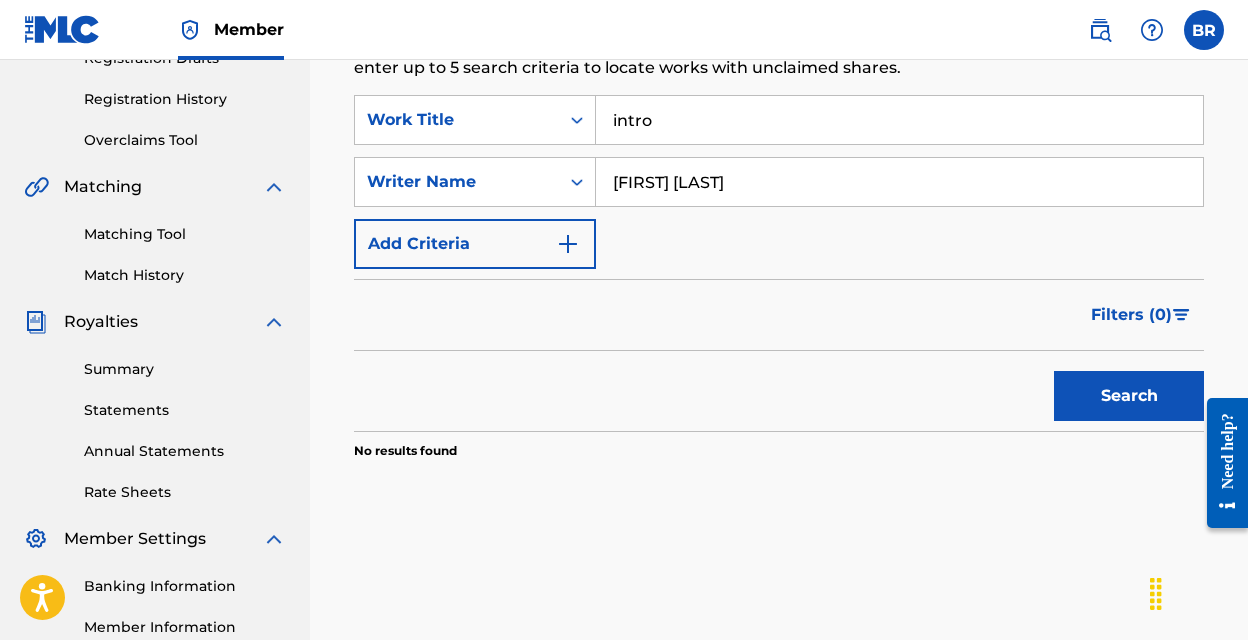scroll, scrollTop: 320, scrollLeft: 0, axis: vertical 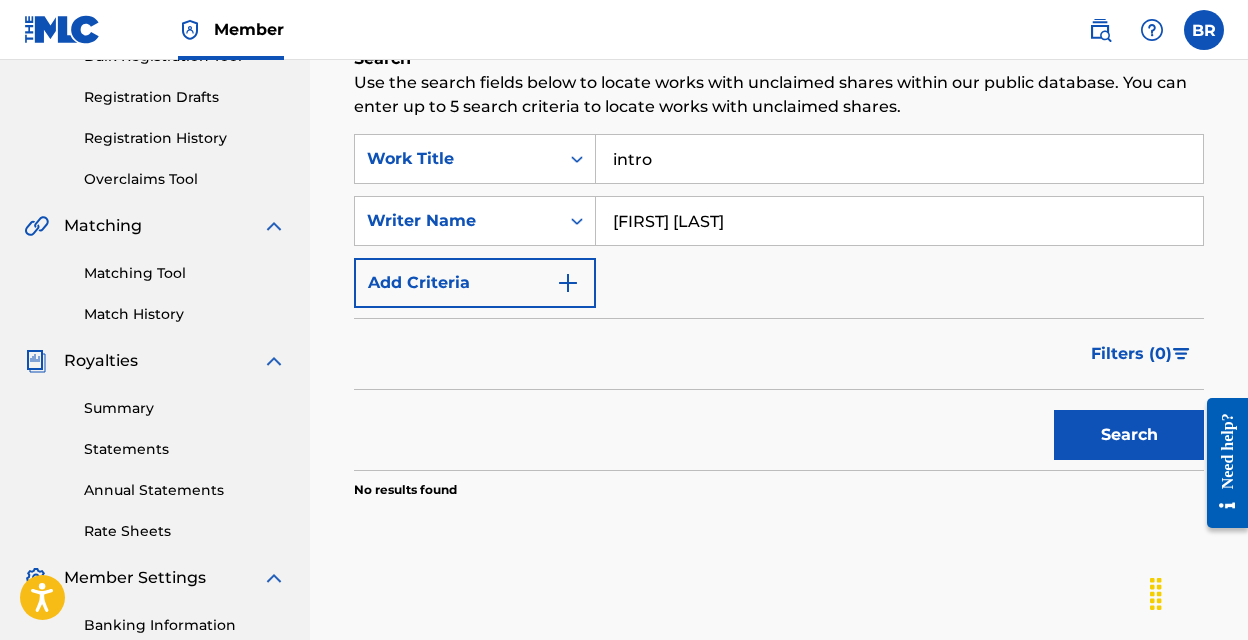 click on "intro" at bounding box center (899, 159) 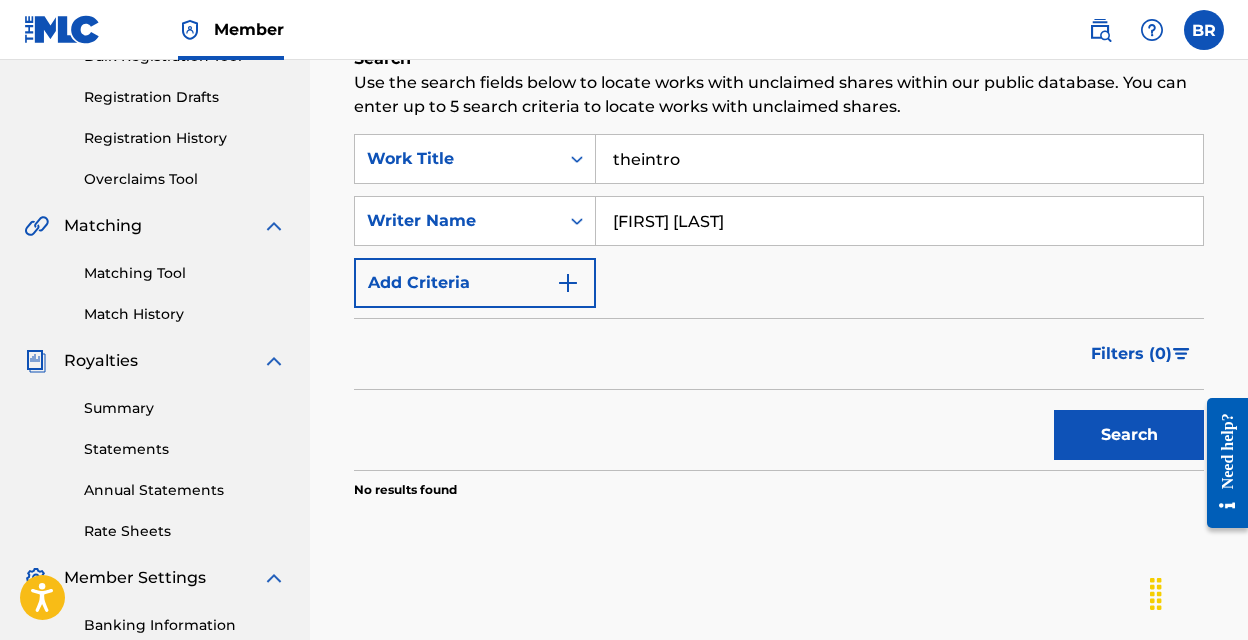 click on "Use the search fields below to locate works with unclaimed shares within our public database. You can enter up
to 5 search criteria to locate works with unclaimed shares." at bounding box center (779, 95) 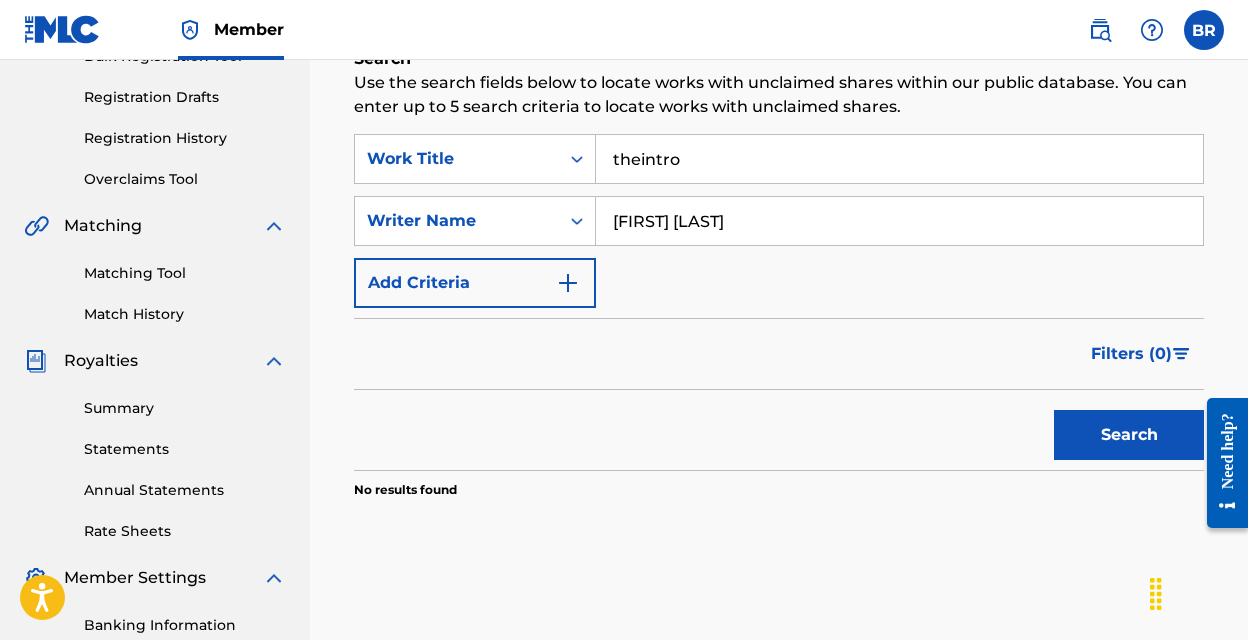 click on "[FIRST] [LAST]" at bounding box center (899, 221) 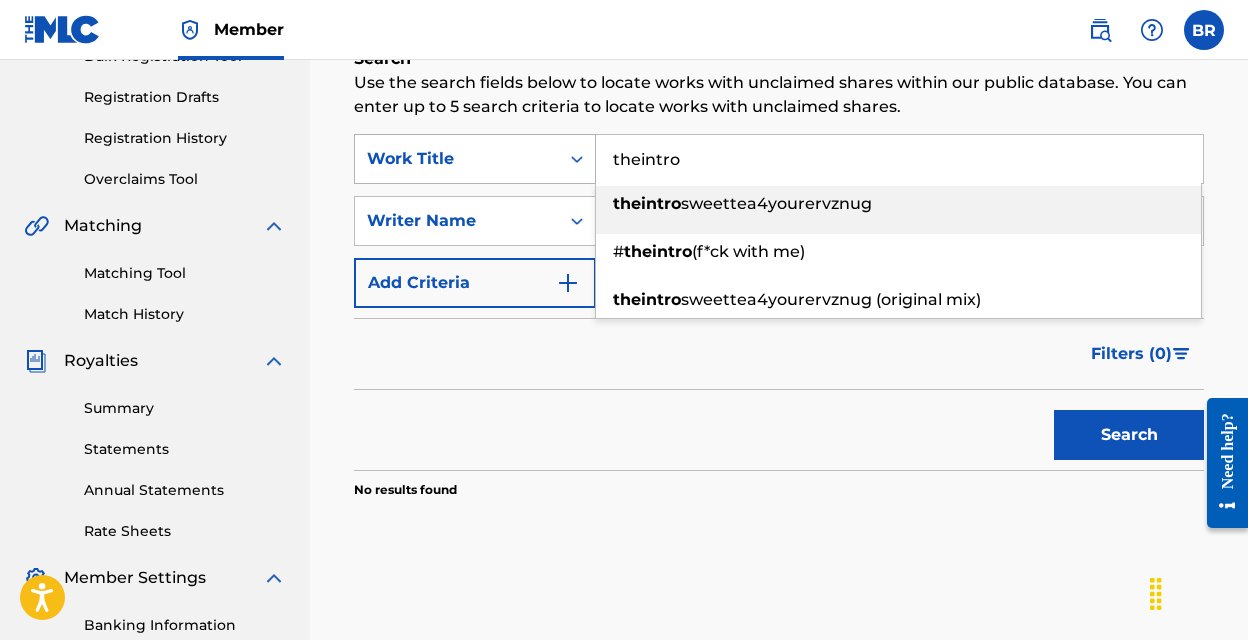 drag, startPoint x: 640, startPoint y: 155, endPoint x: 534, endPoint y: 145, distance: 106.47065 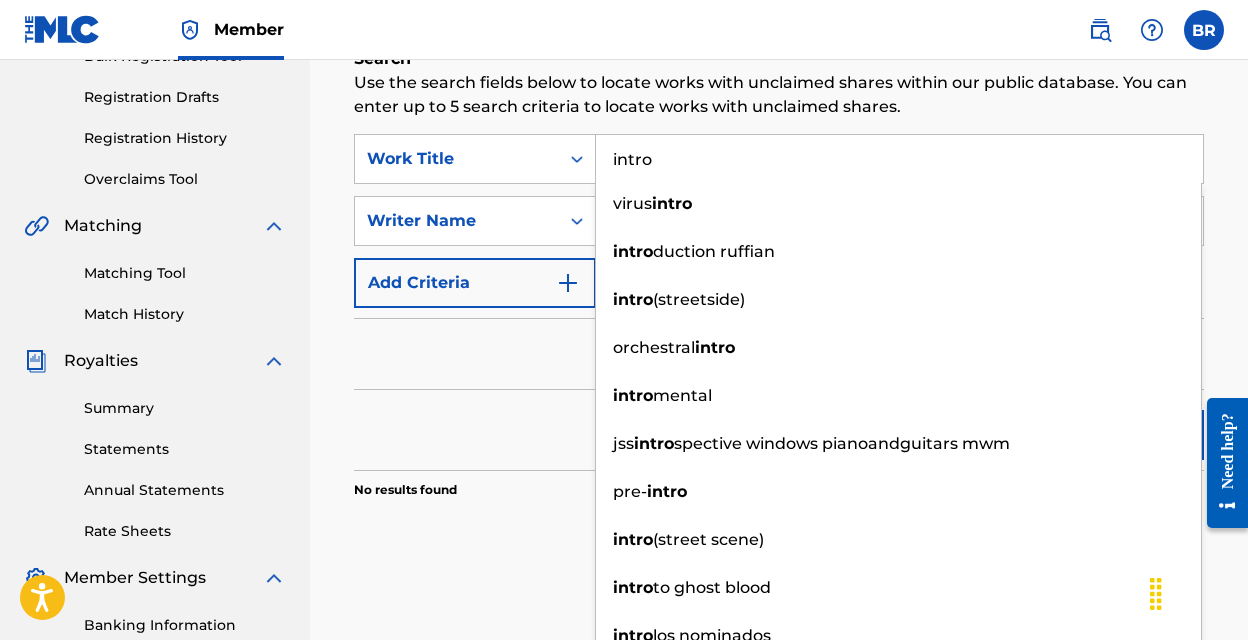 click on "intro" at bounding box center (899, 159) 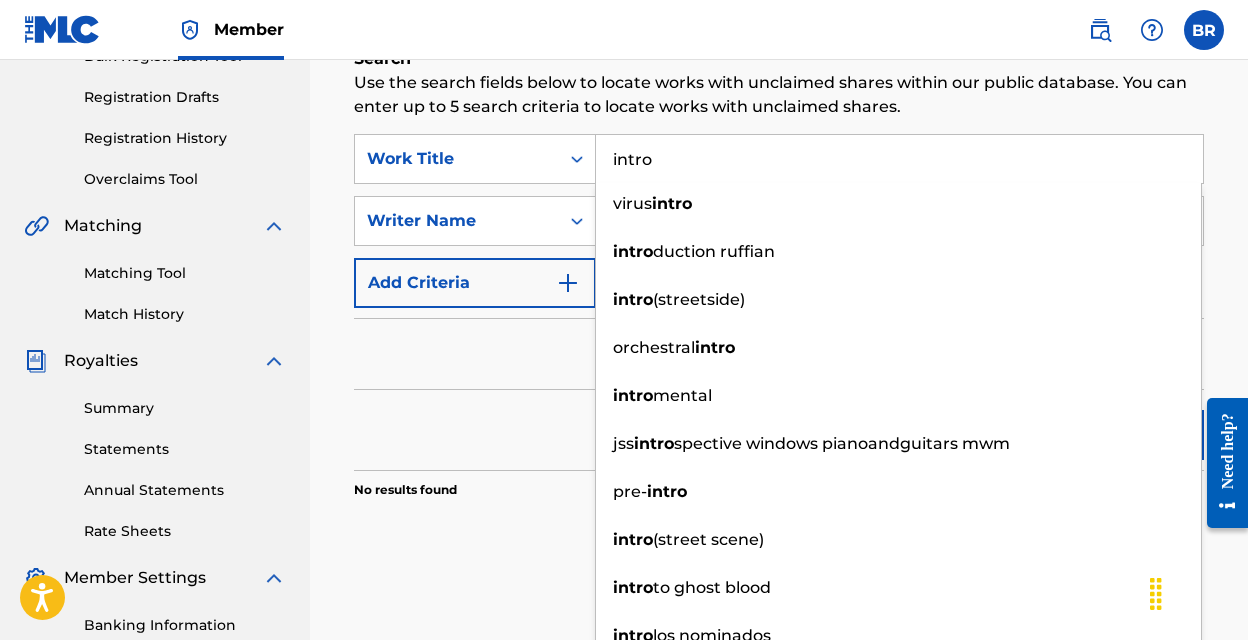 type on "intro" 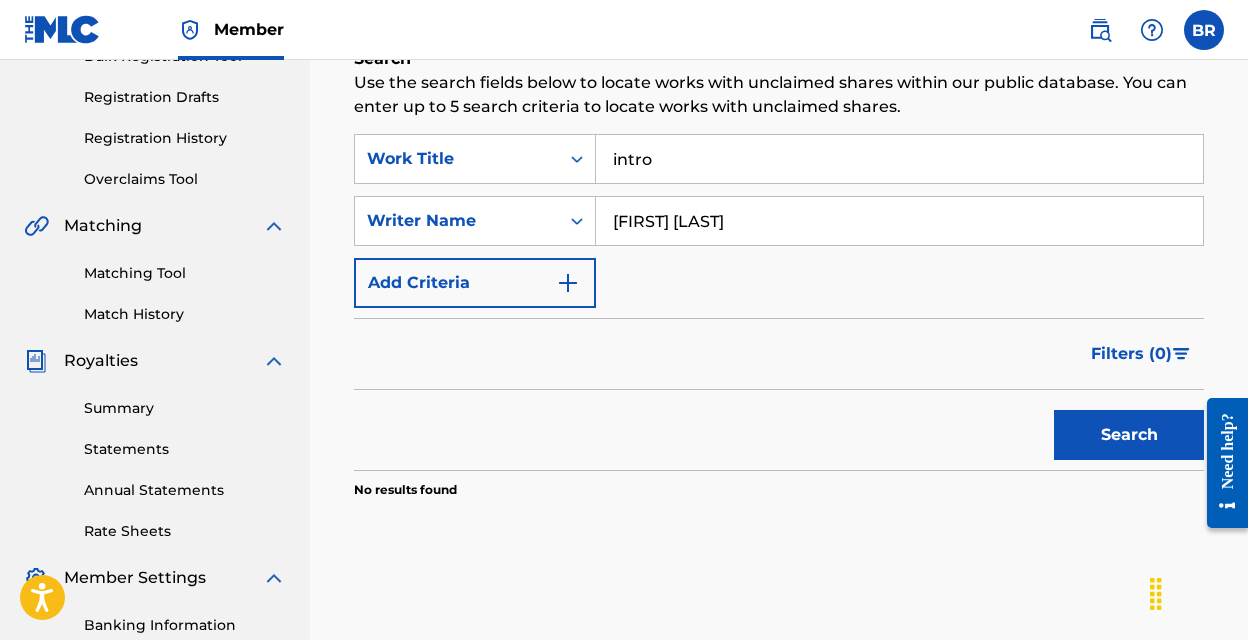 click on "Search" at bounding box center (1129, 435) 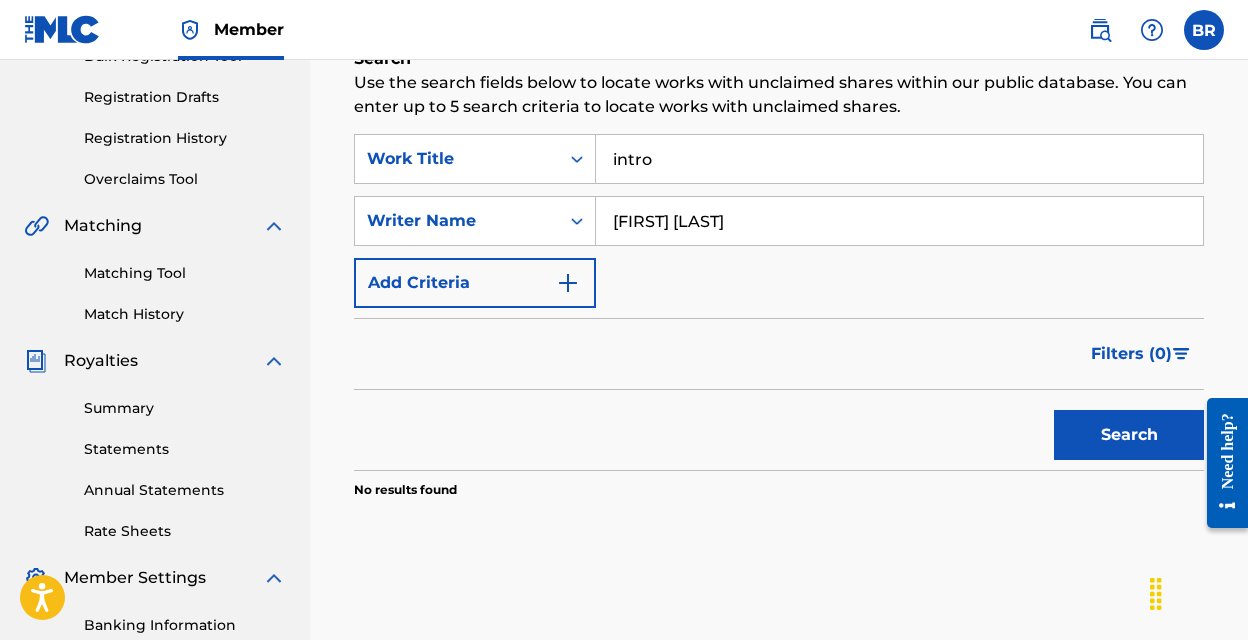click on "[FIRST] [LAST]" at bounding box center [899, 221] 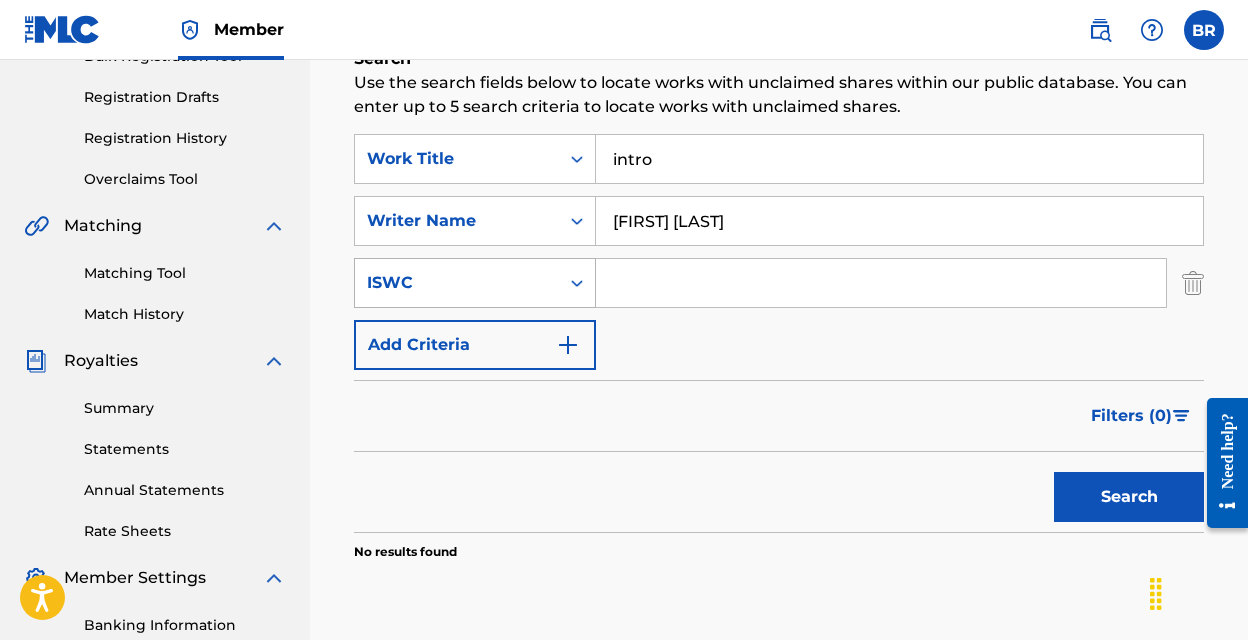 click 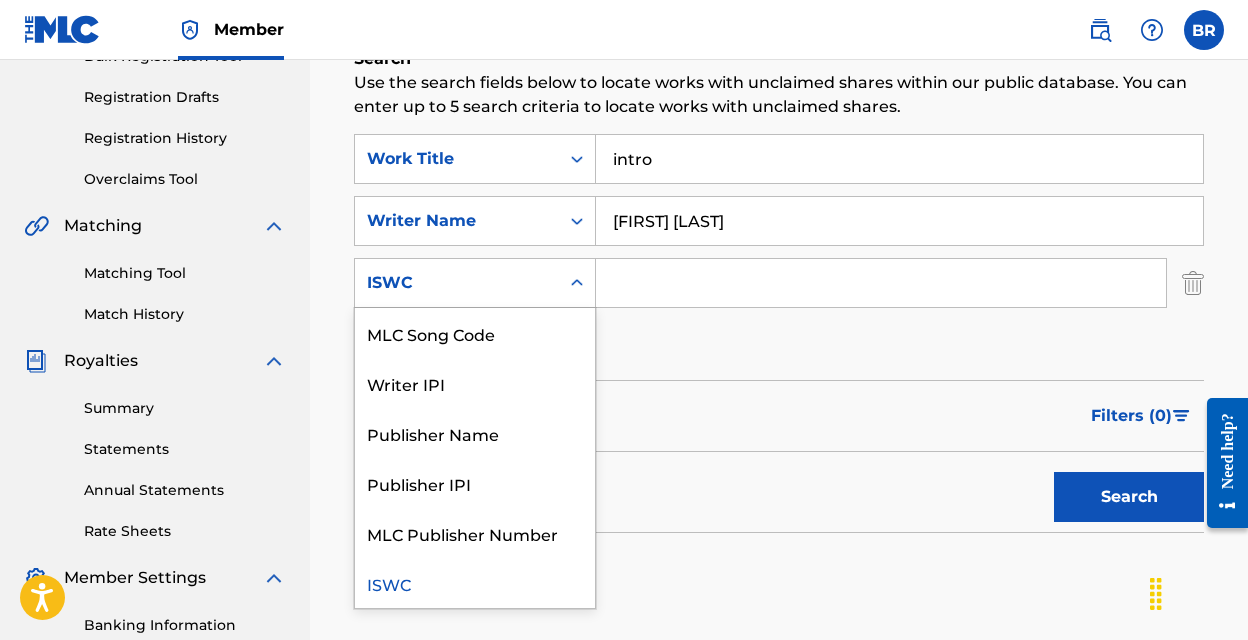 click on "ISWC" at bounding box center [475, 583] 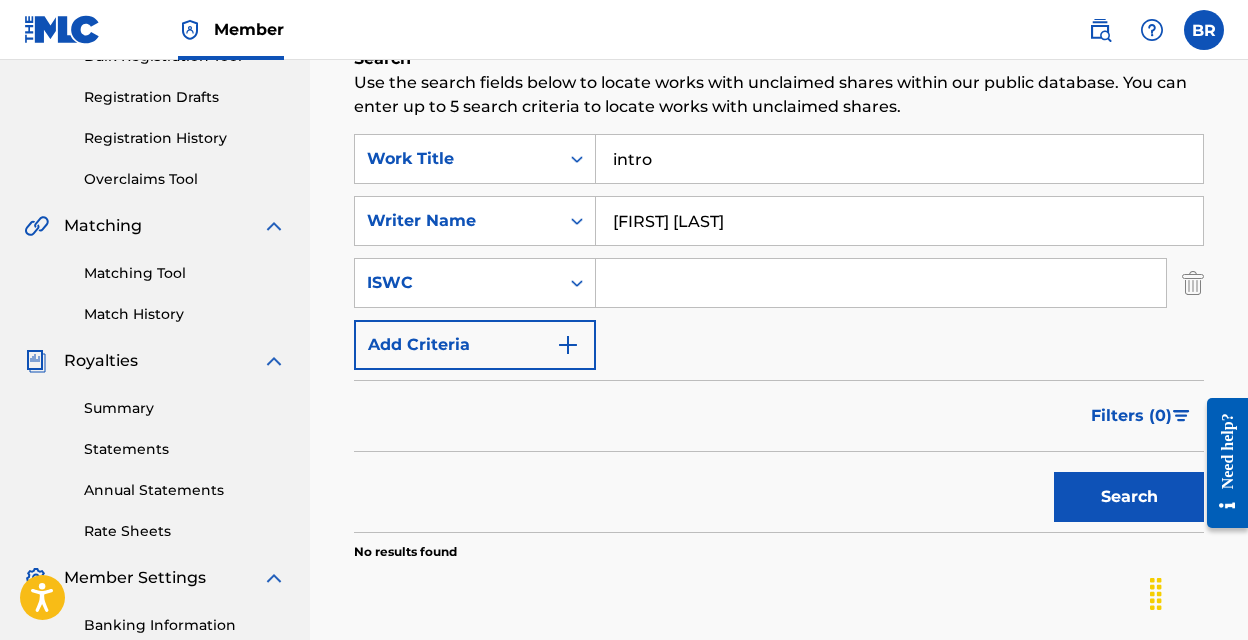 click at bounding box center [881, 283] 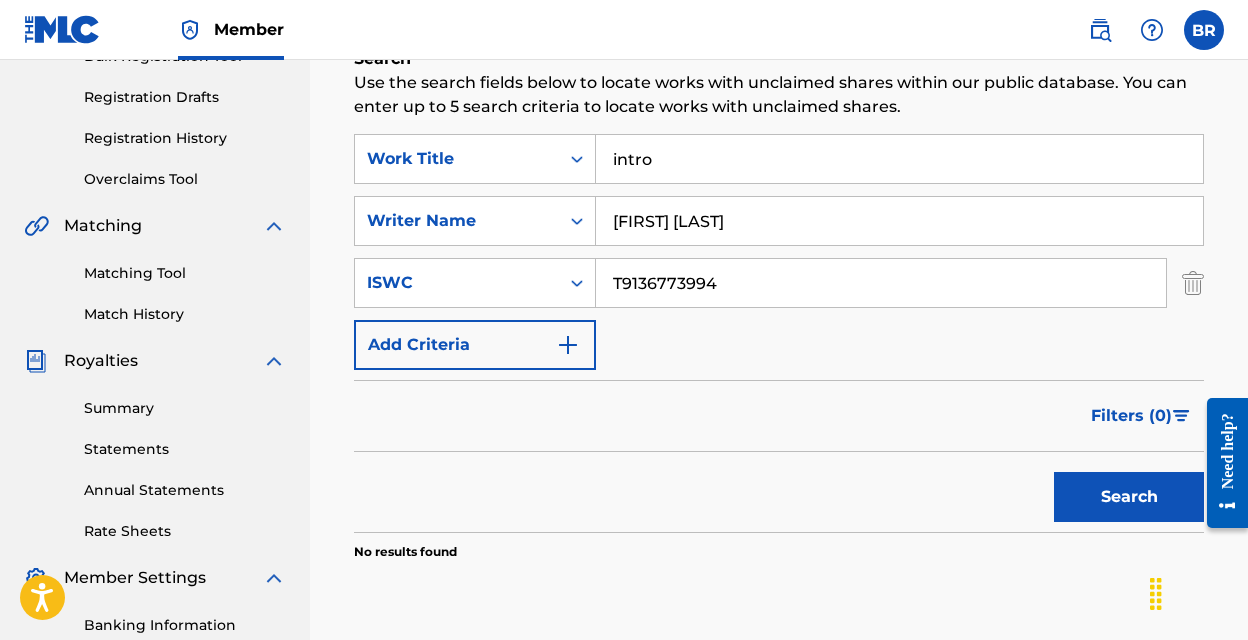 type on "T9136773994" 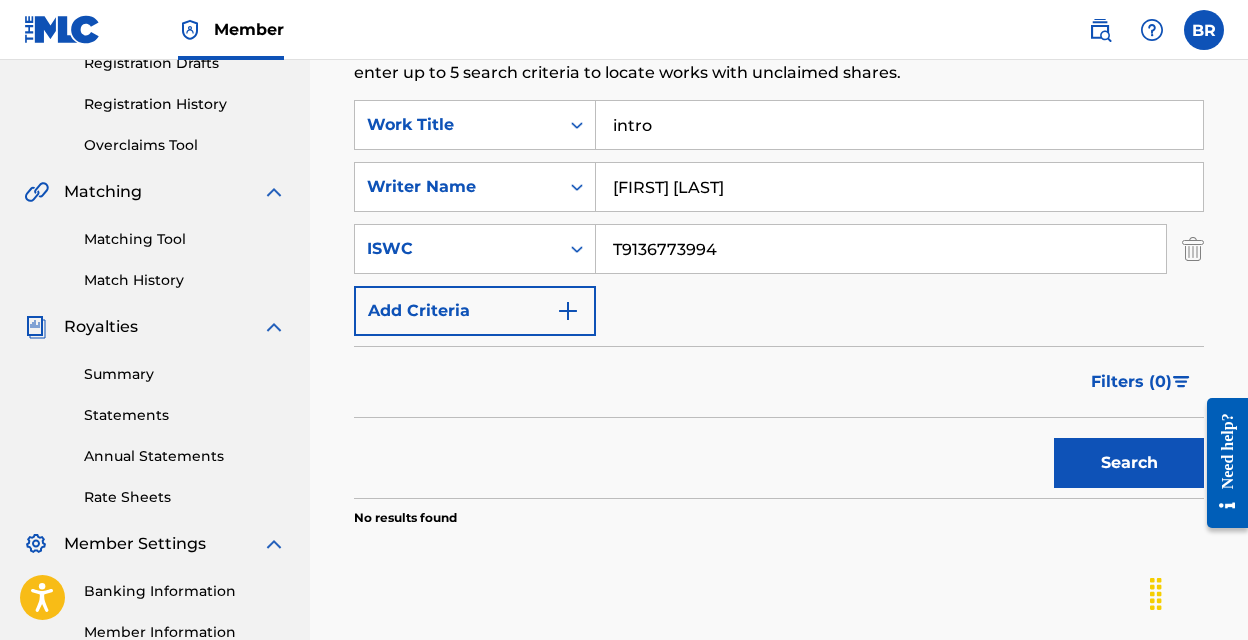 scroll, scrollTop: 352, scrollLeft: 0, axis: vertical 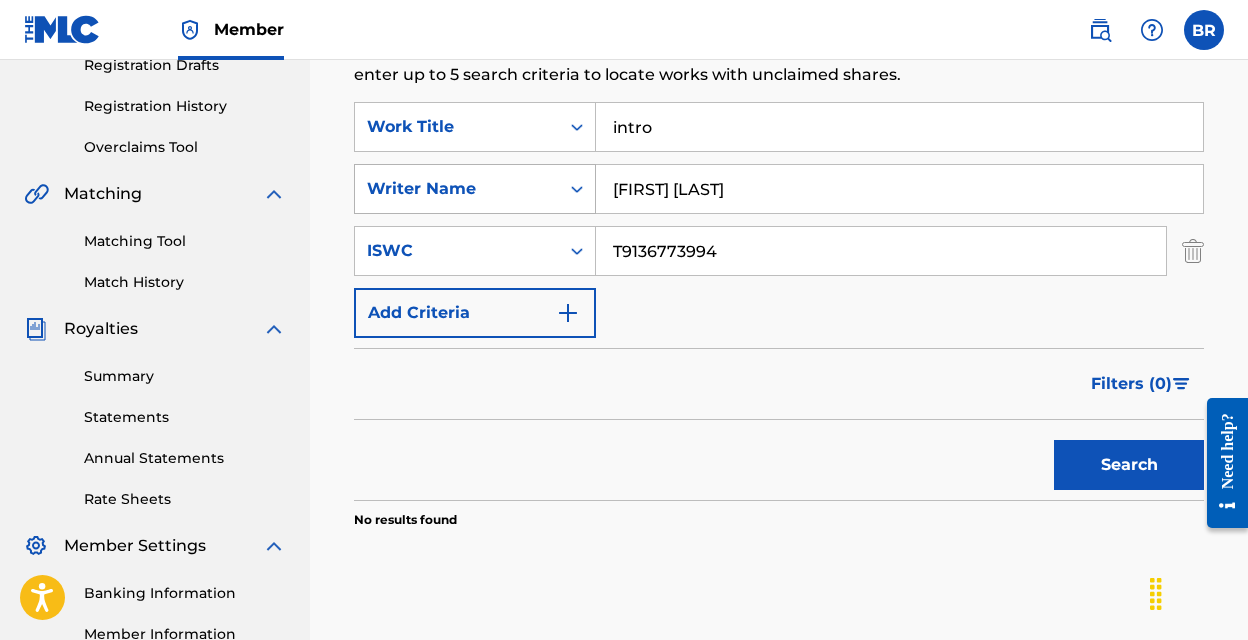 drag, startPoint x: 734, startPoint y: 182, endPoint x: 583, endPoint y: 183, distance: 151.00331 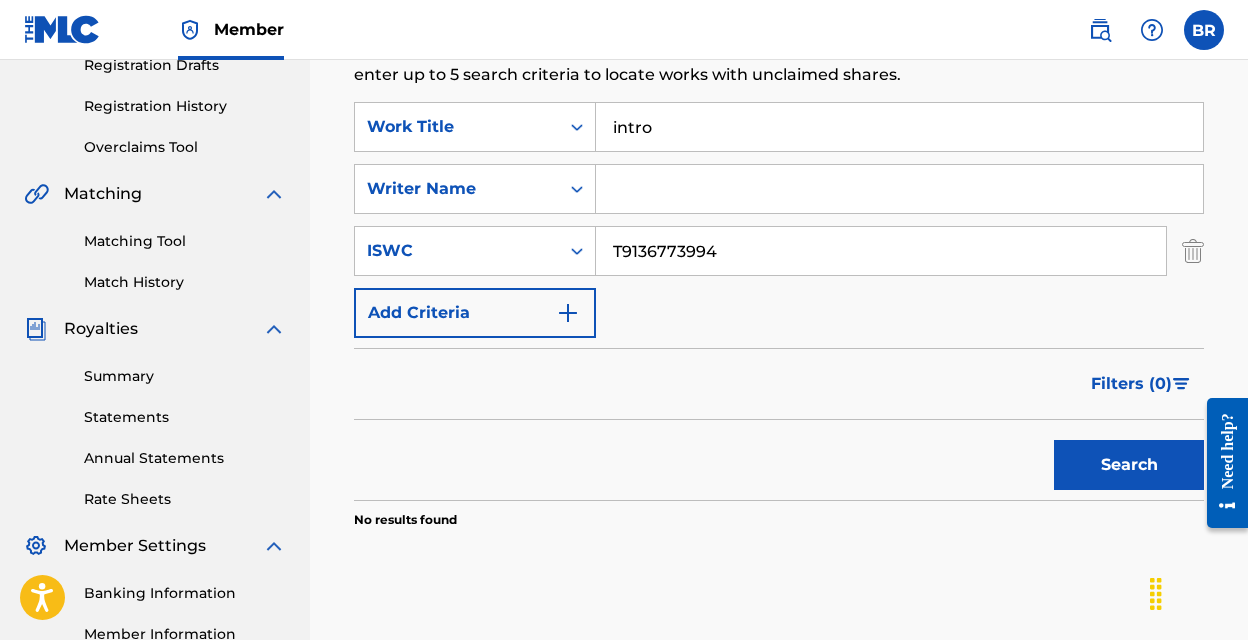 type 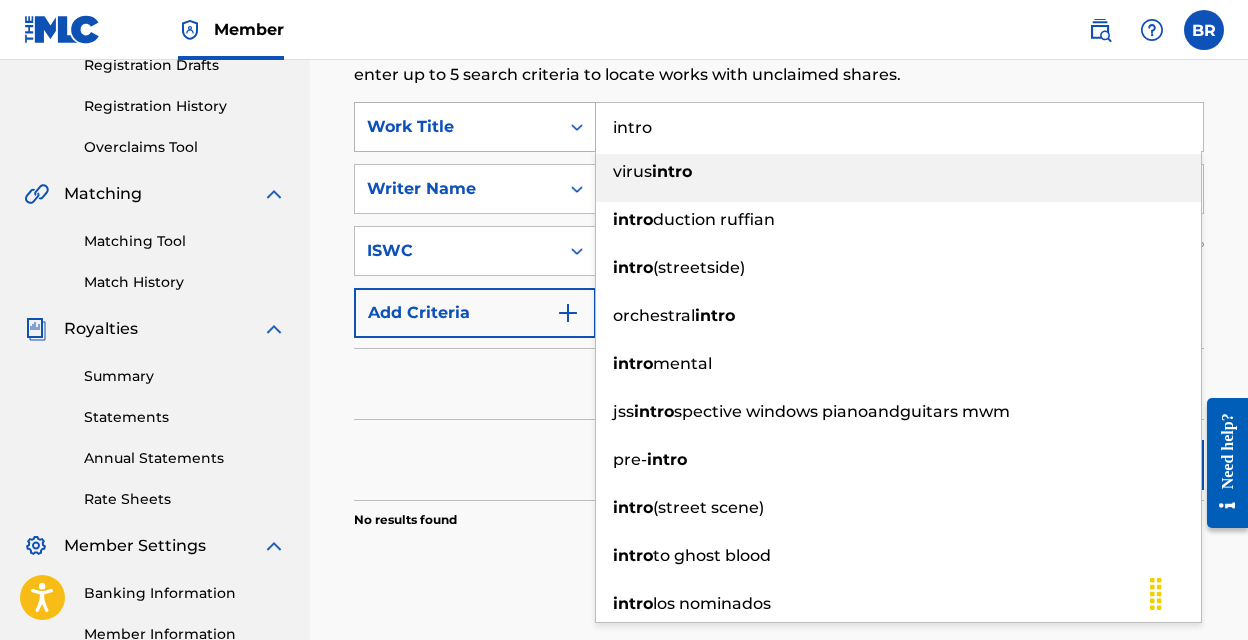 drag, startPoint x: 729, startPoint y: 116, endPoint x: 570, endPoint y: 118, distance: 159.01257 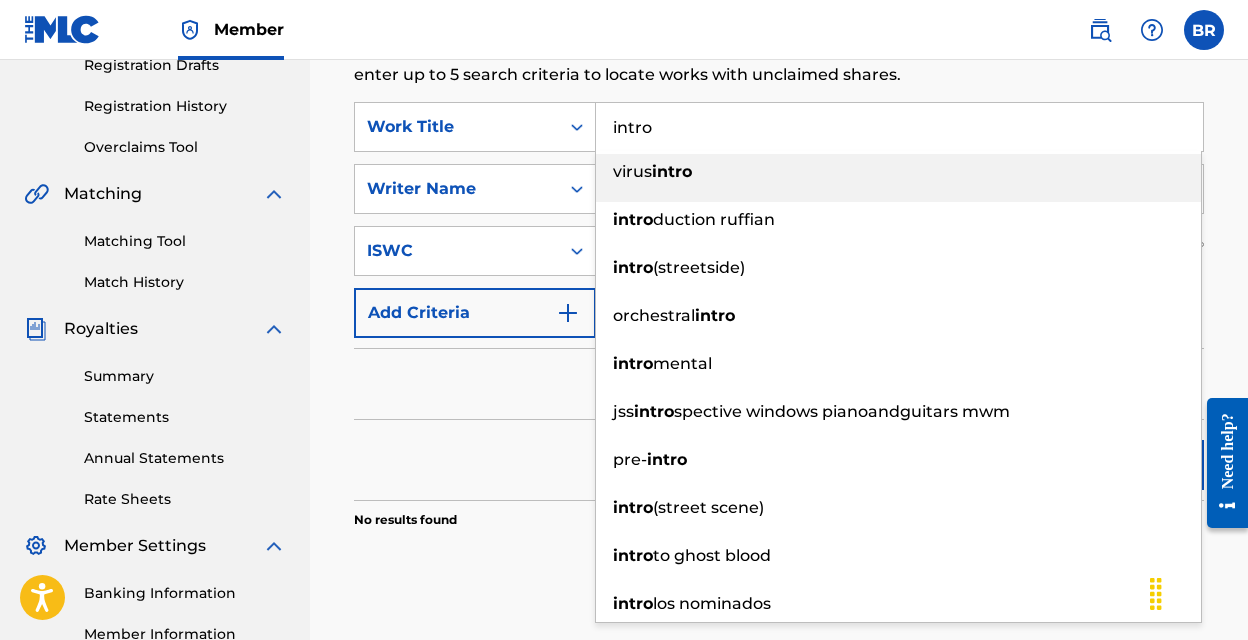 click on "intro" at bounding box center [899, 127] 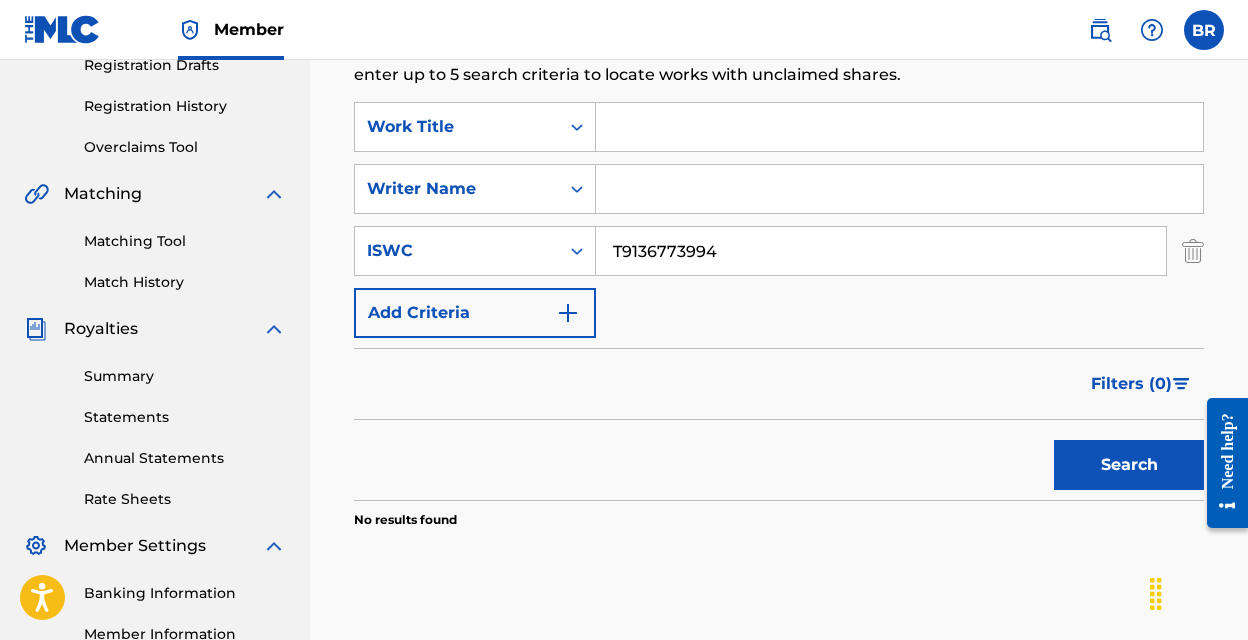 type 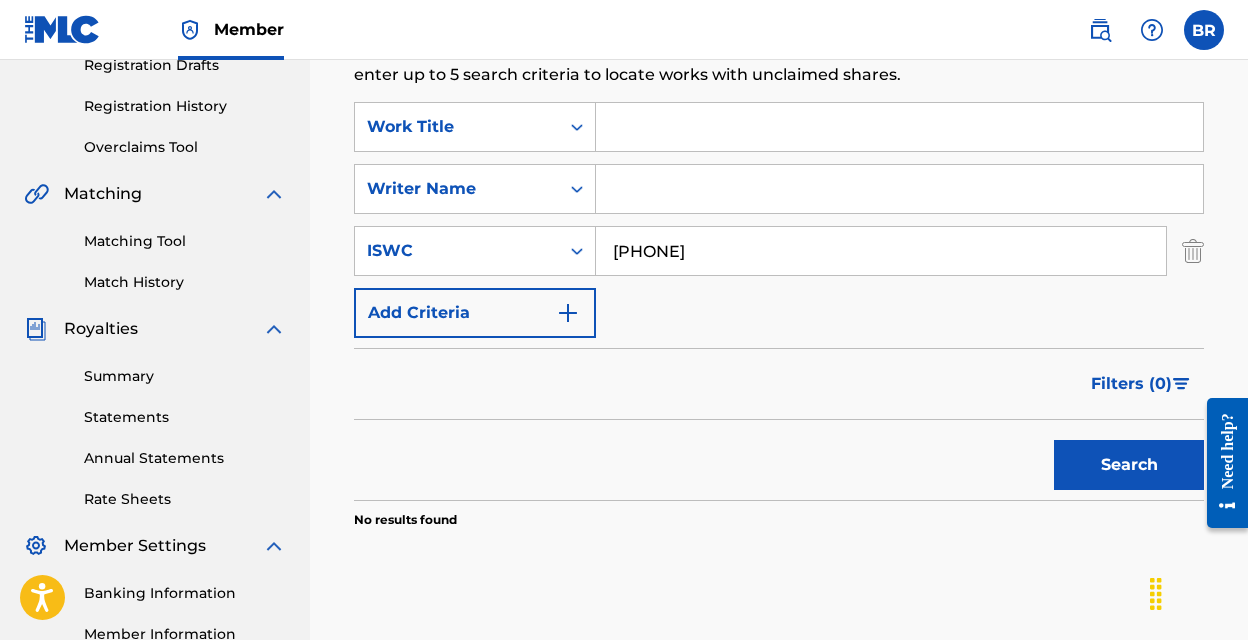 click on "[PHONE]" at bounding box center (881, 251) 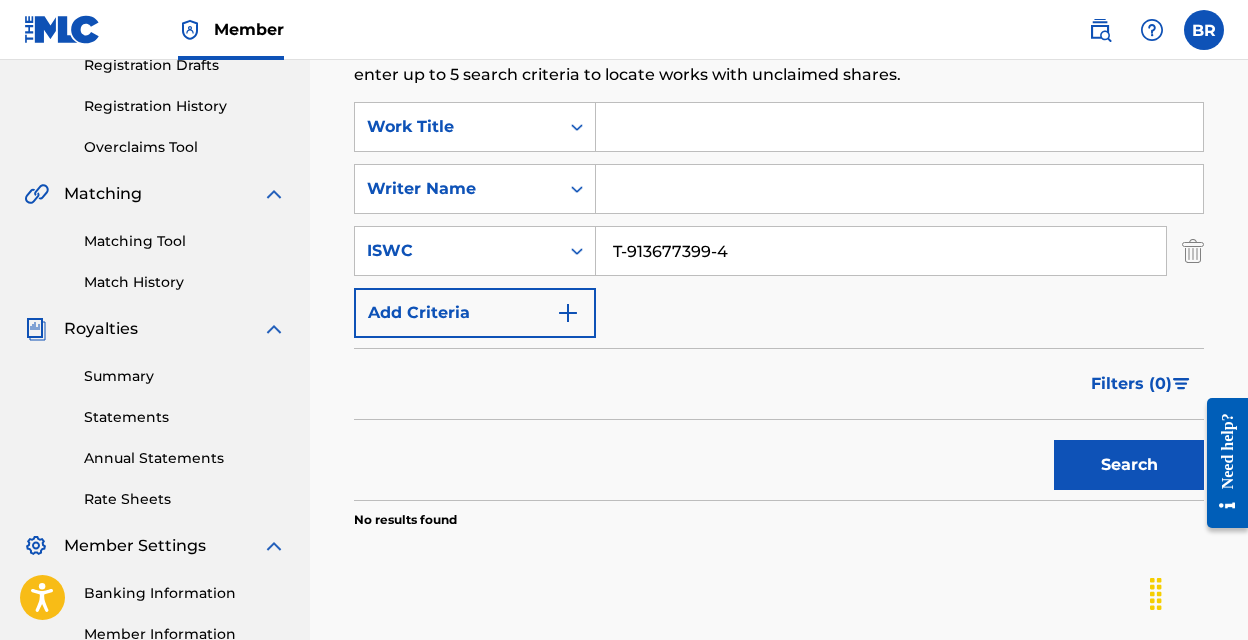 type on "T-913677399-4" 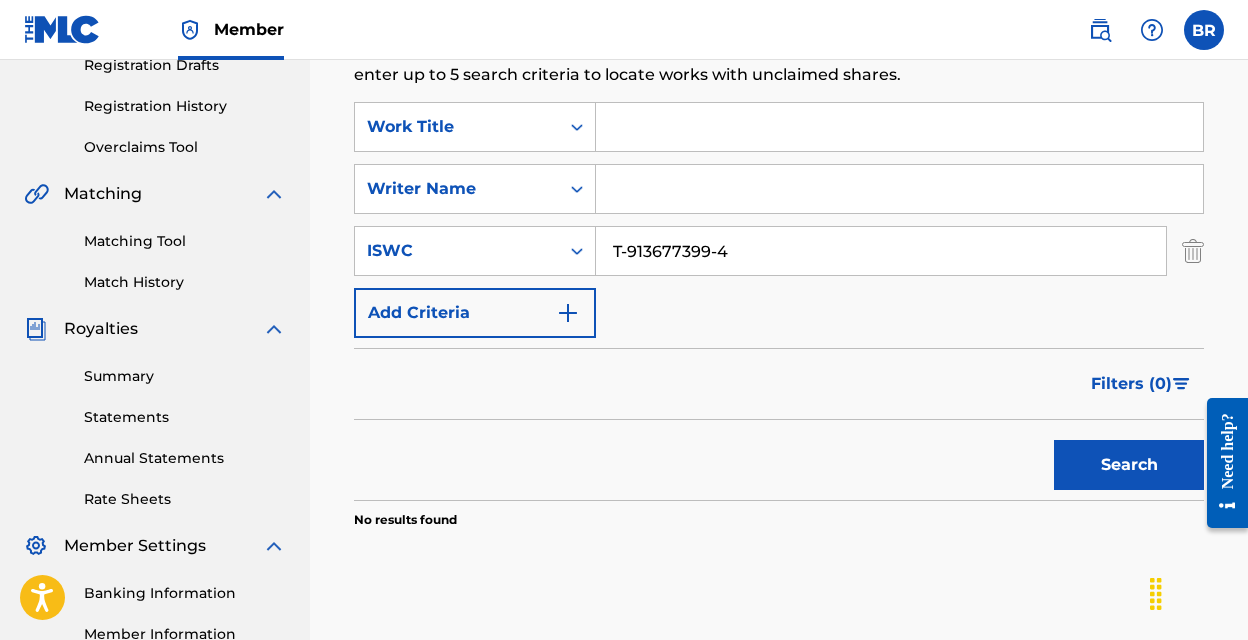 click at bounding box center [899, 189] 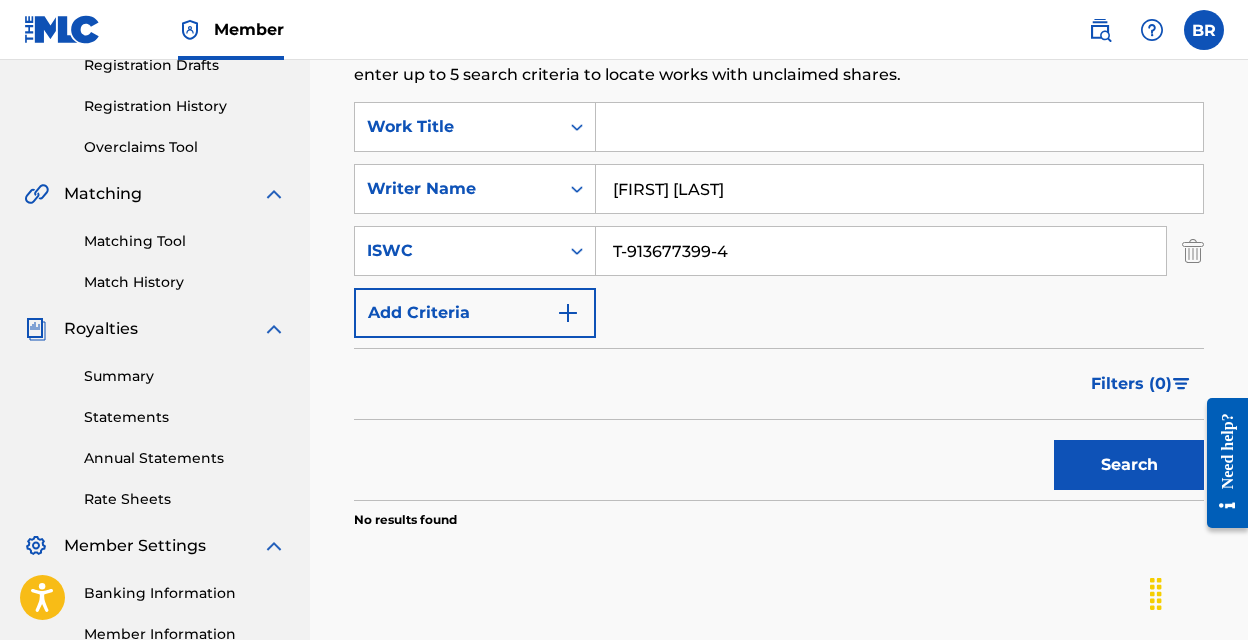 click on "Search" at bounding box center [1129, 465] 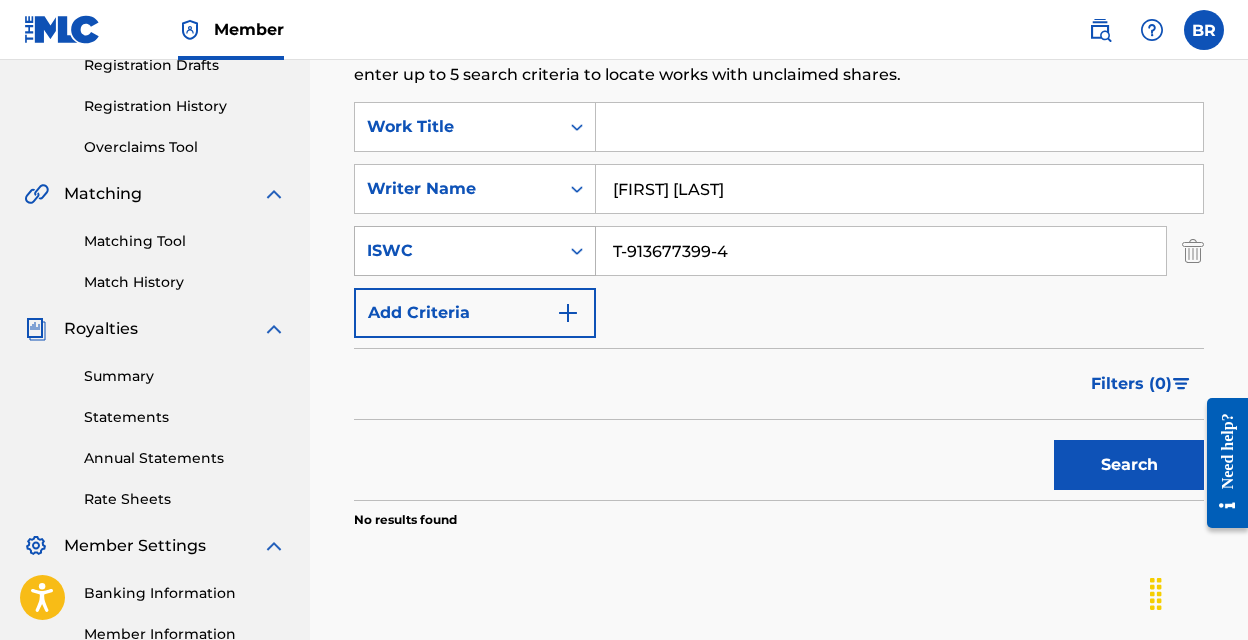 drag, startPoint x: 742, startPoint y: 248, endPoint x: 583, endPoint y: 244, distance: 159.05031 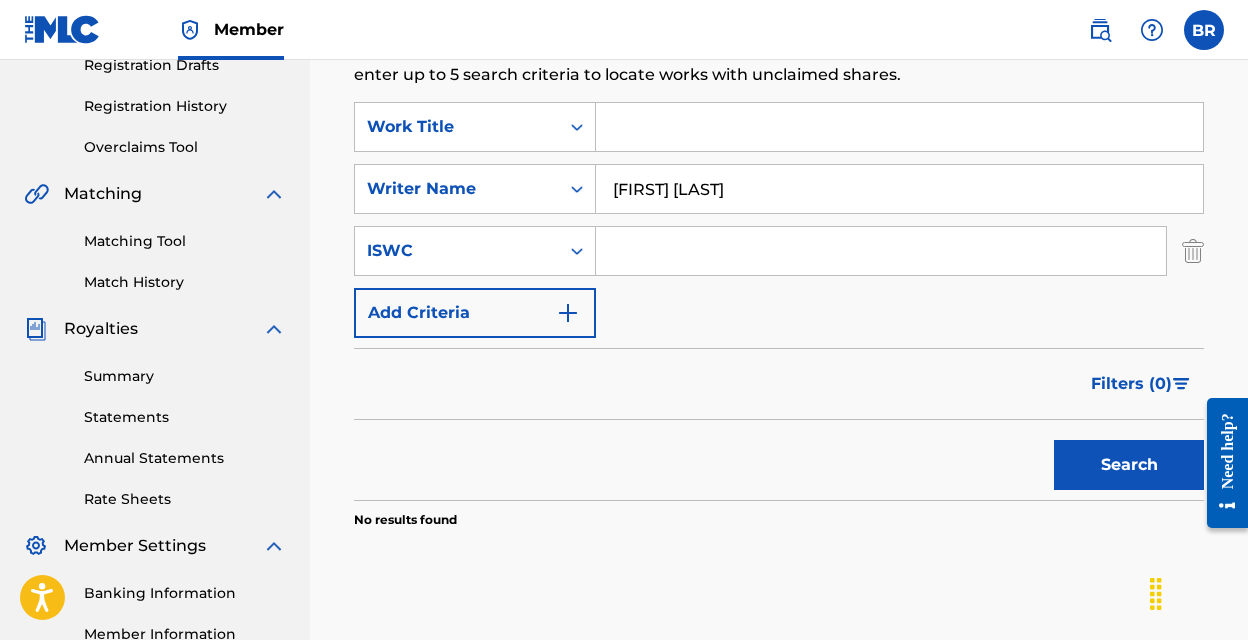 type 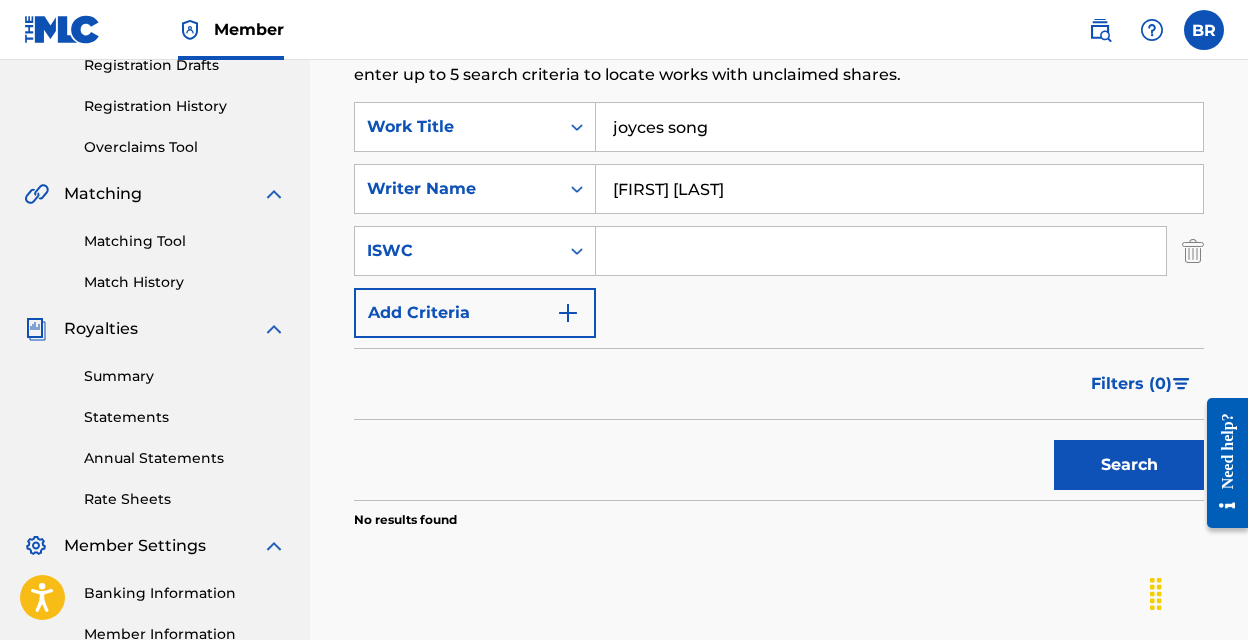 type on "joyces song" 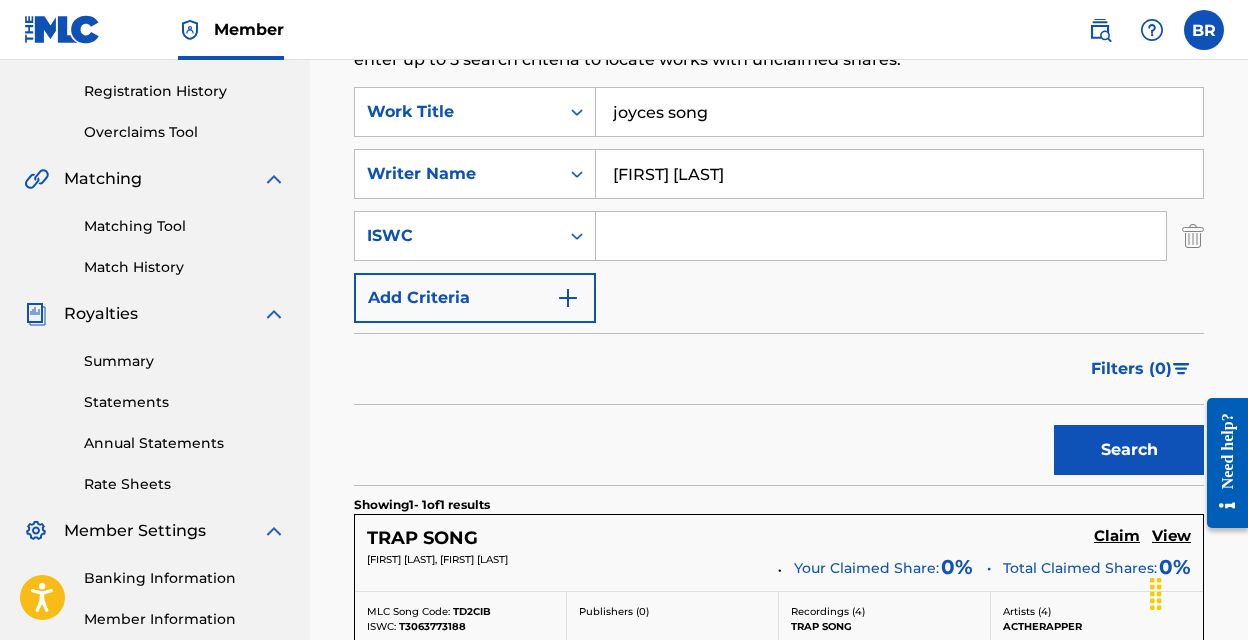 scroll, scrollTop: 394, scrollLeft: 0, axis: vertical 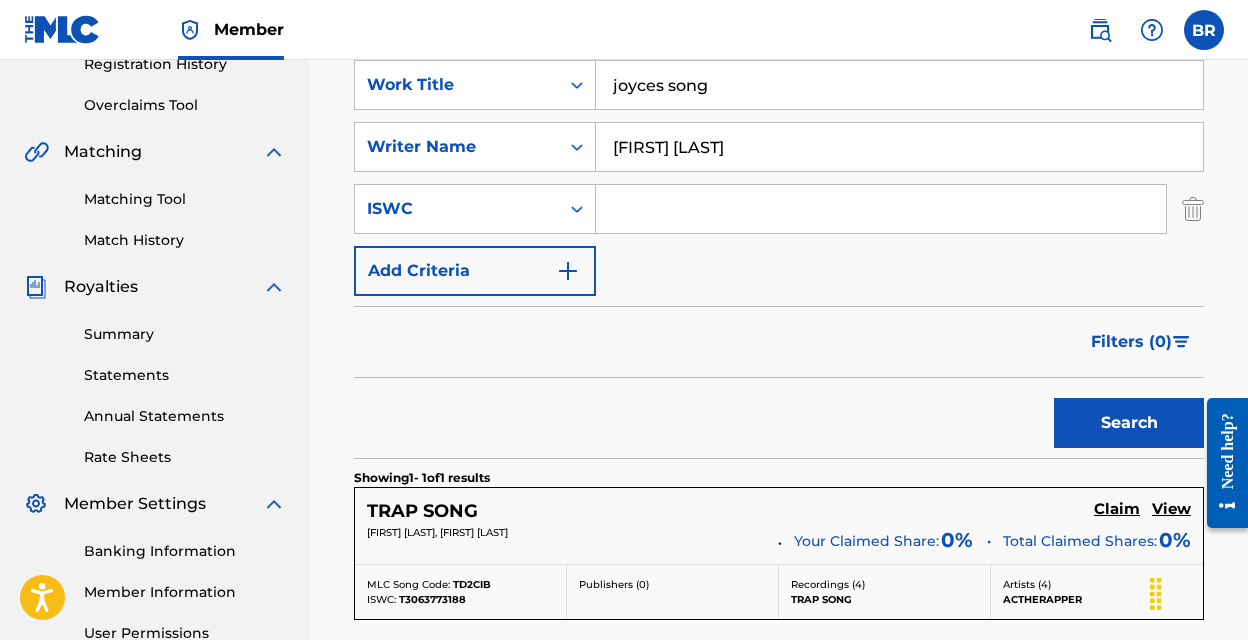 click on "Filters ( 0 )" at bounding box center [779, 342] 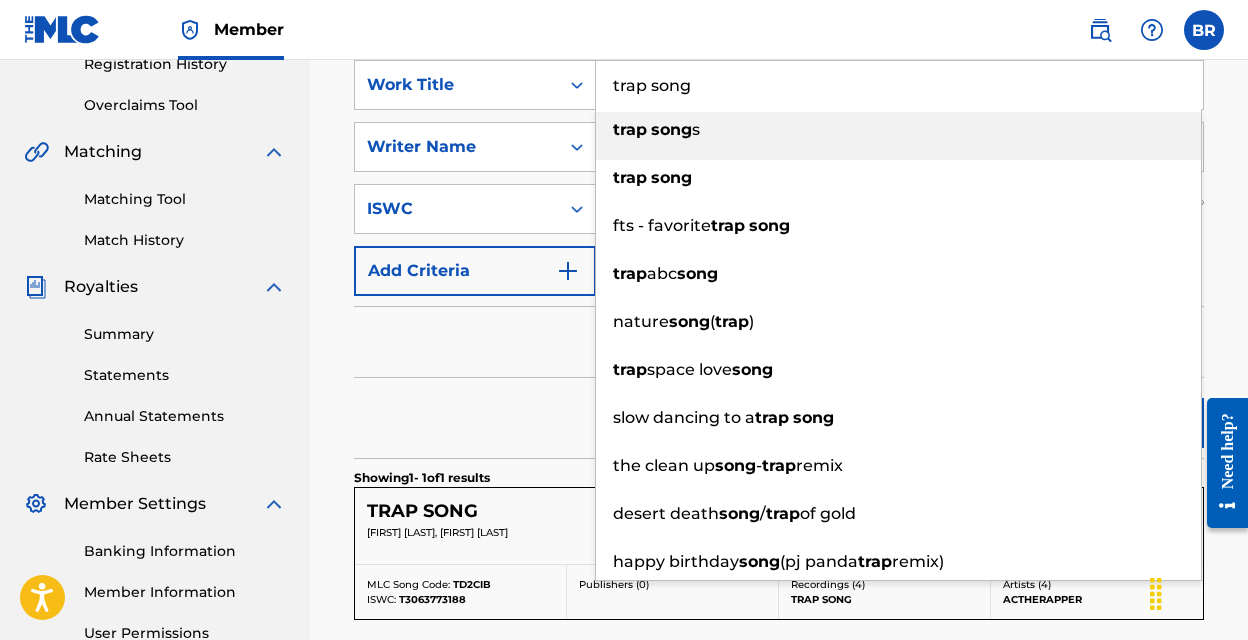type on "trap songs" 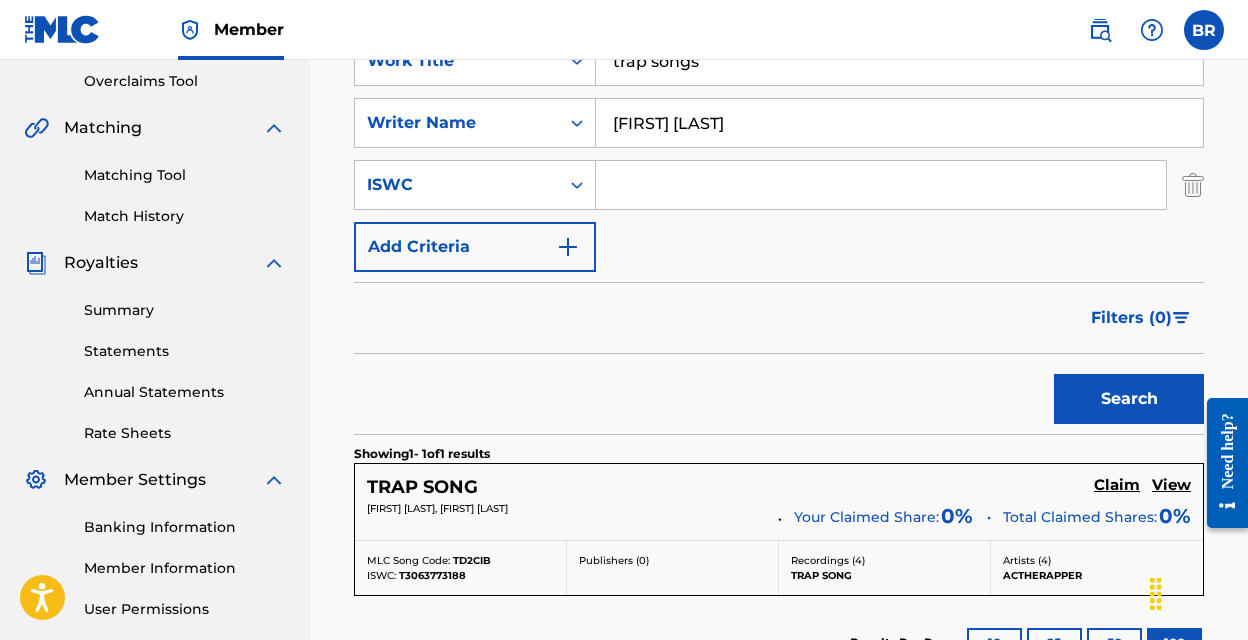scroll, scrollTop: 351, scrollLeft: 0, axis: vertical 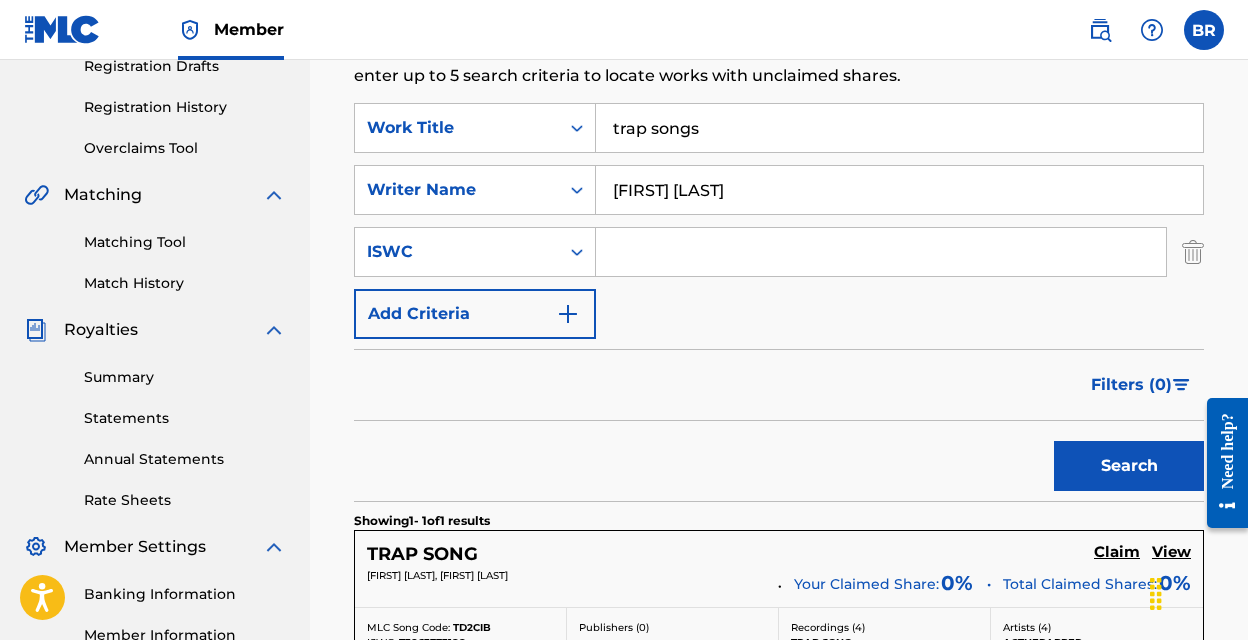 drag, startPoint x: 728, startPoint y: 136, endPoint x: 599, endPoint y: 127, distance: 129.31357 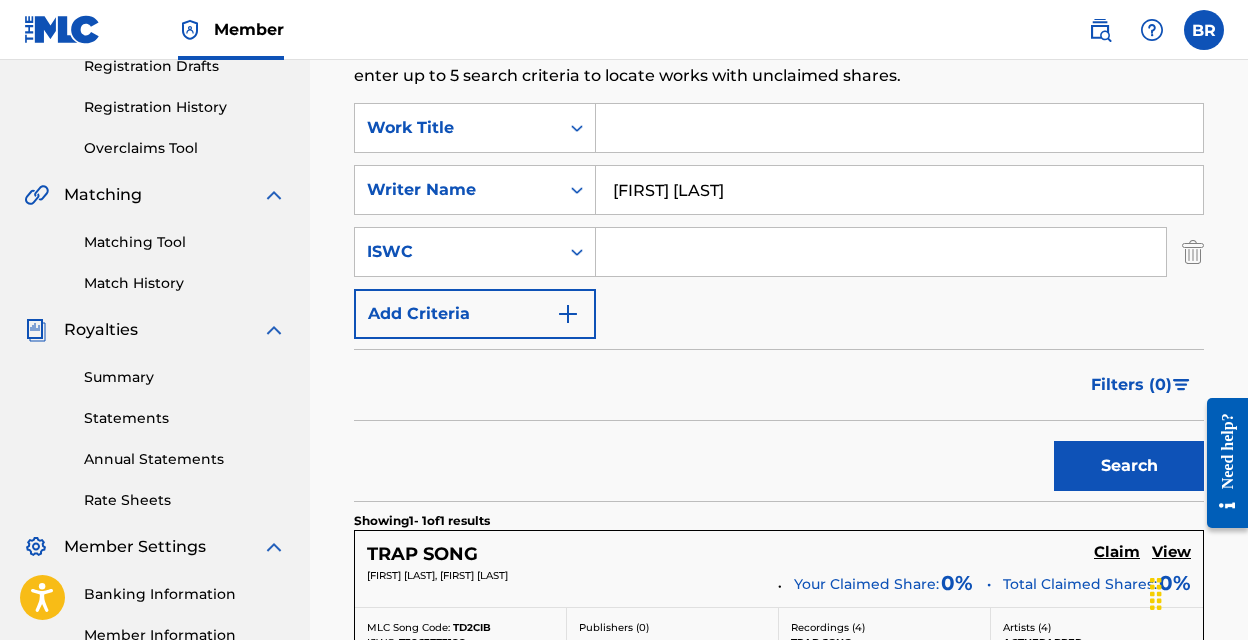 type 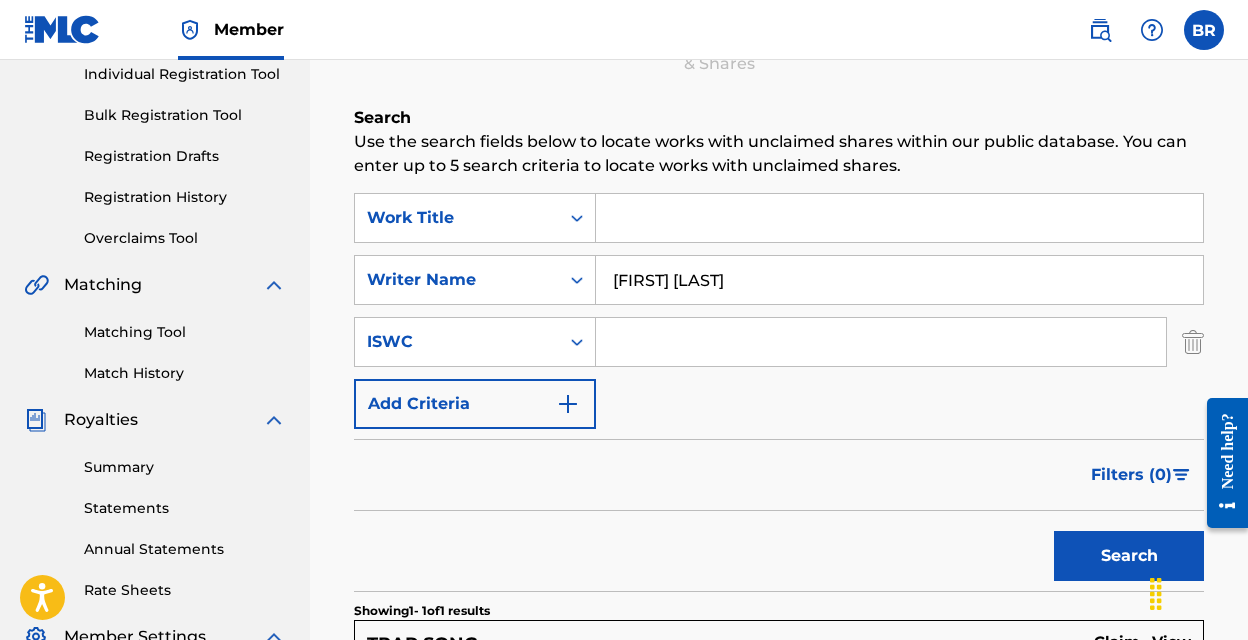 scroll, scrollTop: 684, scrollLeft: 0, axis: vertical 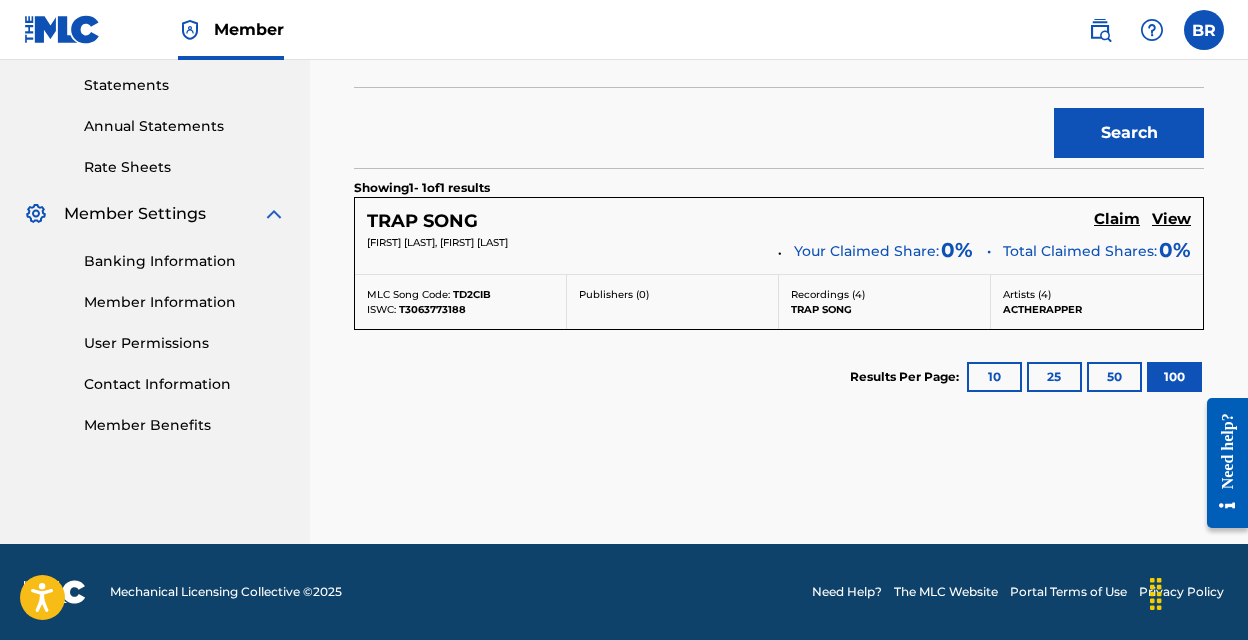 click on "Claim" at bounding box center (1117, 219) 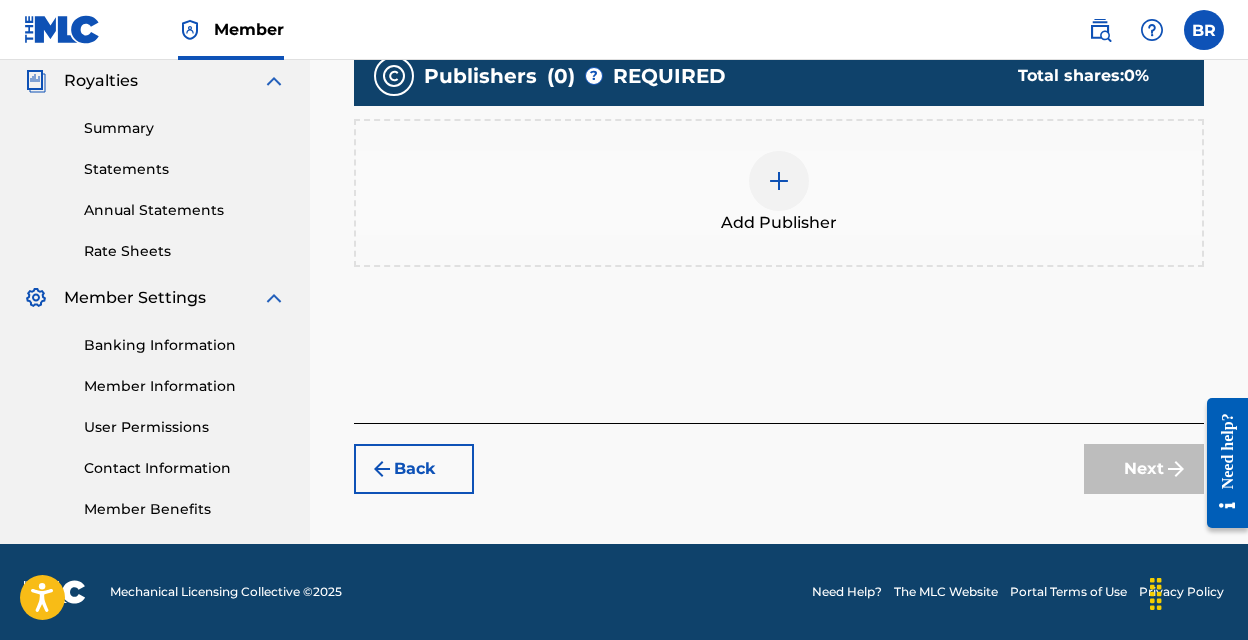 scroll, scrollTop: 600, scrollLeft: 0, axis: vertical 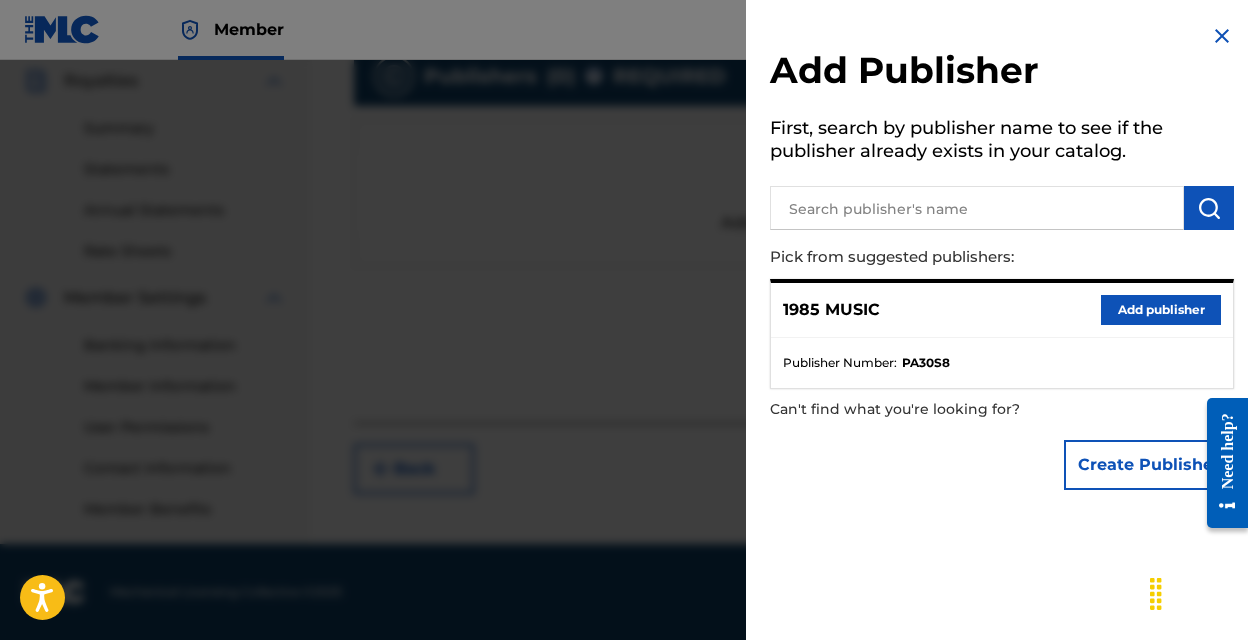 click on "Add publisher" at bounding box center [1161, 310] 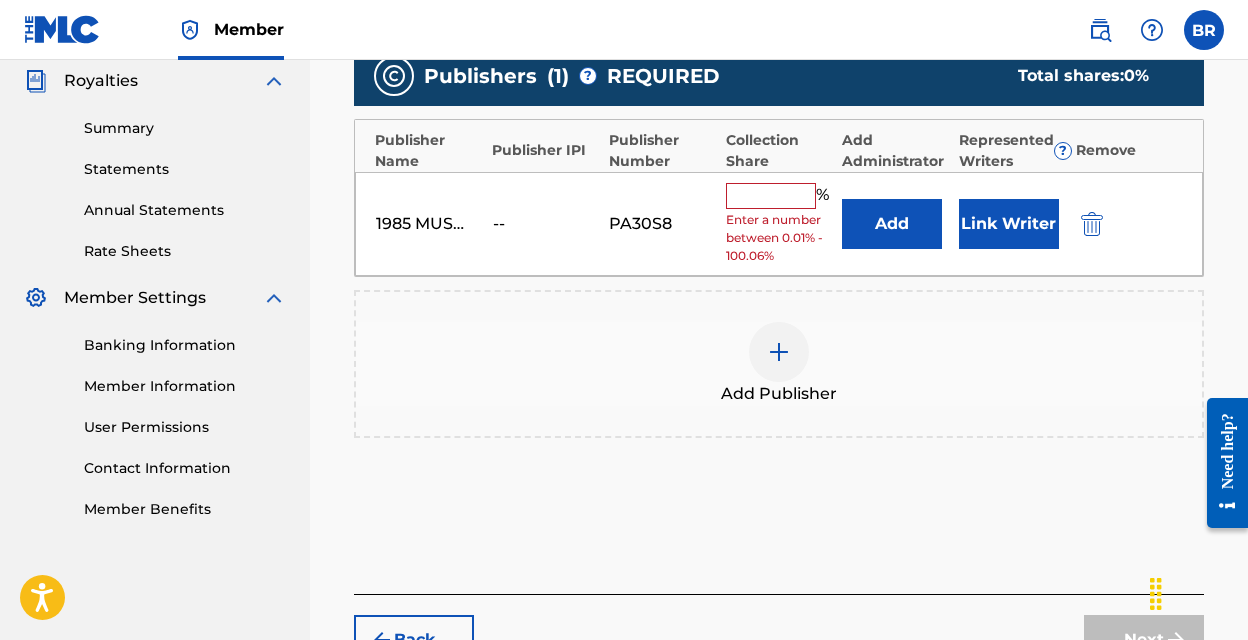 click at bounding box center [771, 196] 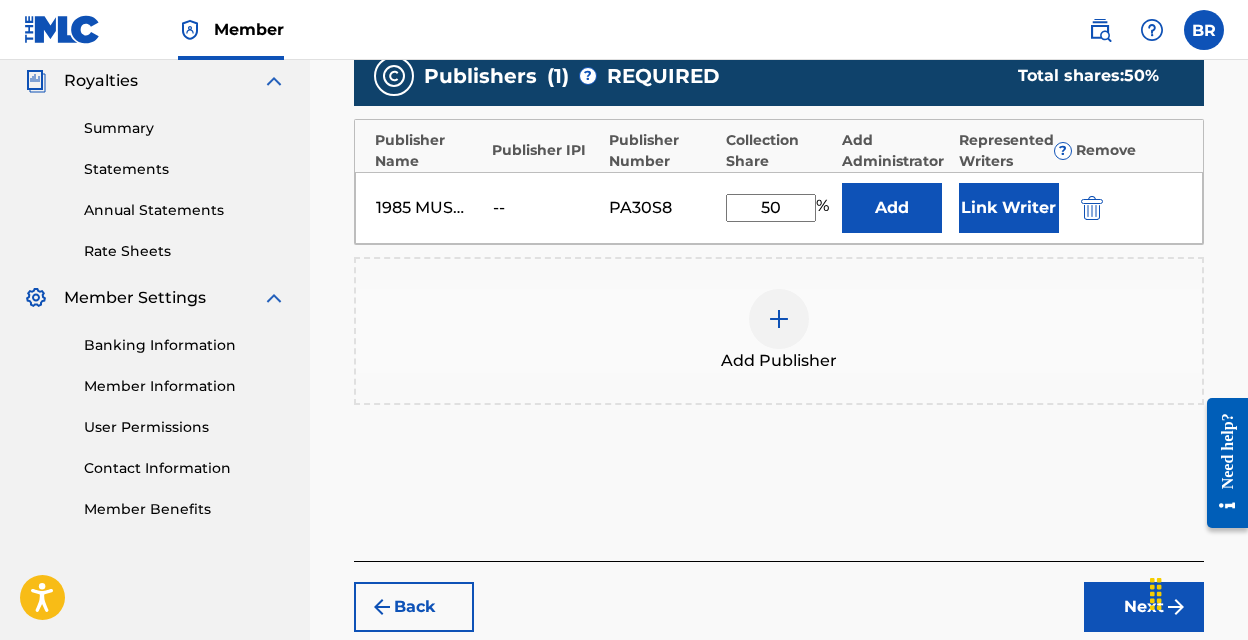 type on "50" 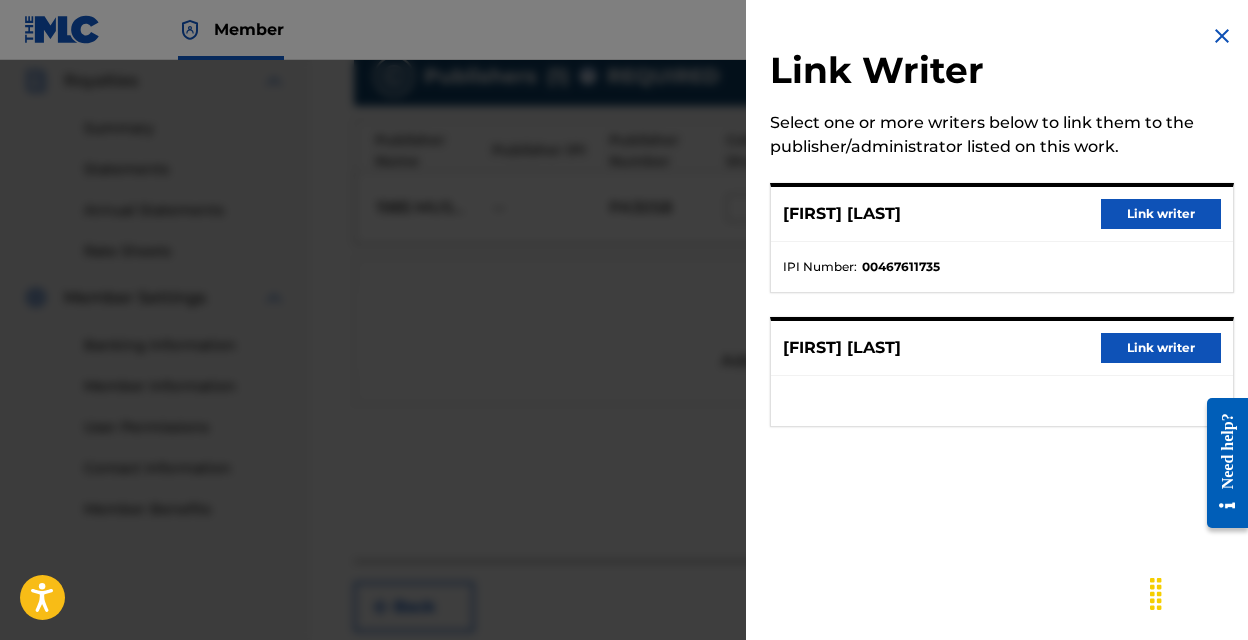 click on "Link writer" at bounding box center [1161, 214] 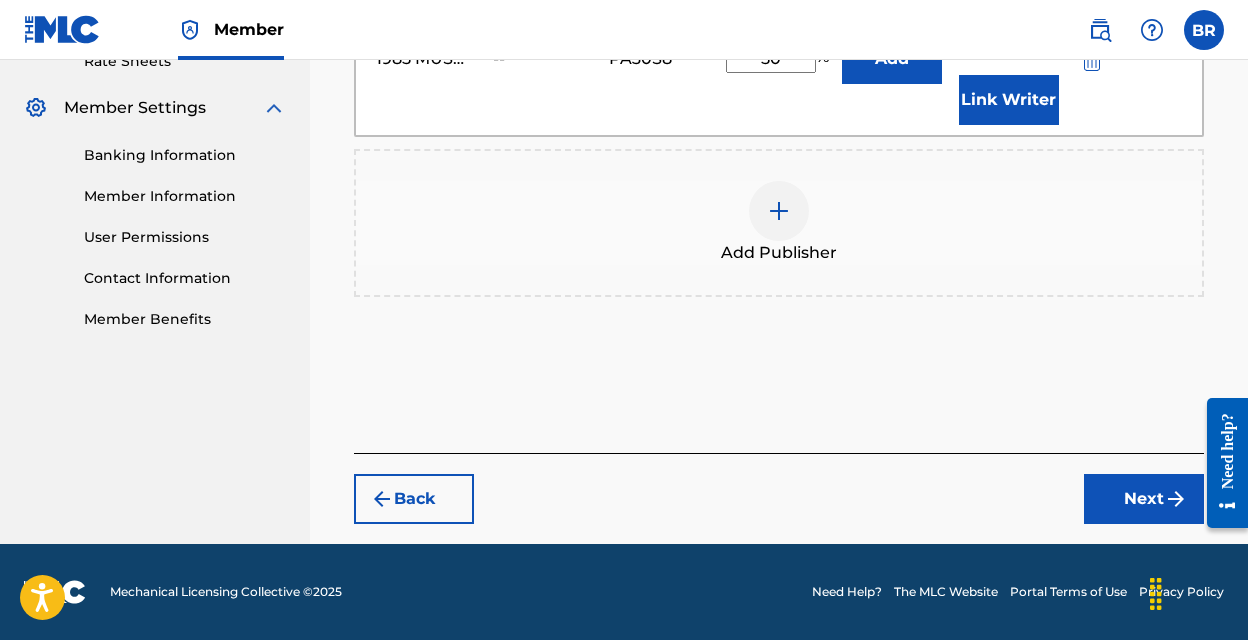 click on "Next" at bounding box center [1144, 499] 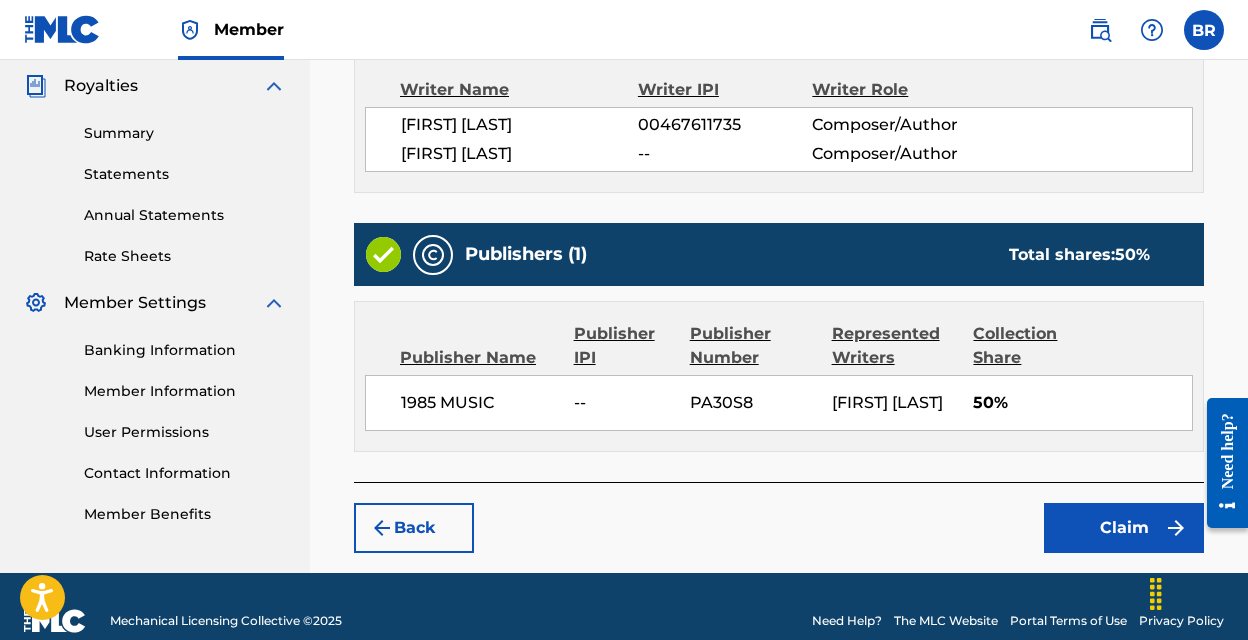 scroll, scrollTop: 648, scrollLeft: 0, axis: vertical 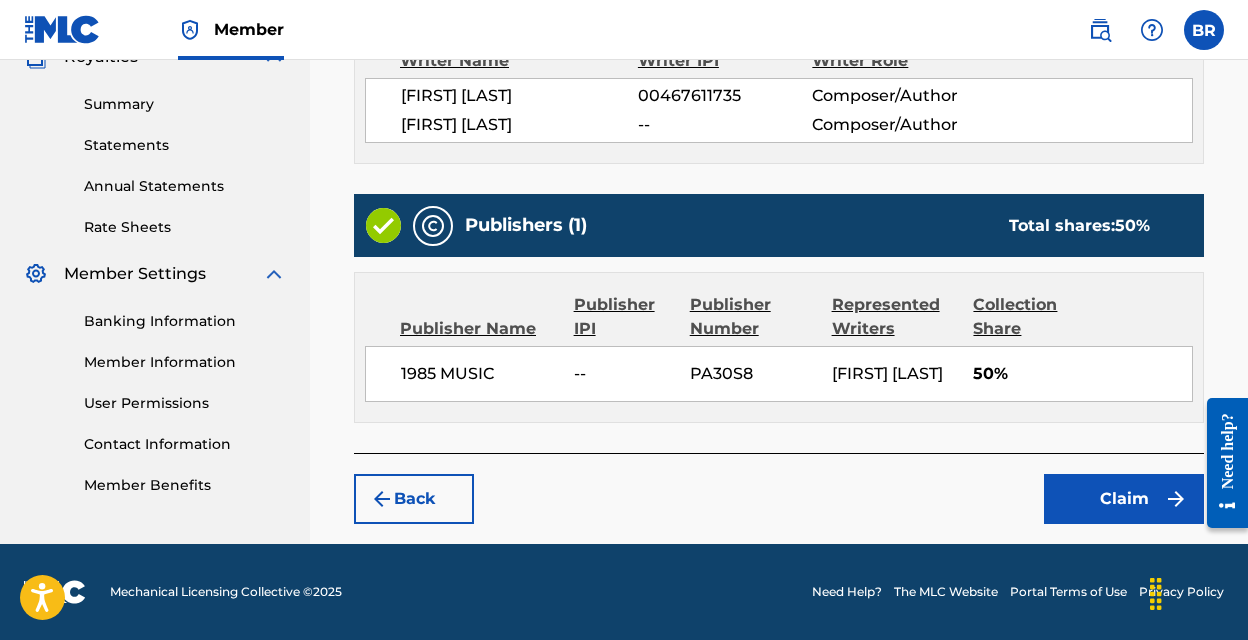 click on "Claim" at bounding box center (1124, 499) 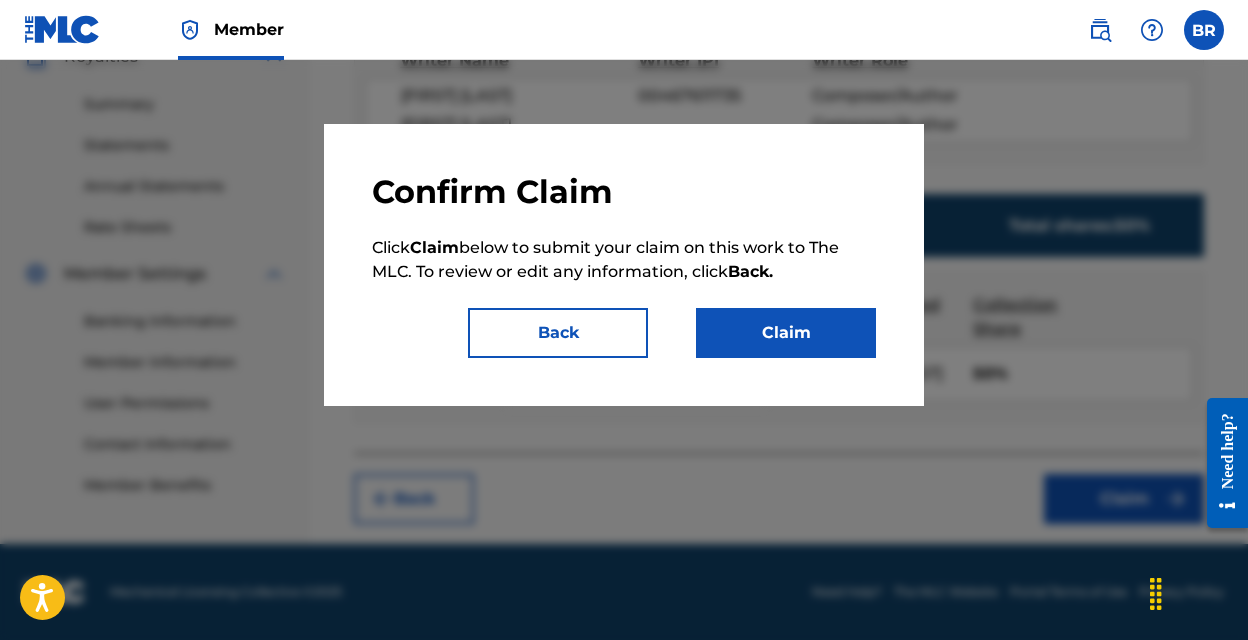 click on "Claim" at bounding box center (786, 333) 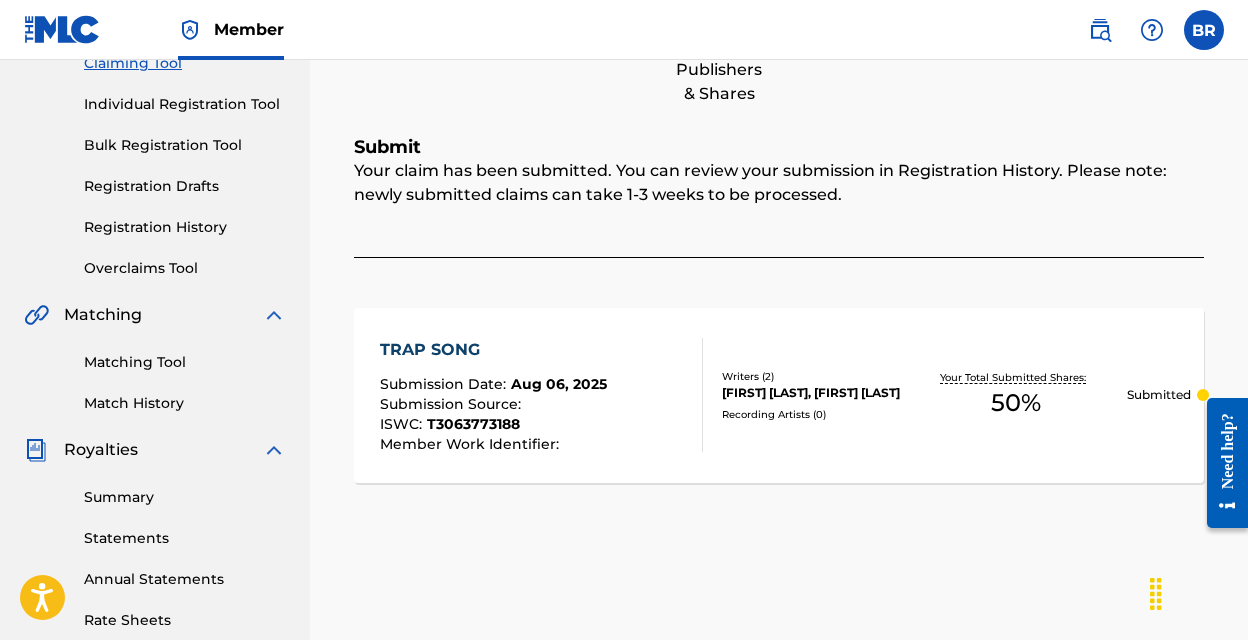 scroll, scrollTop: 243, scrollLeft: 0, axis: vertical 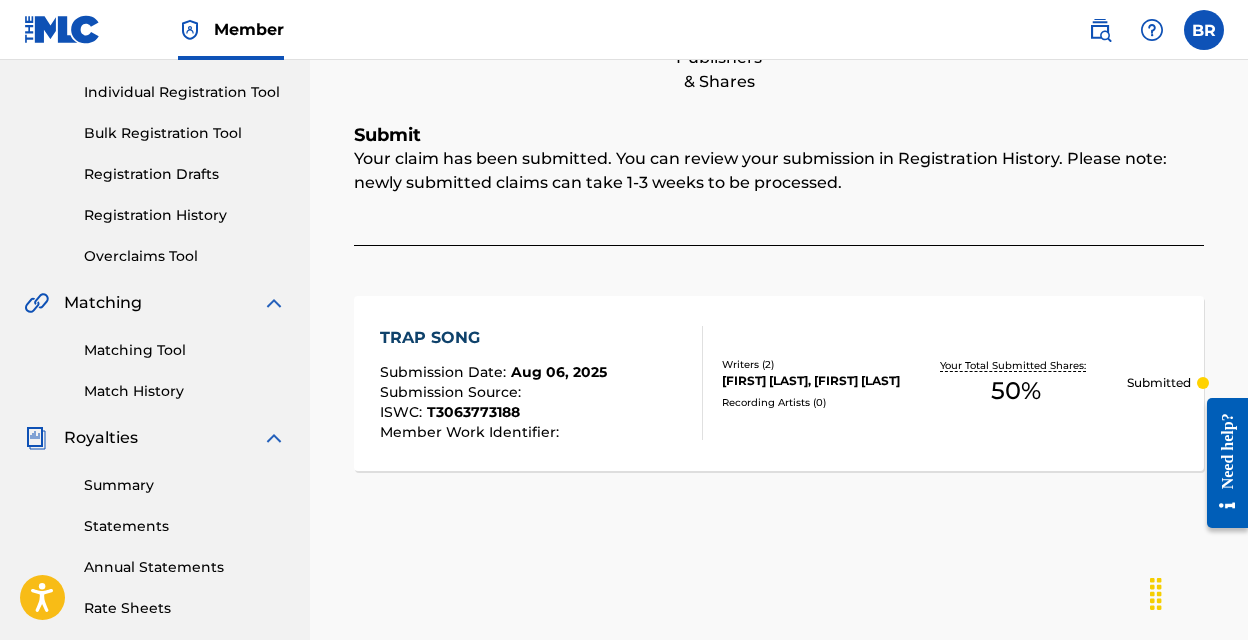 click on "Overclaims Tool" at bounding box center [185, 256] 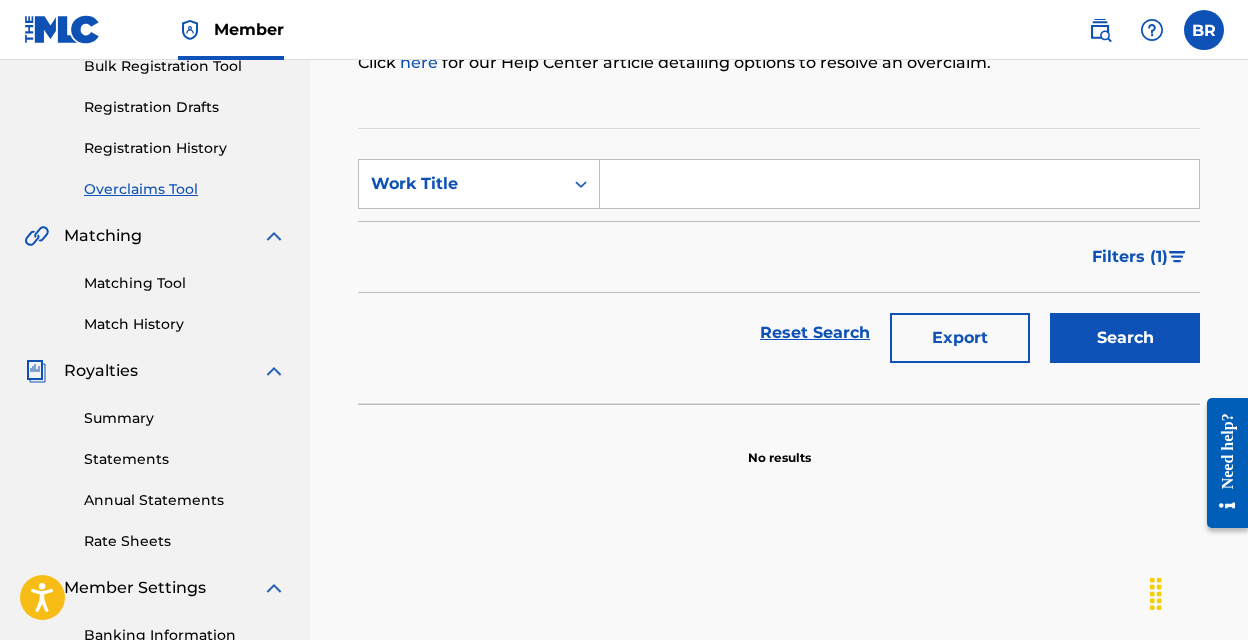 scroll, scrollTop: 0, scrollLeft: 0, axis: both 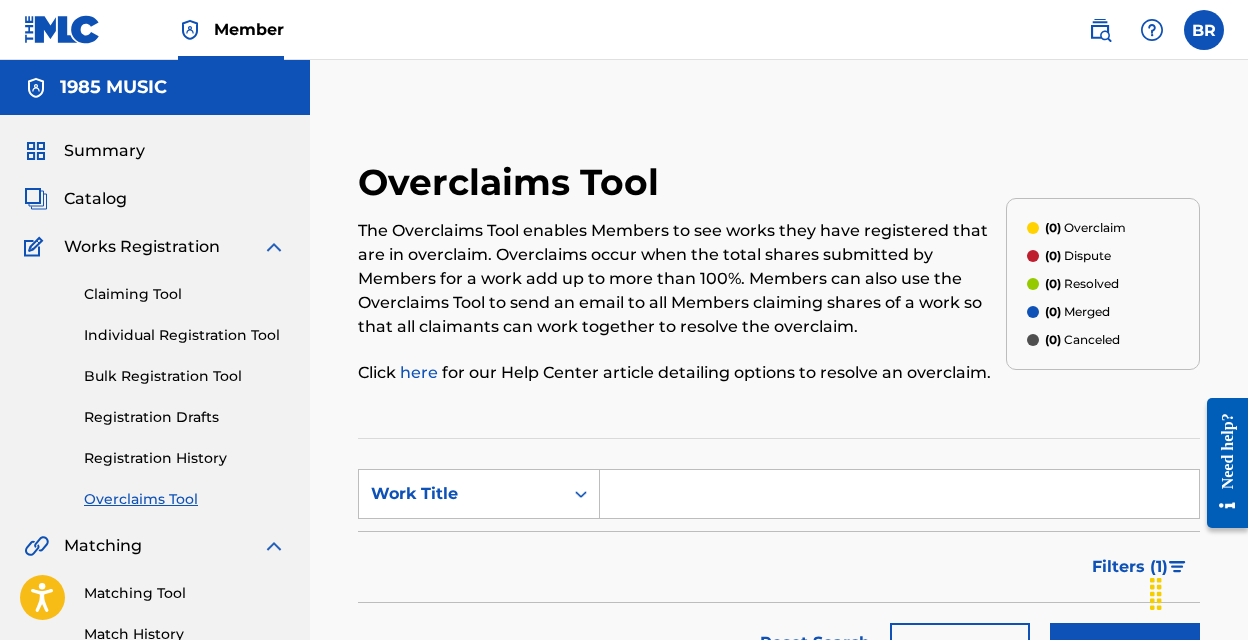 click on "Claiming Tool" at bounding box center [185, 294] 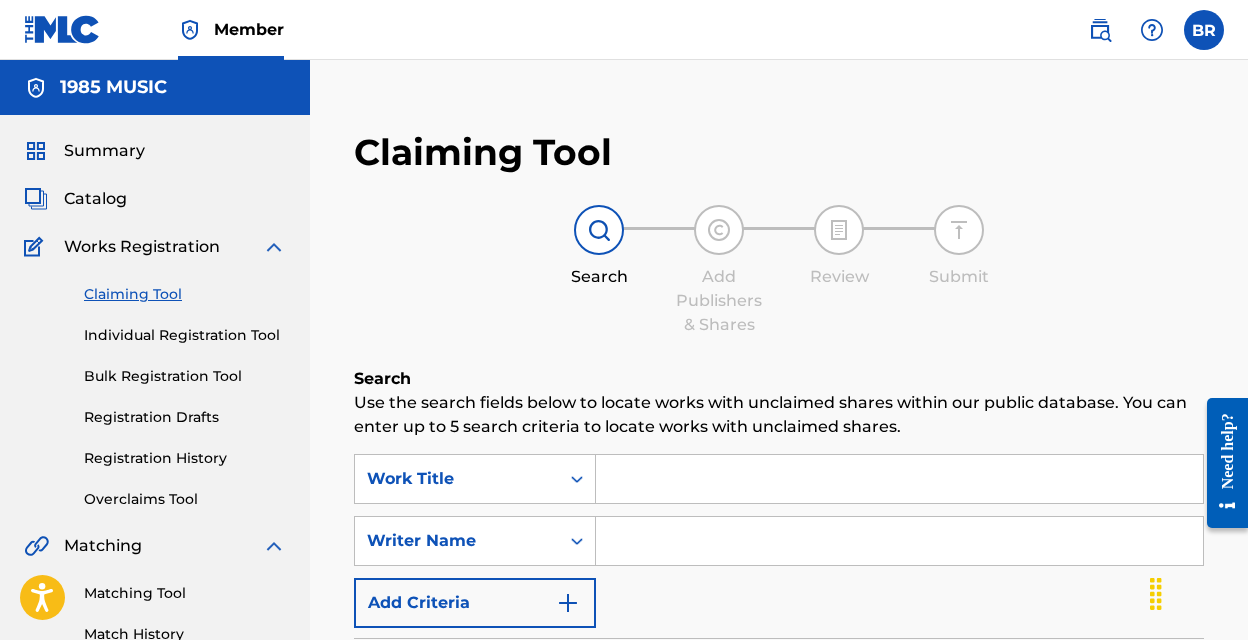 click at bounding box center [899, 479] 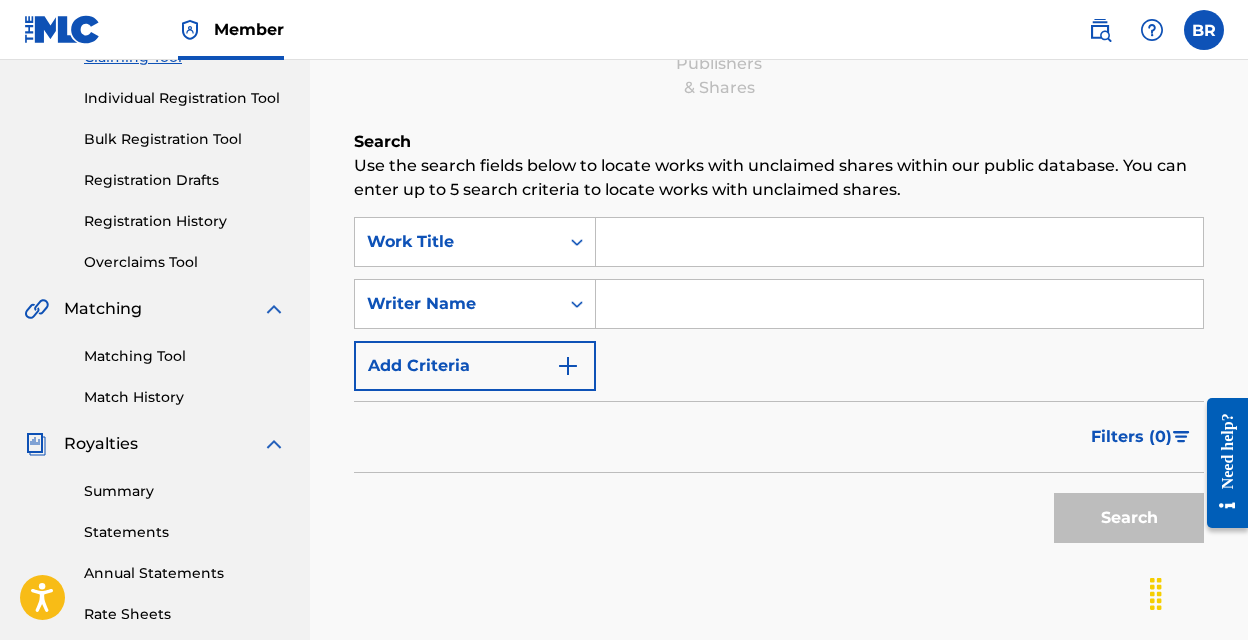 scroll, scrollTop: 141, scrollLeft: 0, axis: vertical 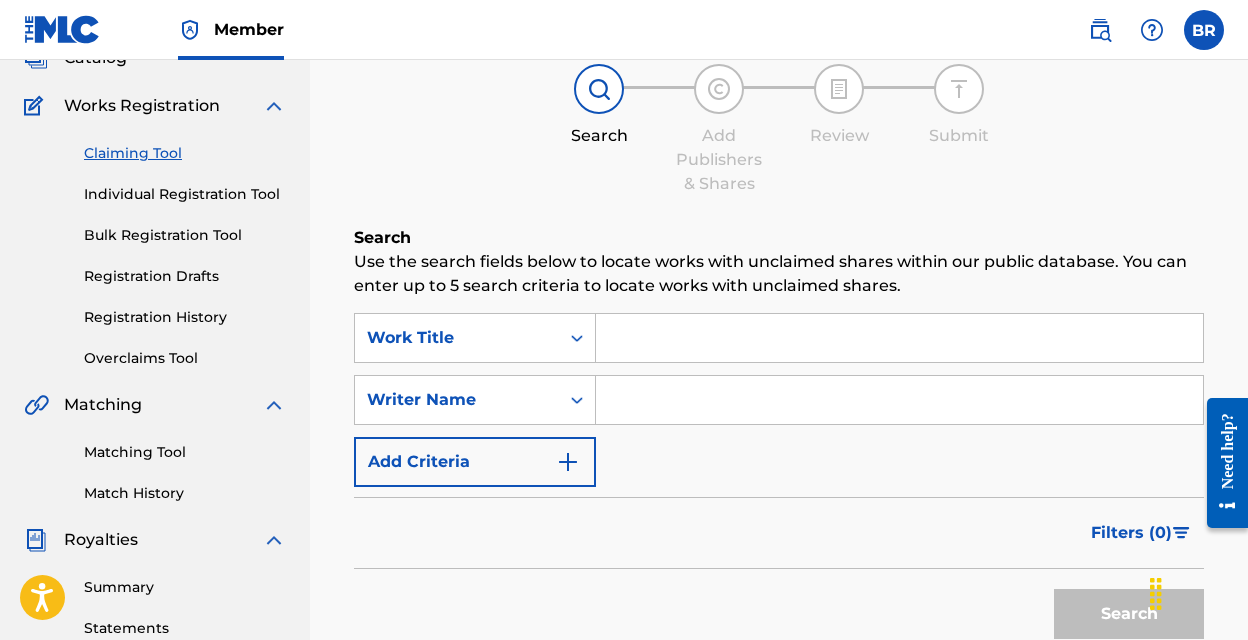 click on "Individual Registration Tool" at bounding box center (185, 194) 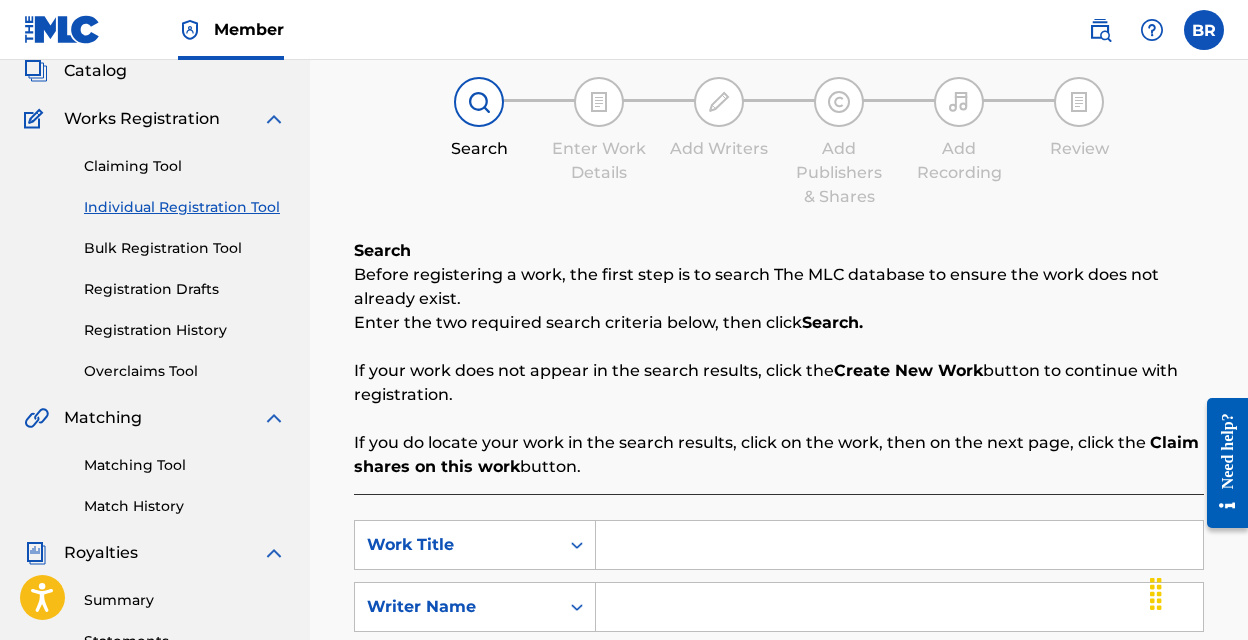scroll, scrollTop: 0, scrollLeft: 0, axis: both 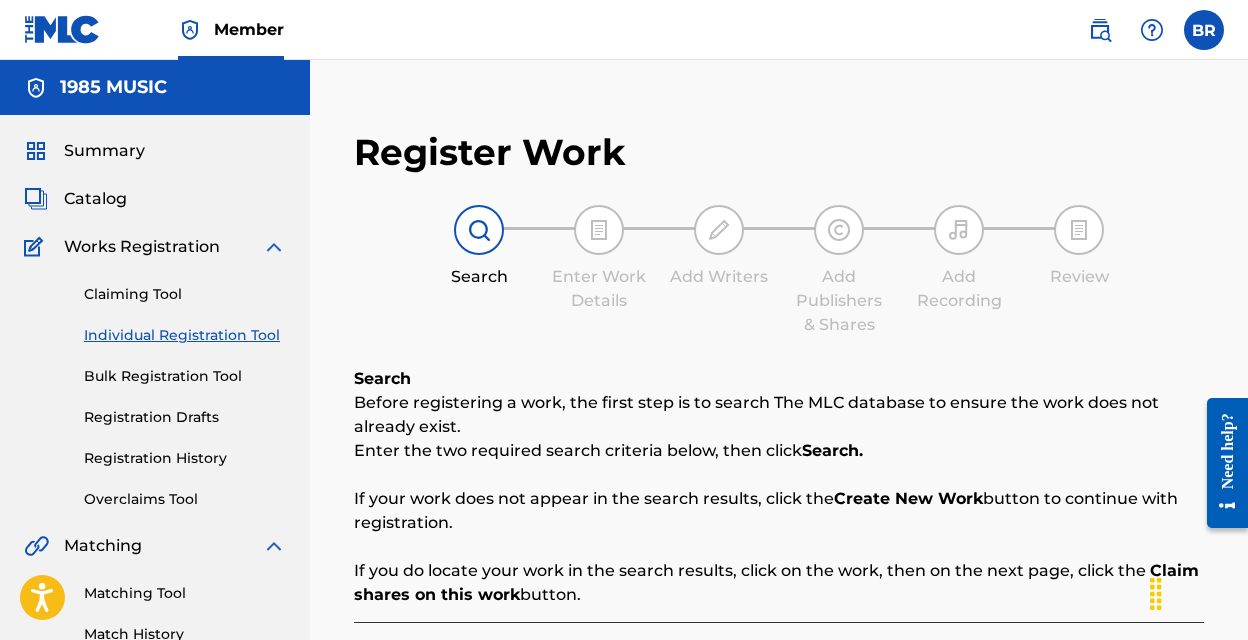 click on "Claiming Tool" at bounding box center (185, 294) 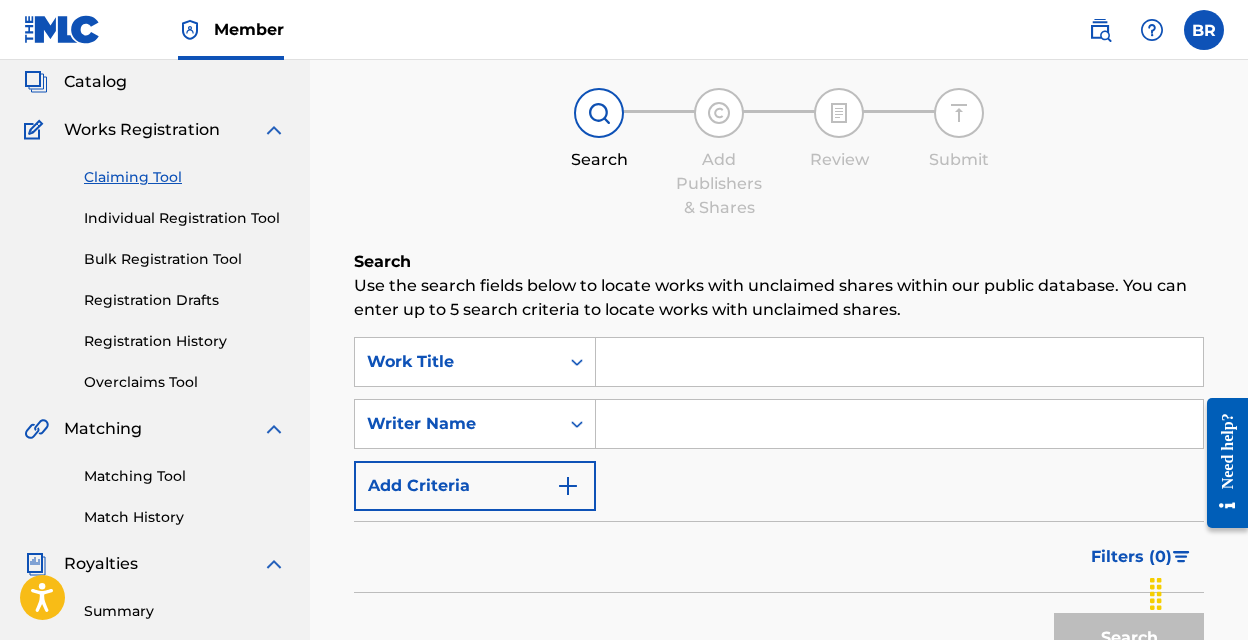 scroll, scrollTop: 153, scrollLeft: 0, axis: vertical 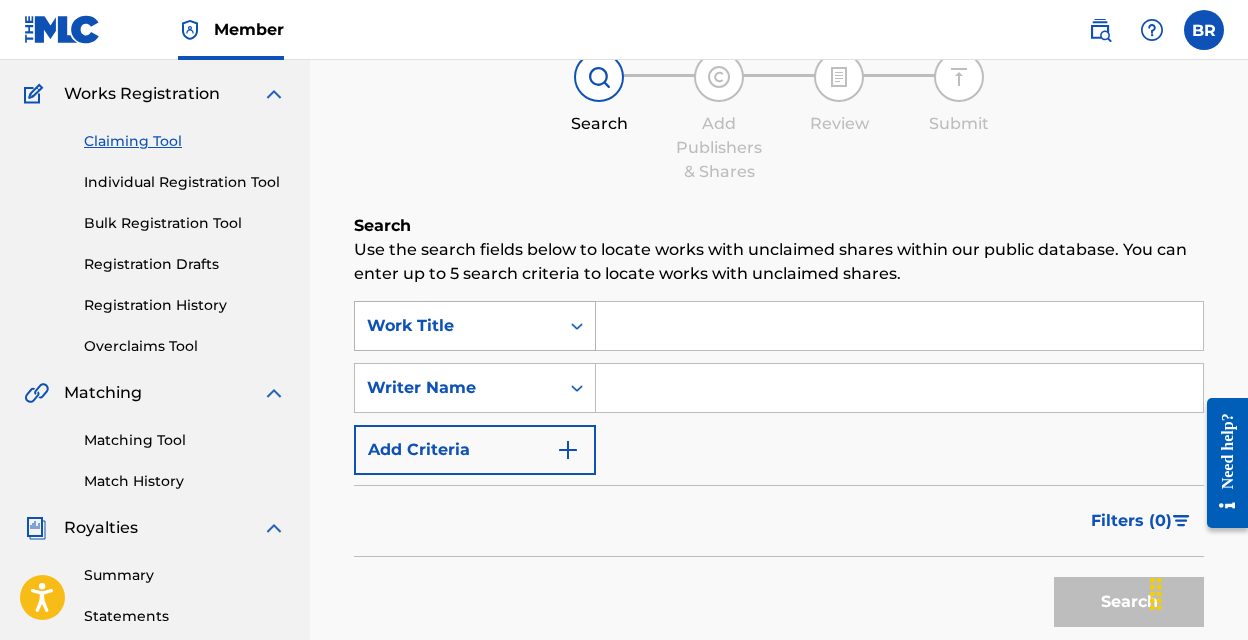click on "Work Title" at bounding box center [457, 326] 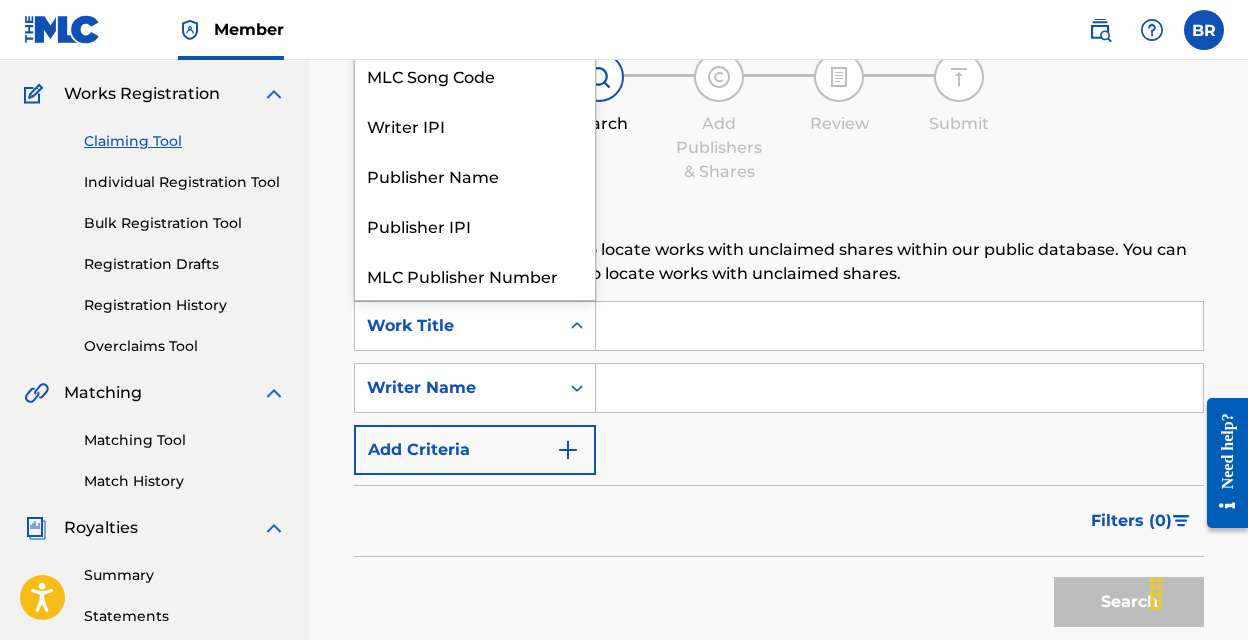 scroll, scrollTop: 50, scrollLeft: 0, axis: vertical 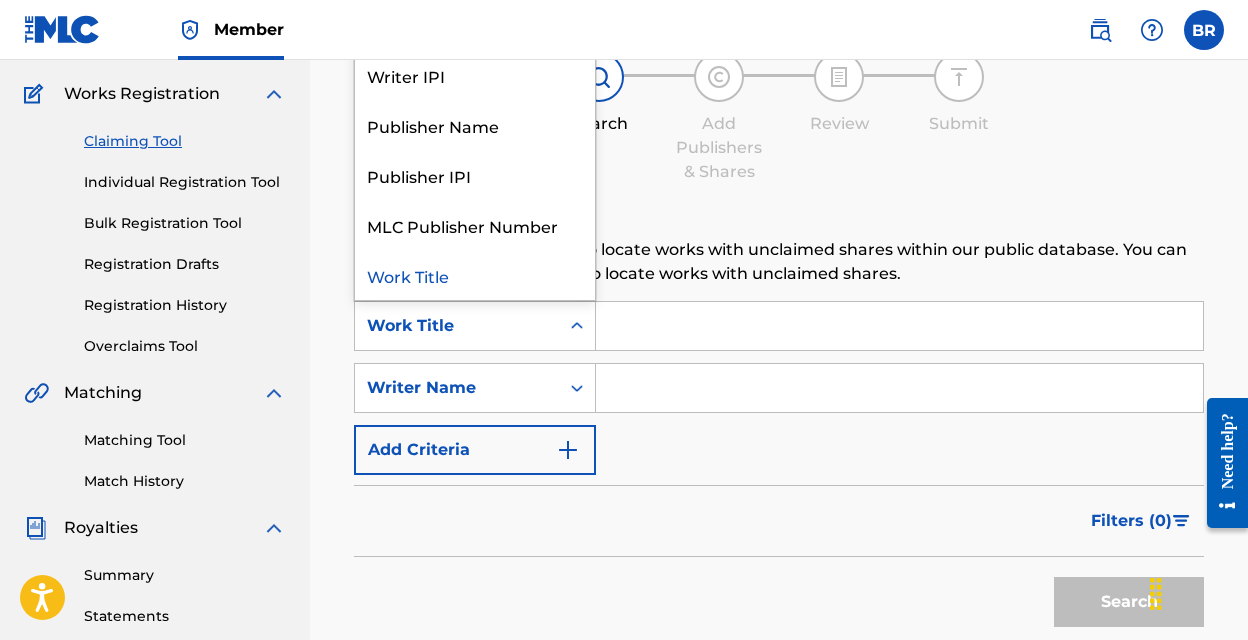 click on "Use the search fields below to locate works with unclaimed shares within our public database. You can enter up
to 5 search criteria to locate works with unclaimed shares." at bounding box center (779, 262) 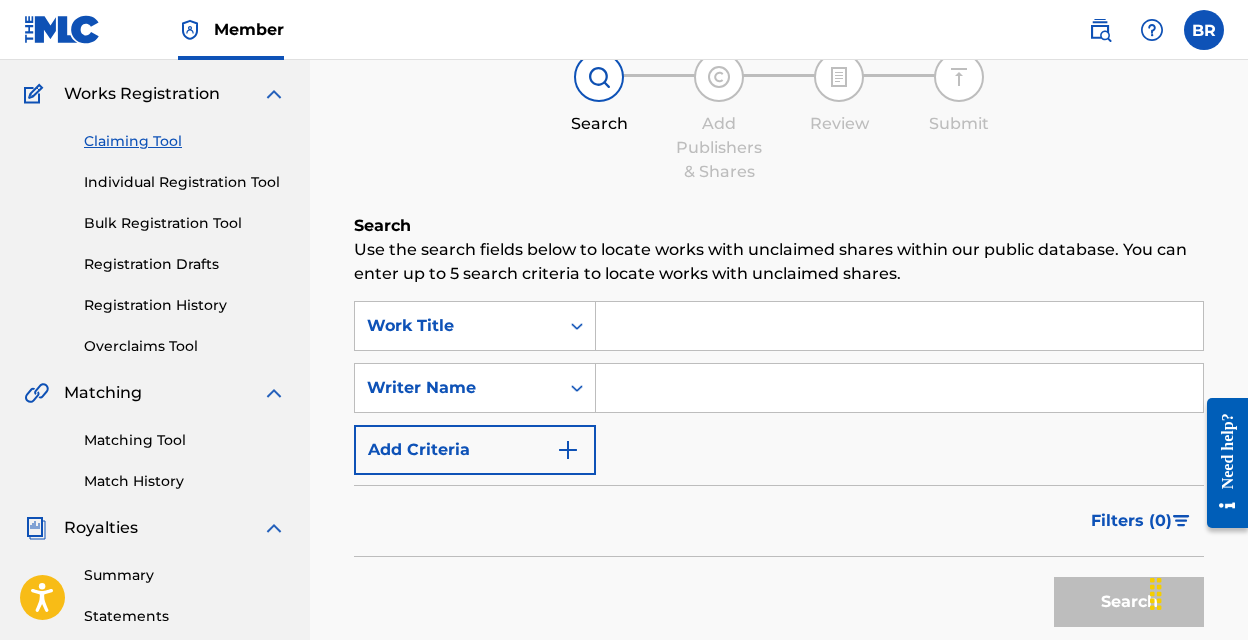 click on "Individual Registration Tool" at bounding box center (185, 182) 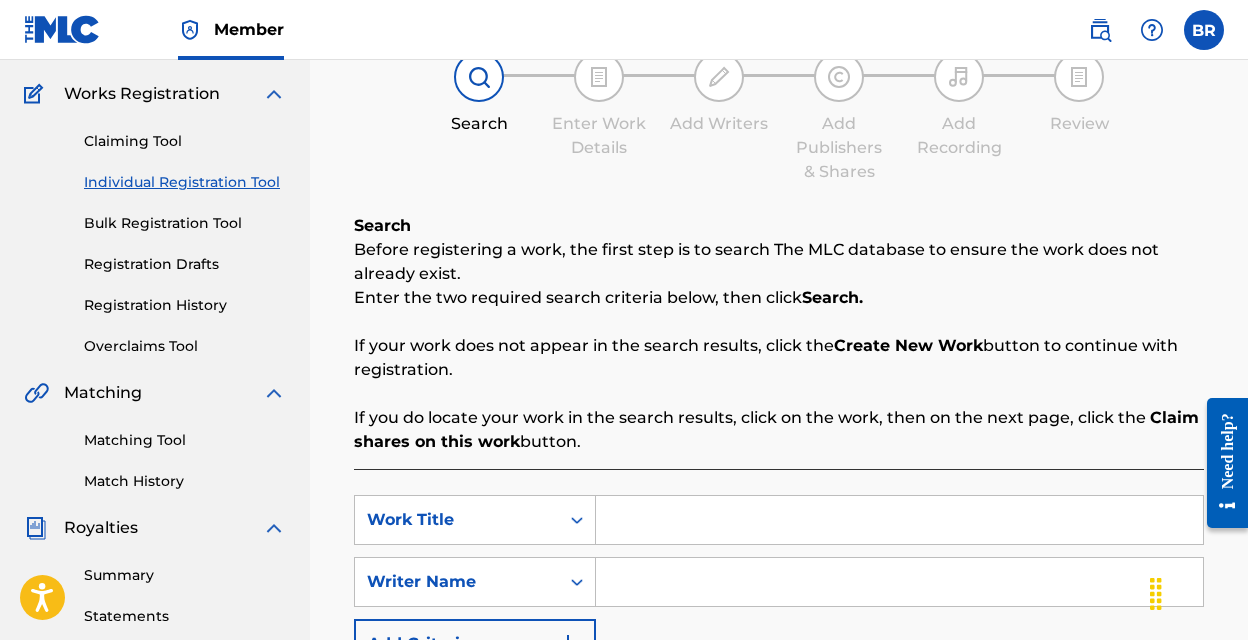 scroll, scrollTop: 0, scrollLeft: 0, axis: both 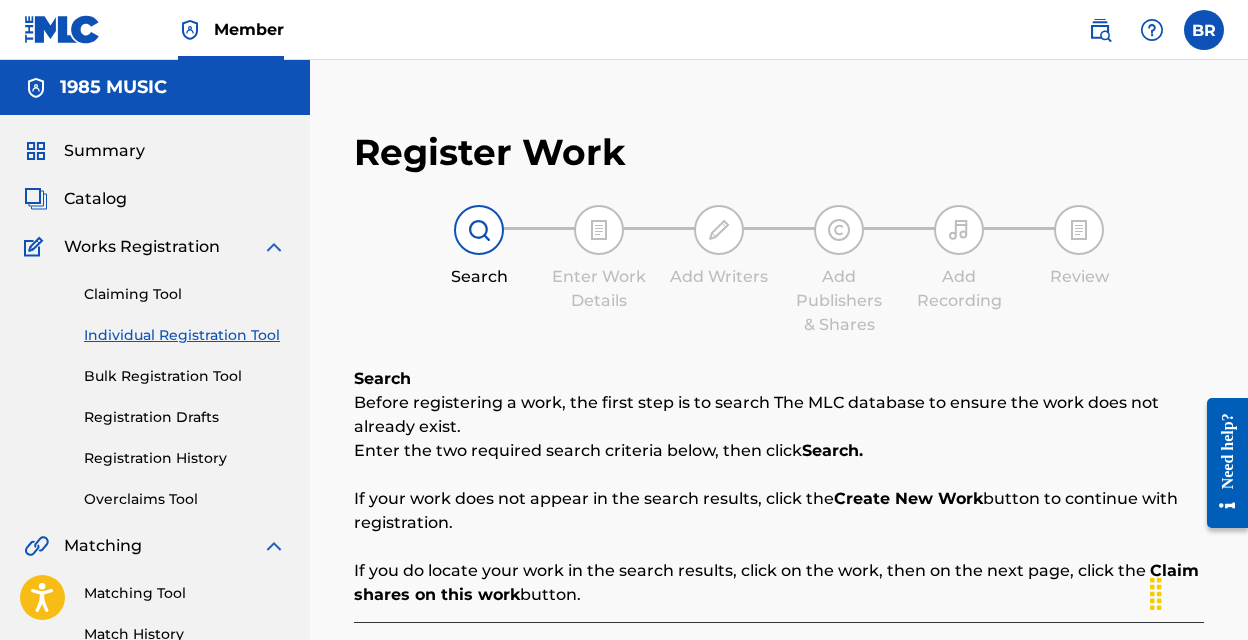 click on "Claiming Tool" at bounding box center [185, 294] 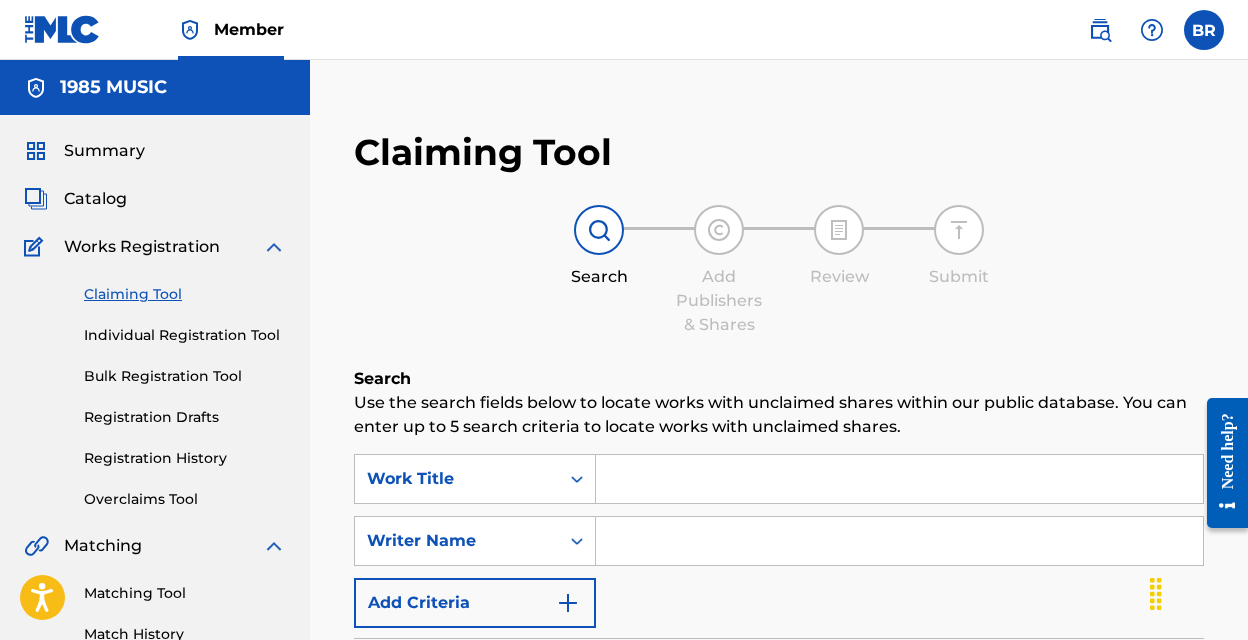 click at bounding box center [899, 479] 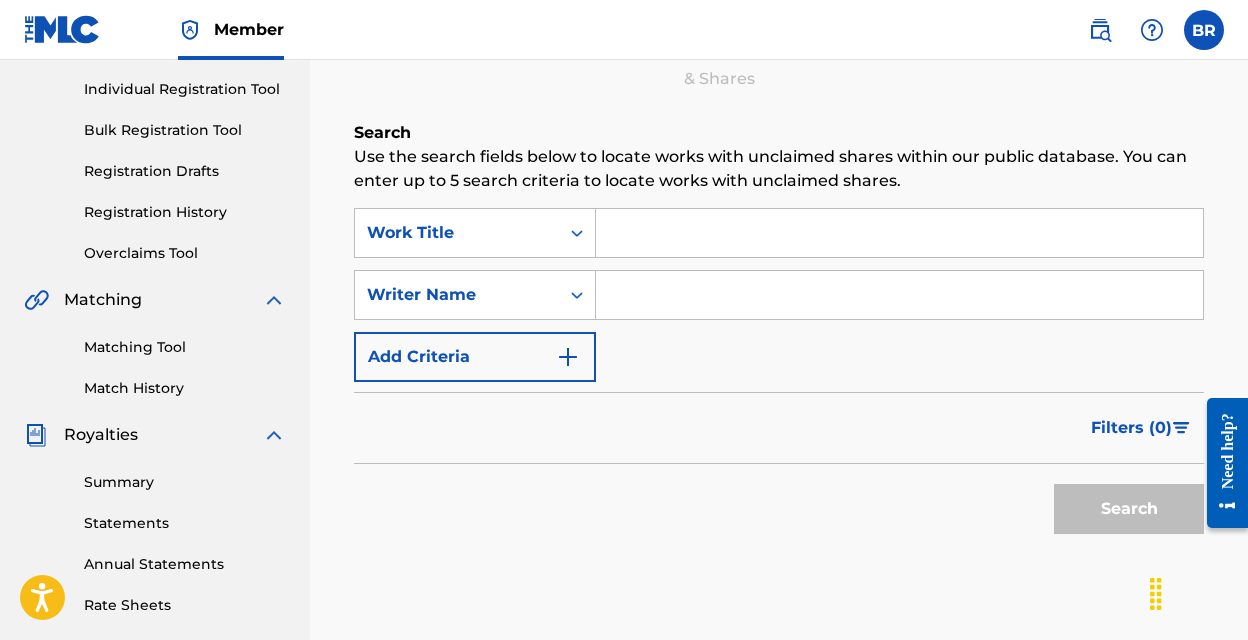 scroll, scrollTop: 261, scrollLeft: 0, axis: vertical 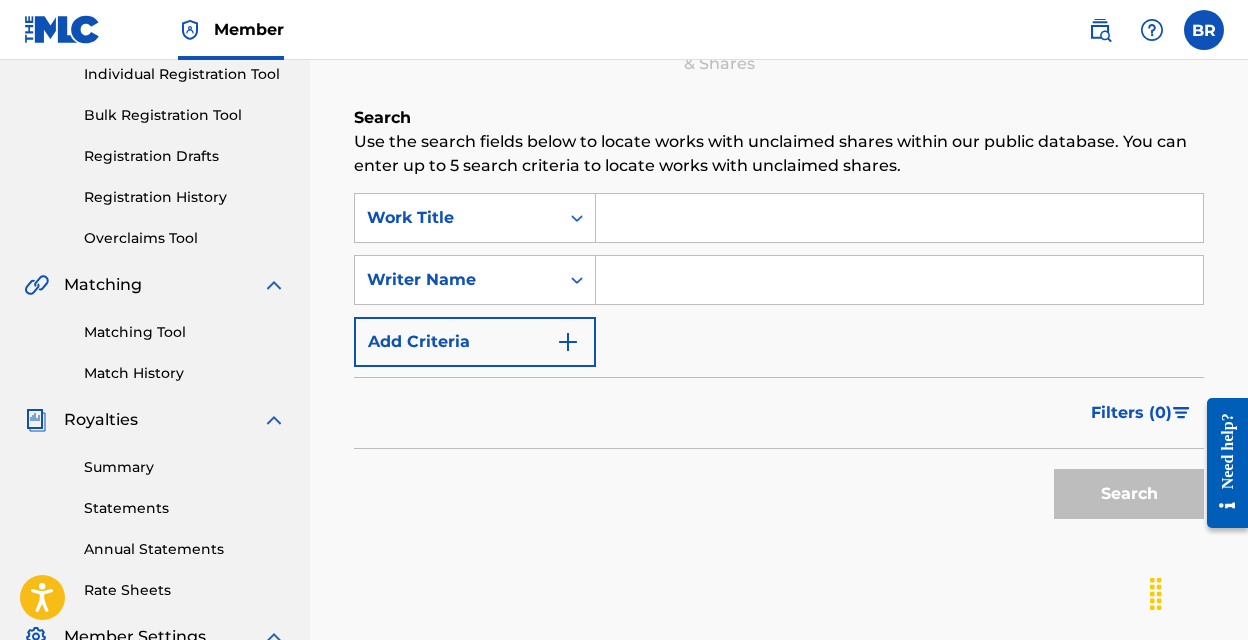 type on "b" 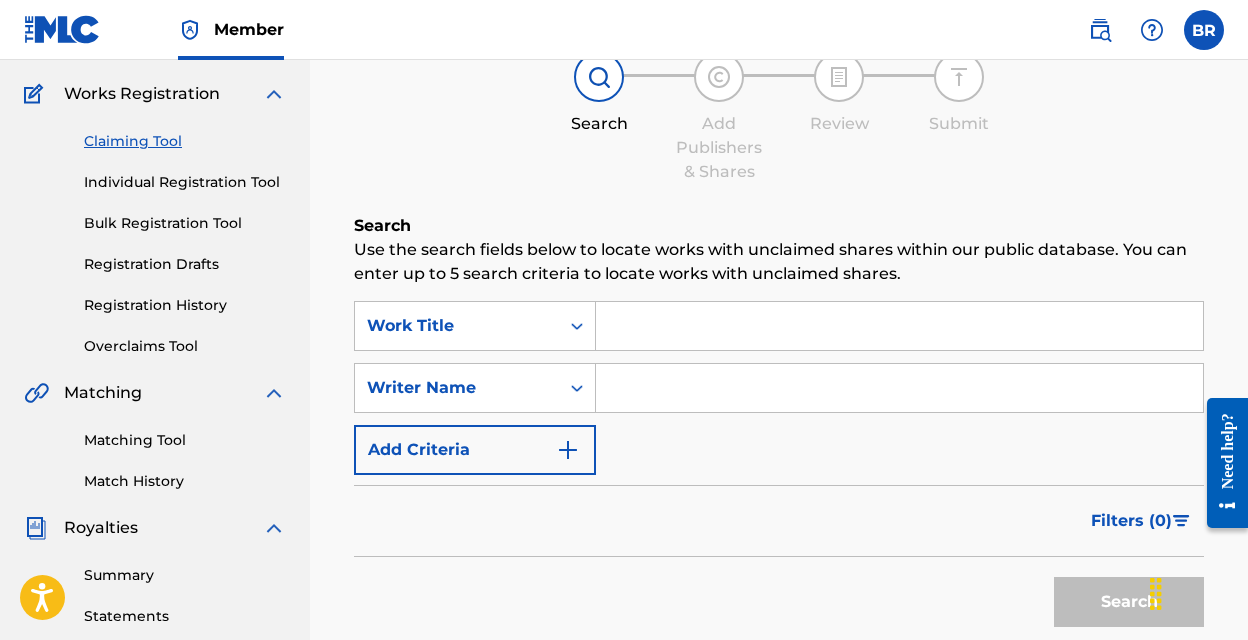scroll, scrollTop: 152, scrollLeft: 0, axis: vertical 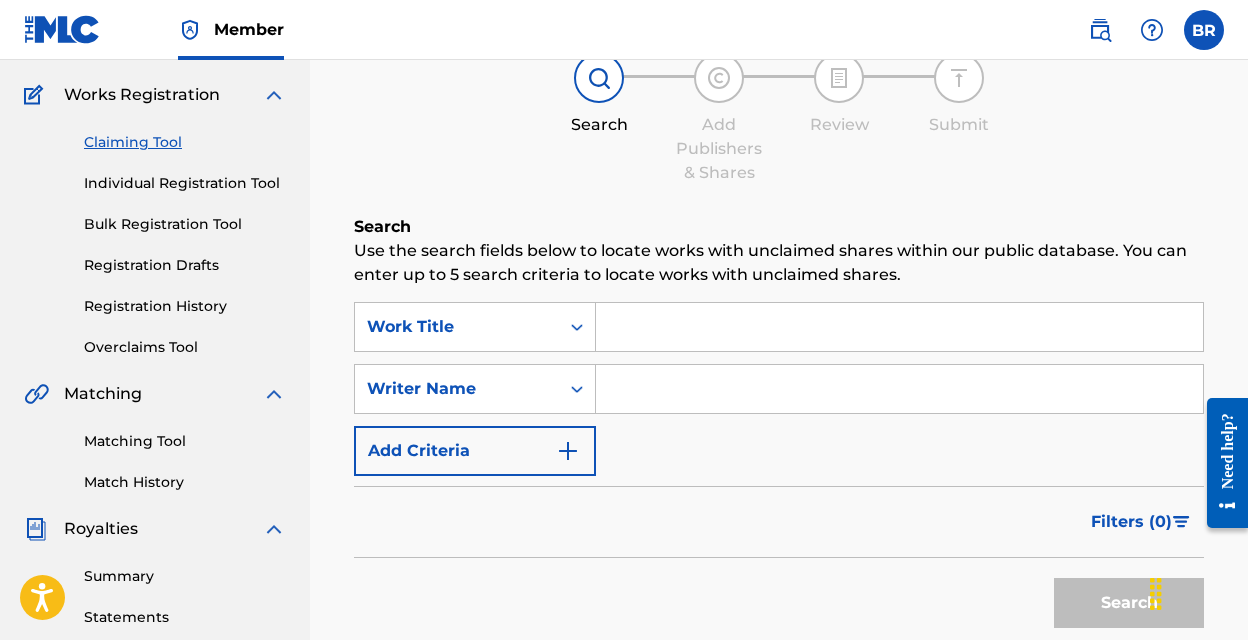 type on "b" 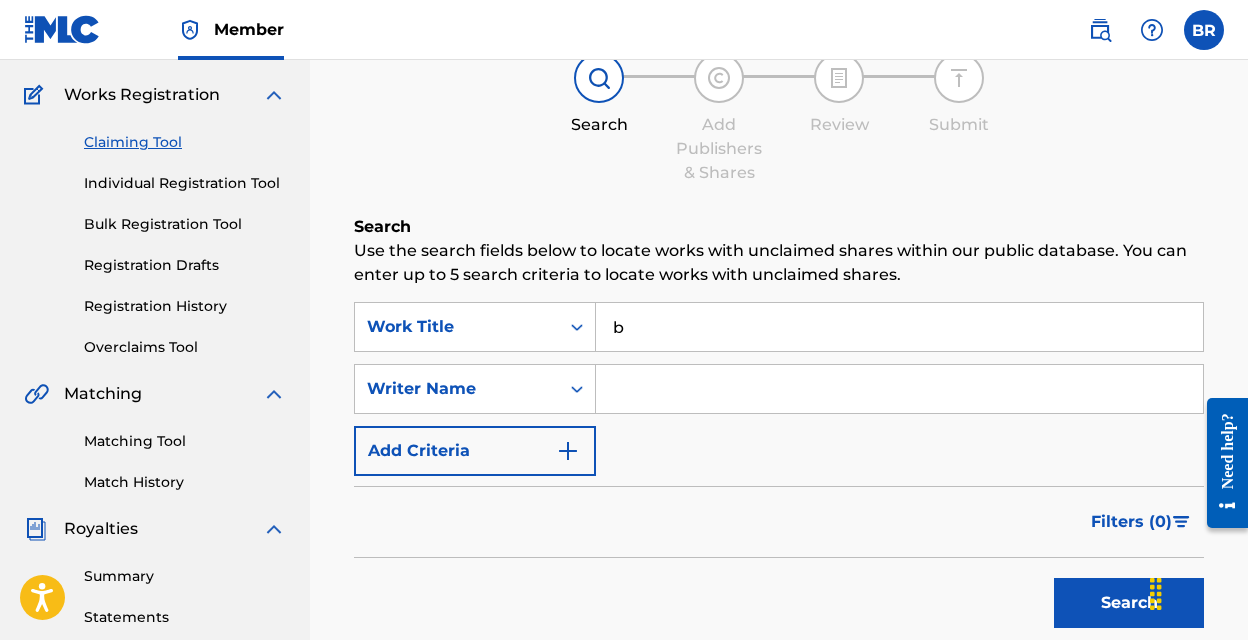 type 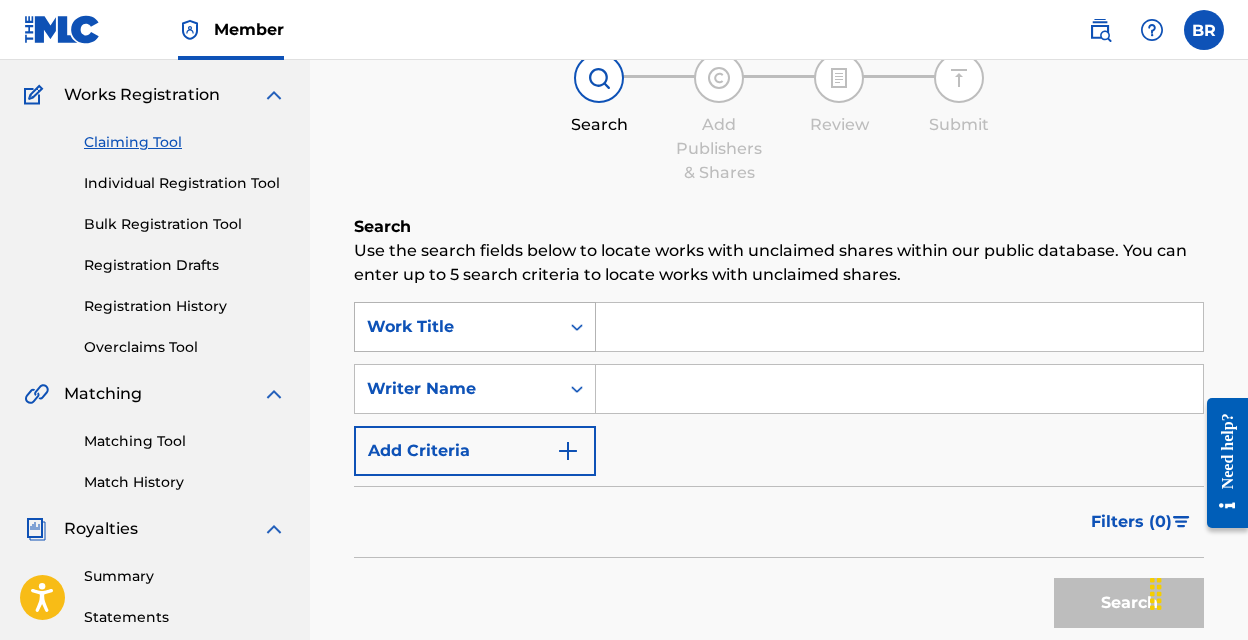 click 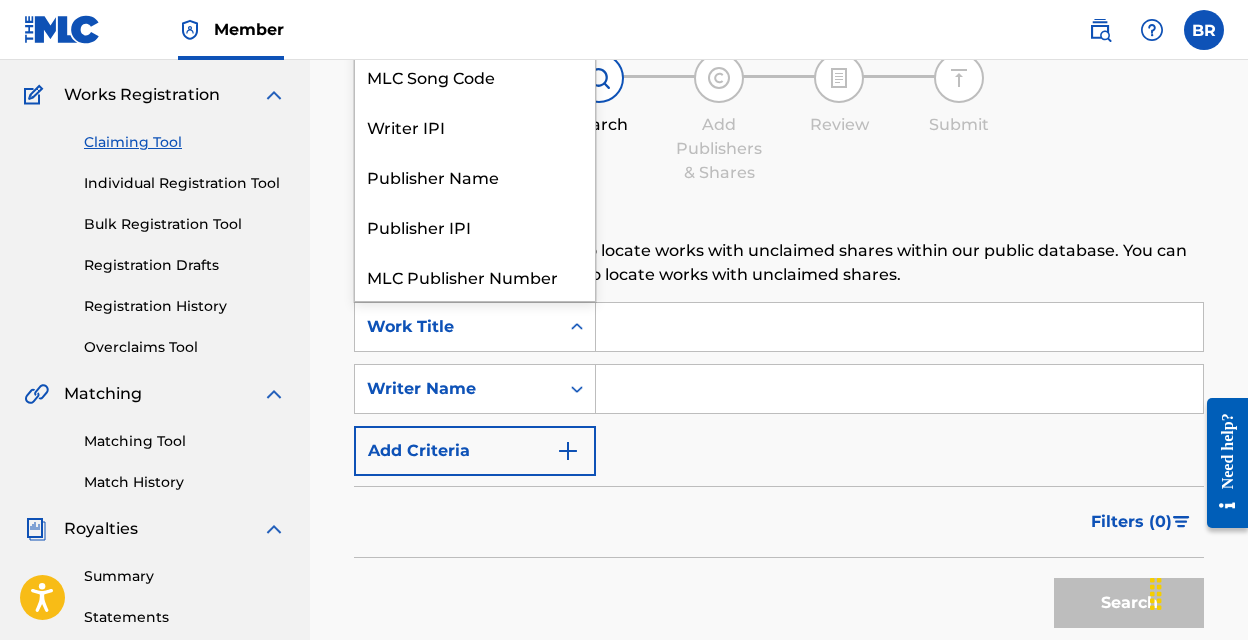 scroll, scrollTop: 50, scrollLeft: 0, axis: vertical 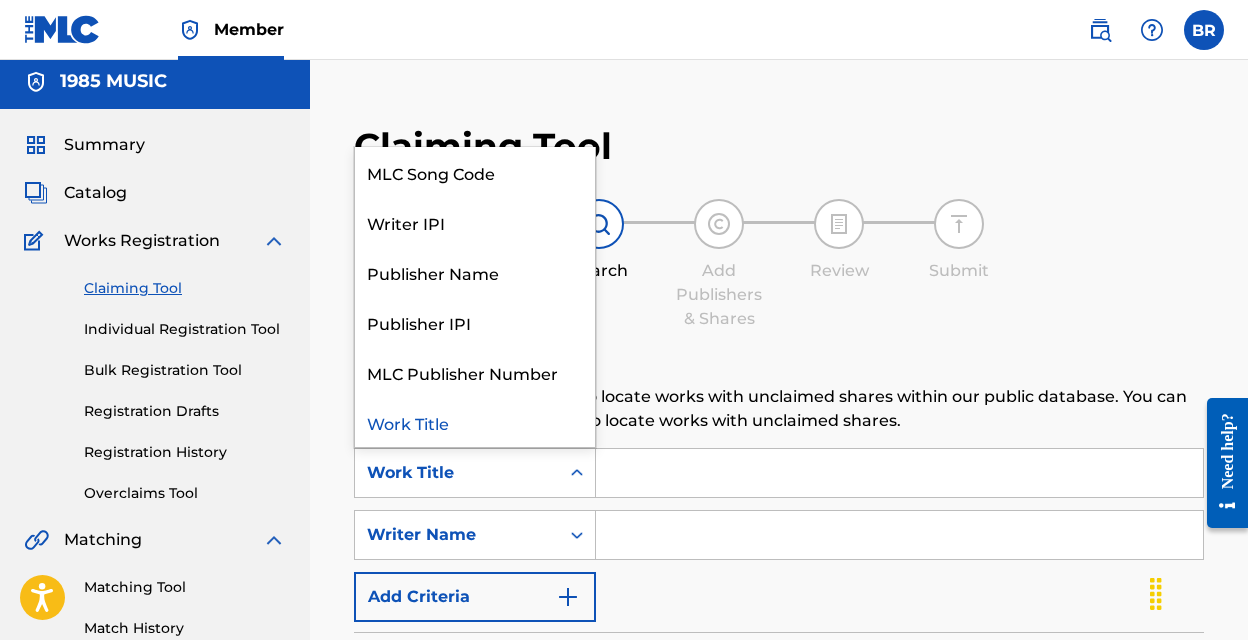 click on "Claiming Tool Search Add Publishers & Shares Review Submit Search Use the search fields below to locate works with unclaimed shares within our public database. You can enter up
to 5 search criteria to locate works with unclaimed shares. SearchWithCriteria78cc1075-a03a-4054-a05f-bd592d957b75 Work Title selected, 7 of 7. 7 results available. Use Up and Down to choose options, press Enter to select the currently focused option, press Escape to exit the menu, press Tab to select the option and exit the menu. Work Title ISWC MLC Song Code Writer IPI Publisher Name Publisher IPI MLC Publisher Number Work Title SearchWithCriteriabba7ac6d-f406-40a0-acfd-d47f7515902f Writer Name Add Criteria Filter Claim Search Filters Include works claimed by my Member Remove Filters Apply Filters Filters ( 0 ) Search" at bounding box center [779, 596] 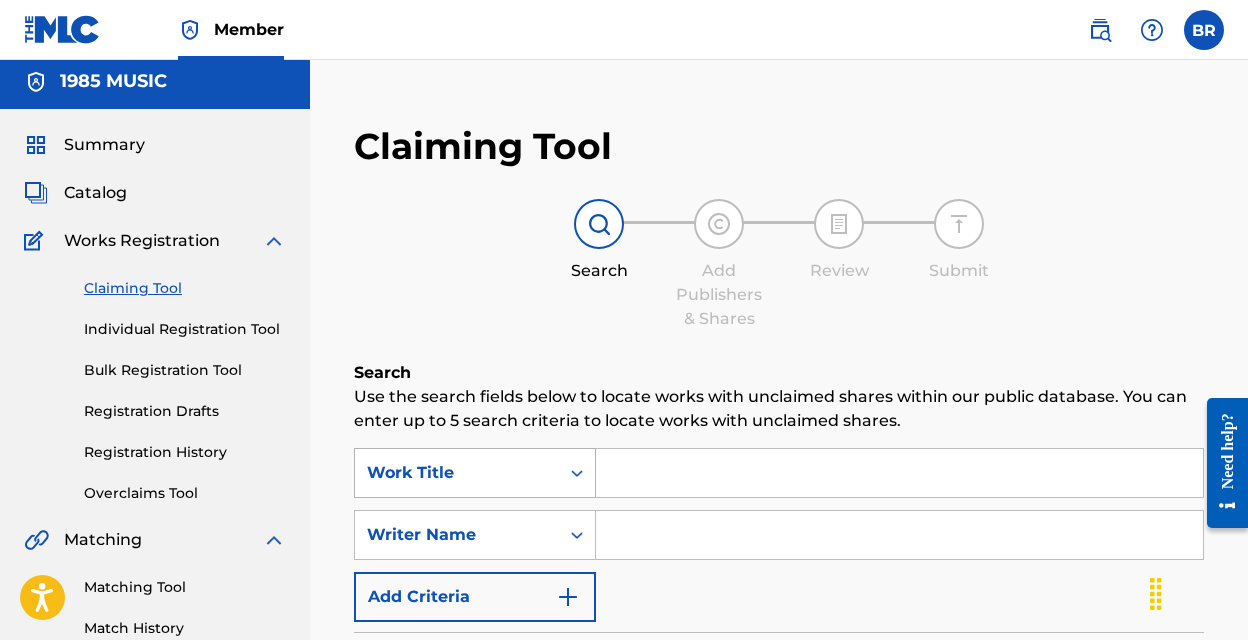 click at bounding box center (577, 473) 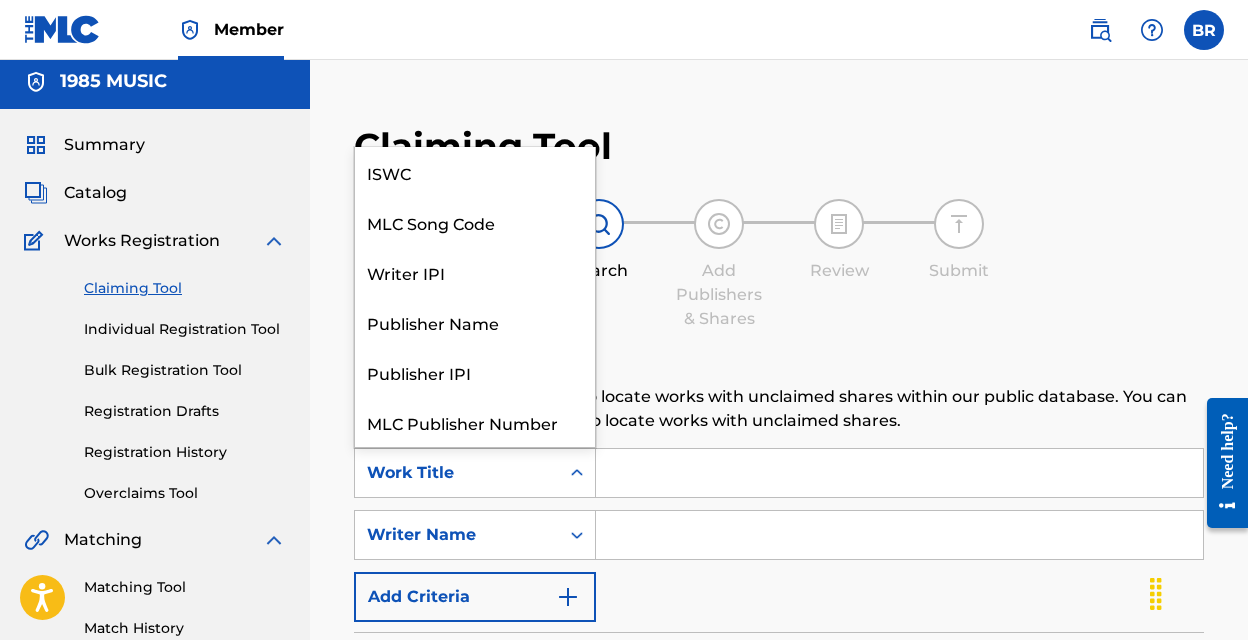 scroll, scrollTop: 50, scrollLeft: 0, axis: vertical 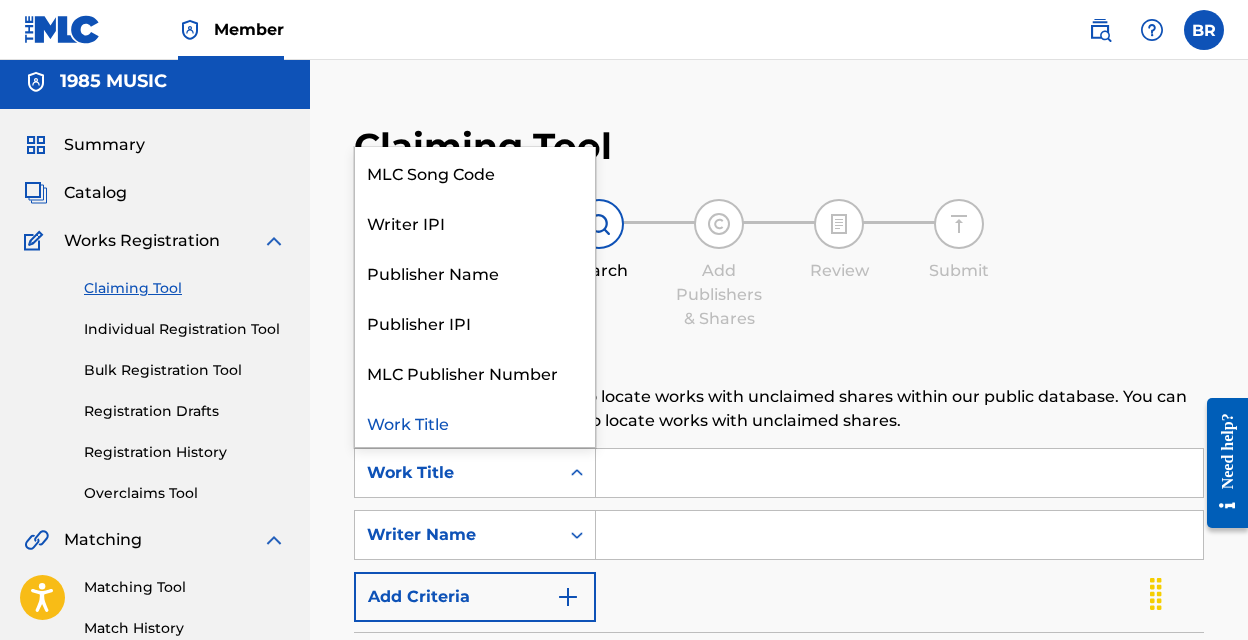 click on "Add Publishers & Shares" at bounding box center (719, 295) 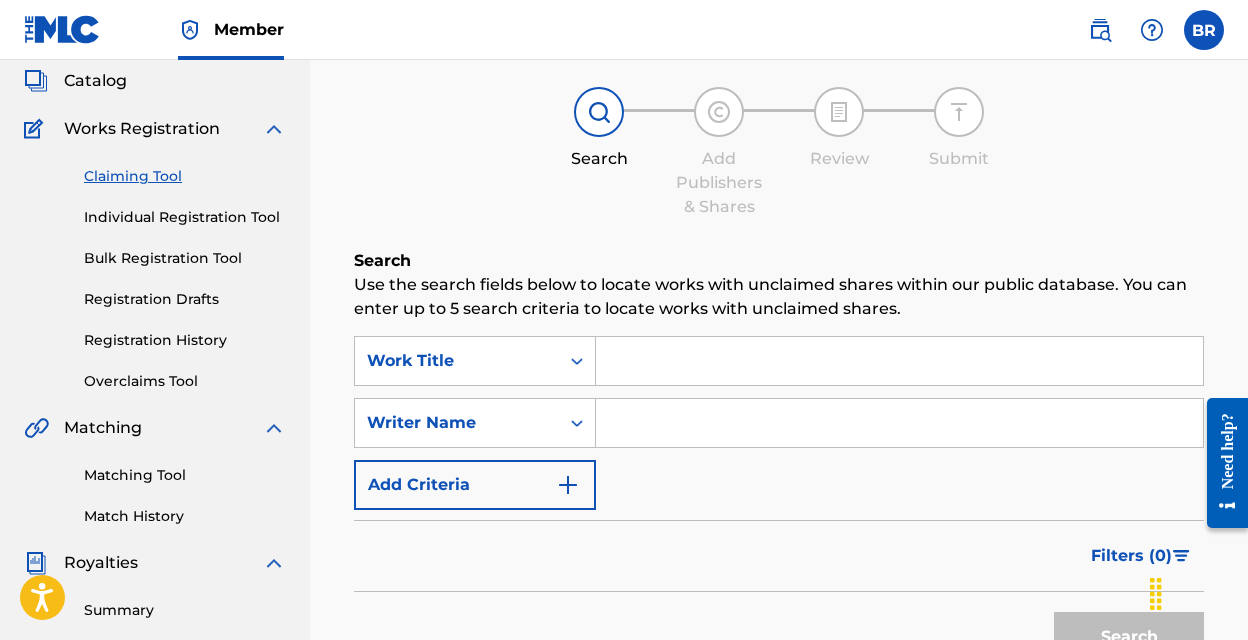 scroll, scrollTop: 138, scrollLeft: 0, axis: vertical 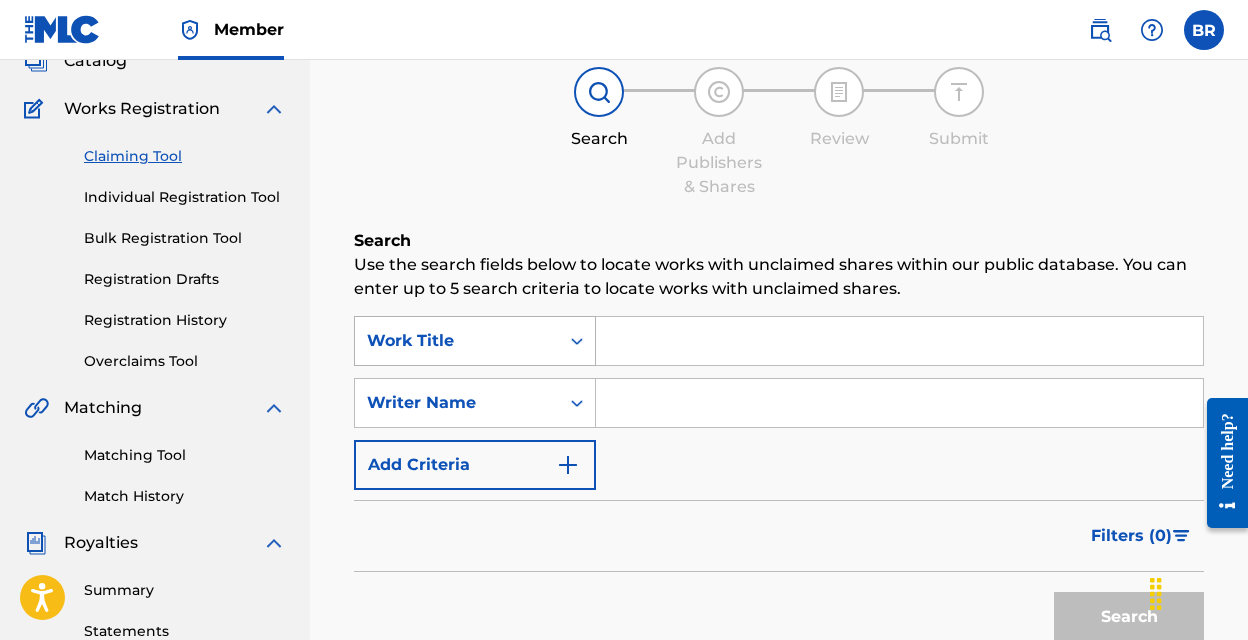click on "Work Title" at bounding box center [457, 341] 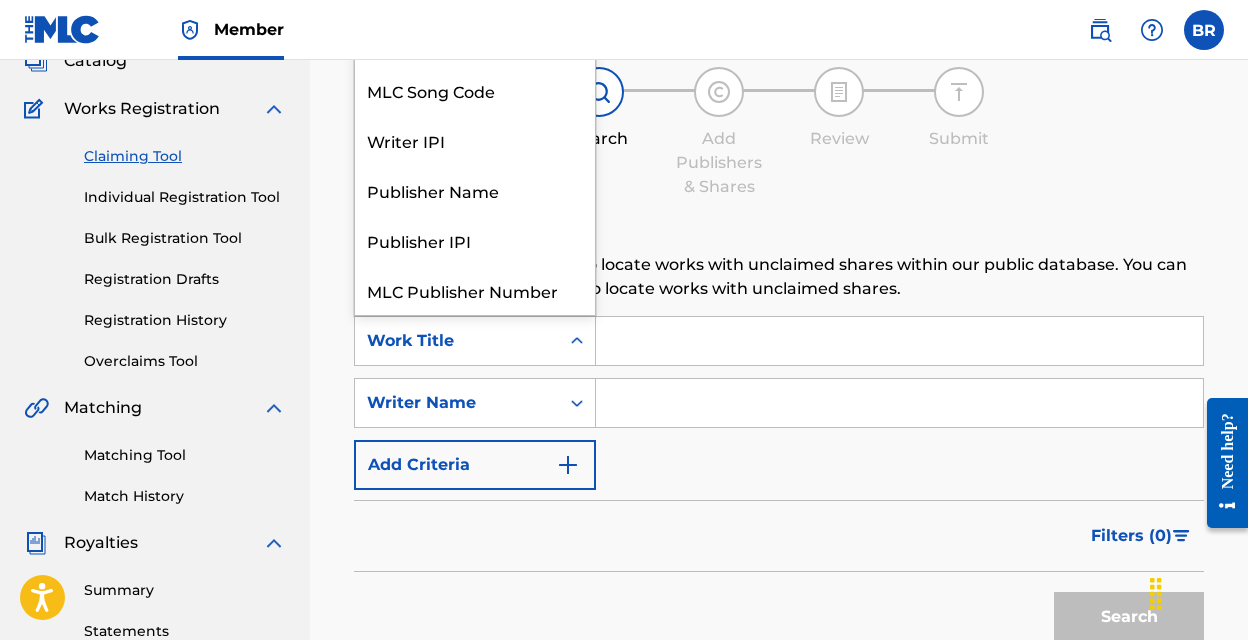 scroll, scrollTop: 50, scrollLeft: 0, axis: vertical 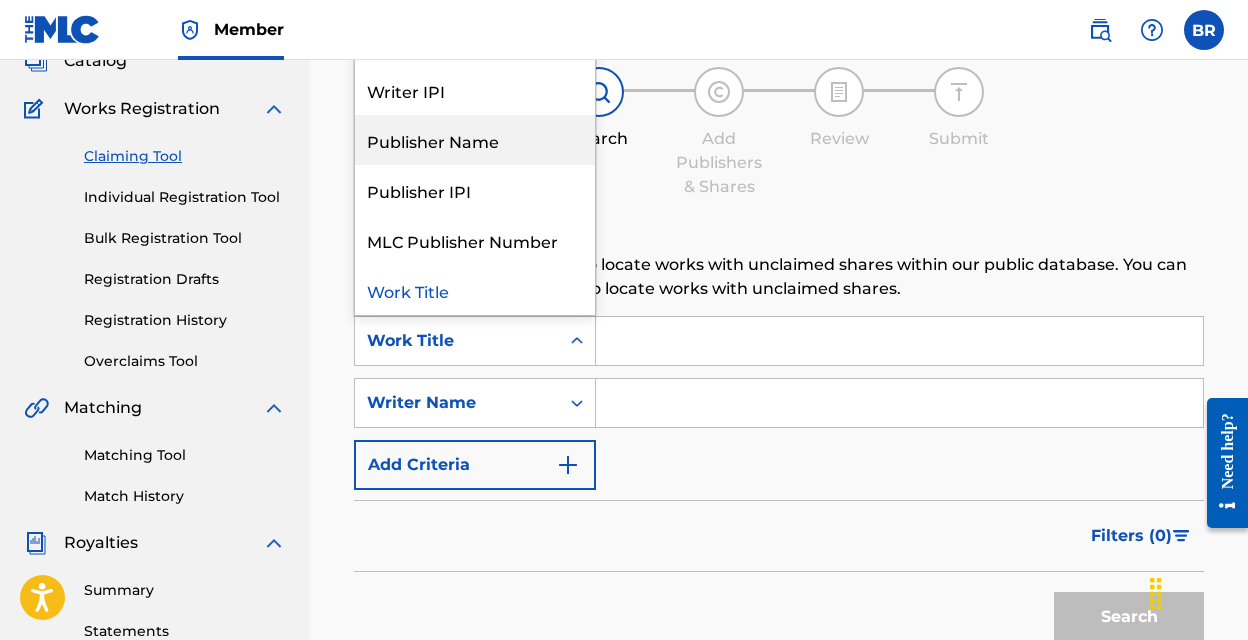 click on "Search Add Publishers & Shares Review Submit" at bounding box center (779, 133) 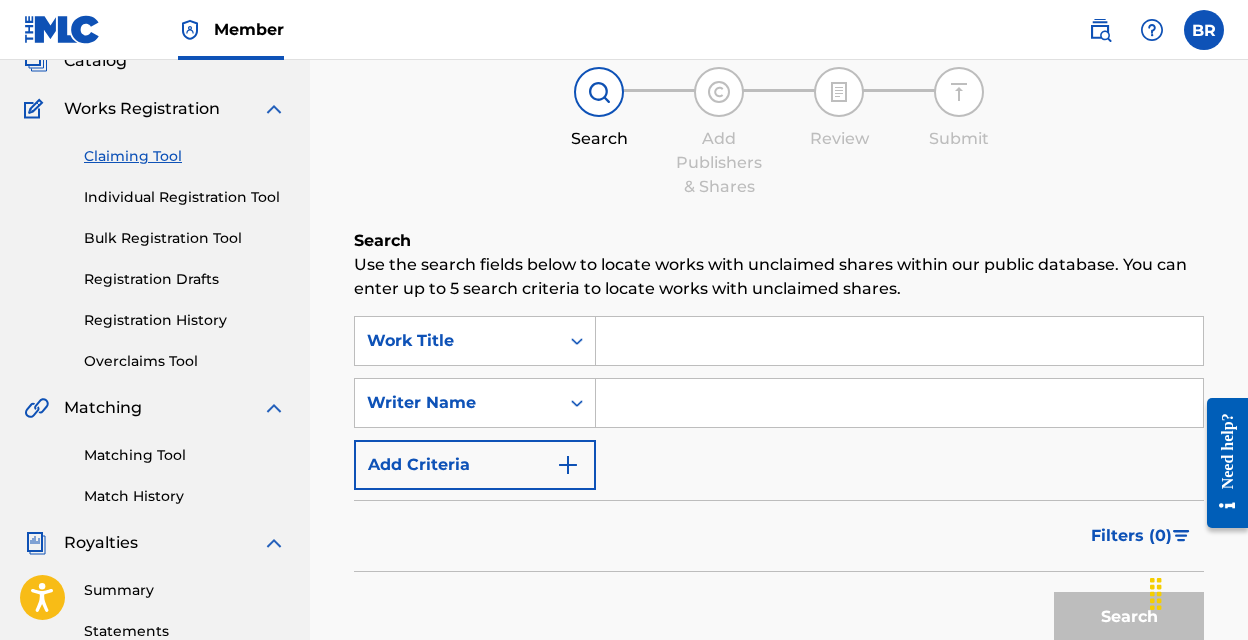click at bounding box center [899, 403] 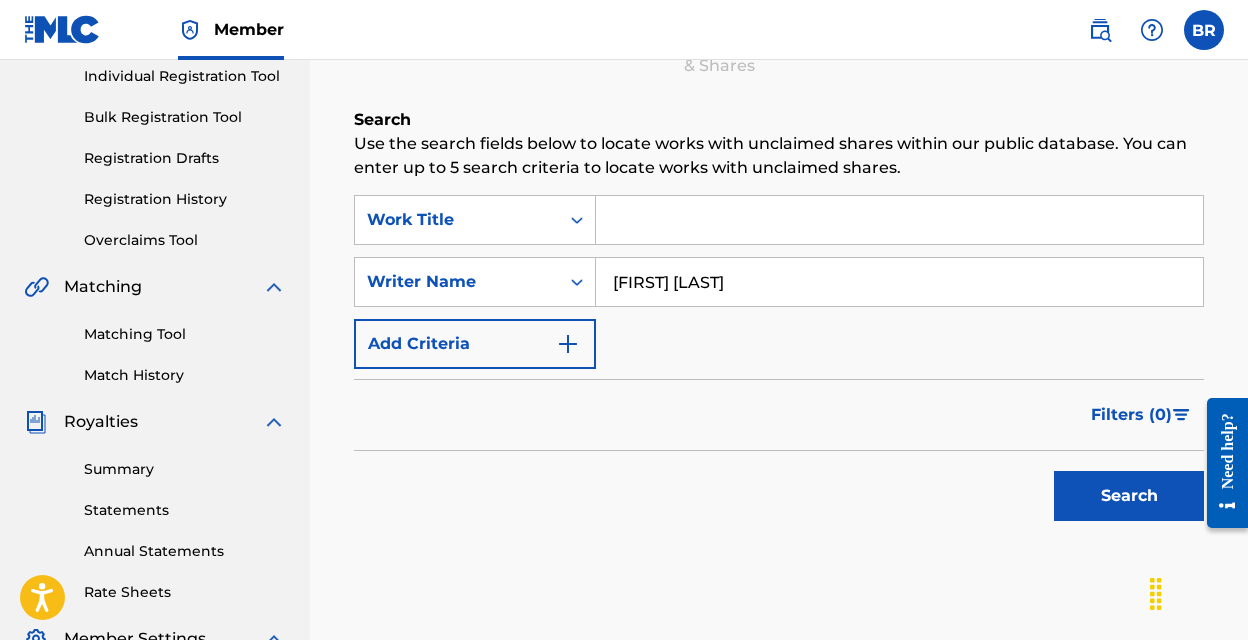 scroll, scrollTop: 286, scrollLeft: 0, axis: vertical 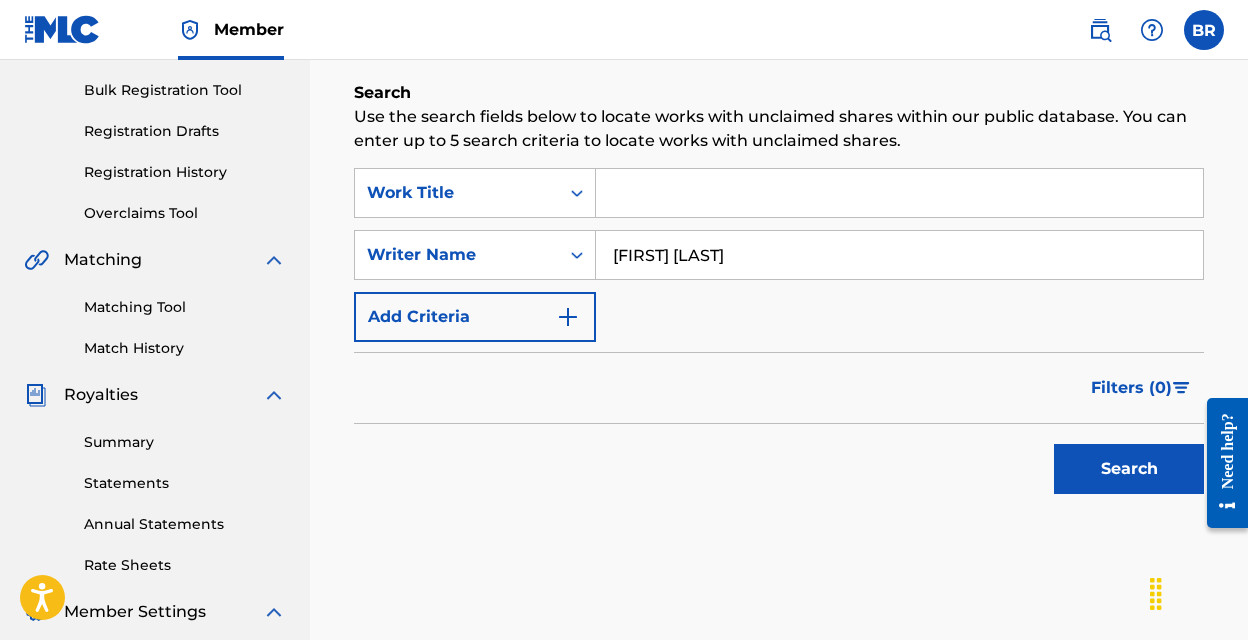 click on "Search" at bounding box center (1129, 469) 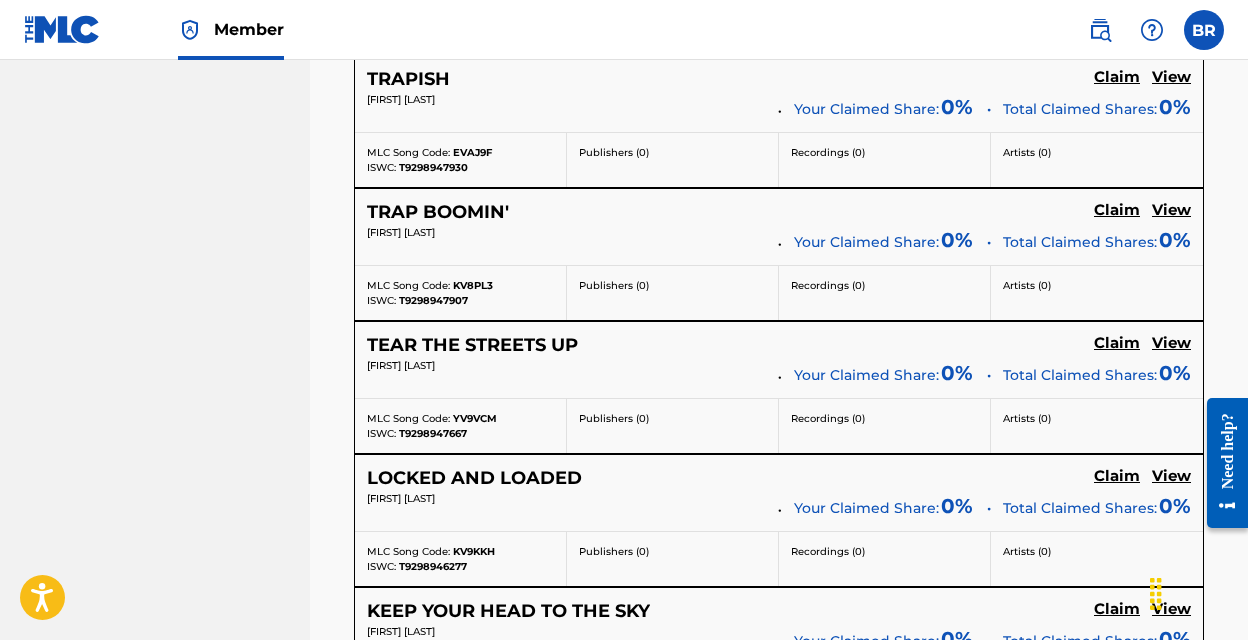 scroll, scrollTop: 14410, scrollLeft: 0, axis: vertical 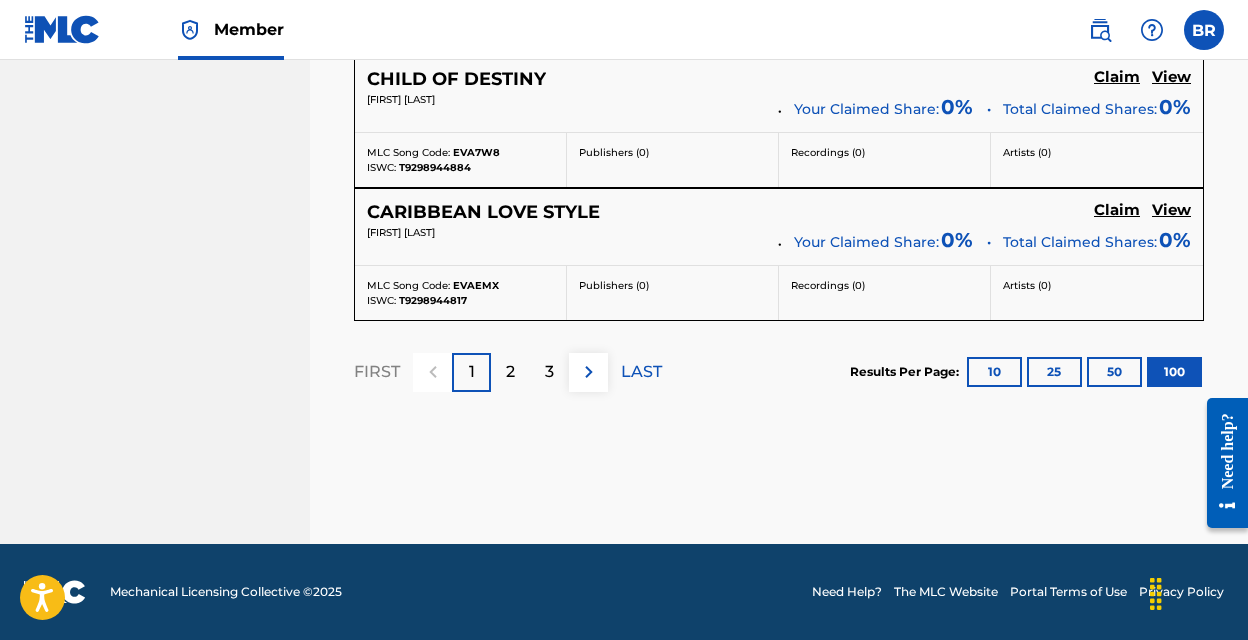 click on "3" at bounding box center [549, 372] 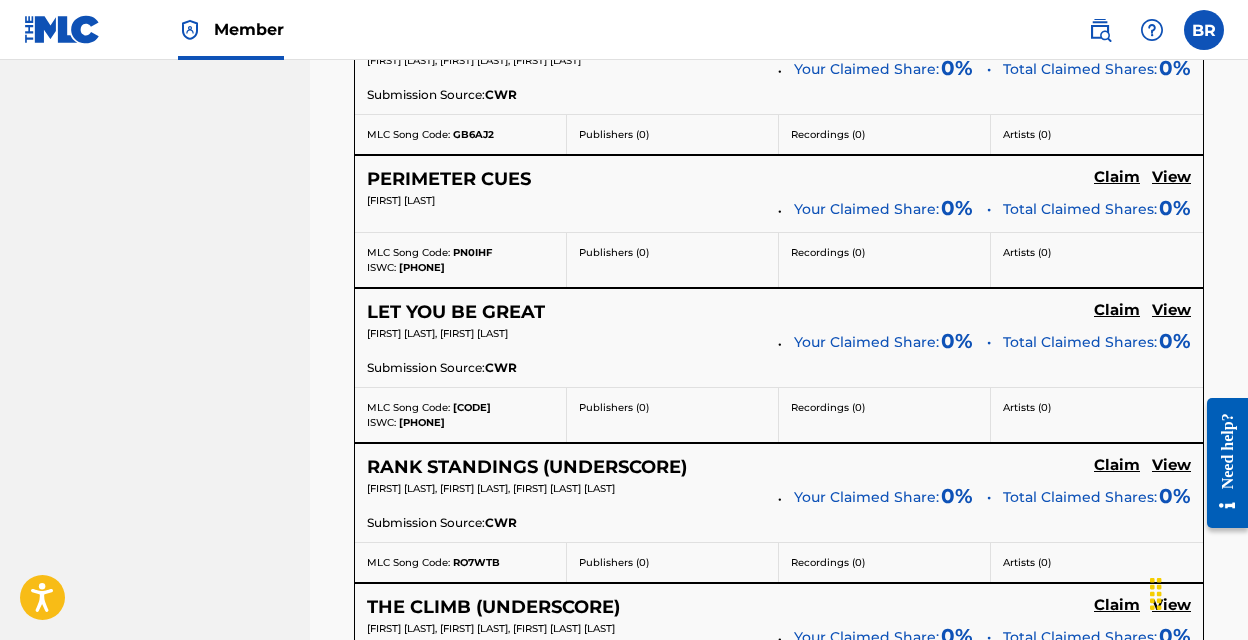 scroll, scrollTop: 4624, scrollLeft: 0, axis: vertical 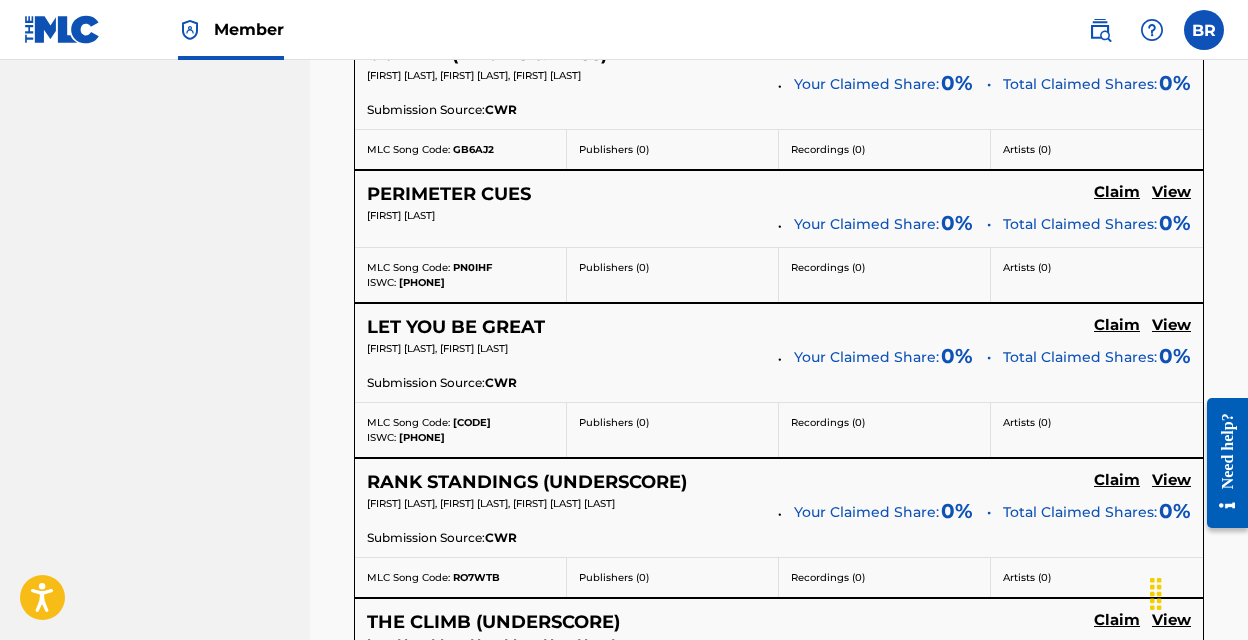 click on "View" at bounding box center [1171, 325] 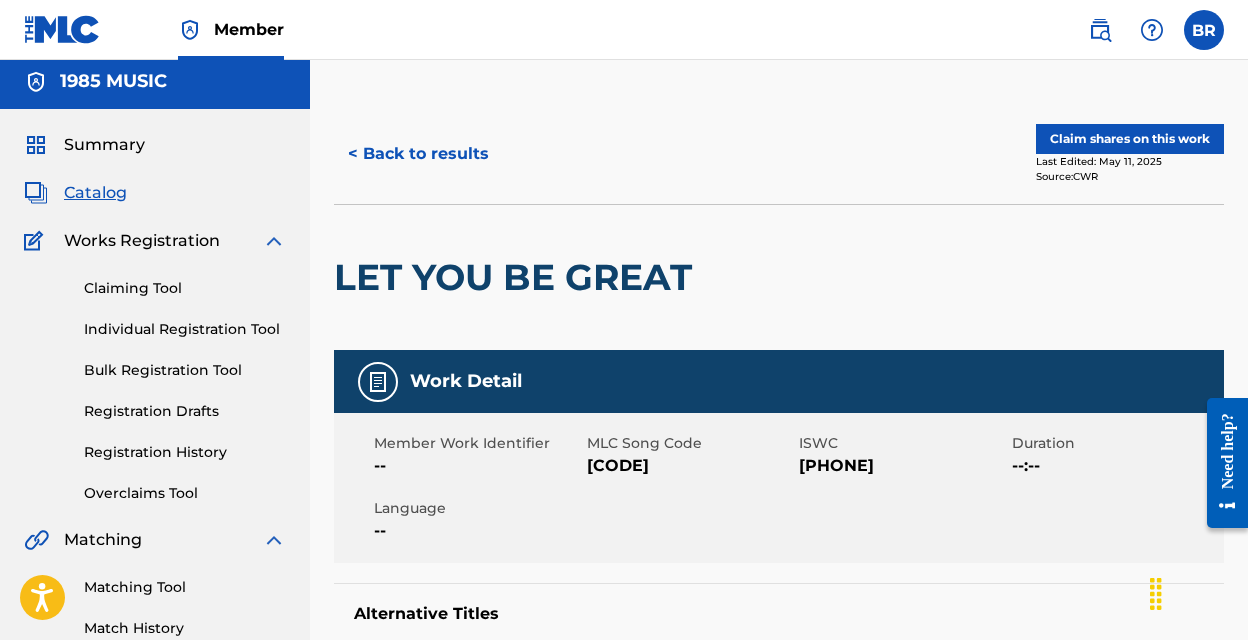 scroll, scrollTop: 0, scrollLeft: 0, axis: both 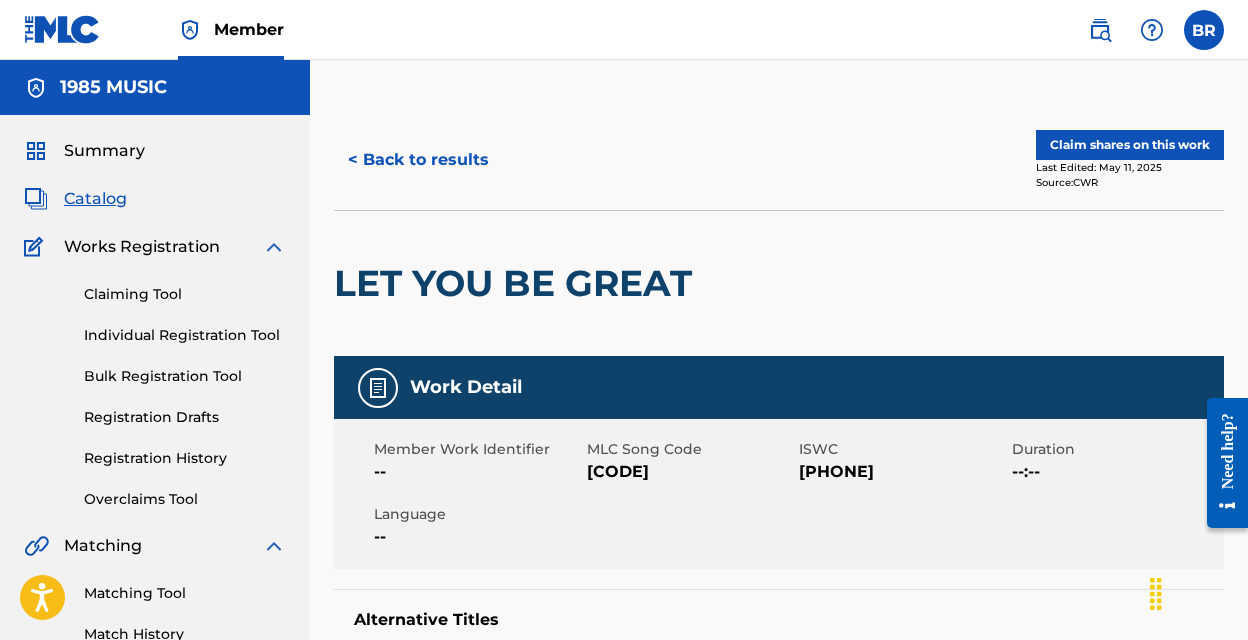 click on "Claim shares on this work" at bounding box center [1130, 145] 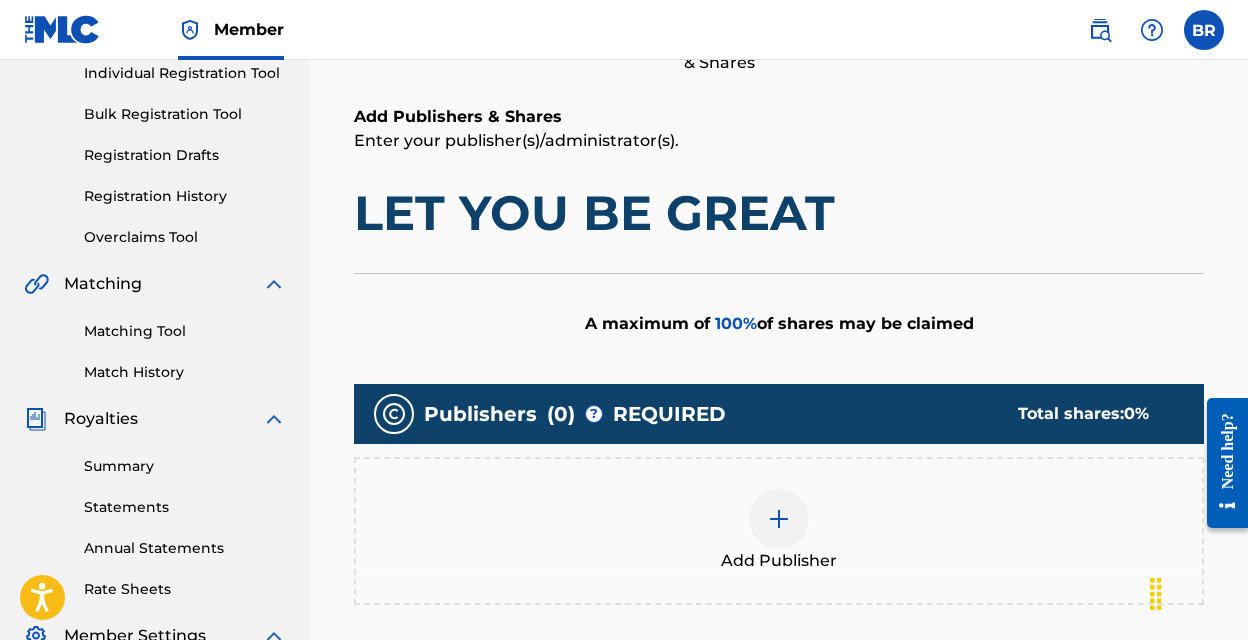 scroll, scrollTop: 411, scrollLeft: 0, axis: vertical 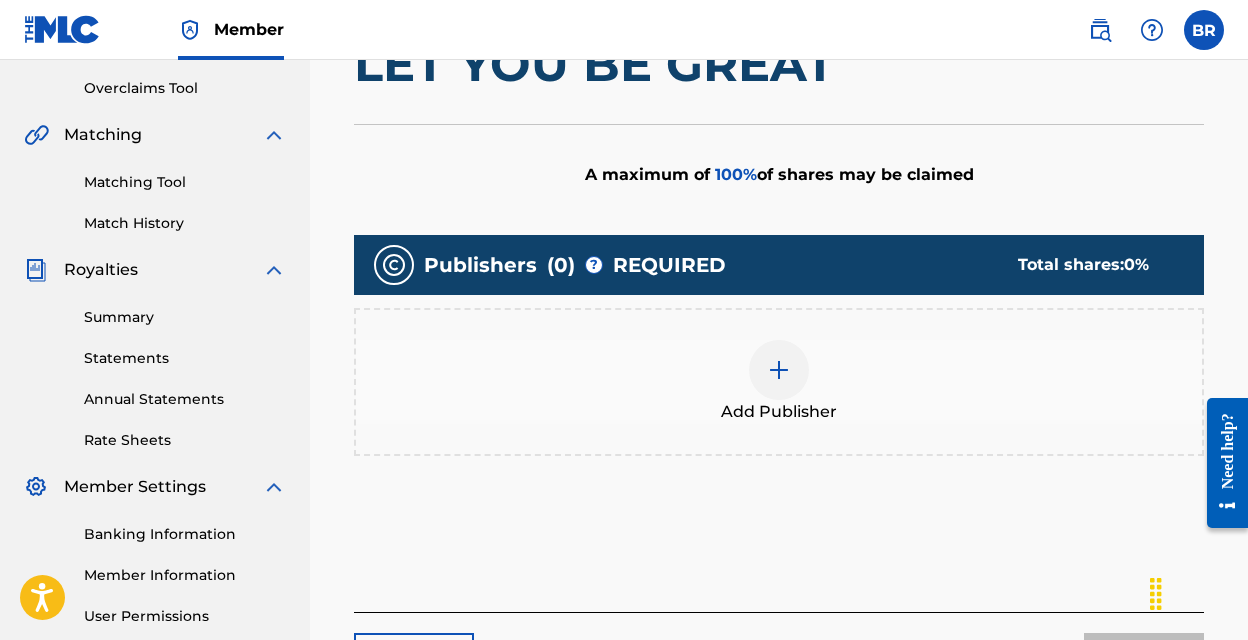 click at bounding box center [779, 370] 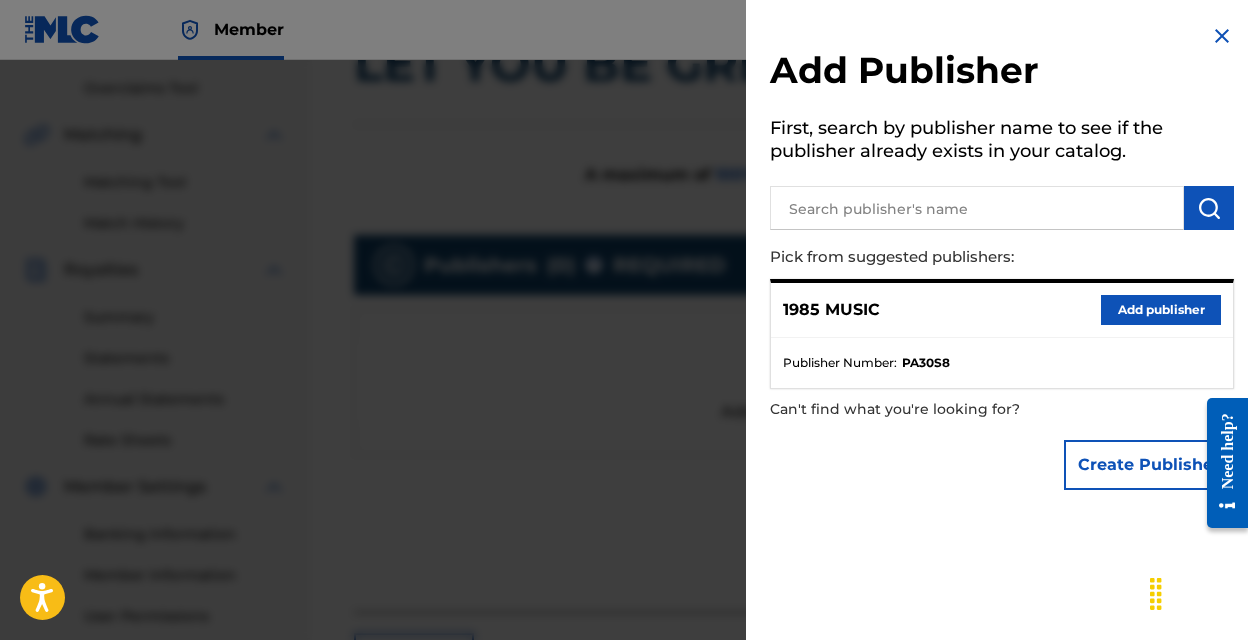 click on "Add publisher" at bounding box center [1161, 310] 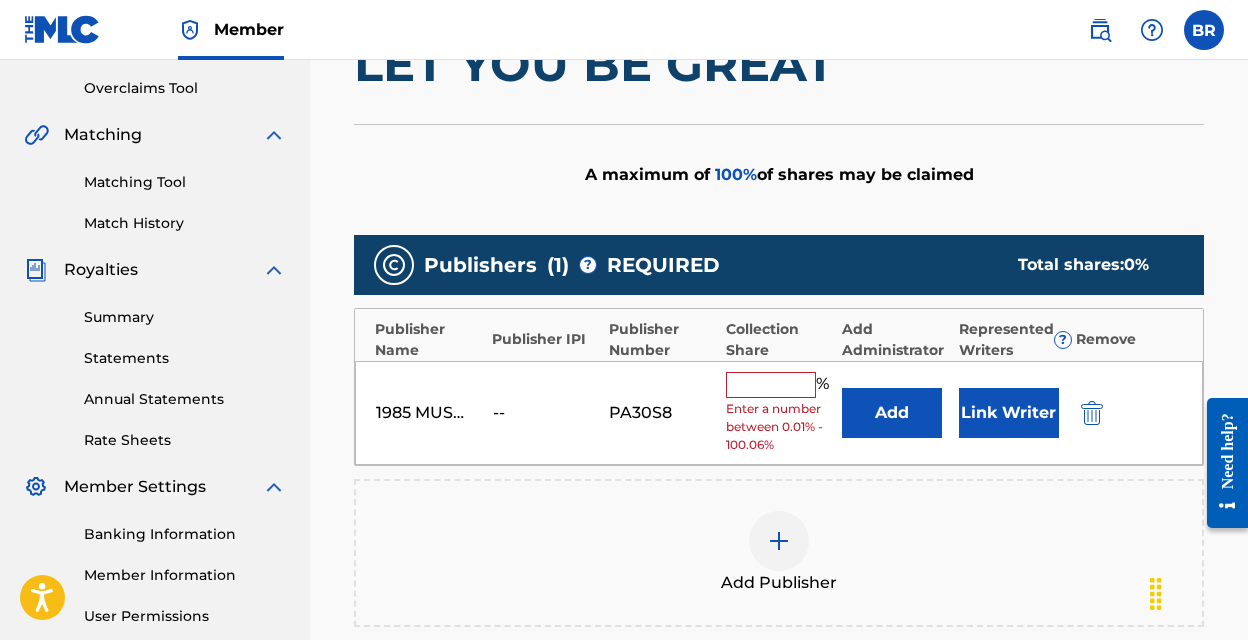 click at bounding box center (771, 385) 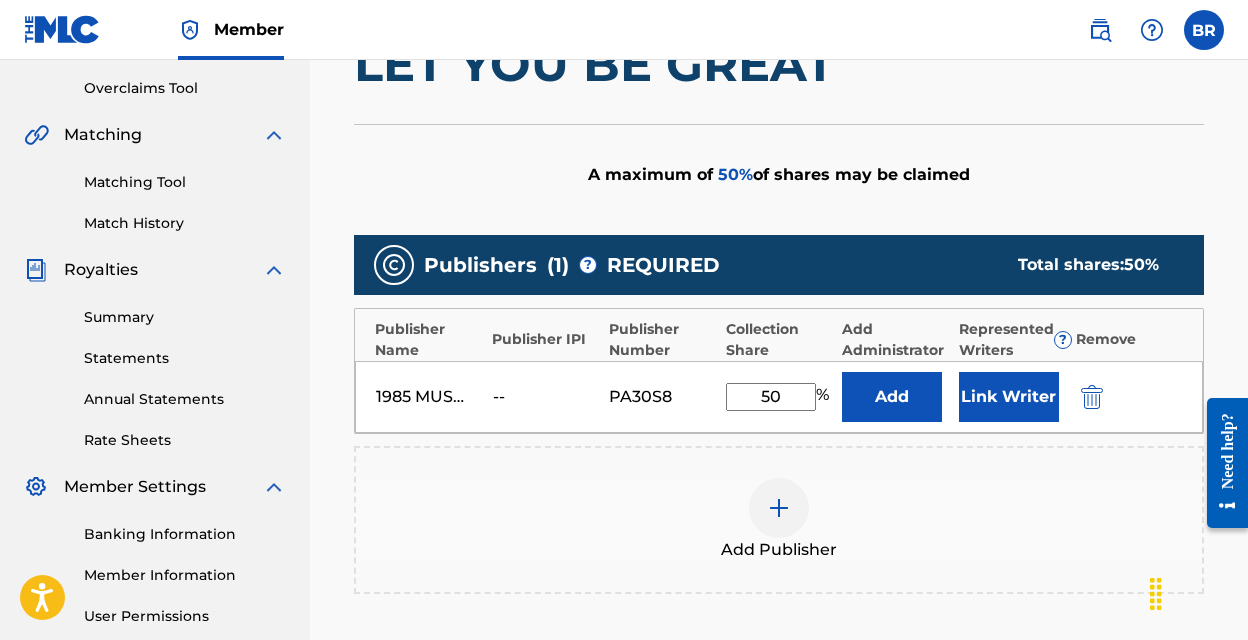 type on "50" 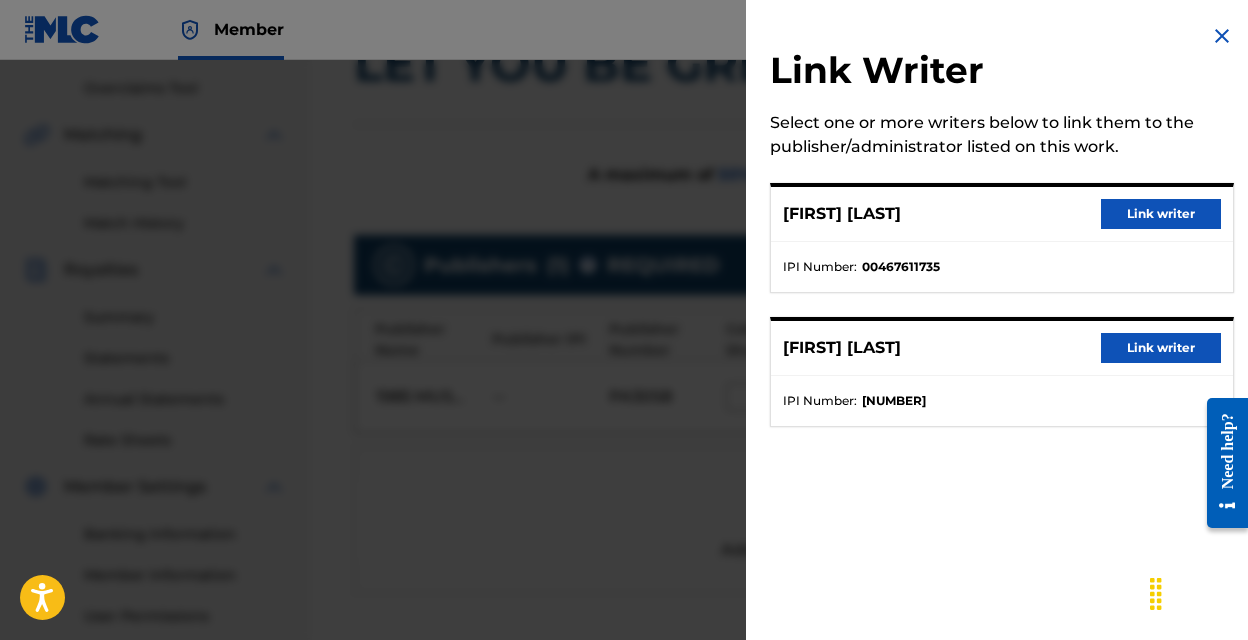 click on "Link writer" at bounding box center (1161, 214) 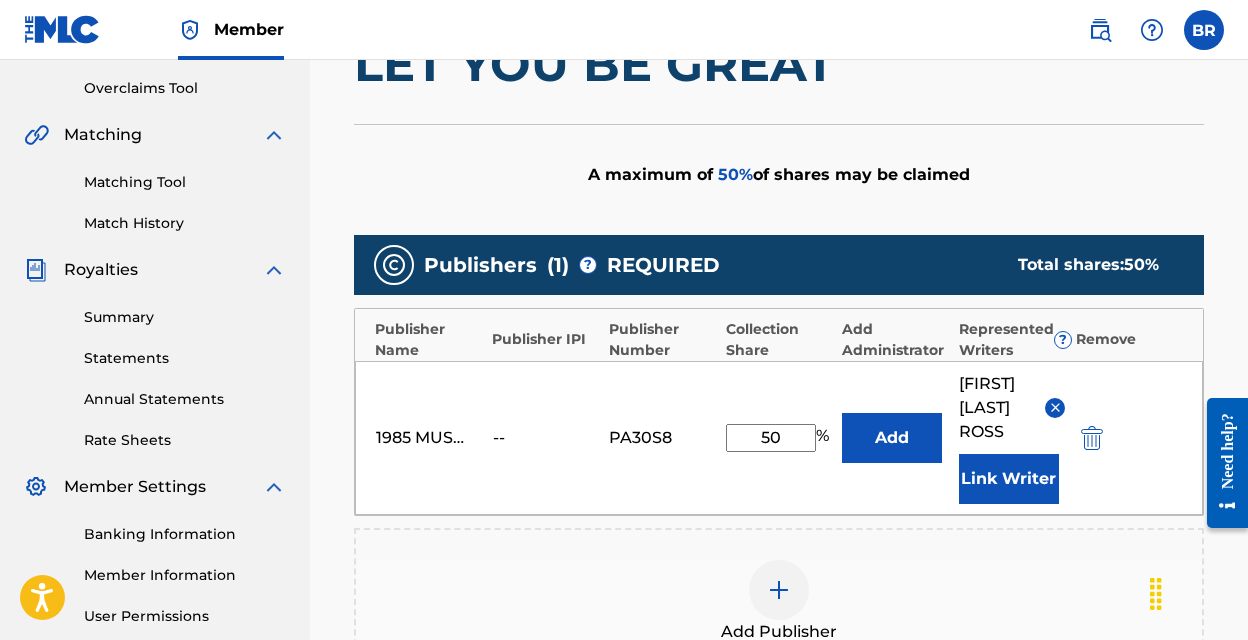 scroll, scrollTop: 790, scrollLeft: 0, axis: vertical 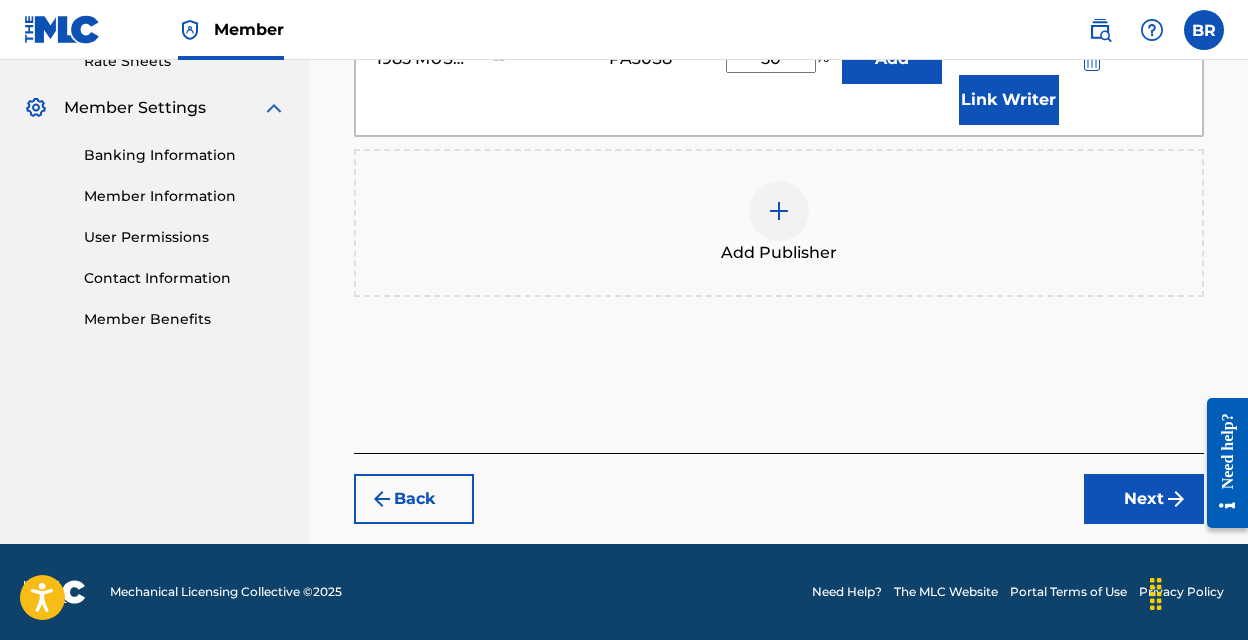 click on "Next" at bounding box center (1144, 499) 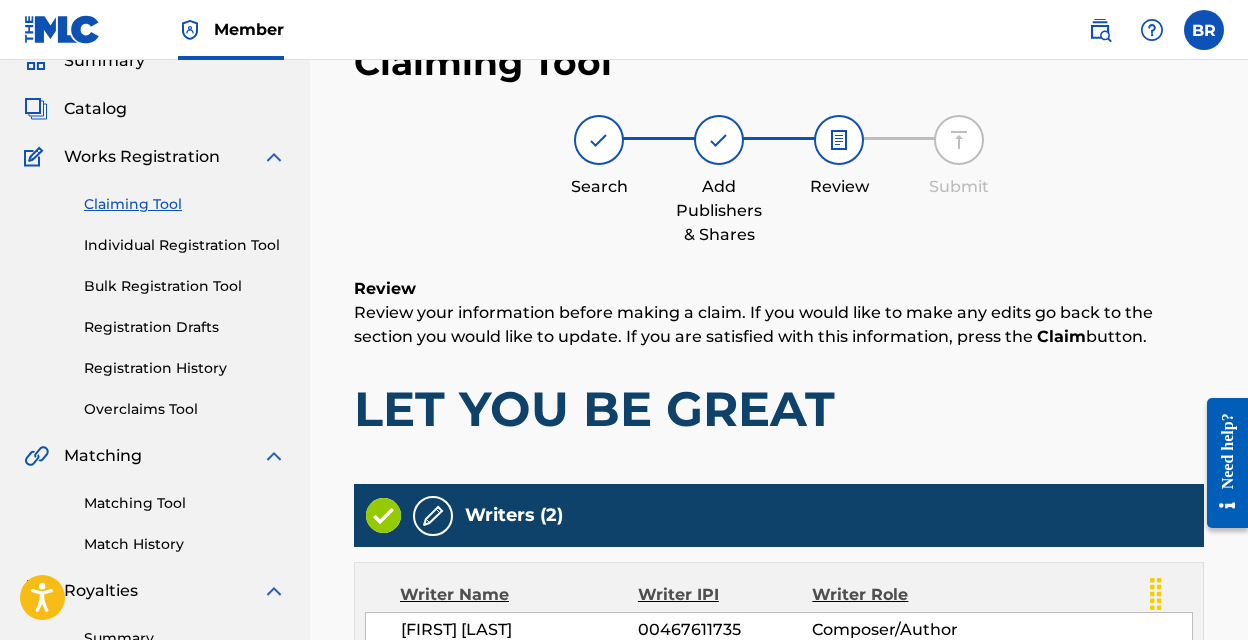 scroll, scrollTop: 648, scrollLeft: 0, axis: vertical 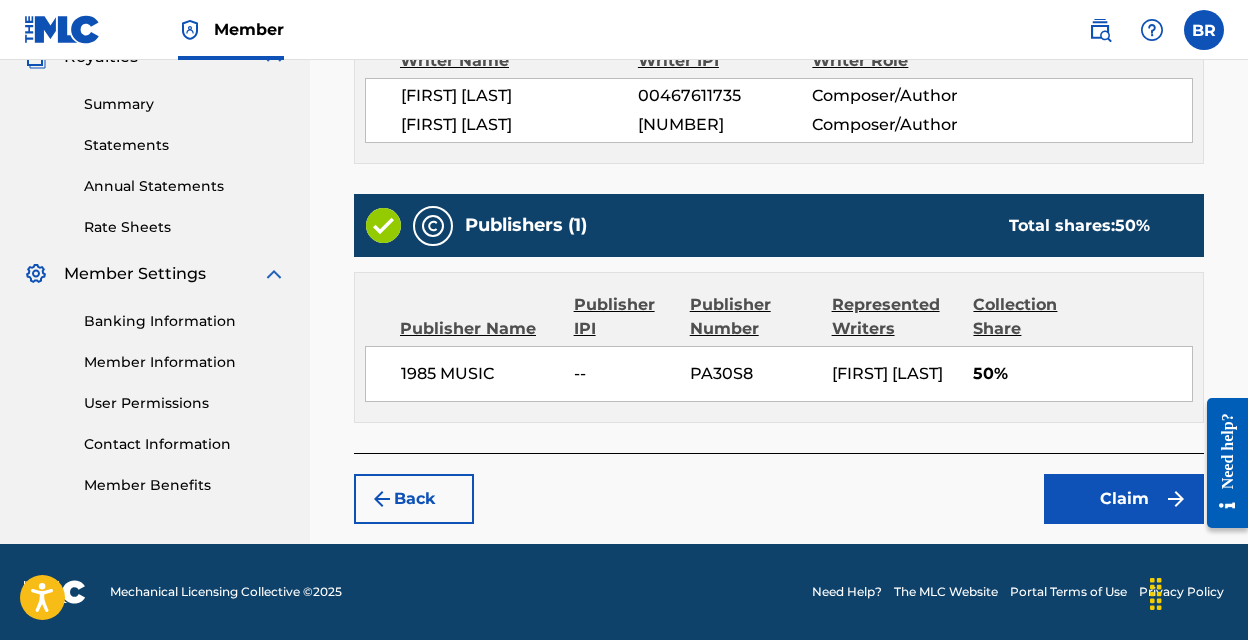 click on "Claim" at bounding box center [1124, 499] 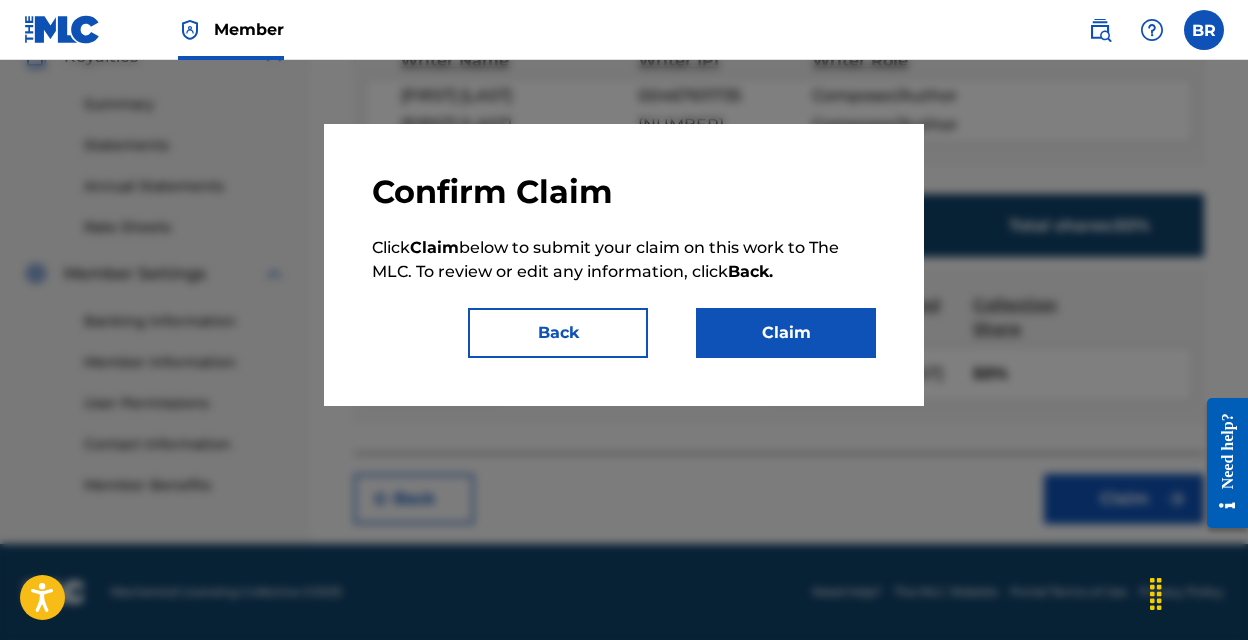 click on "Claim" at bounding box center [786, 333] 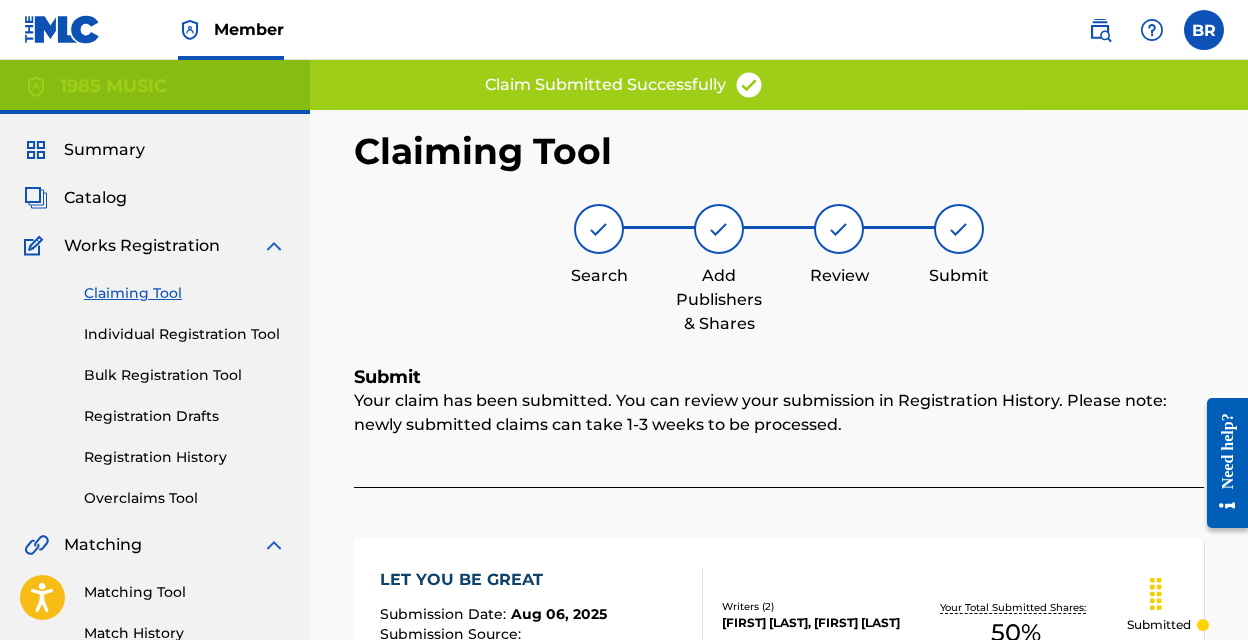 scroll, scrollTop: 2, scrollLeft: 0, axis: vertical 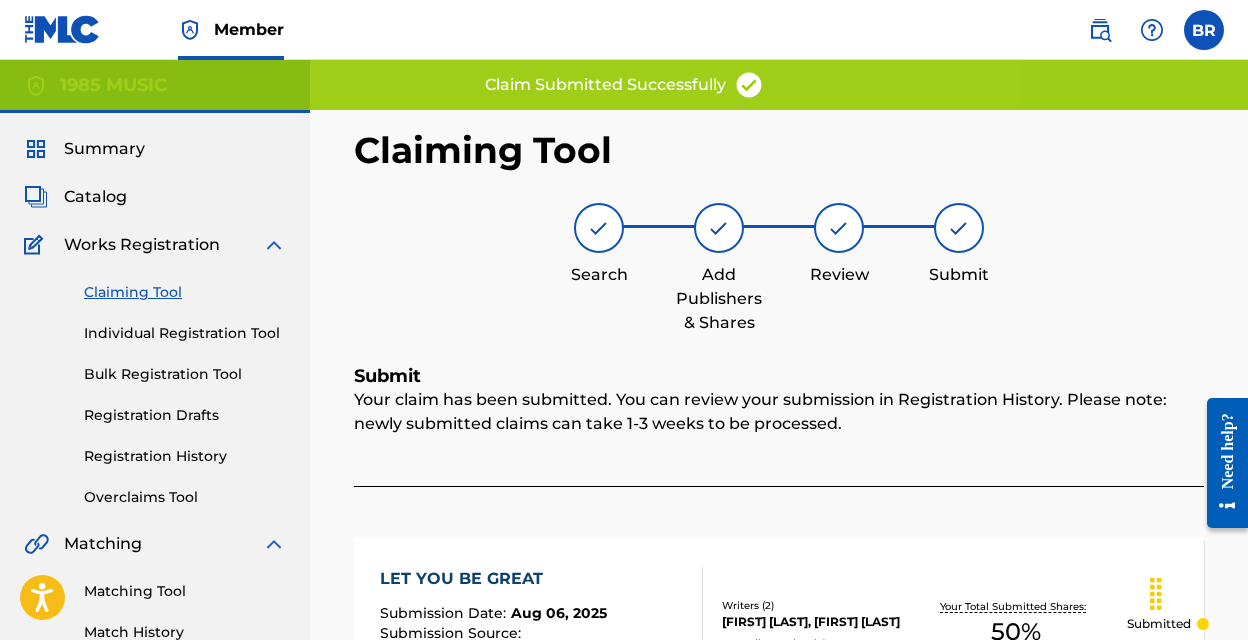 click on "Claiming Tool" at bounding box center [185, 292] 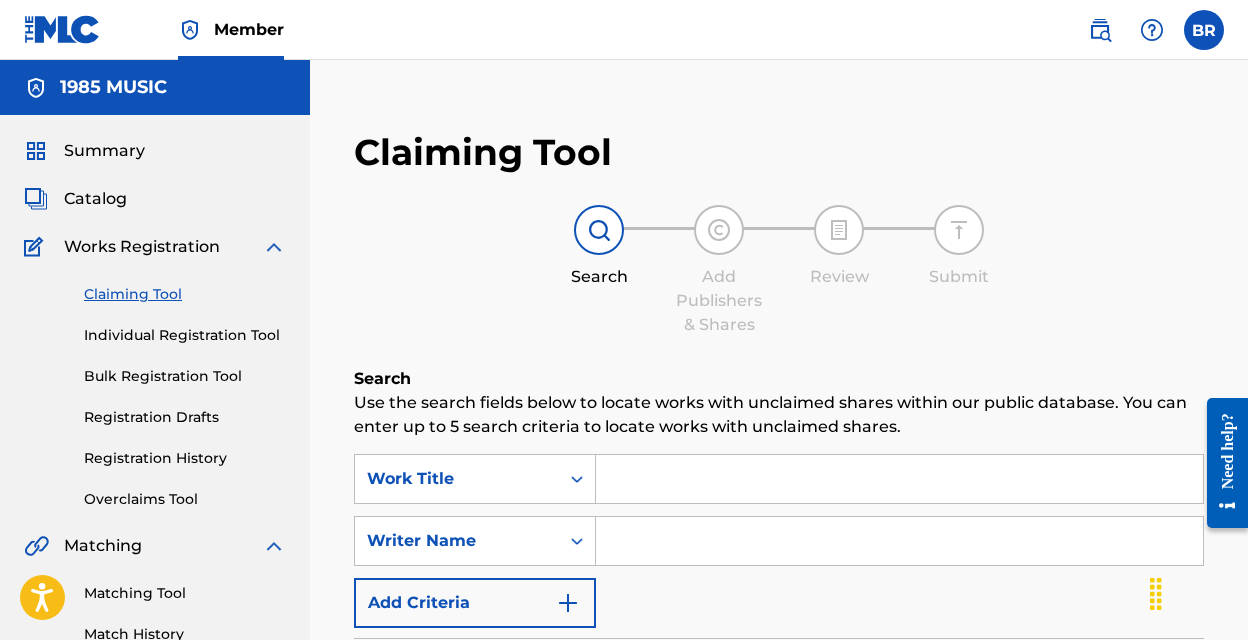 click at bounding box center (899, 479) 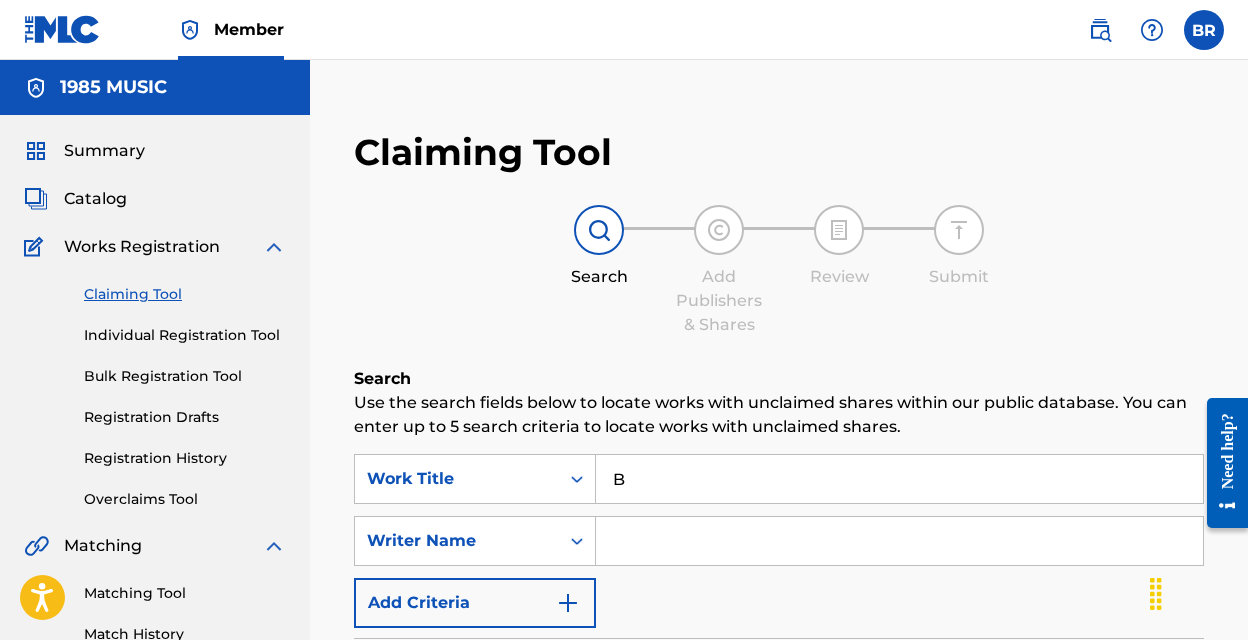 type 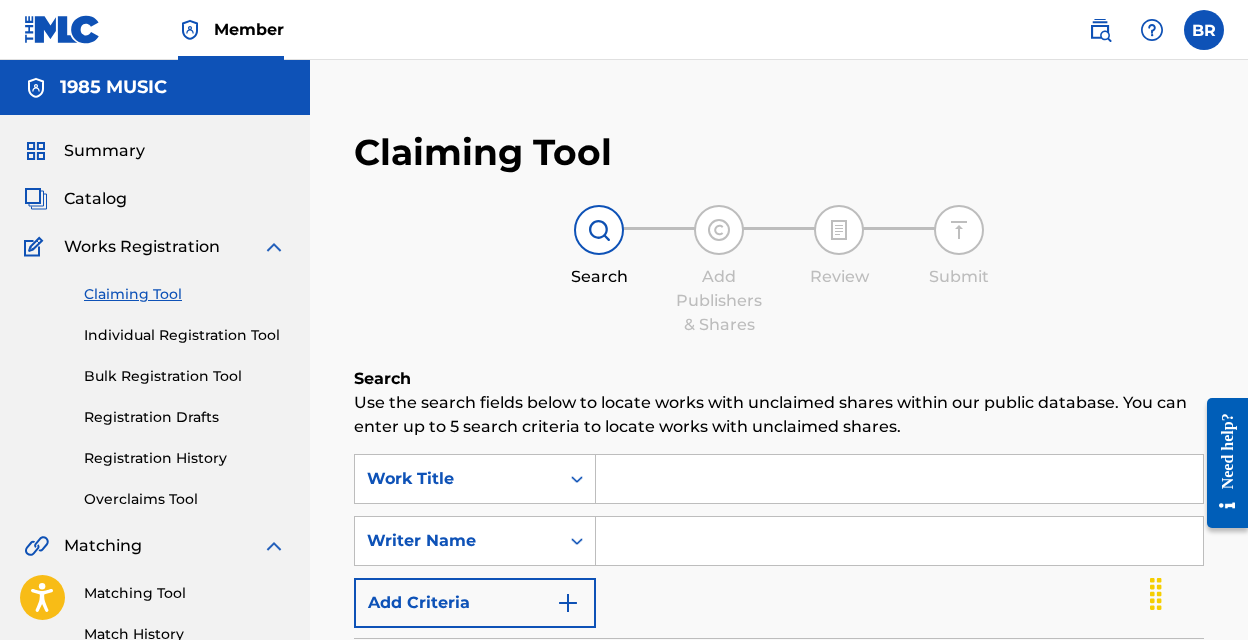 click at bounding box center [899, 541] 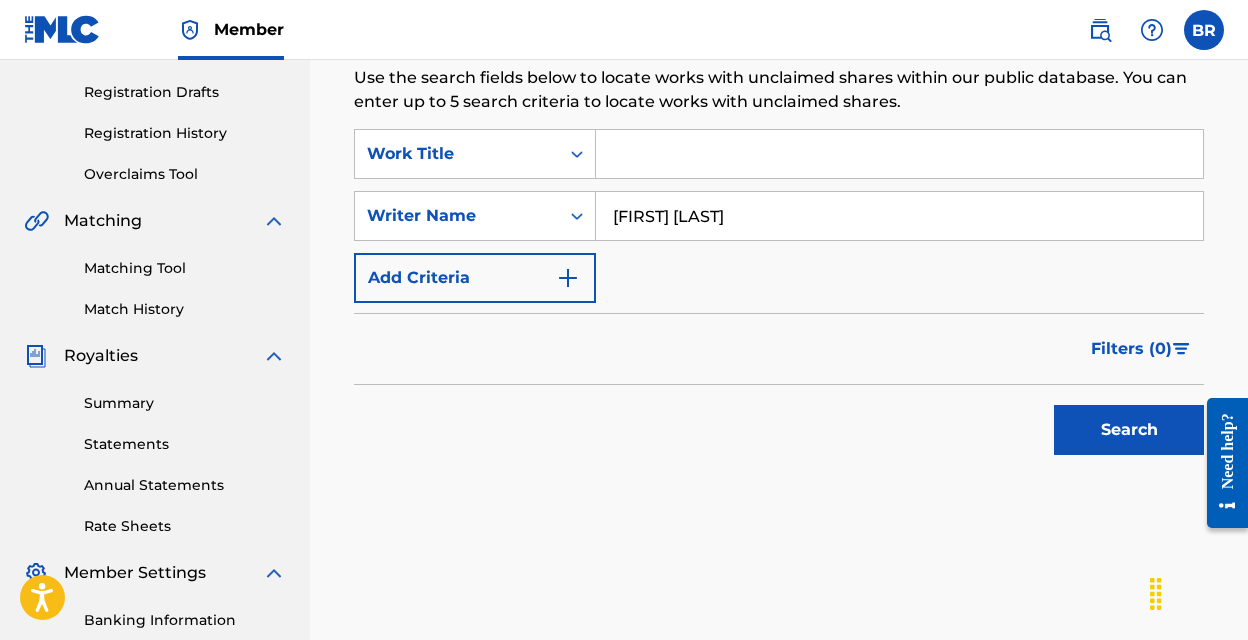 scroll, scrollTop: 356, scrollLeft: 0, axis: vertical 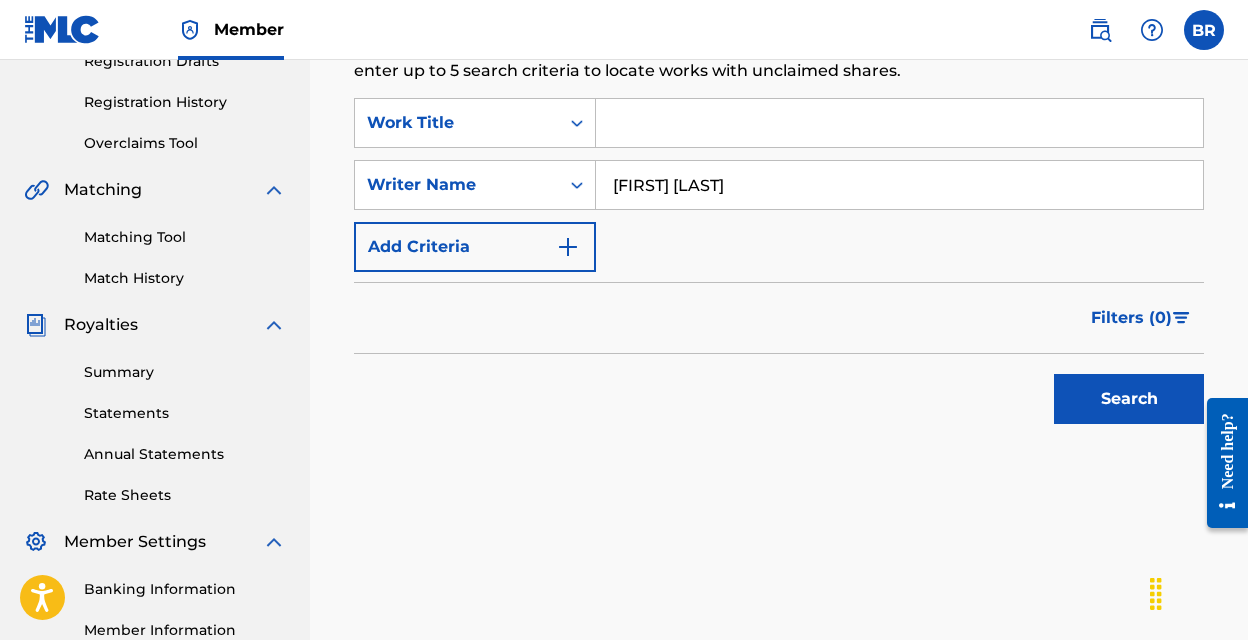 click at bounding box center [899, 123] 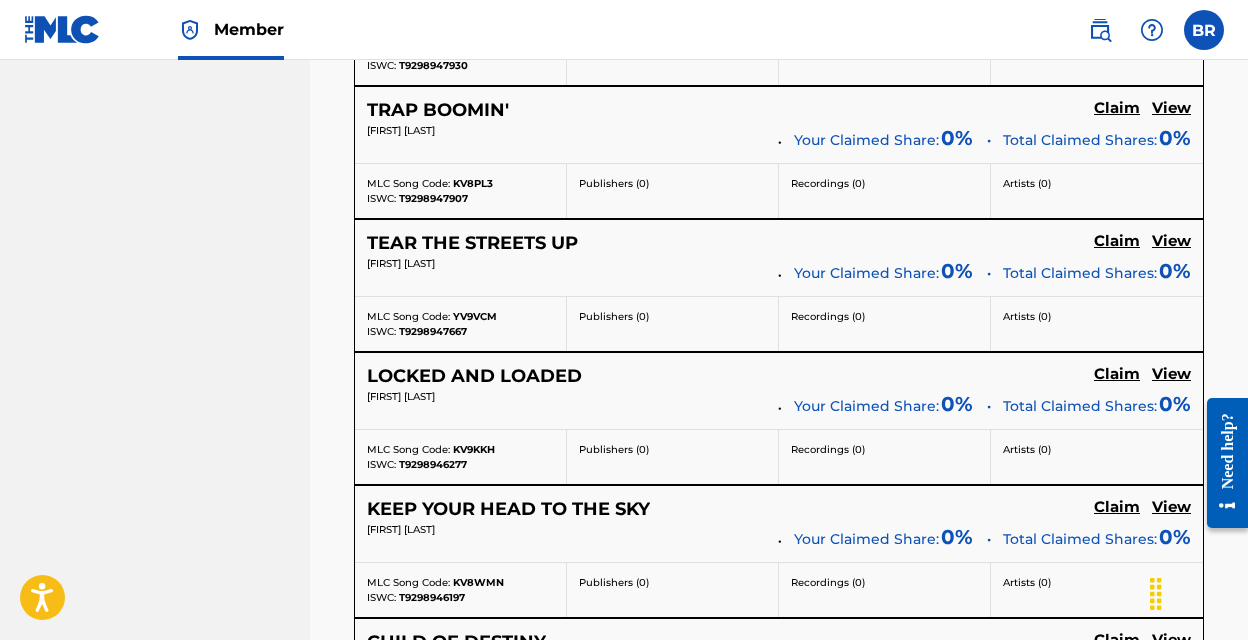 scroll, scrollTop: 14410, scrollLeft: 0, axis: vertical 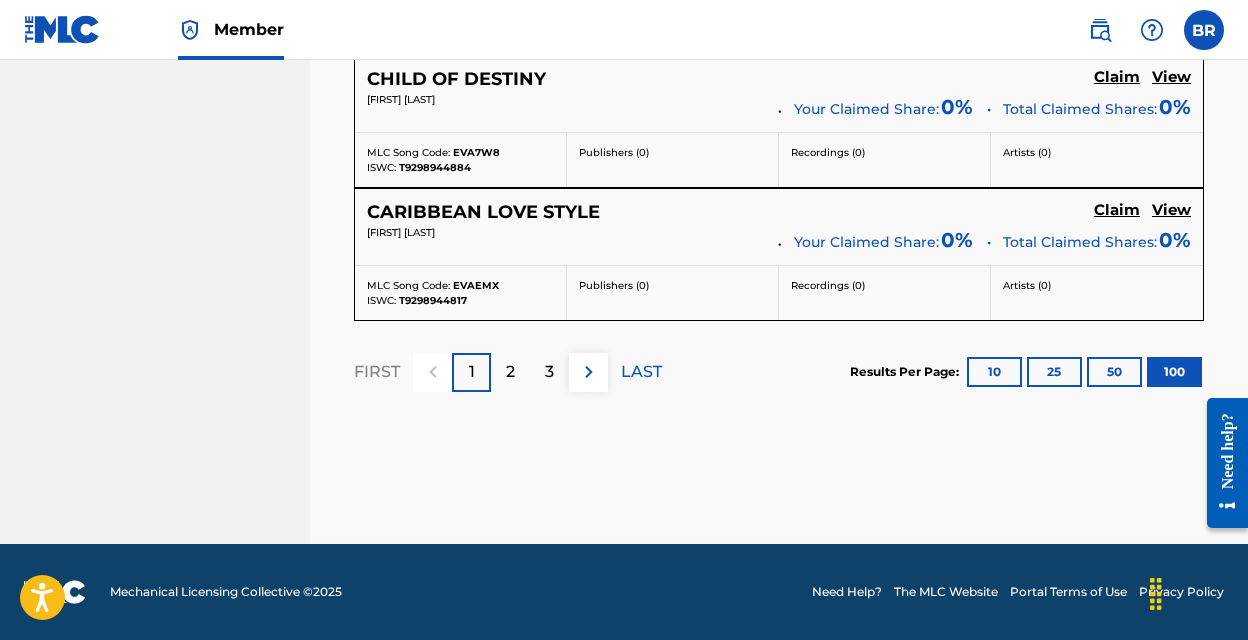 click on "LAST" at bounding box center [641, 372] 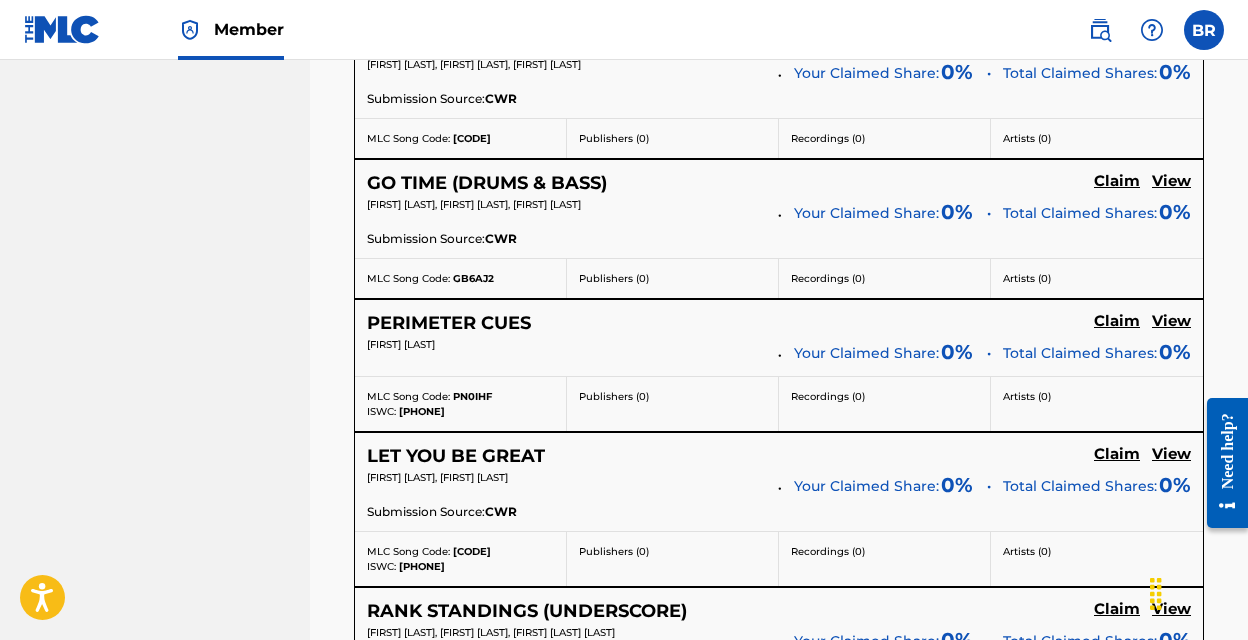 scroll, scrollTop: 4508, scrollLeft: 0, axis: vertical 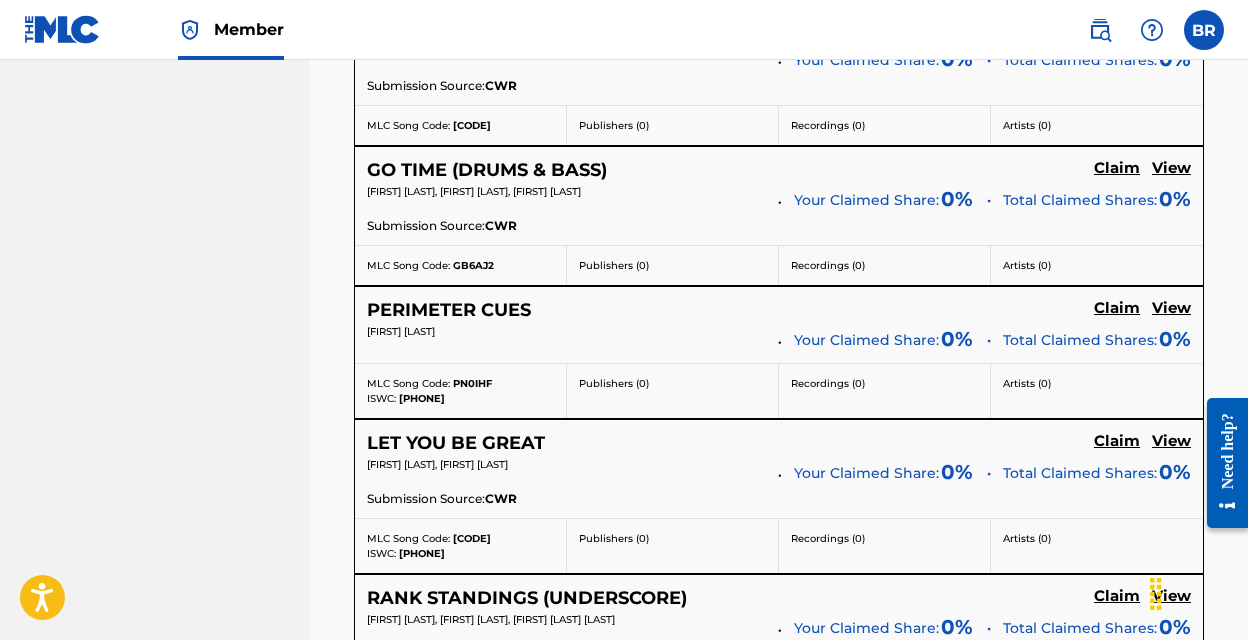click on "View" at bounding box center (1171, 308) 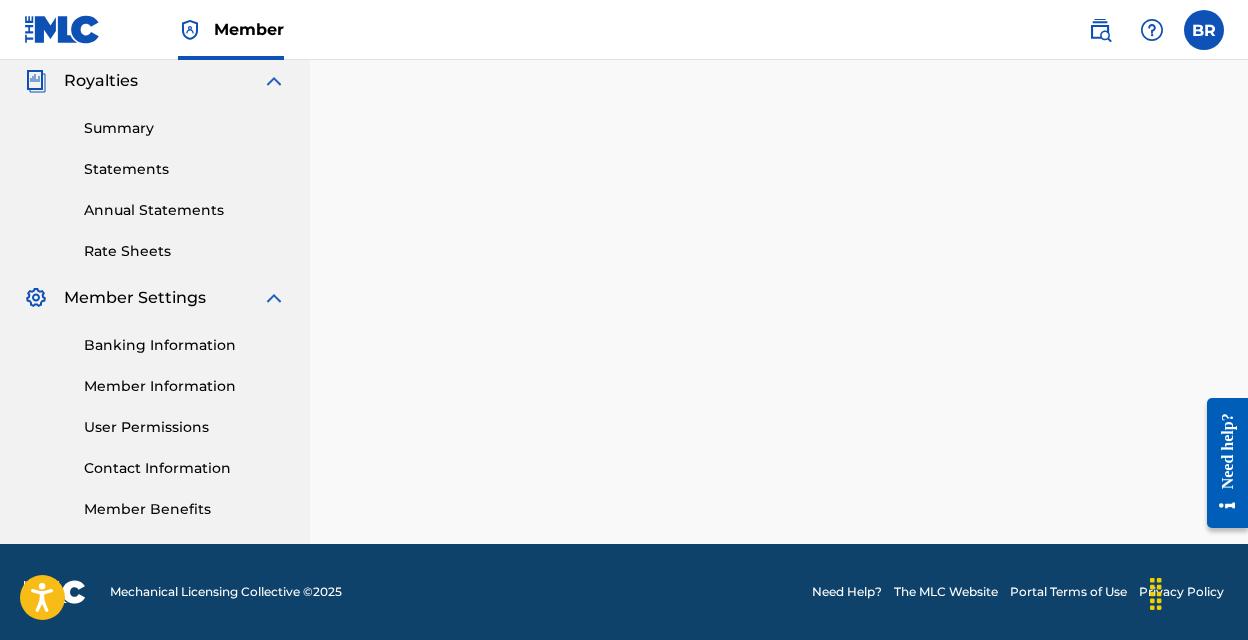 scroll, scrollTop: 0, scrollLeft: 0, axis: both 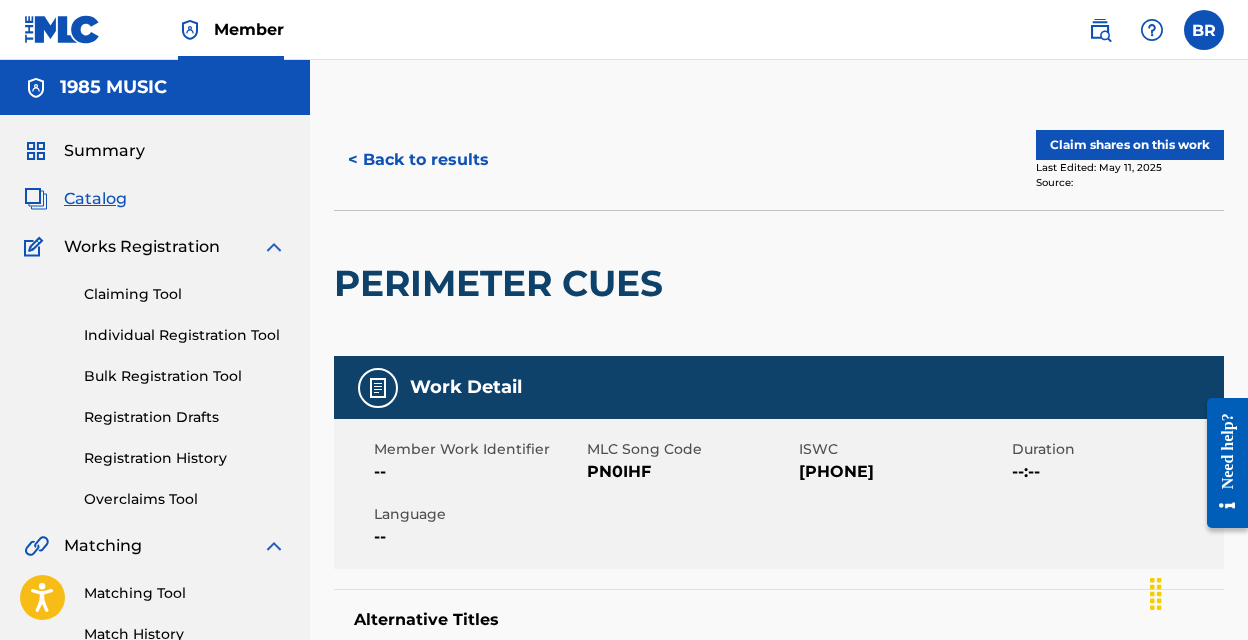 click on "Claim shares on this work" at bounding box center (1130, 145) 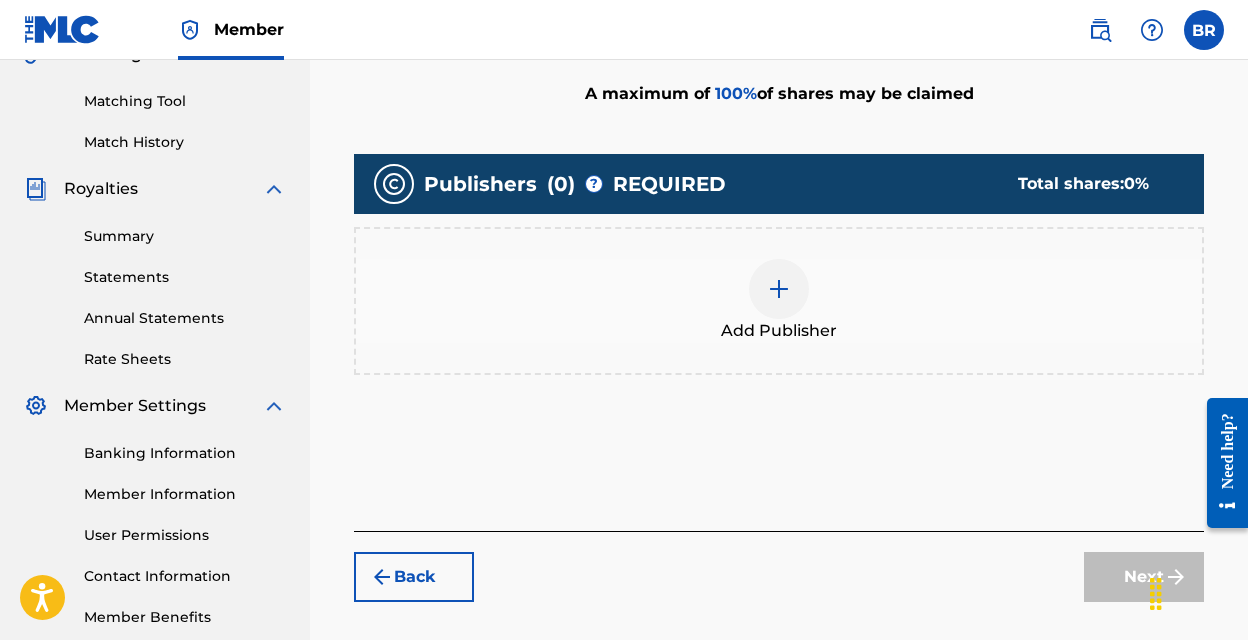 scroll, scrollTop: 500, scrollLeft: 0, axis: vertical 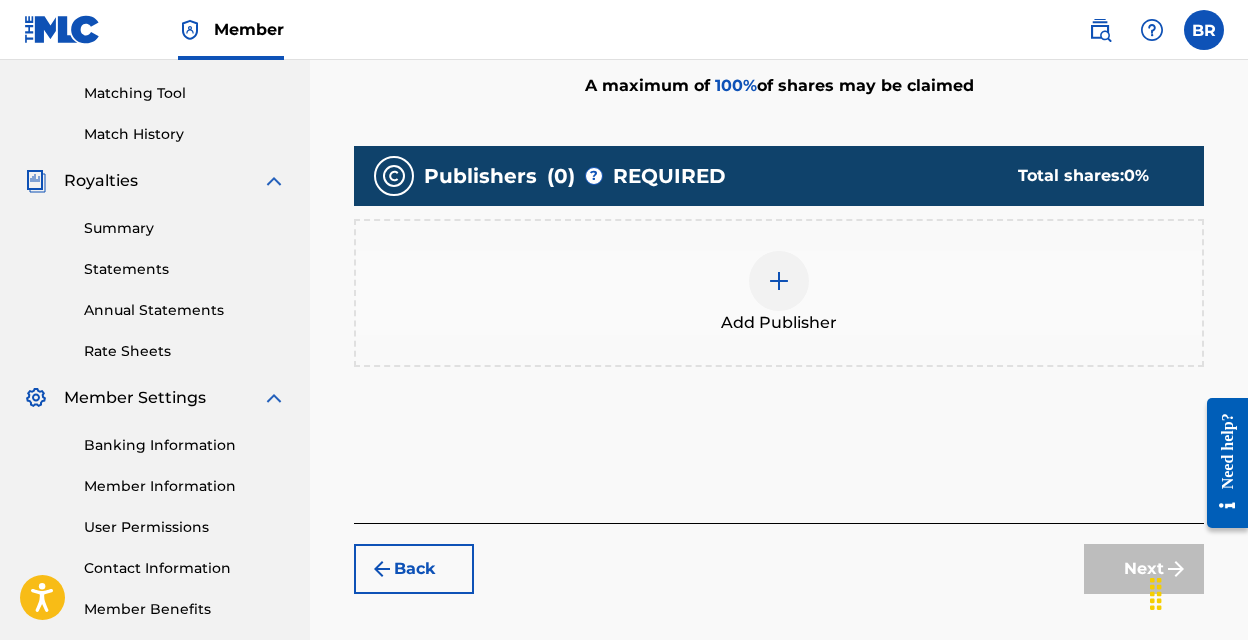 click at bounding box center [779, 281] 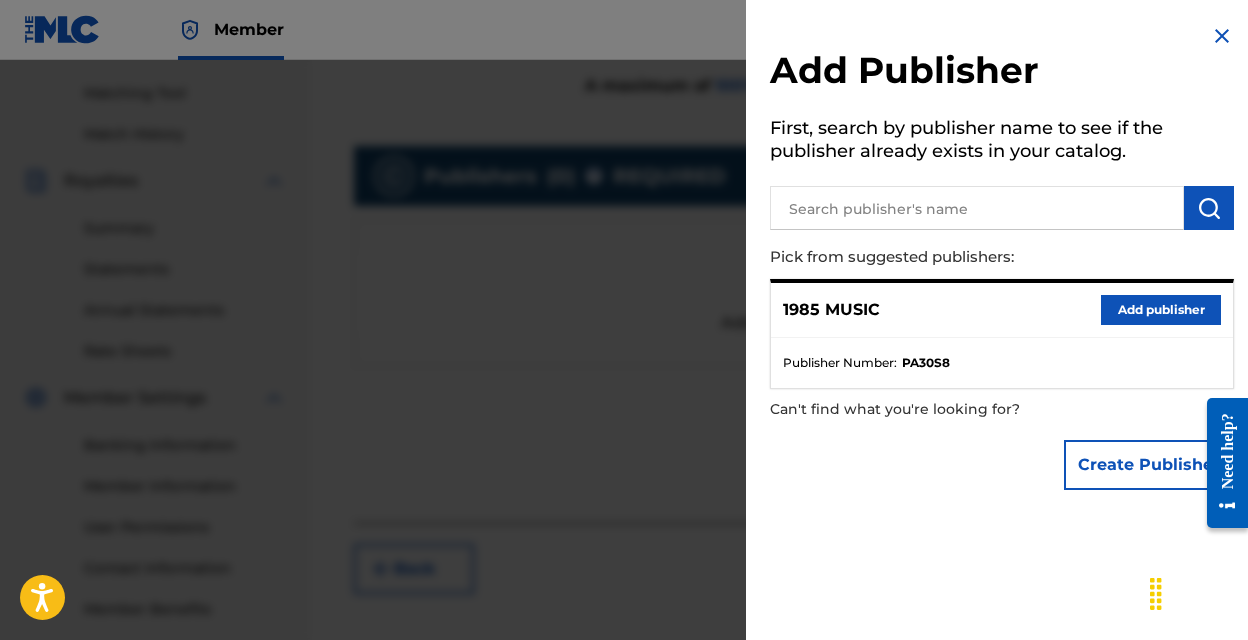 click on "Add publisher" at bounding box center [1161, 310] 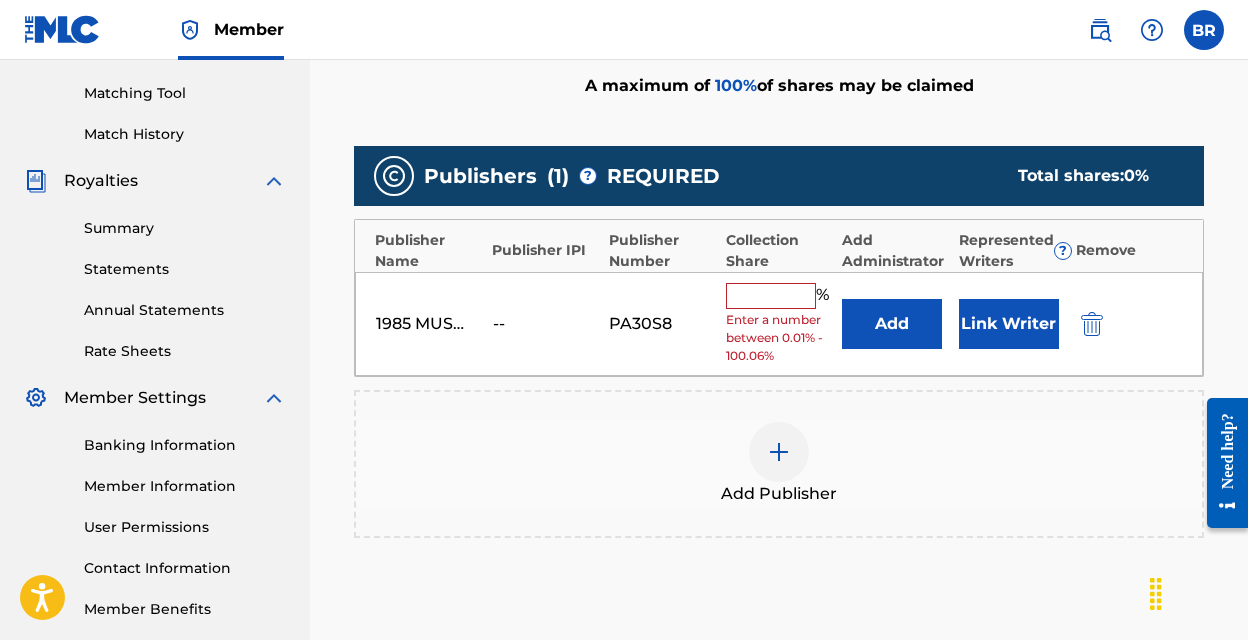 click at bounding box center [771, 296] 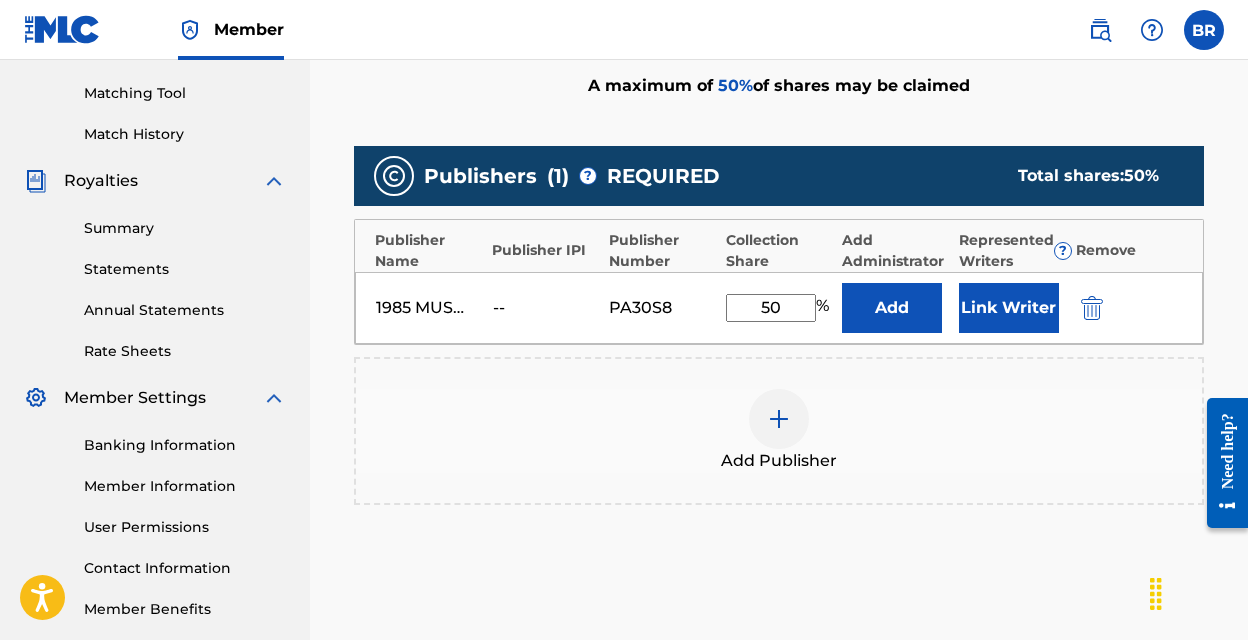 type on "50" 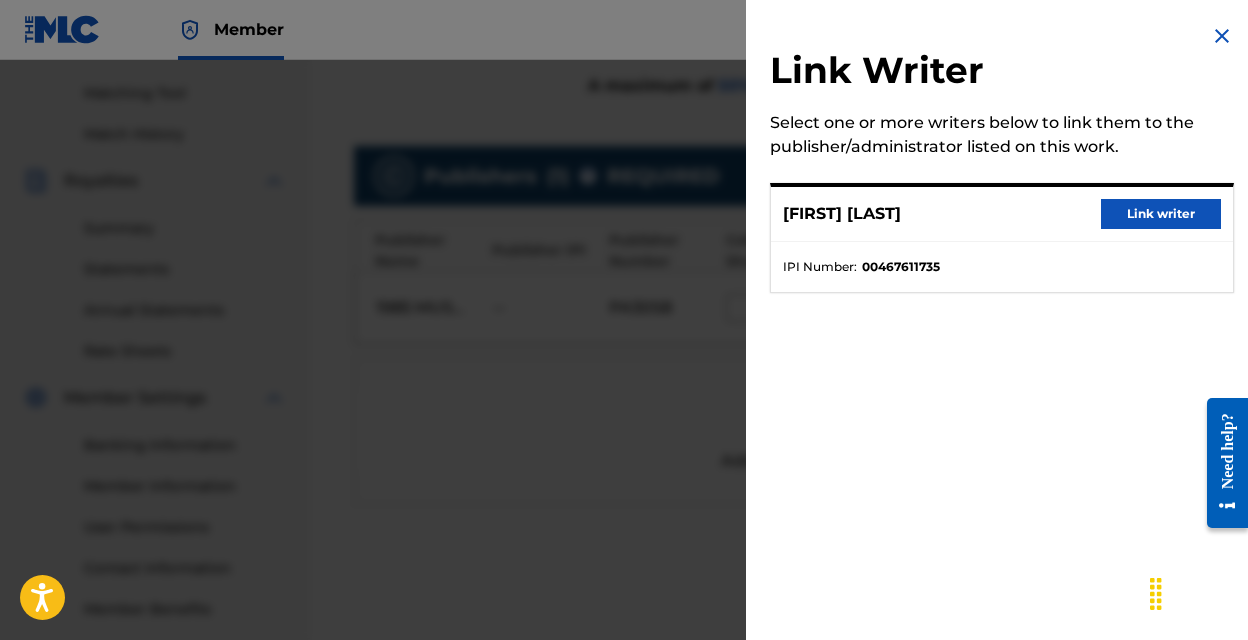 click on "Link writer" at bounding box center [1161, 214] 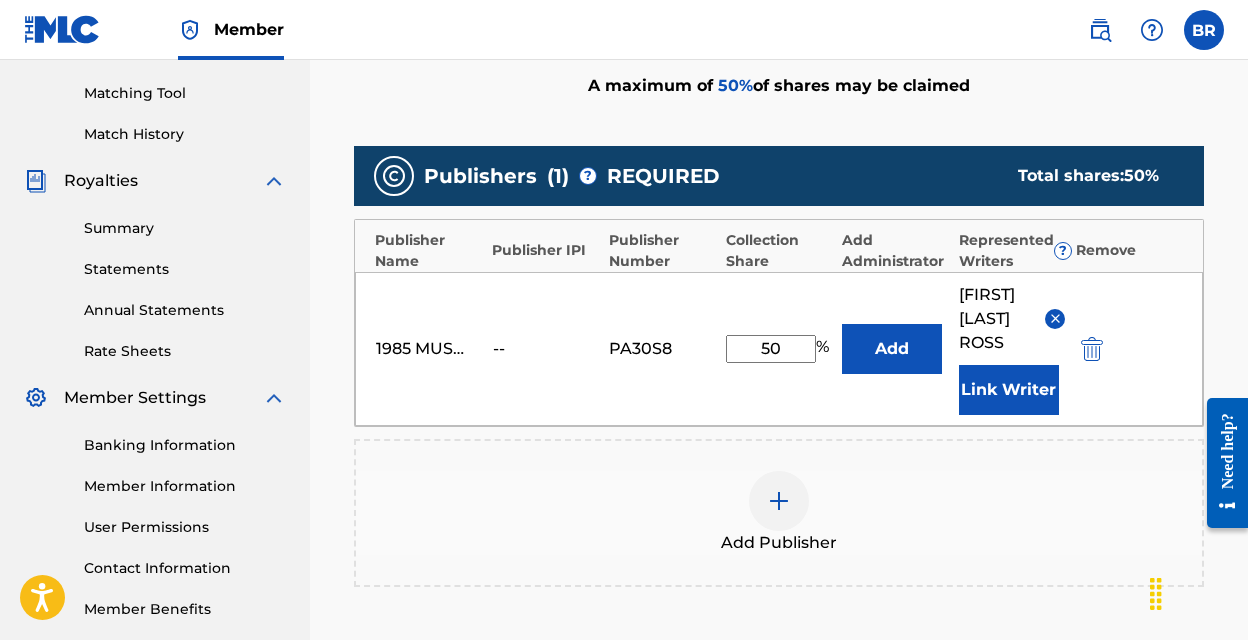 scroll, scrollTop: 790, scrollLeft: 0, axis: vertical 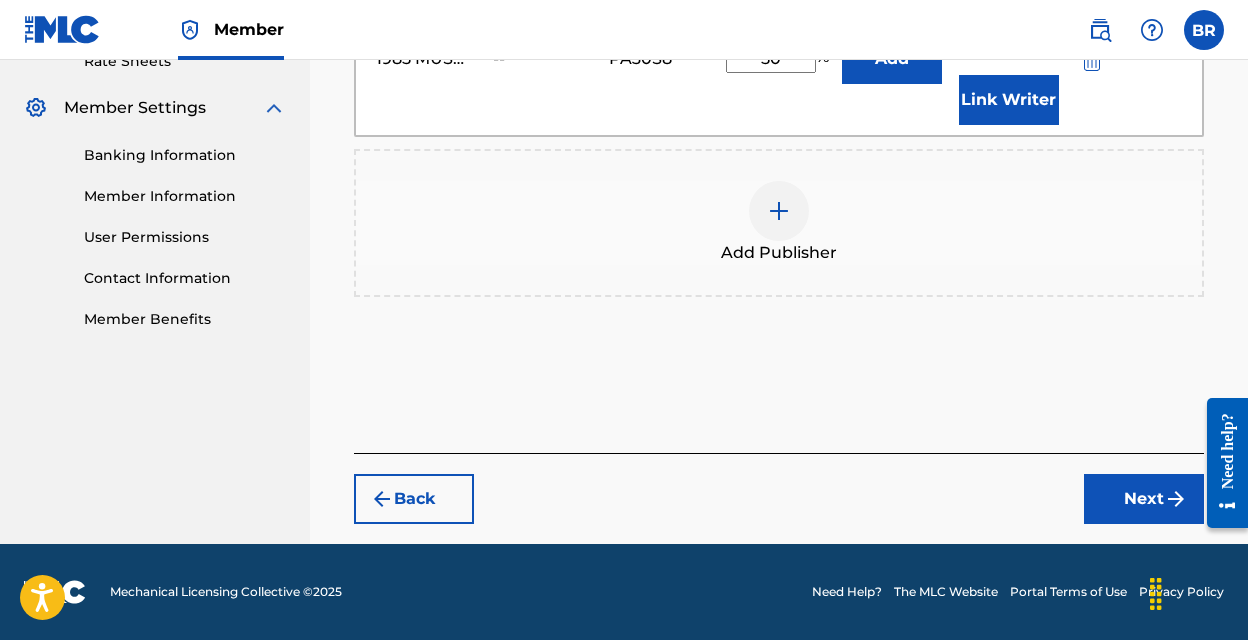 click on "Next" at bounding box center (1144, 499) 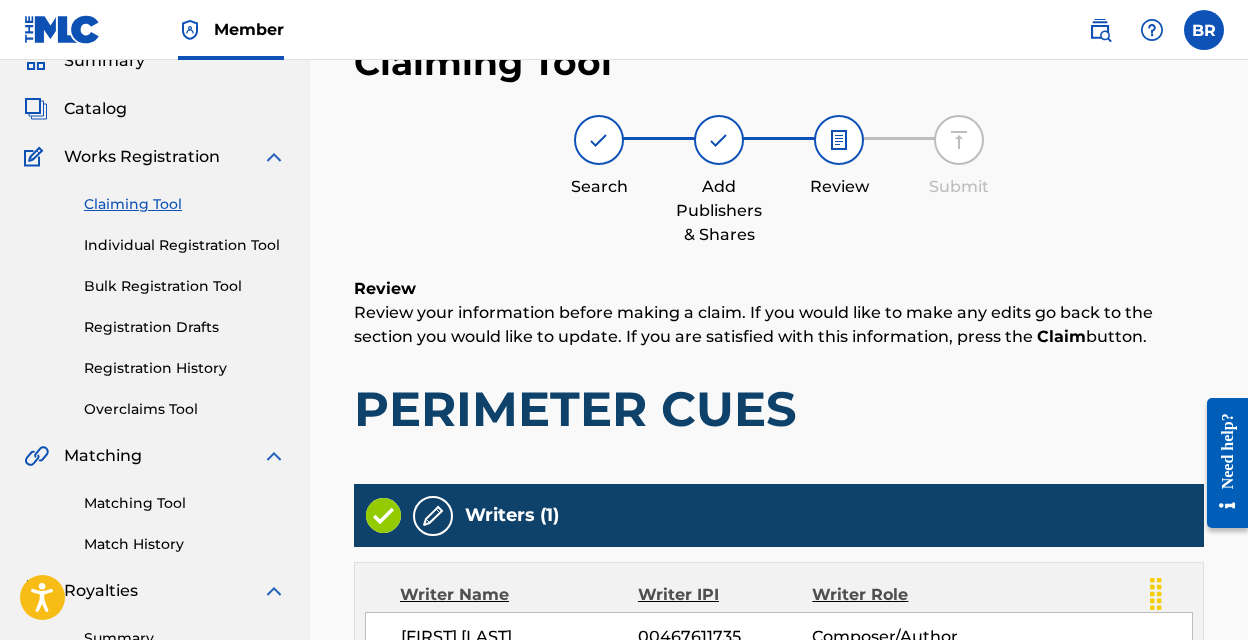 scroll, scrollTop: 633, scrollLeft: 0, axis: vertical 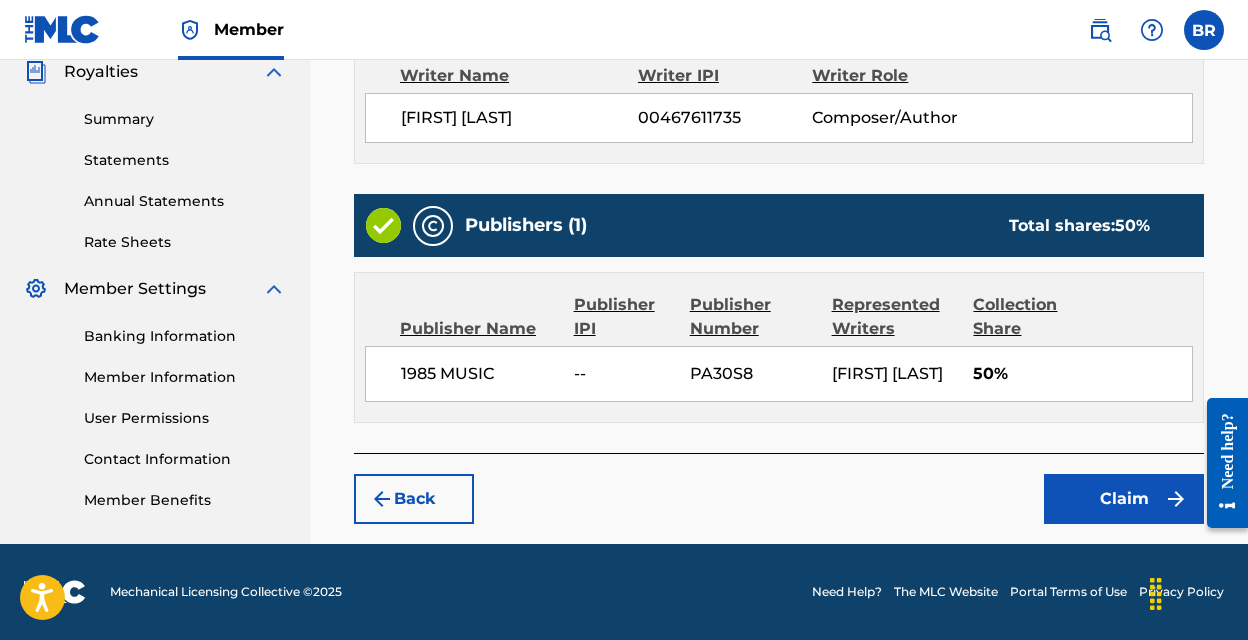 click on "Claim" at bounding box center (1124, 499) 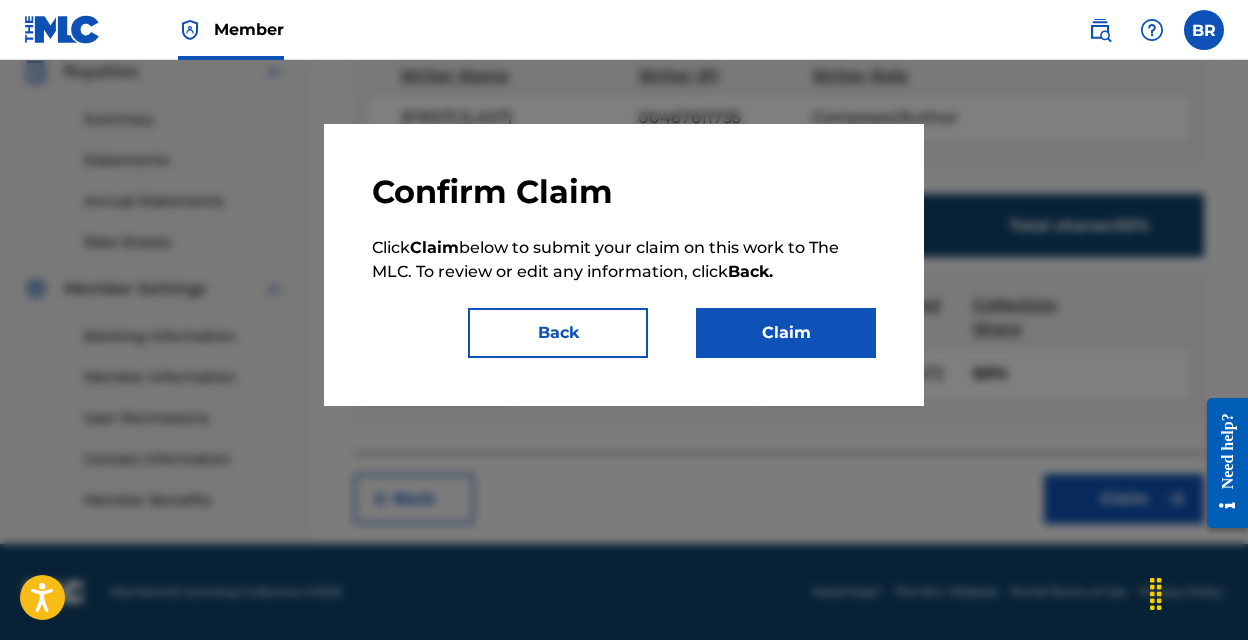 click on "Claim" at bounding box center (786, 333) 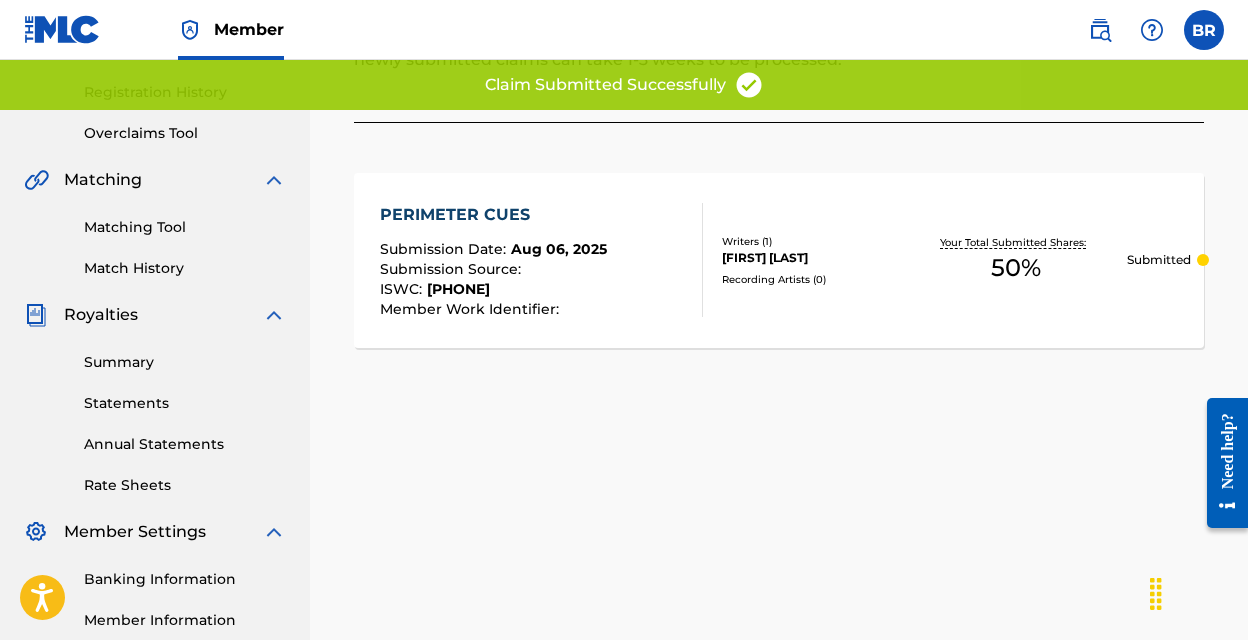 scroll, scrollTop: 255, scrollLeft: 0, axis: vertical 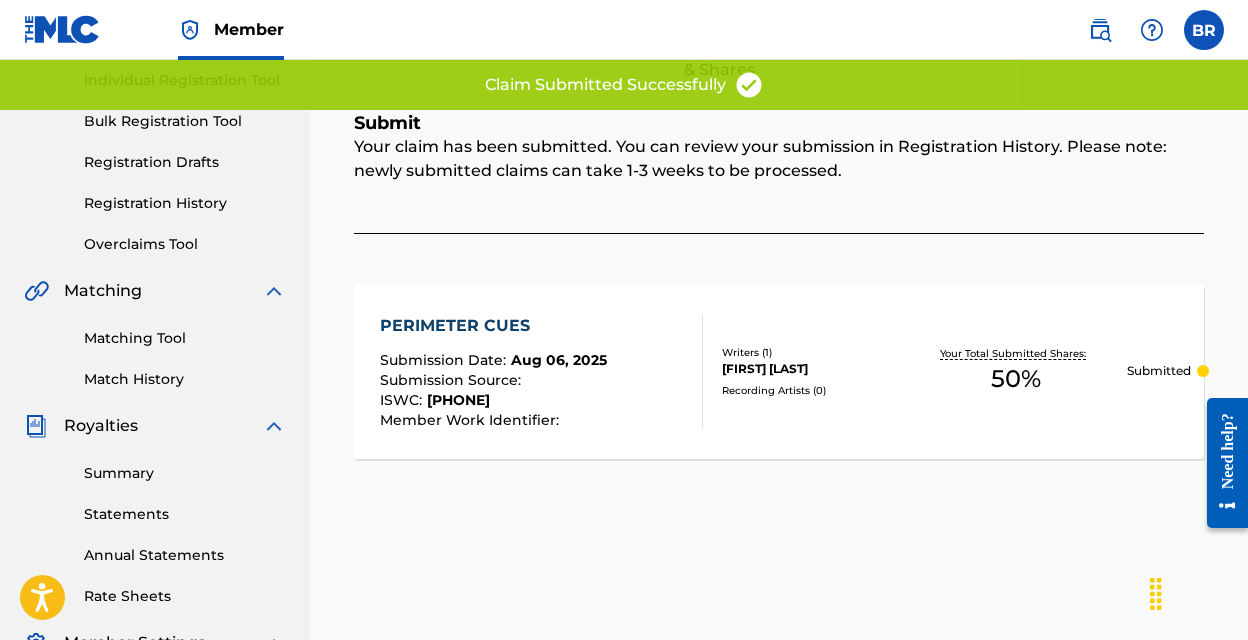 click on "Registration History" at bounding box center (185, 203) 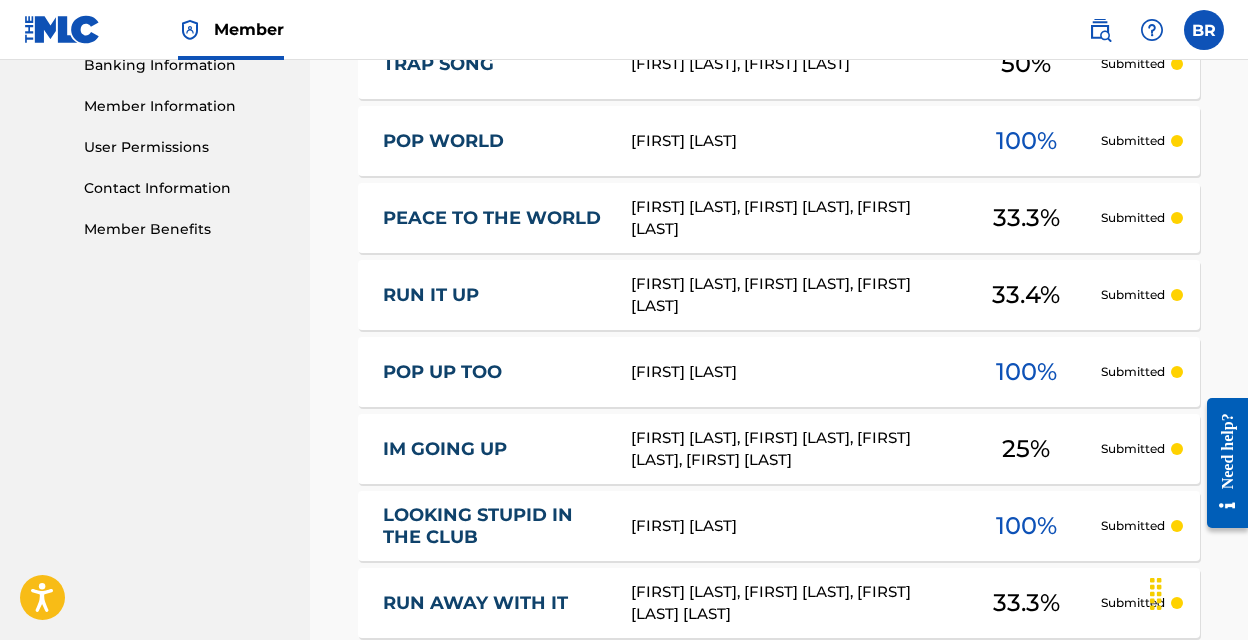 scroll, scrollTop: 997, scrollLeft: 0, axis: vertical 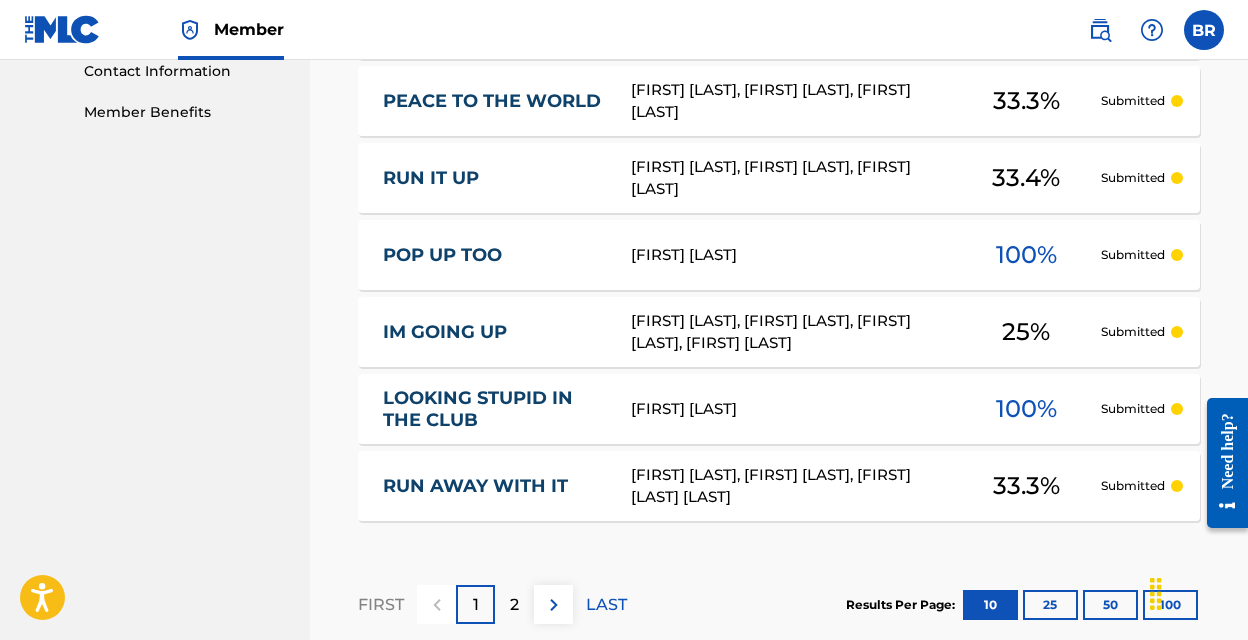 click on "2" at bounding box center (514, 605) 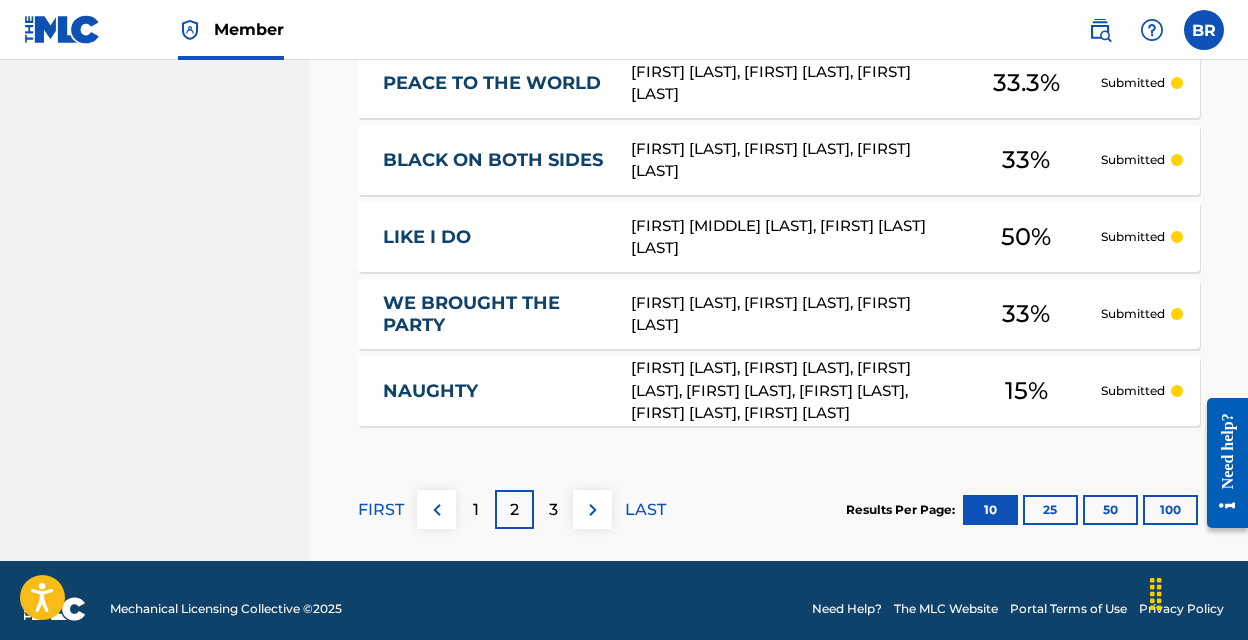 scroll, scrollTop: 1109, scrollLeft: 0, axis: vertical 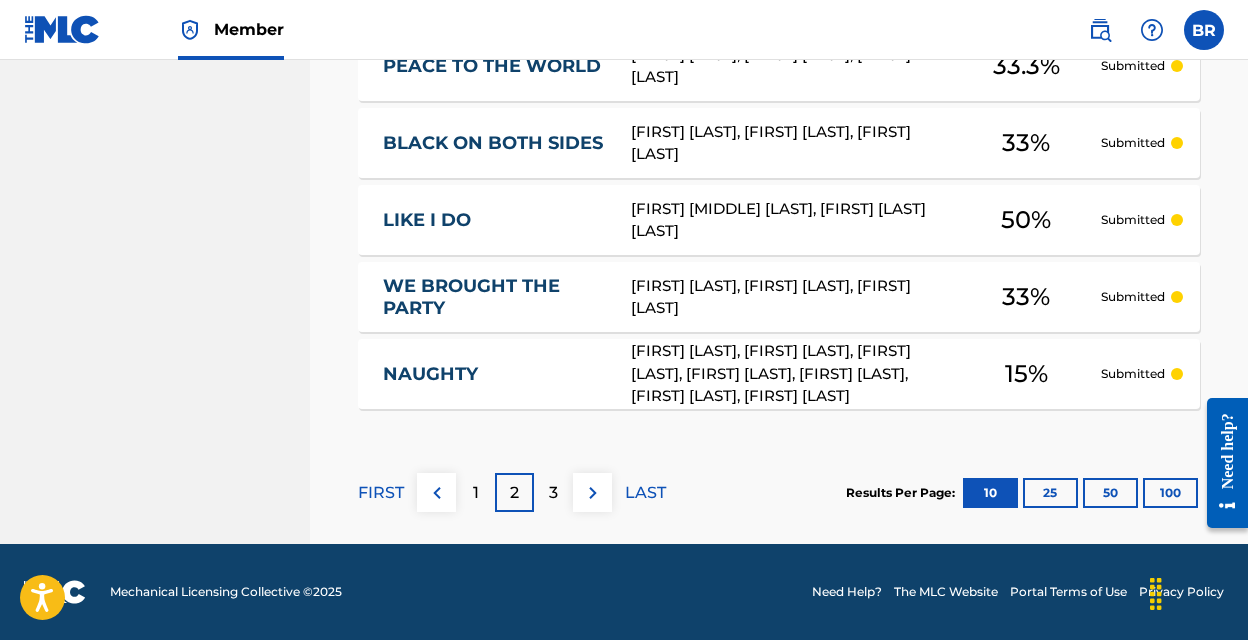click on "1" at bounding box center (475, 492) 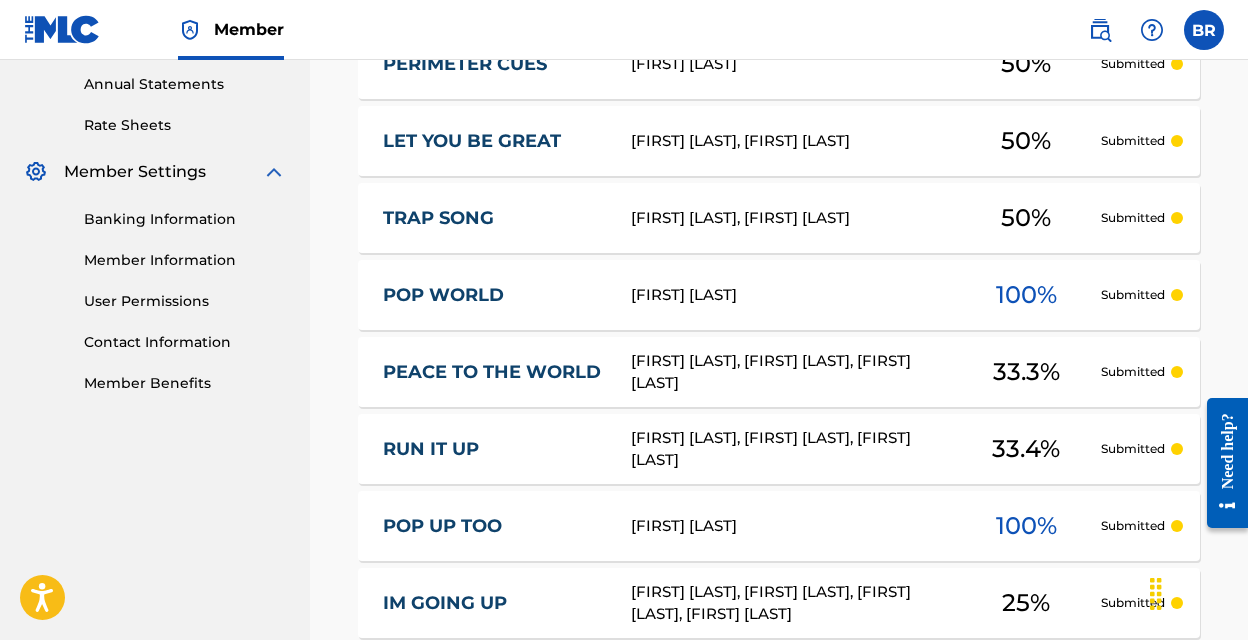 scroll, scrollTop: 1109, scrollLeft: 0, axis: vertical 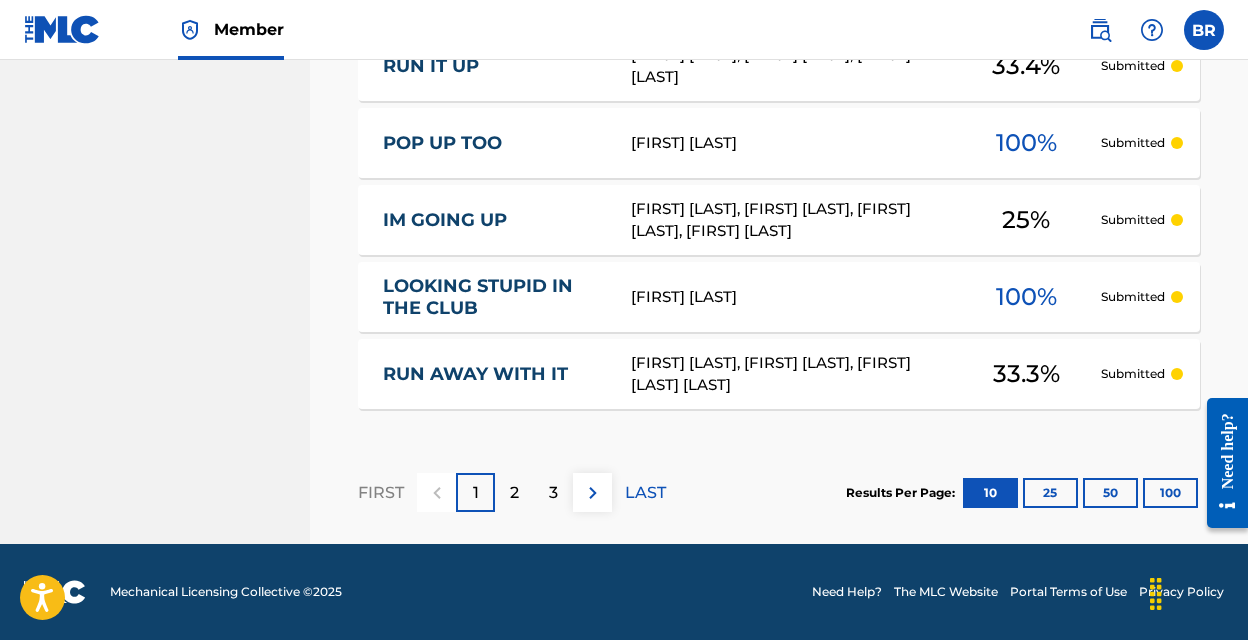 click on "100" at bounding box center (1170, 493) 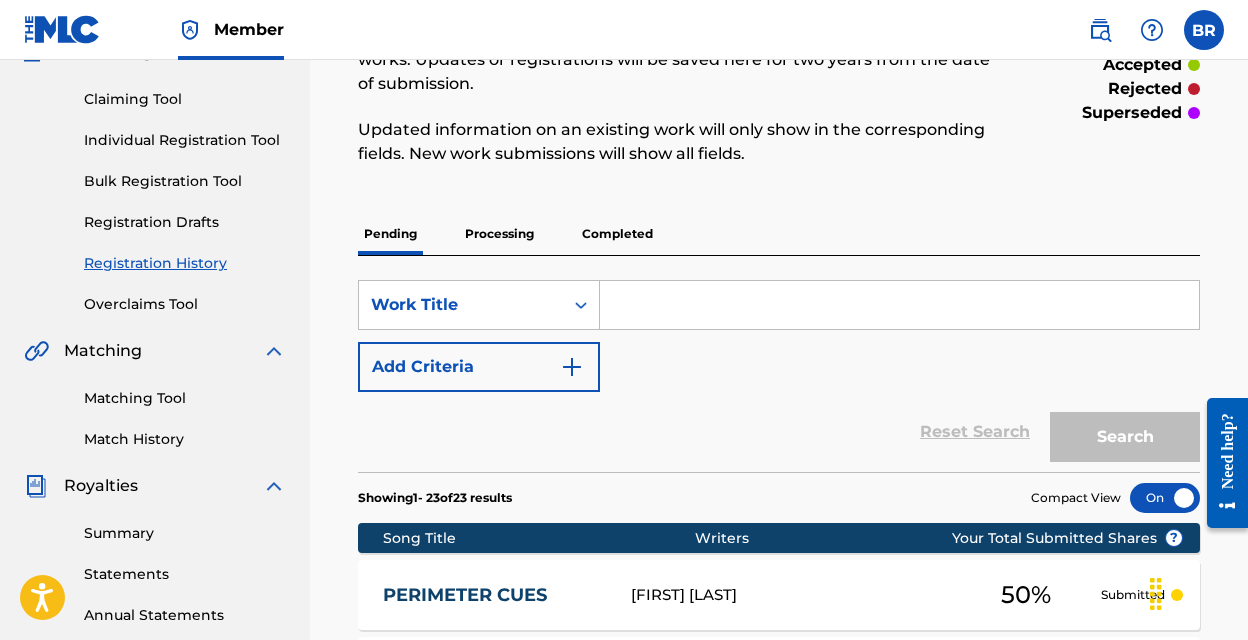 scroll, scrollTop: 0, scrollLeft: 0, axis: both 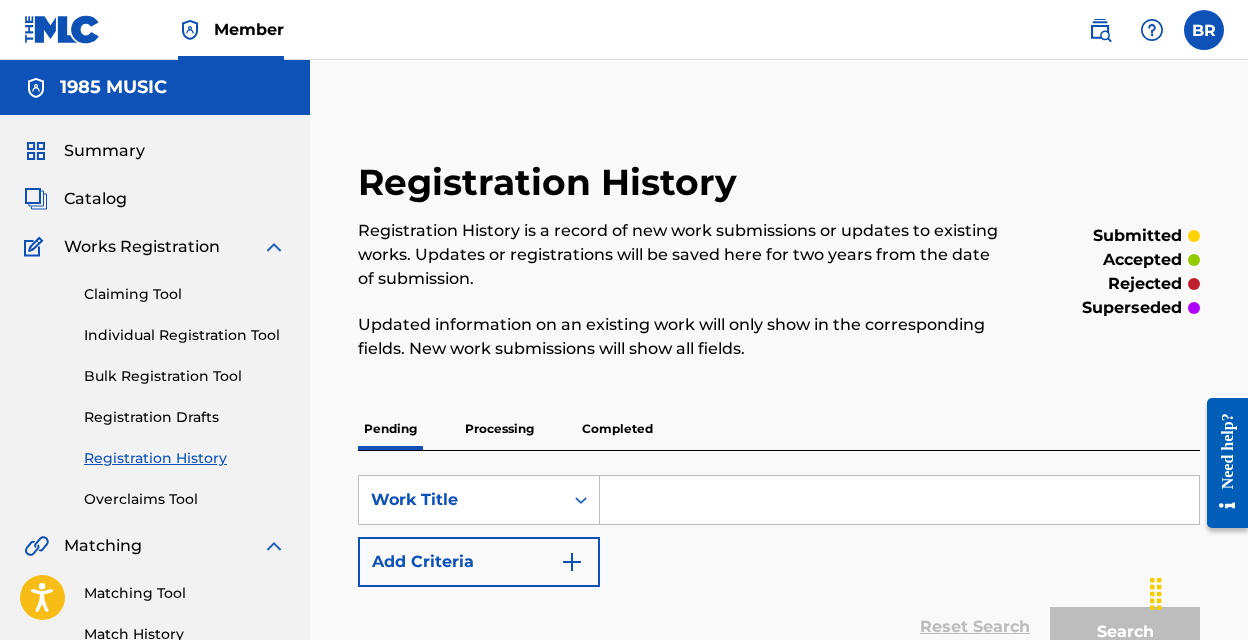 click on "Individual Registration Tool" at bounding box center [185, 335] 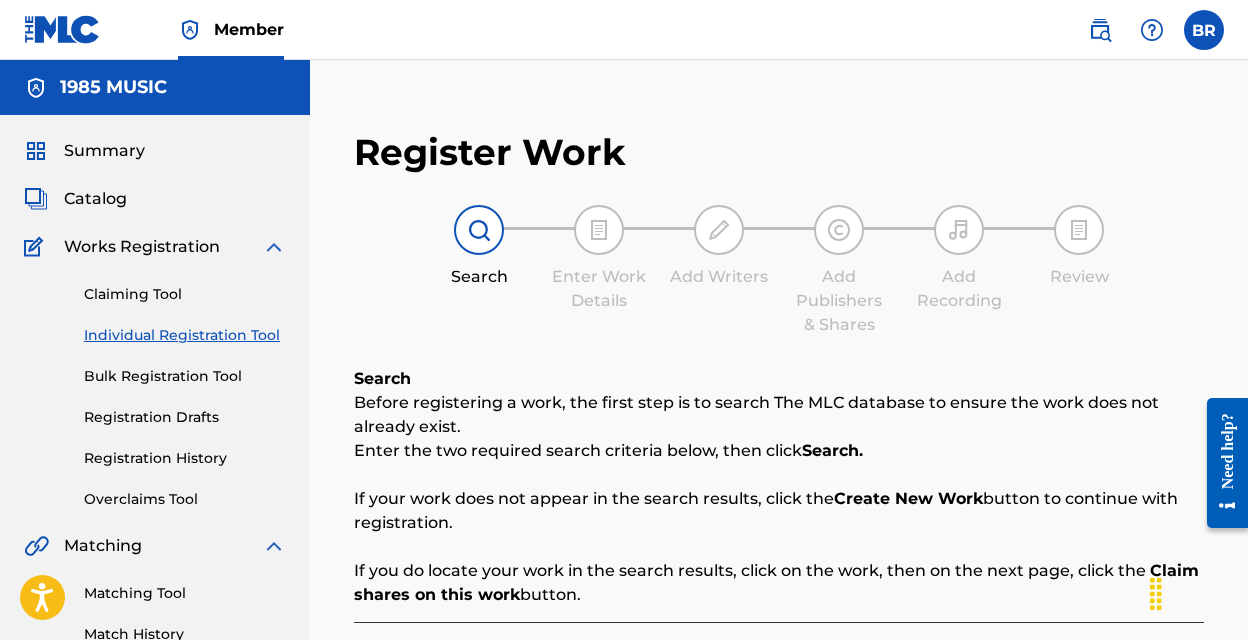 scroll, scrollTop: 600, scrollLeft: 0, axis: vertical 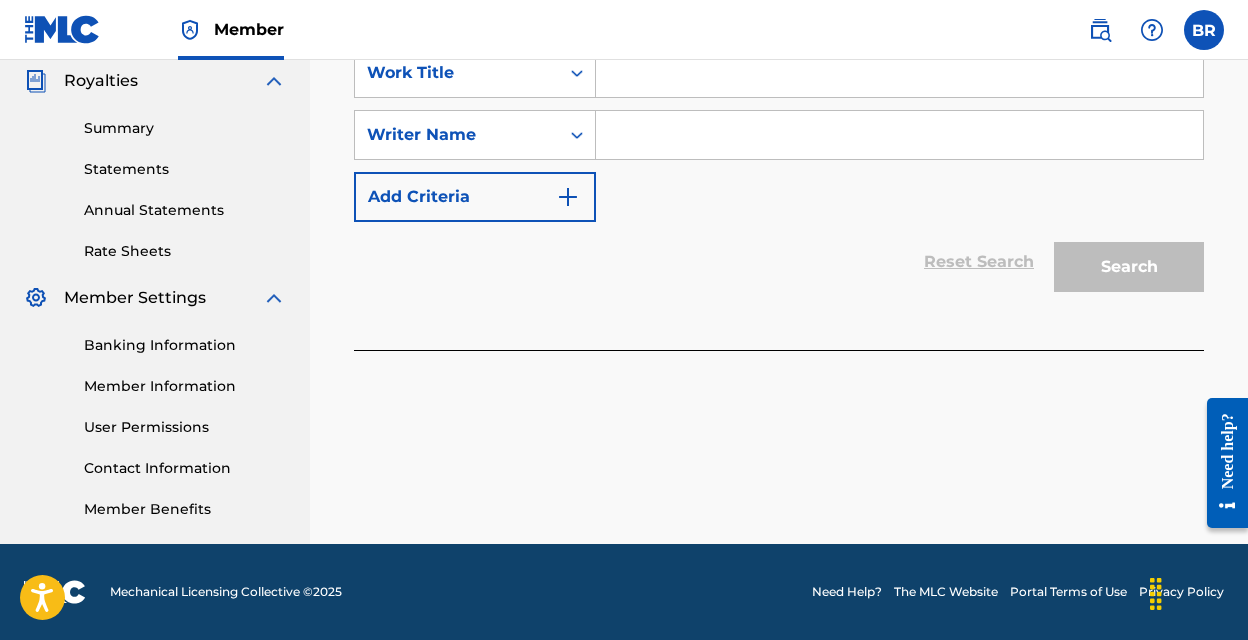 click on "Summary" at bounding box center [185, 128] 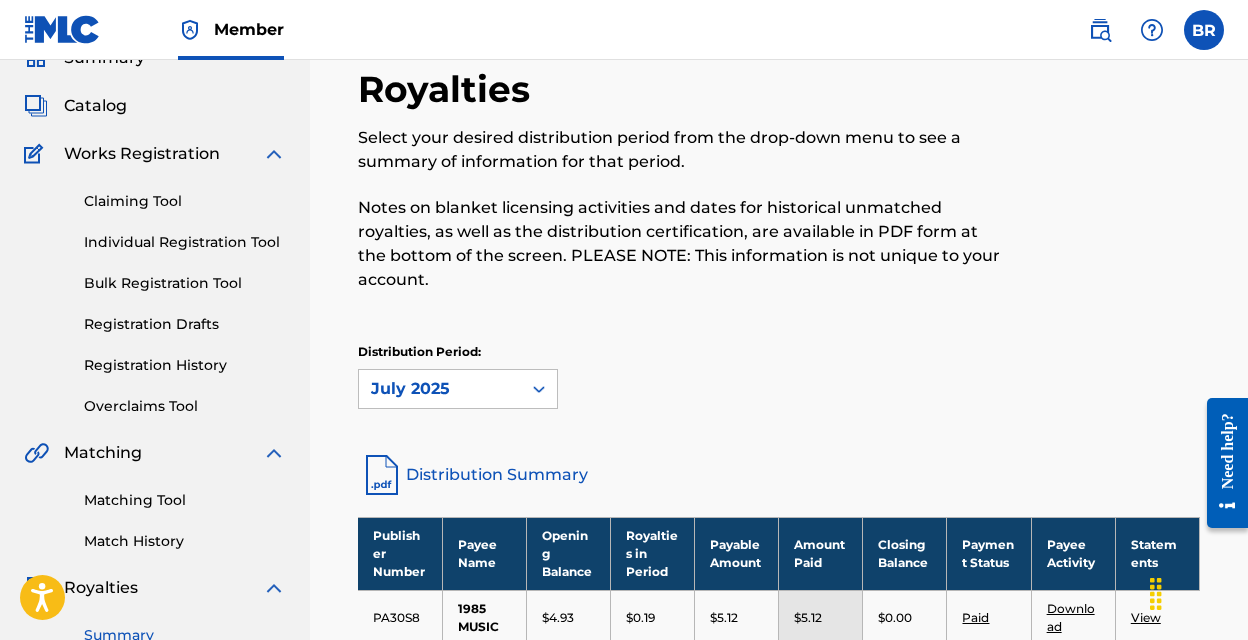 scroll, scrollTop: 64, scrollLeft: 0, axis: vertical 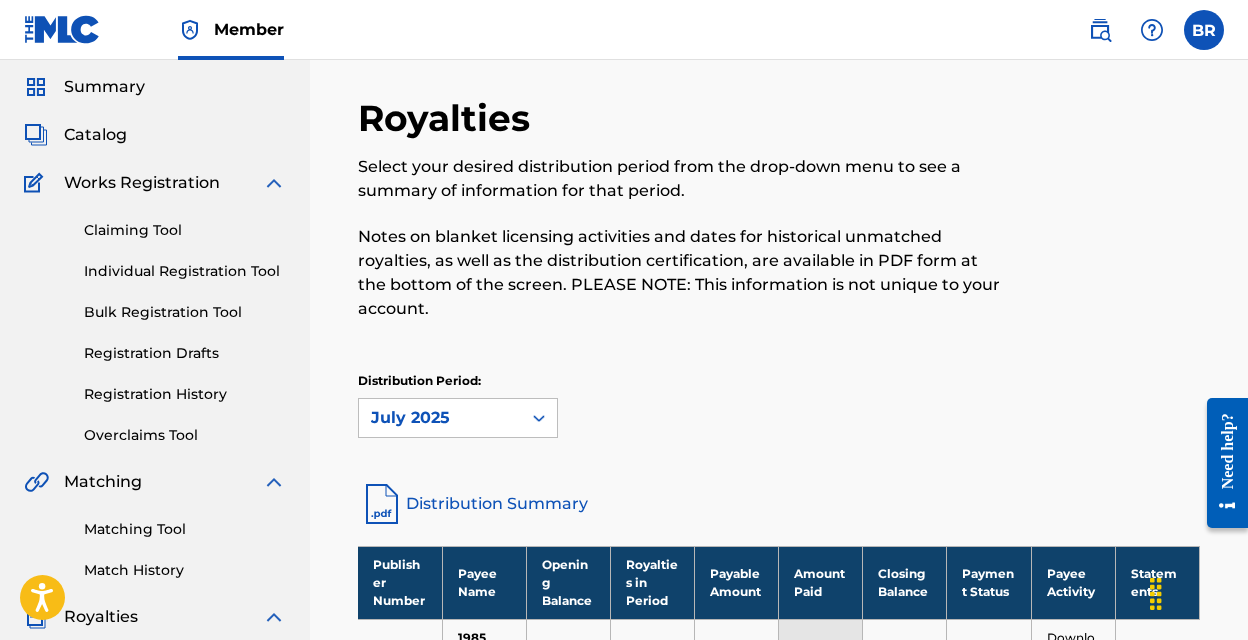 click on "Claiming Tool" at bounding box center (185, 230) 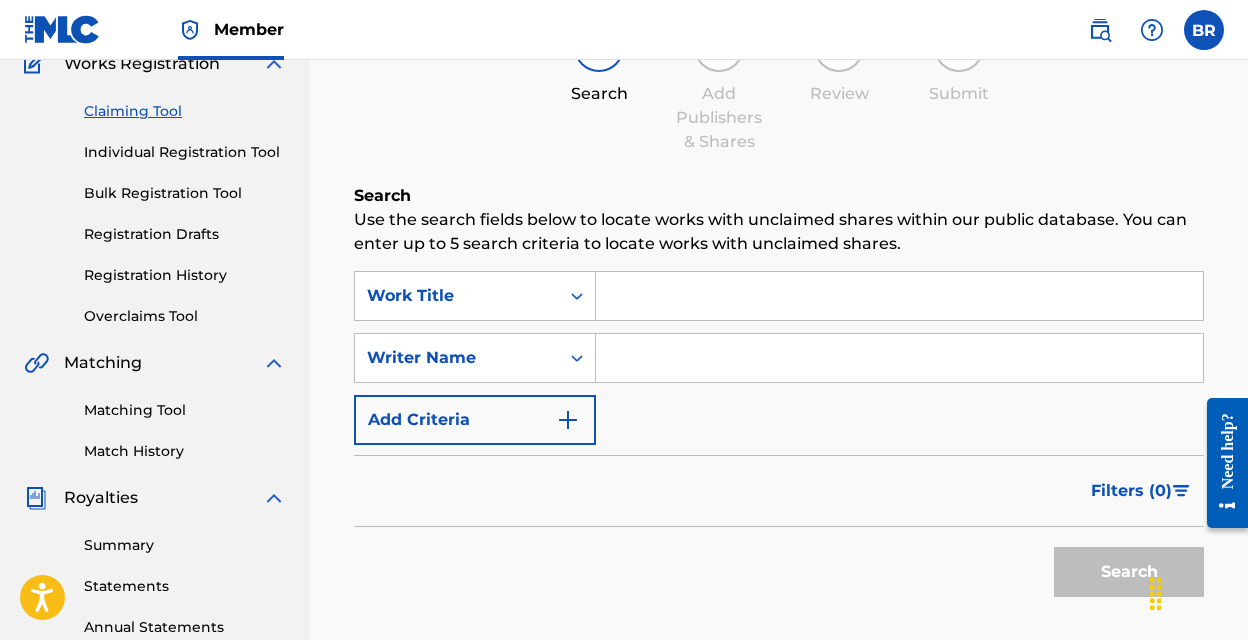 scroll, scrollTop: 232, scrollLeft: 0, axis: vertical 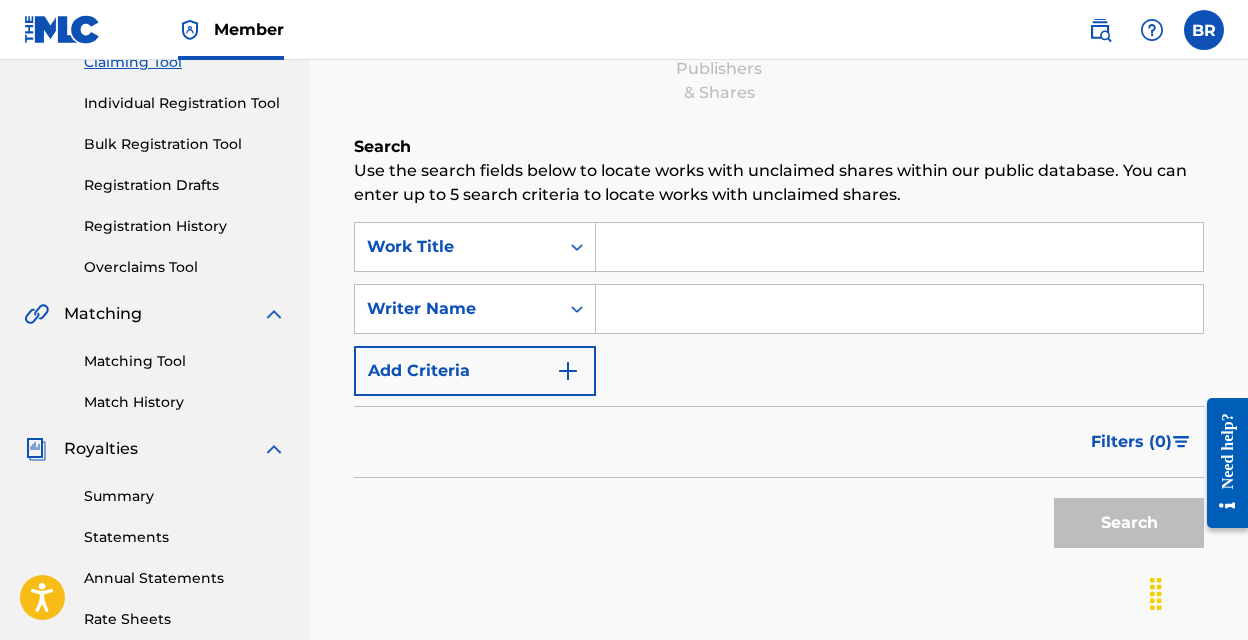 click at bounding box center [899, 247] 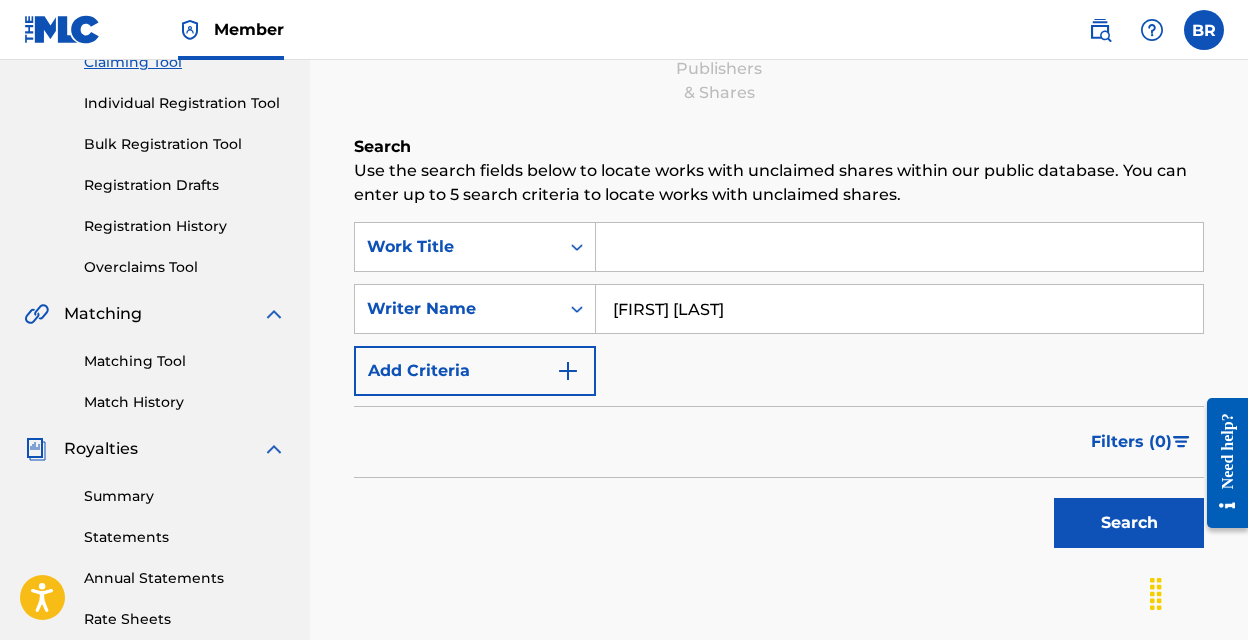 click on "Search" at bounding box center [1129, 523] 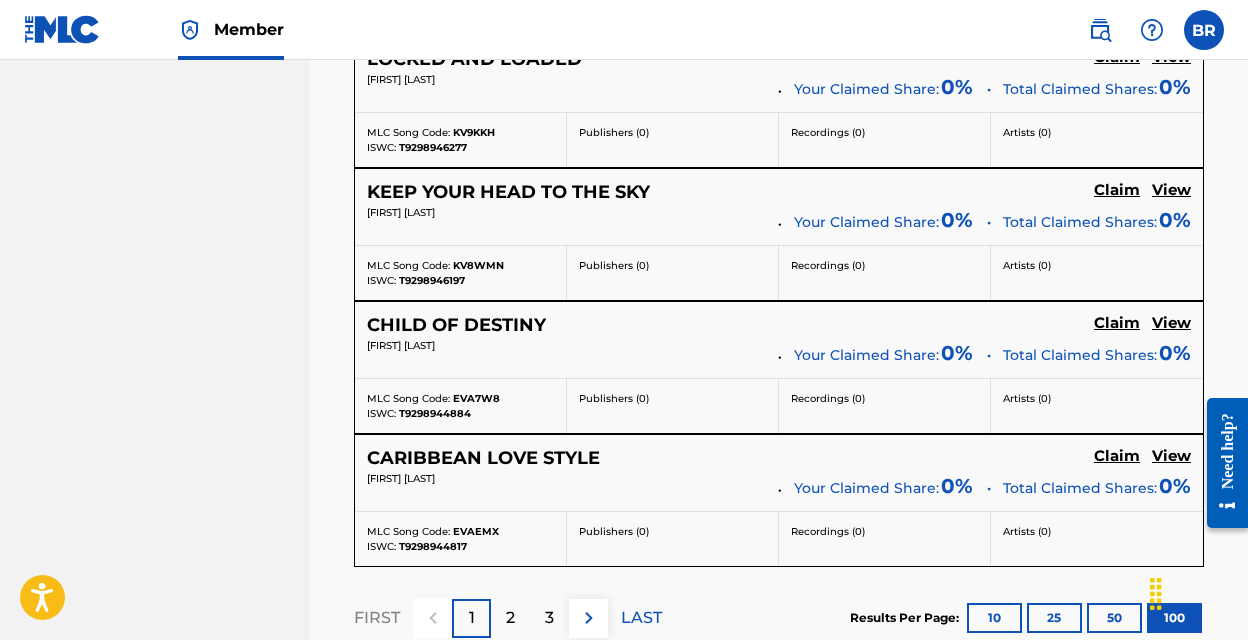 scroll, scrollTop: 14410, scrollLeft: 0, axis: vertical 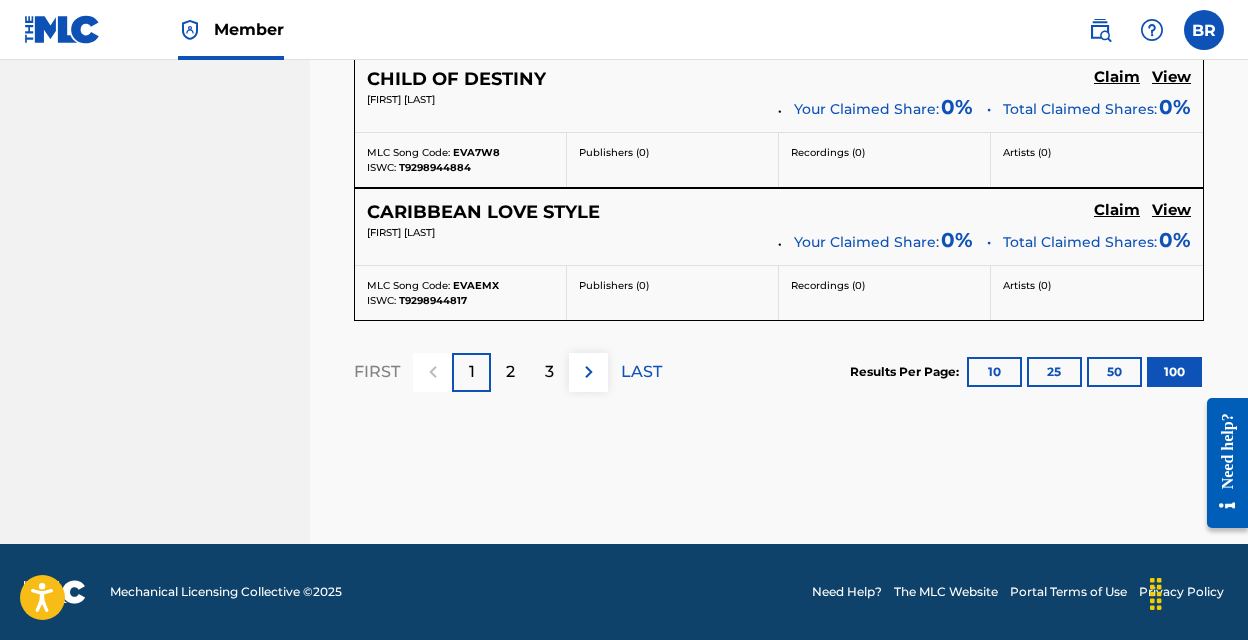 click on "3" at bounding box center (549, 372) 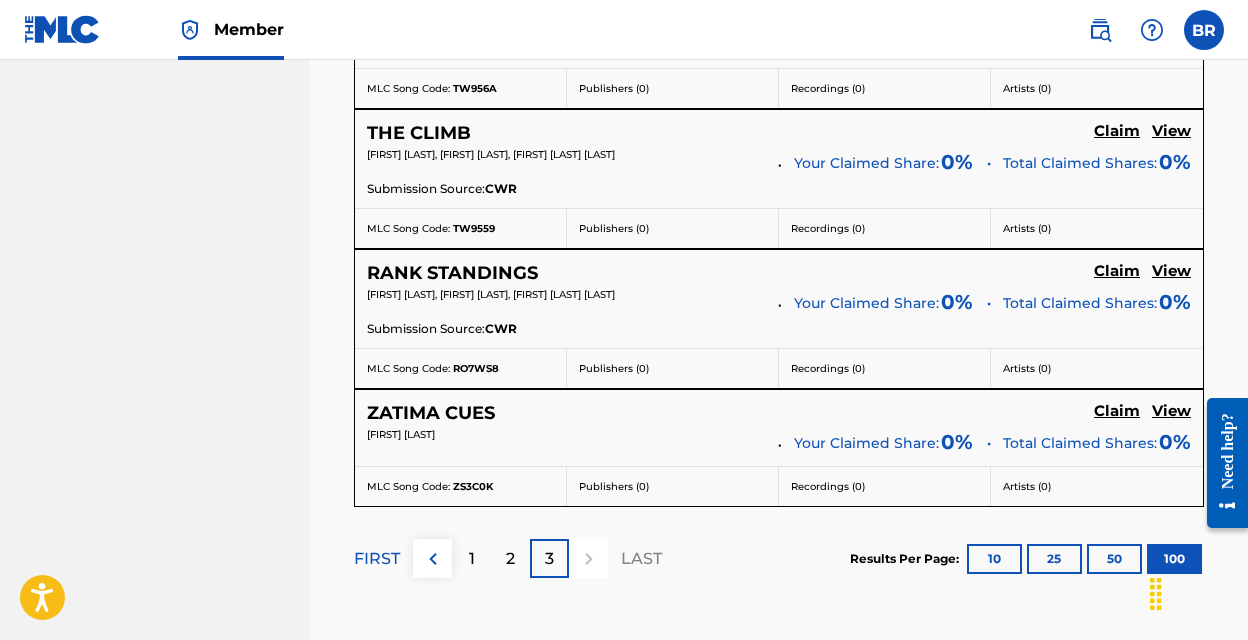 scroll, scrollTop: 5719, scrollLeft: 0, axis: vertical 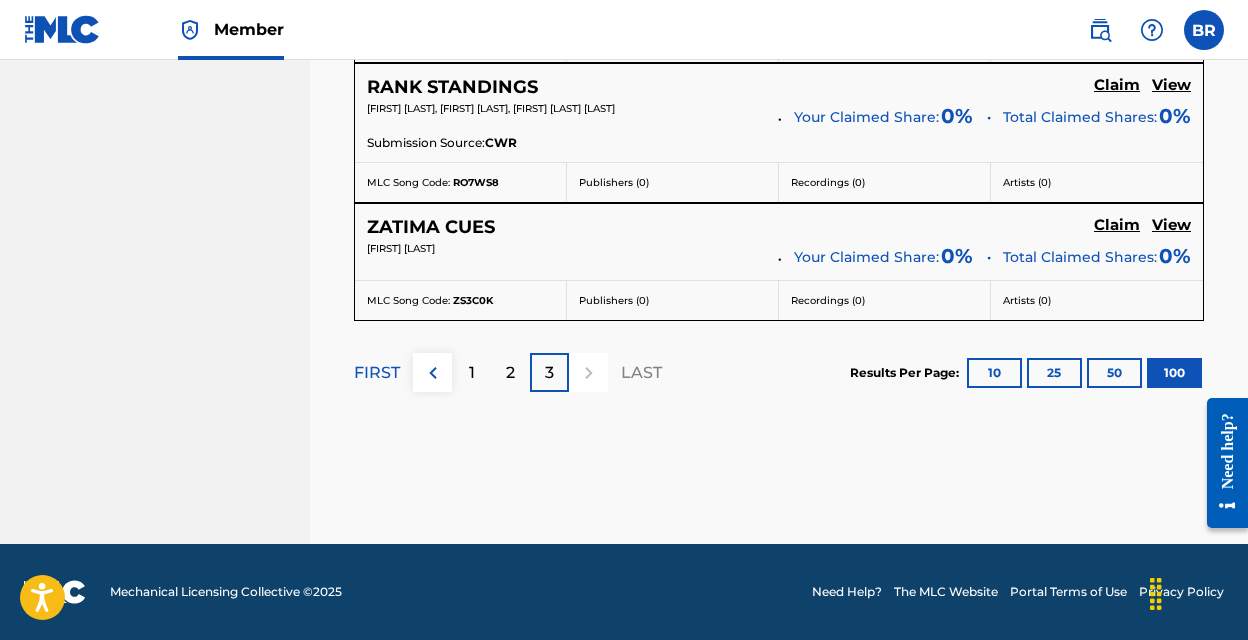 click on "50" at bounding box center (1114, 373) 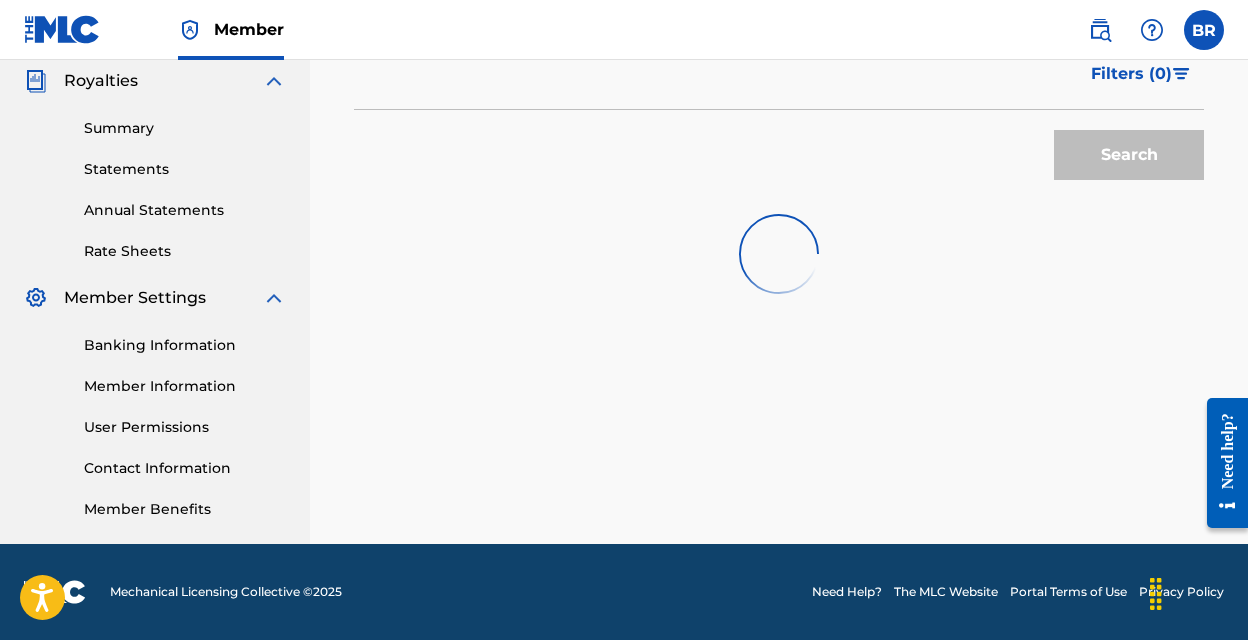 scroll, scrollTop: 5719, scrollLeft: 0, axis: vertical 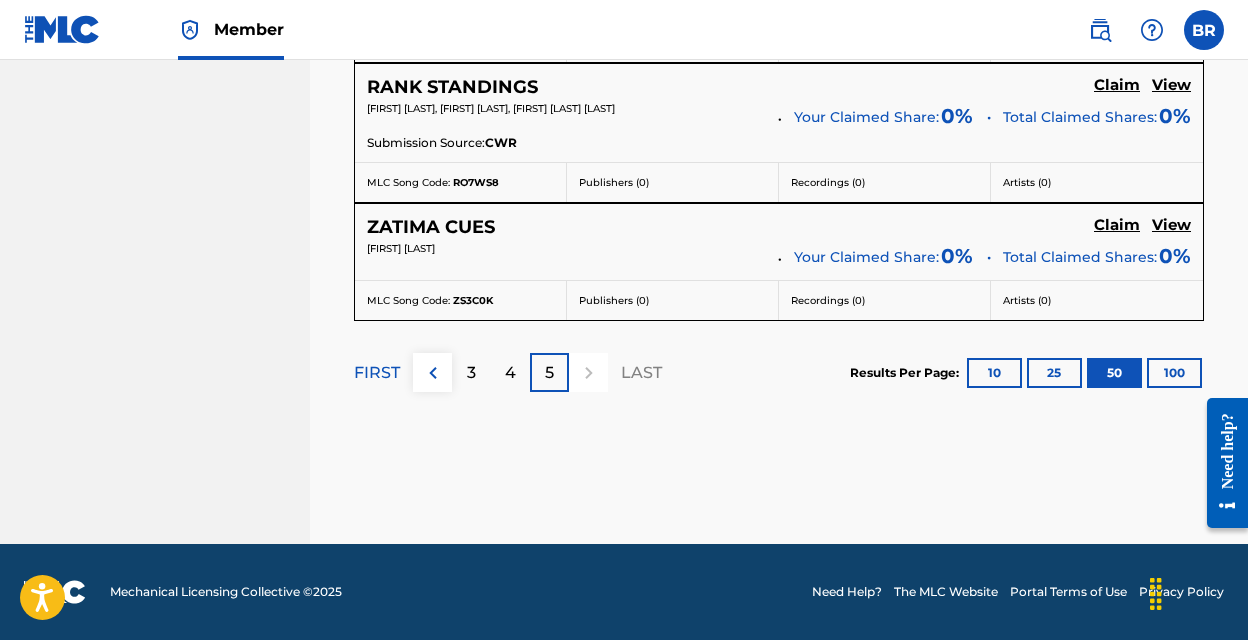 click on "100" at bounding box center [1174, 373] 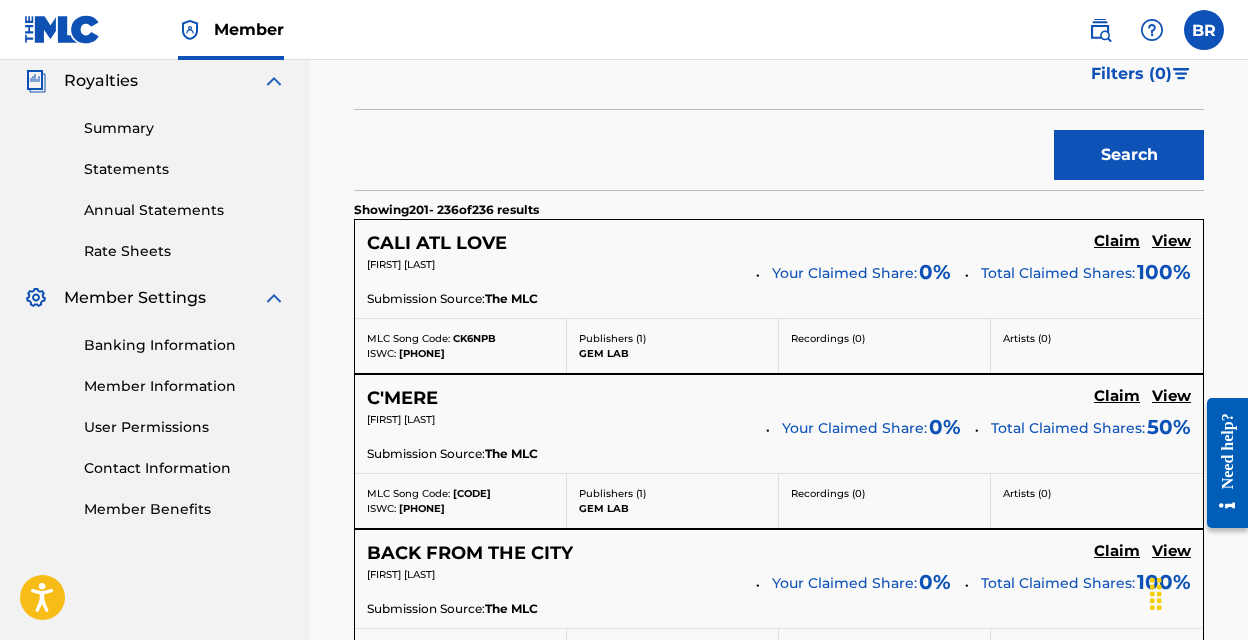 scroll, scrollTop: 5719, scrollLeft: 0, axis: vertical 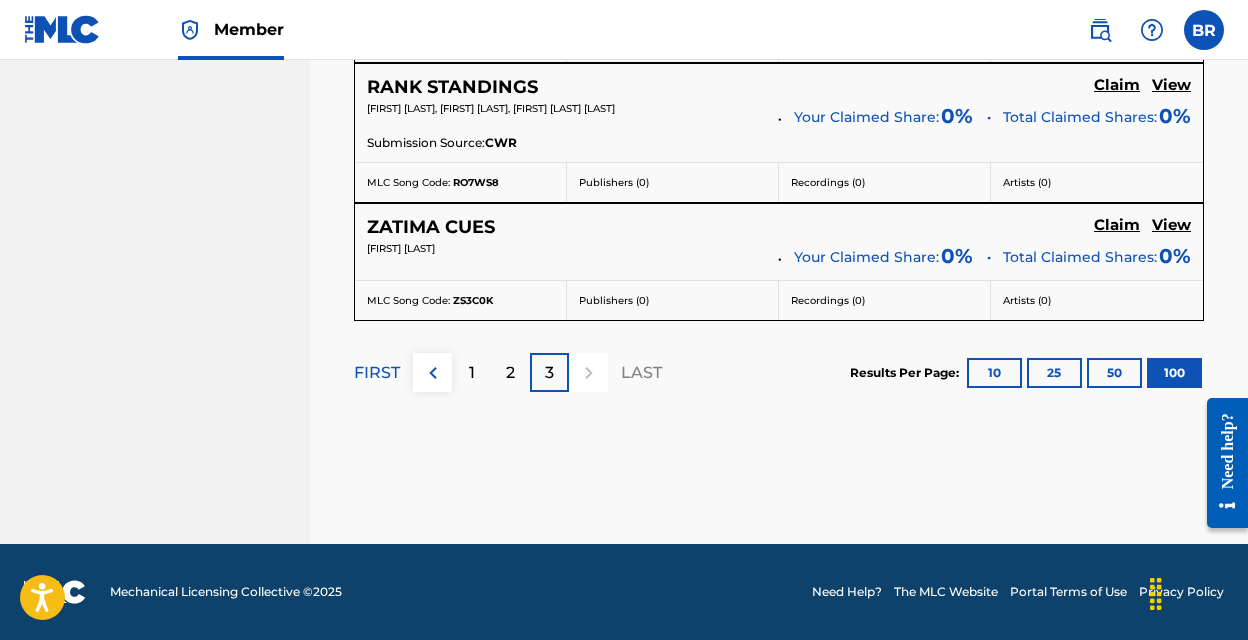 click on "2" at bounding box center (510, 373) 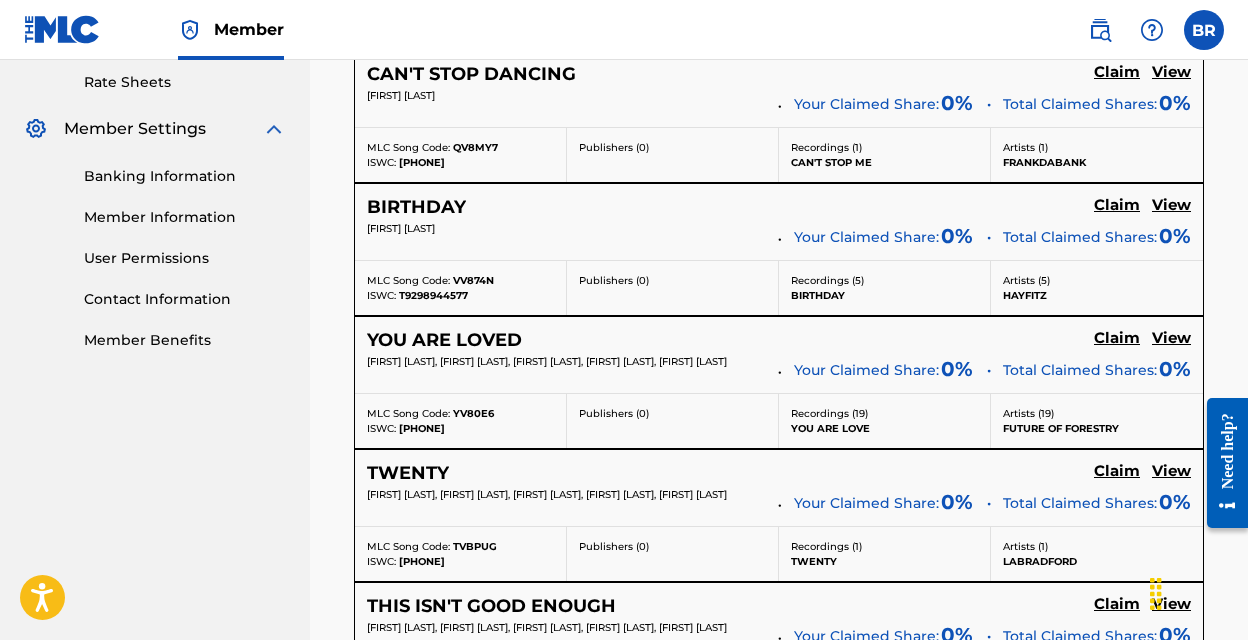 scroll, scrollTop: 749, scrollLeft: 0, axis: vertical 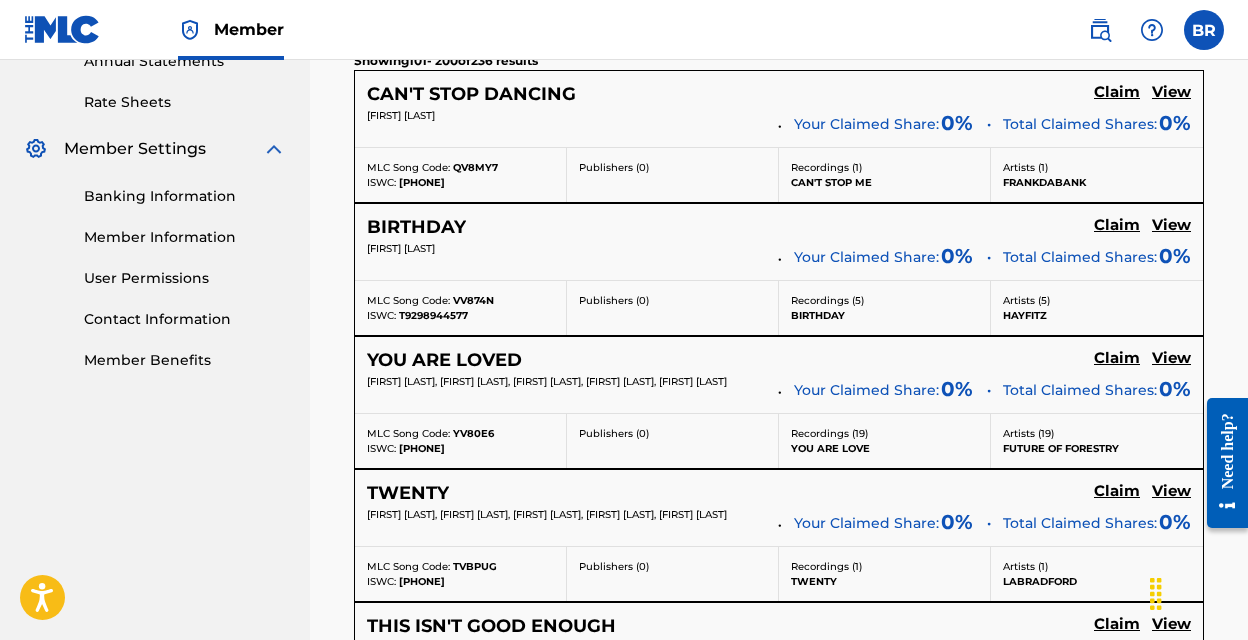 click on "Claim" at bounding box center (1117, 92) 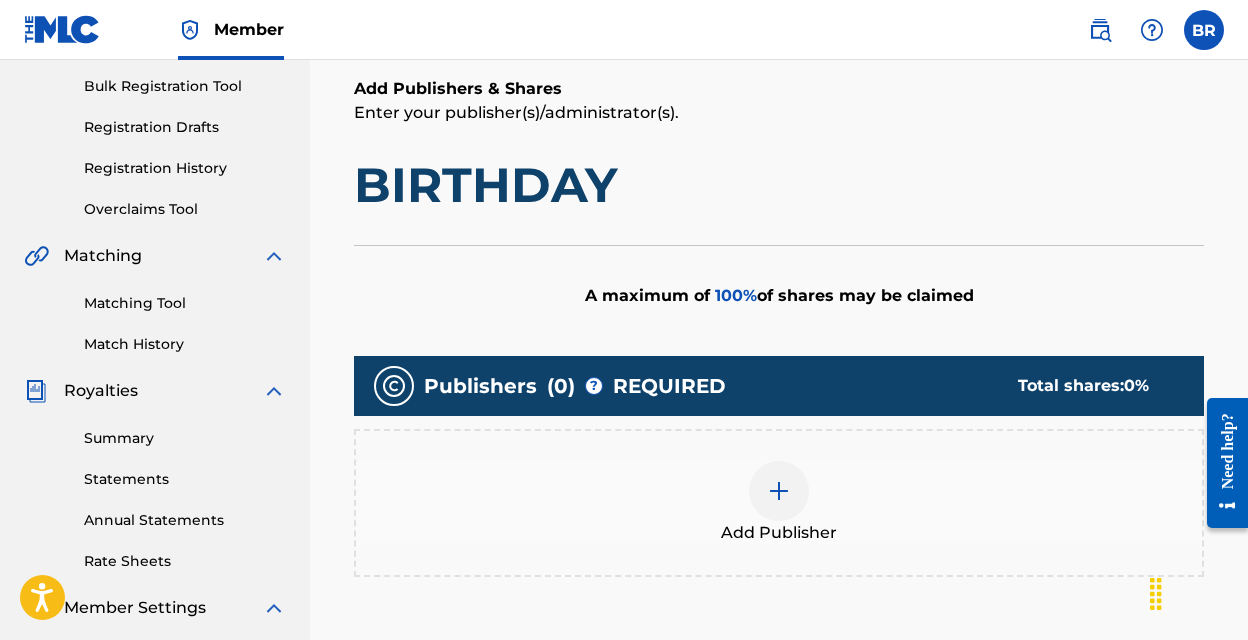 scroll, scrollTop: 267, scrollLeft: 0, axis: vertical 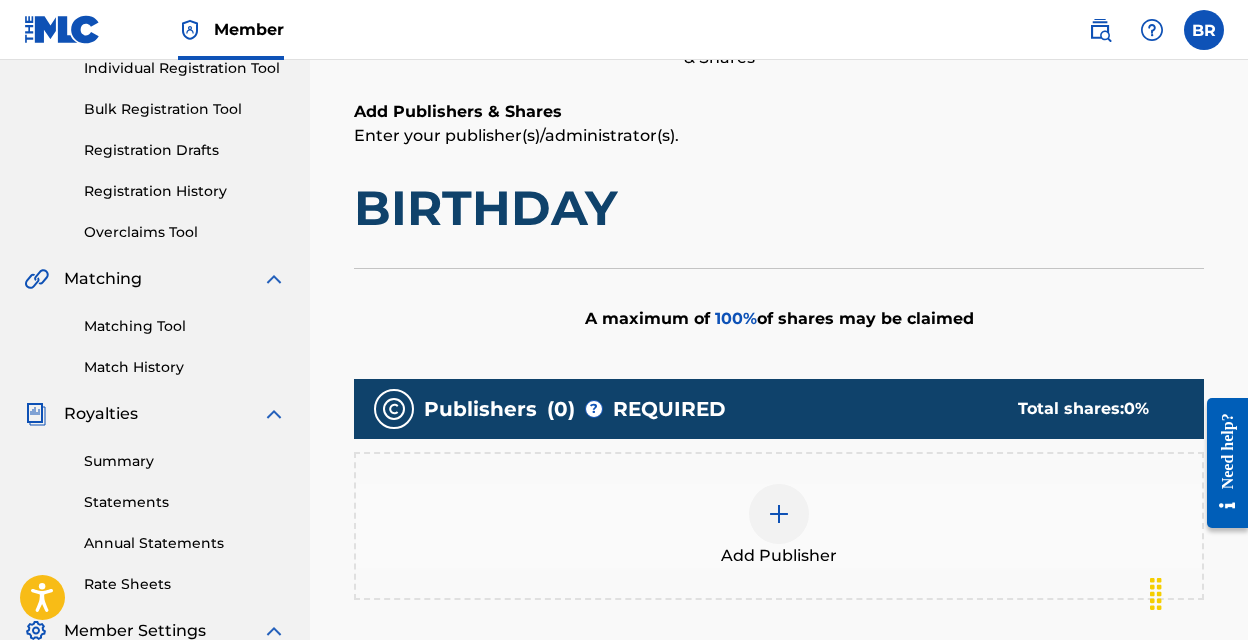 click at bounding box center [779, 514] 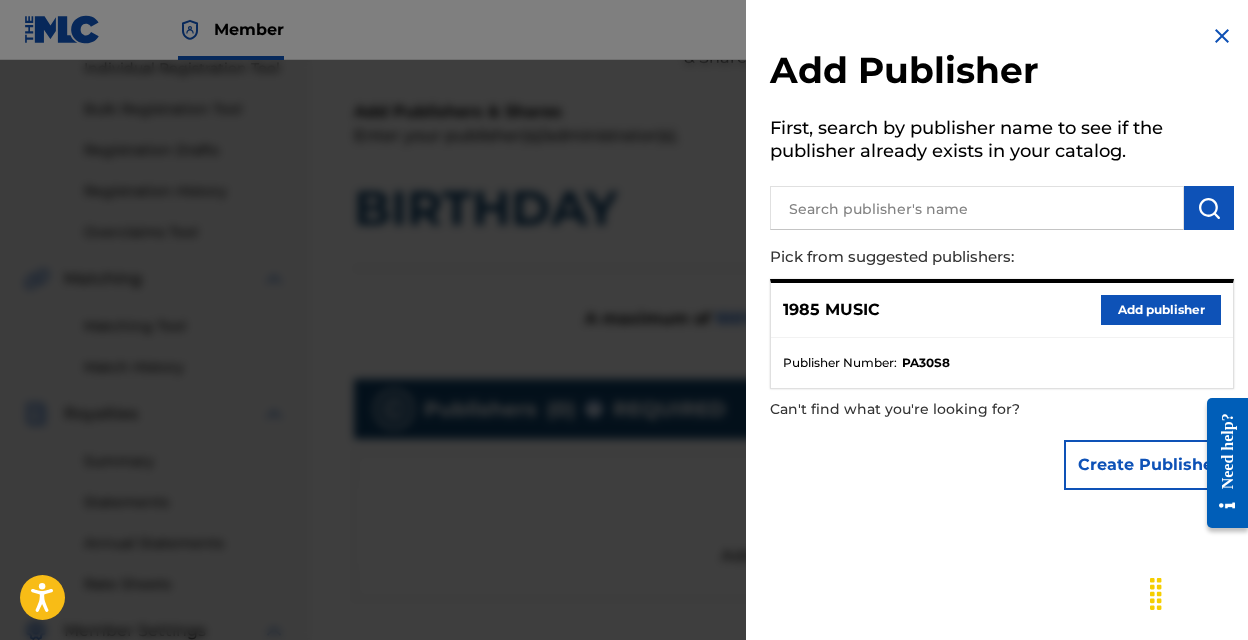 click on "Add publisher" at bounding box center (1161, 310) 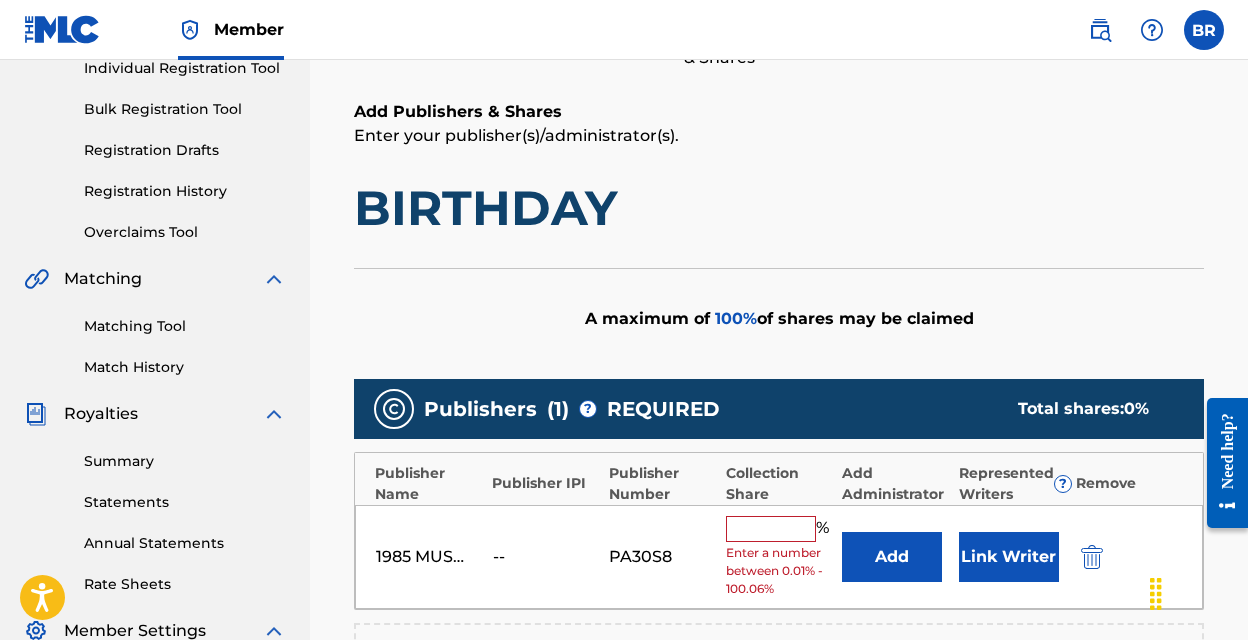 click at bounding box center (771, 529) 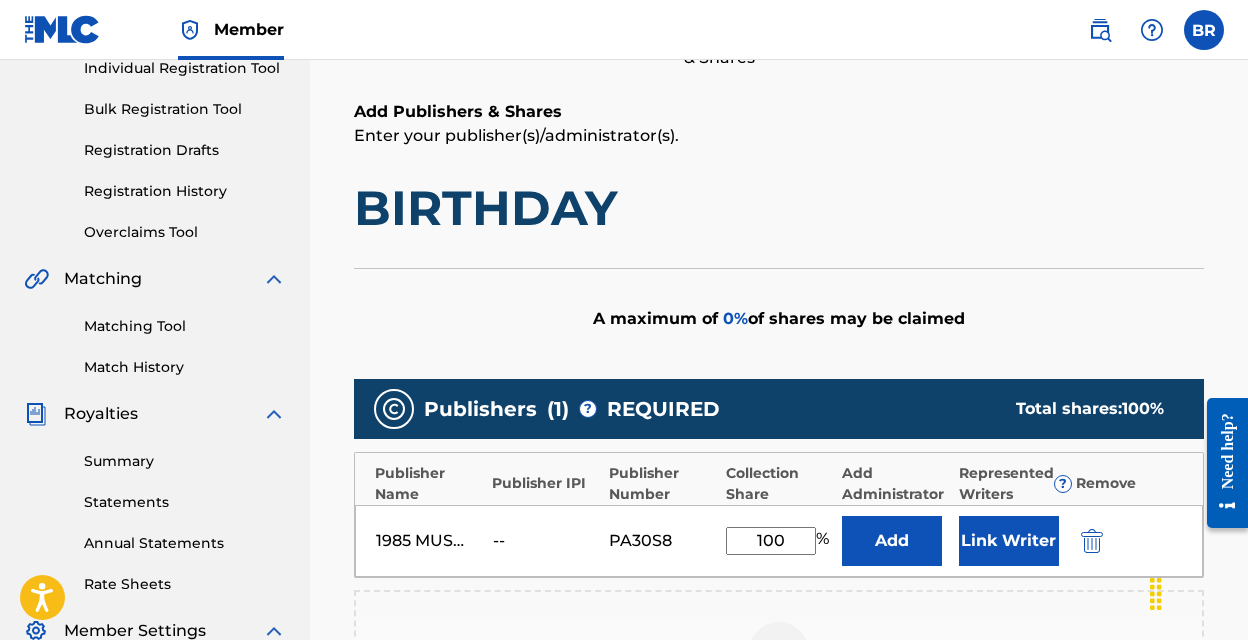 type on "100" 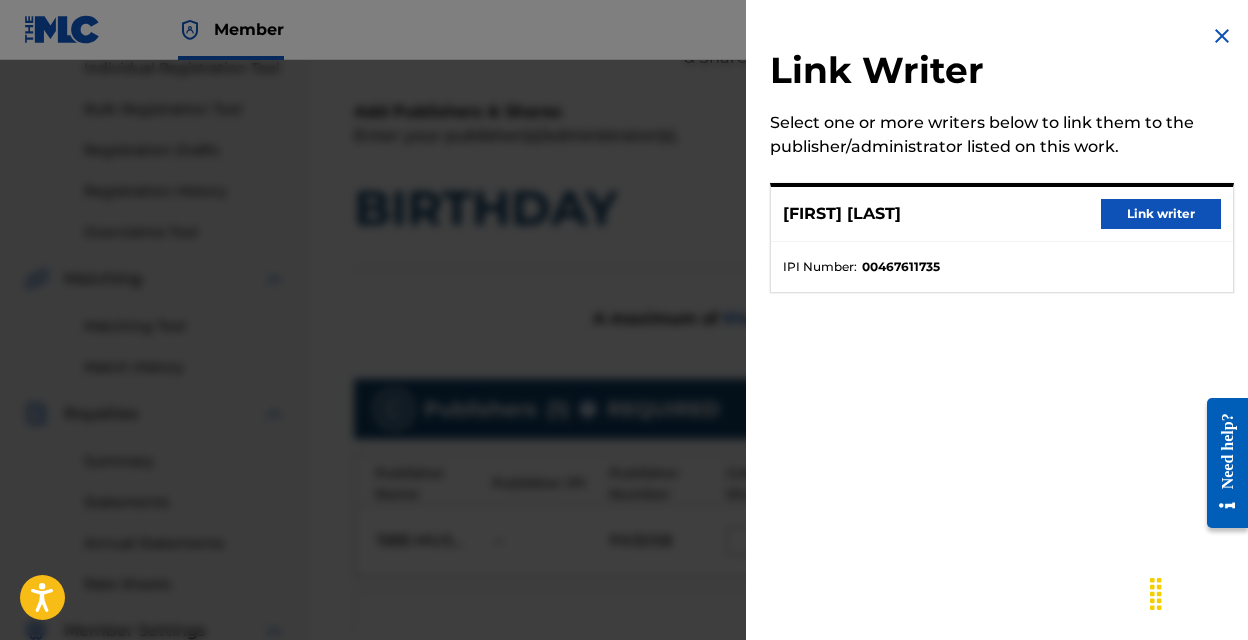 click on "Link writer" at bounding box center (1161, 214) 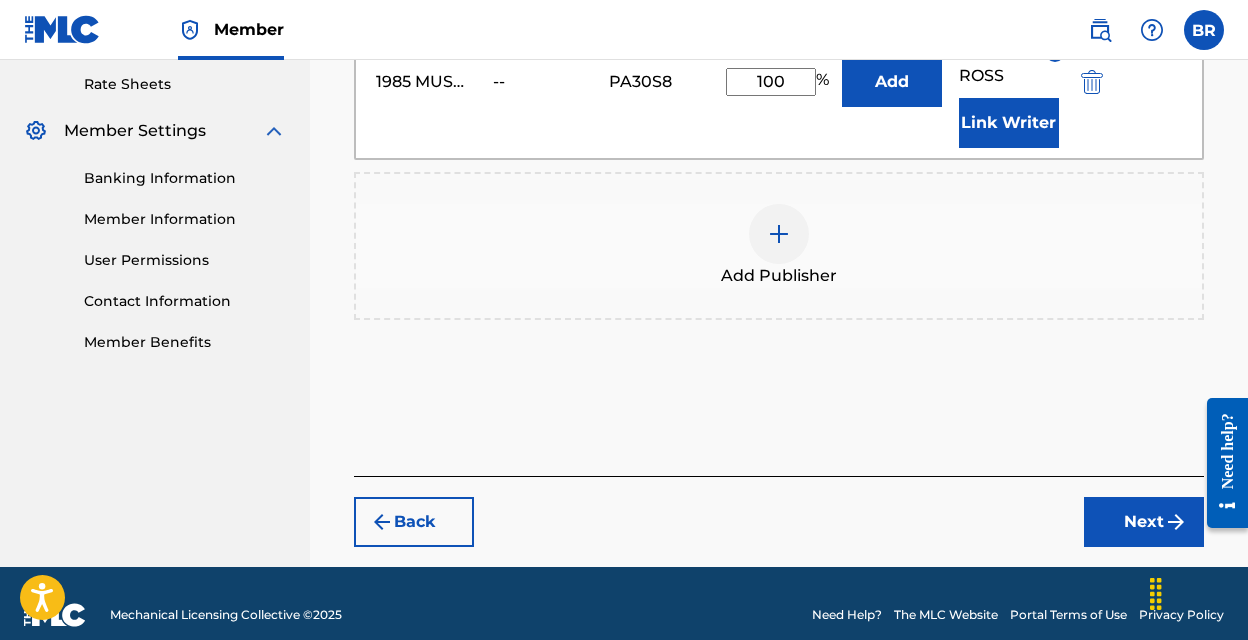 scroll, scrollTop: 790, scrollLeft: 0, axis: vertical 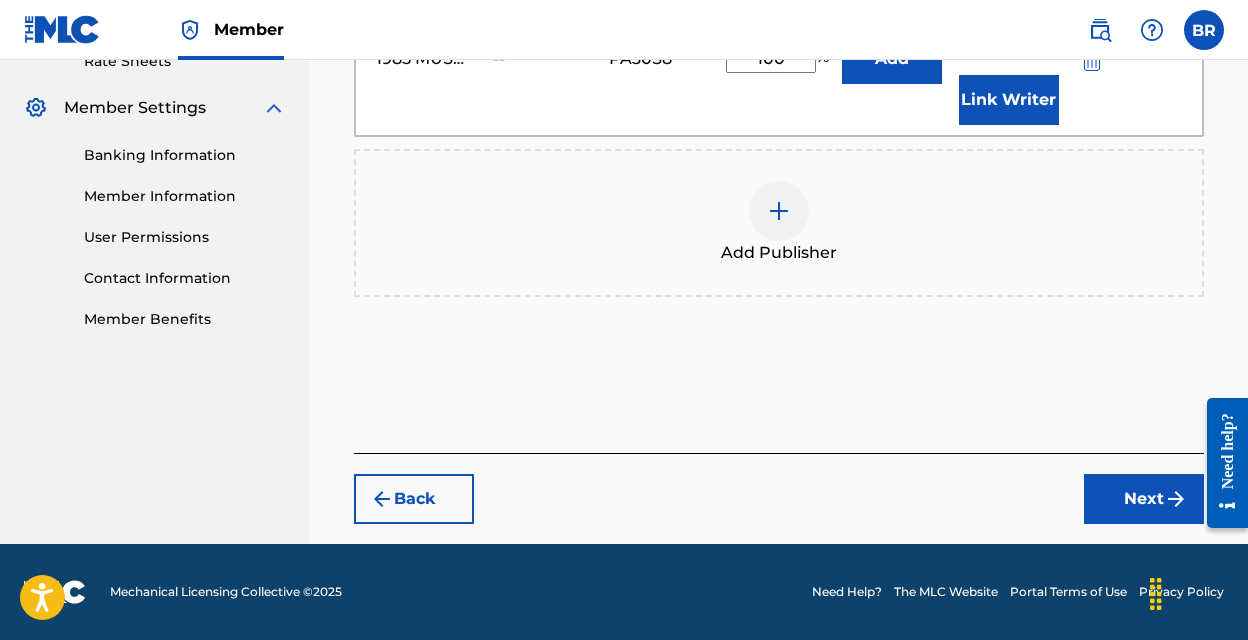 click on "Next" at bounding box center [1144, 499] 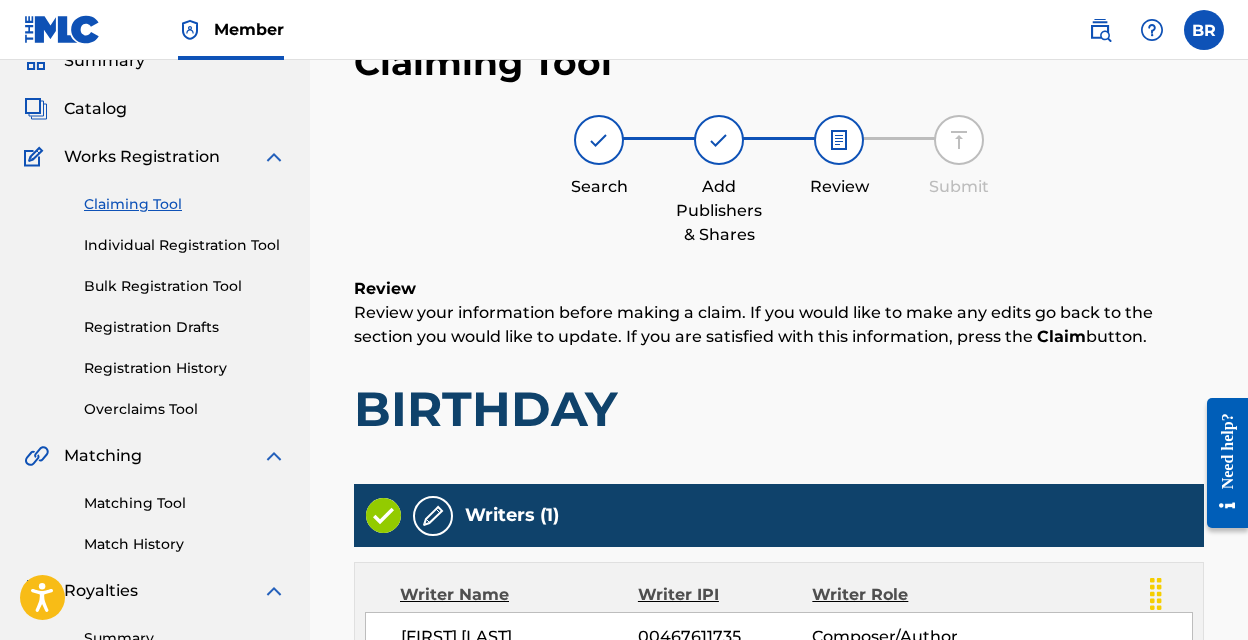 scroll, scrollTop: 633, scrollLeft: 0, axis: vertical 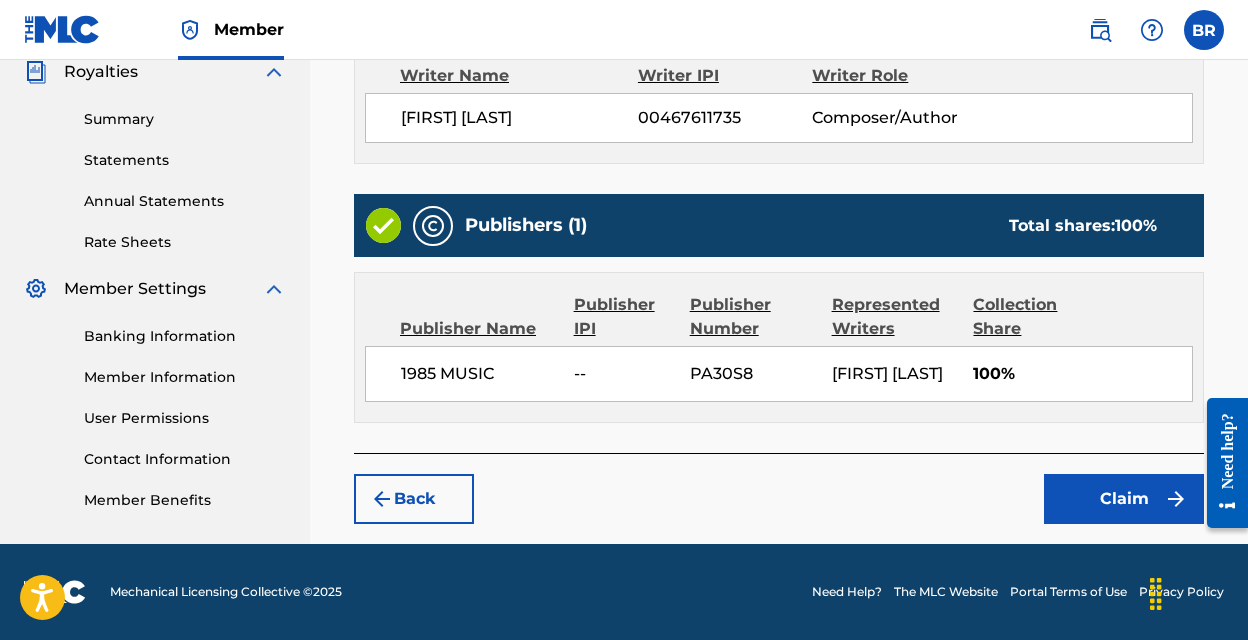 click on "Claim" at bounding box center [1124, 499] 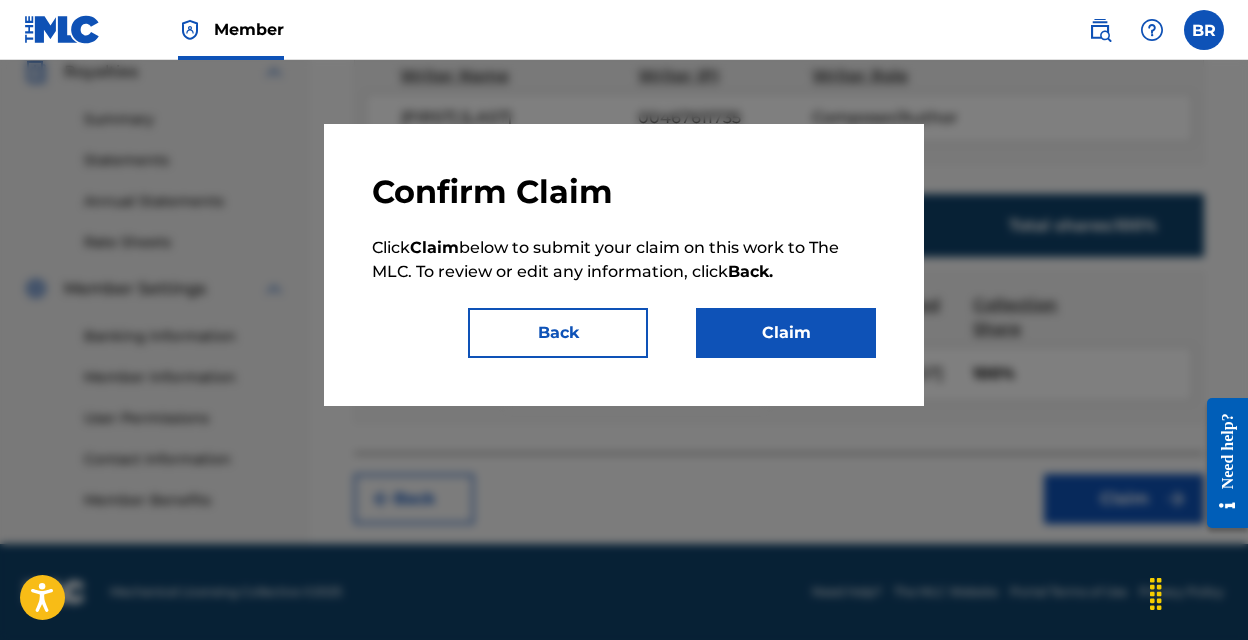 click on "Claim" at bounding box center (786, 333) 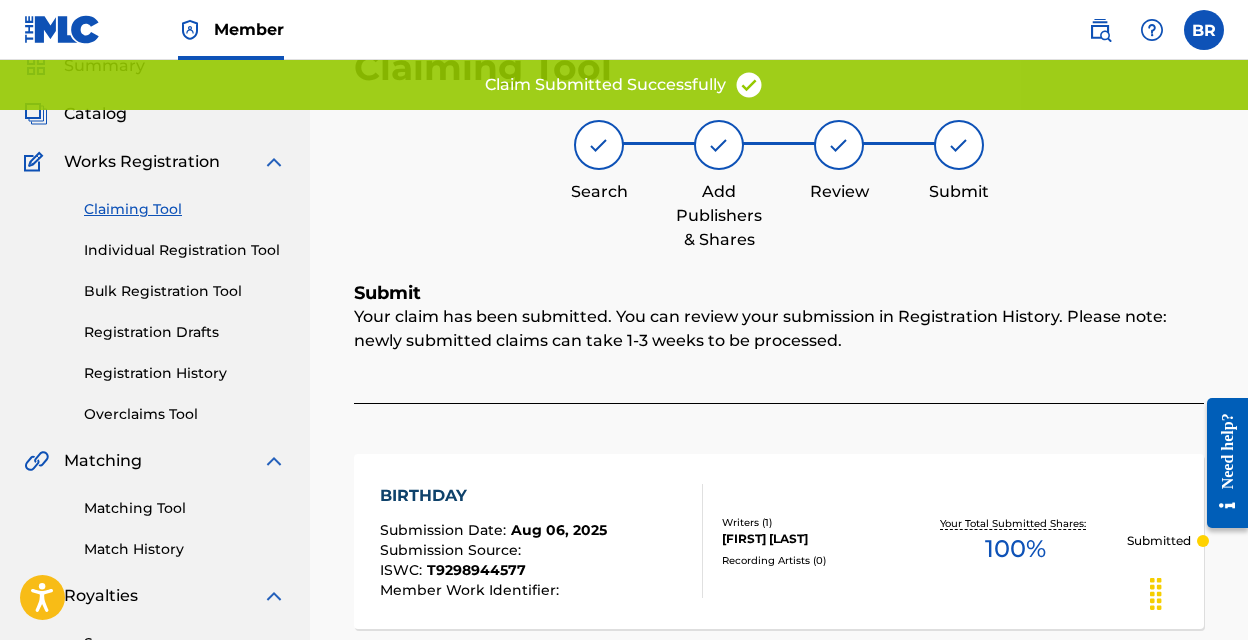 scroll, scrollTop: 80, scrollLeft: 0, axis: vertical 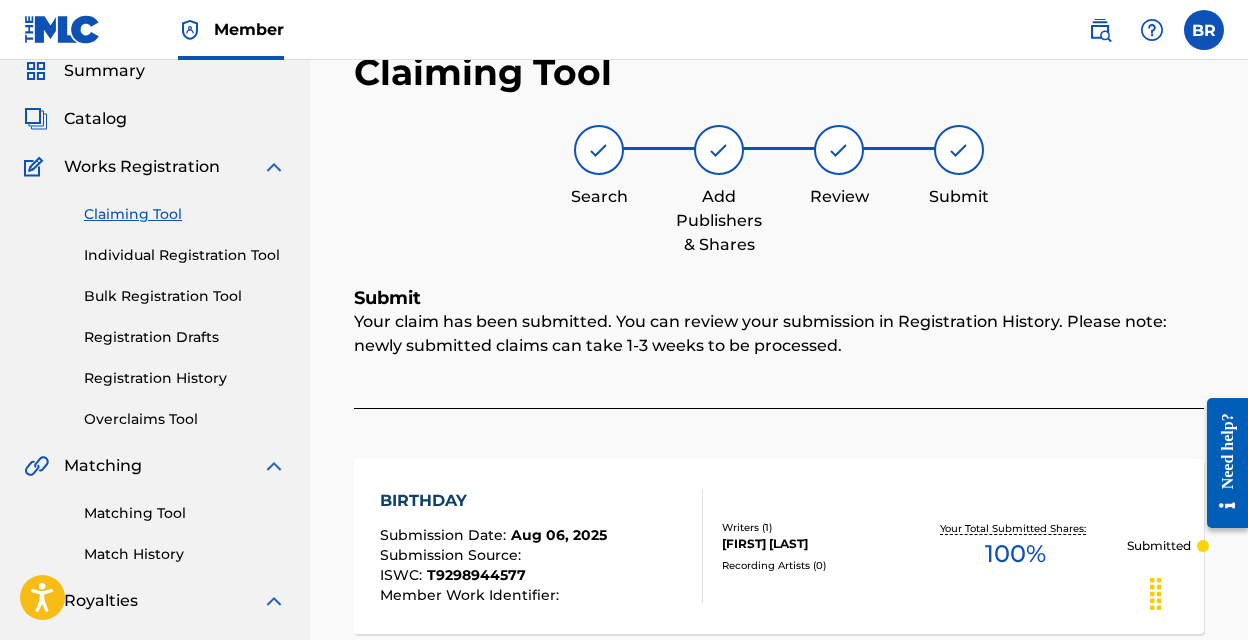 click on "Claiming Tool" at bounding box center (185, 214) 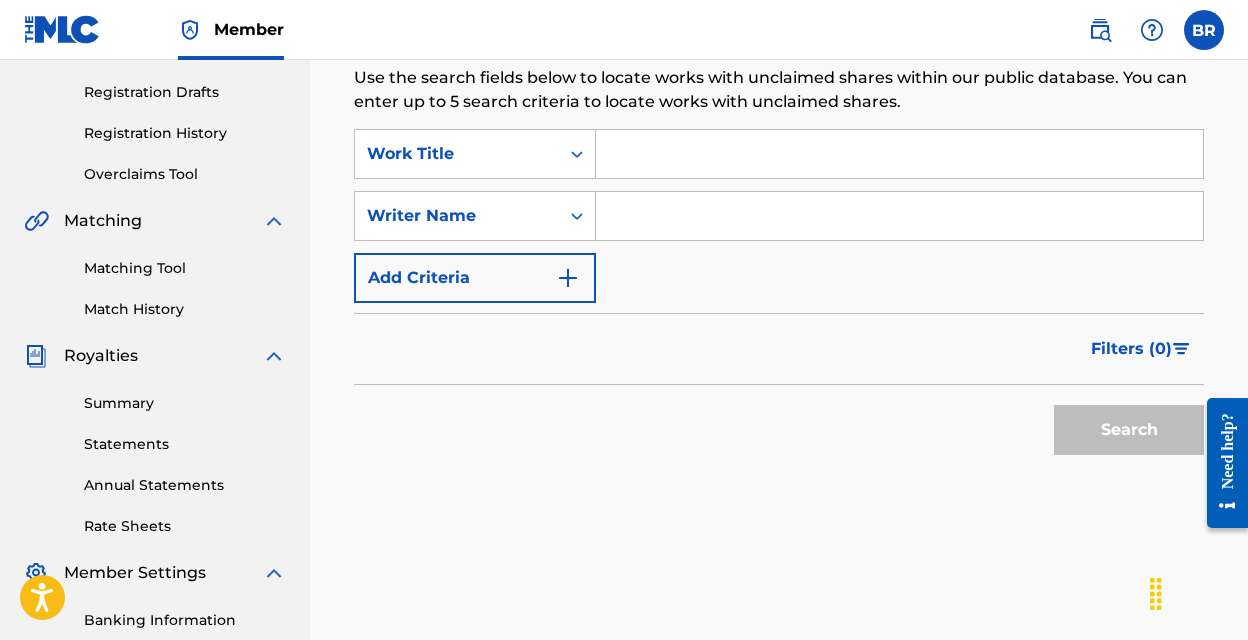scroll, scrollTop: 321, scrollLeft: 0, axis: vertical 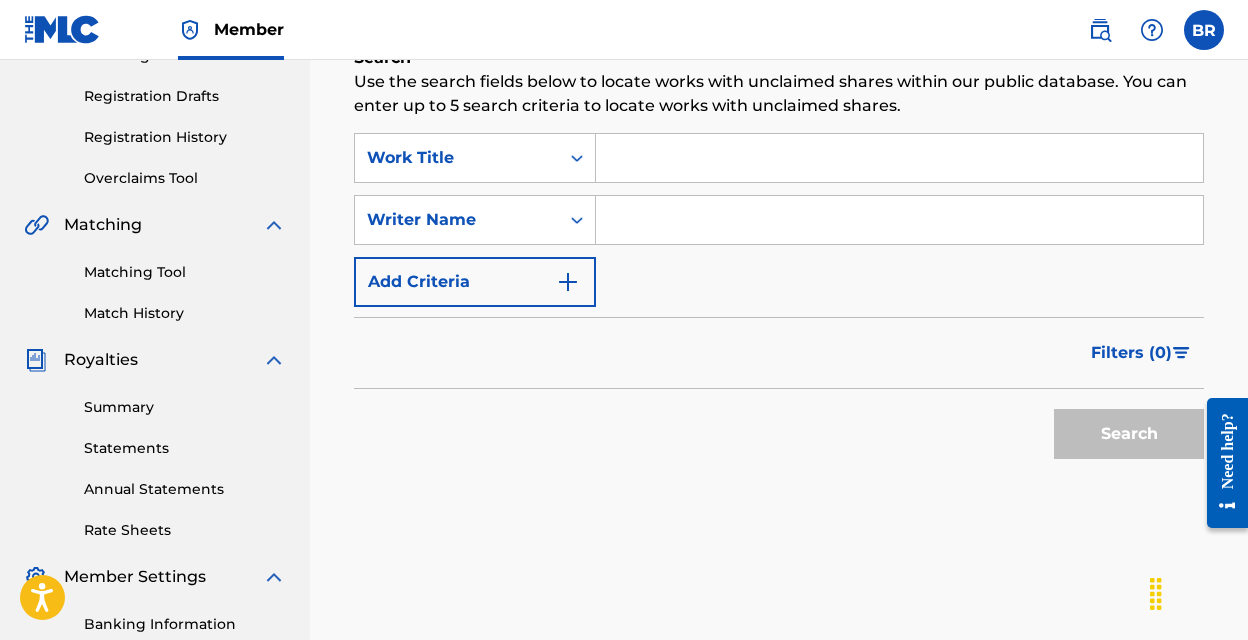 click at bounding box center [899, 158] 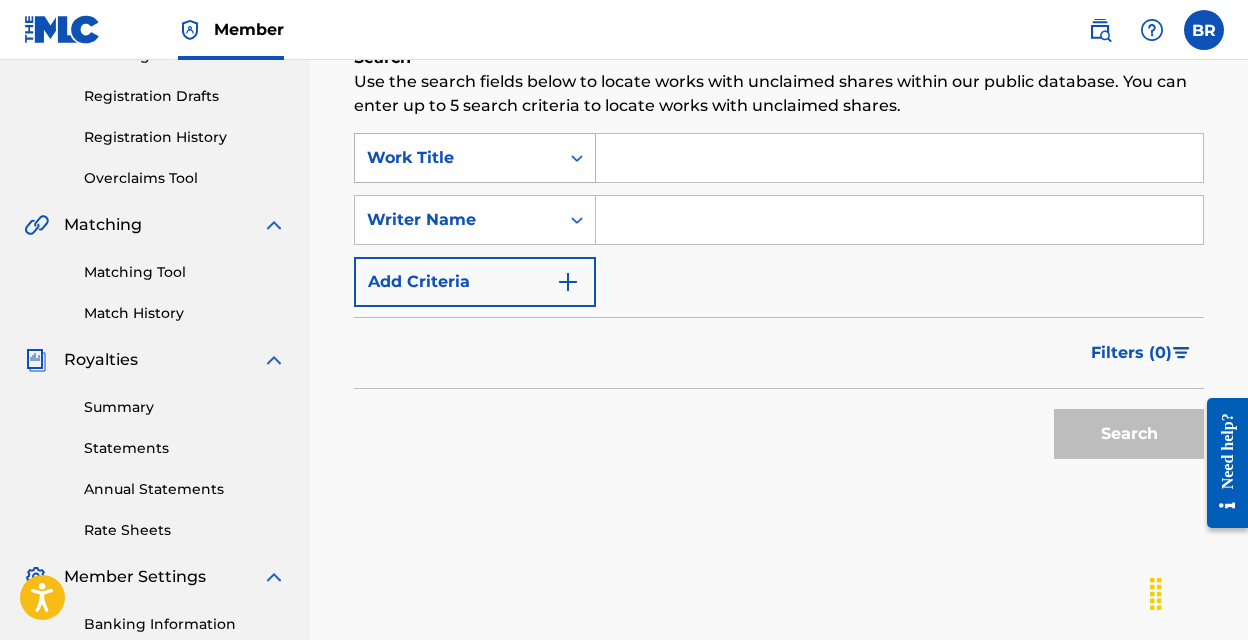 click 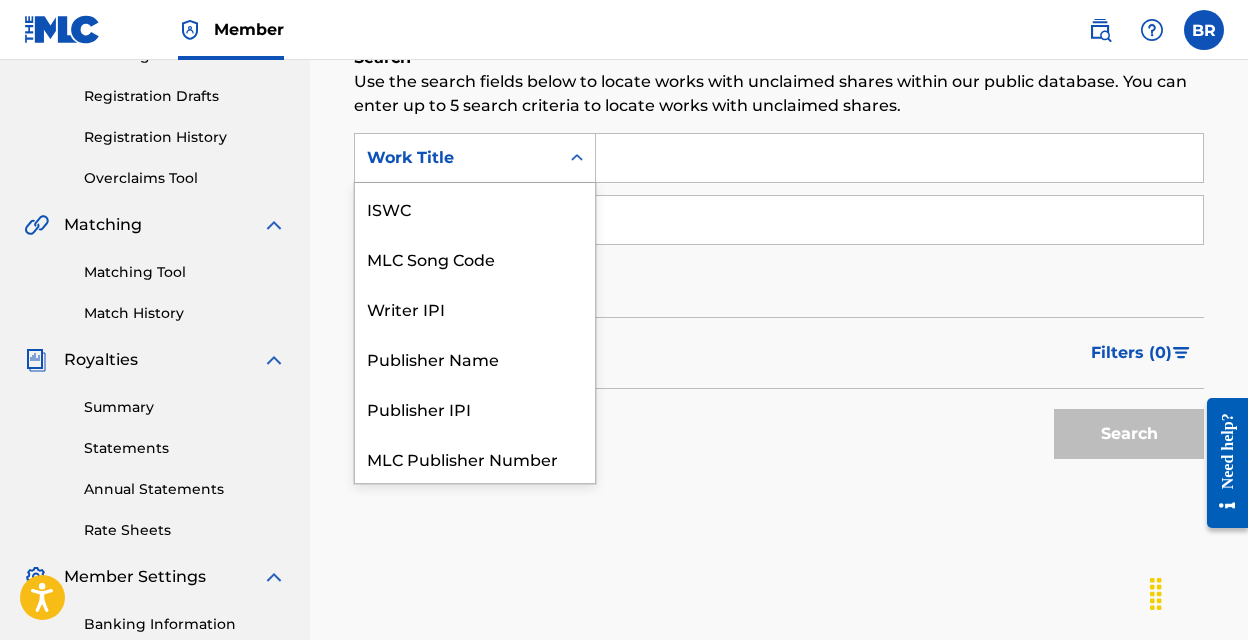 scroll, scrollTop: 50, scrollLeft: 0, axis: vertical 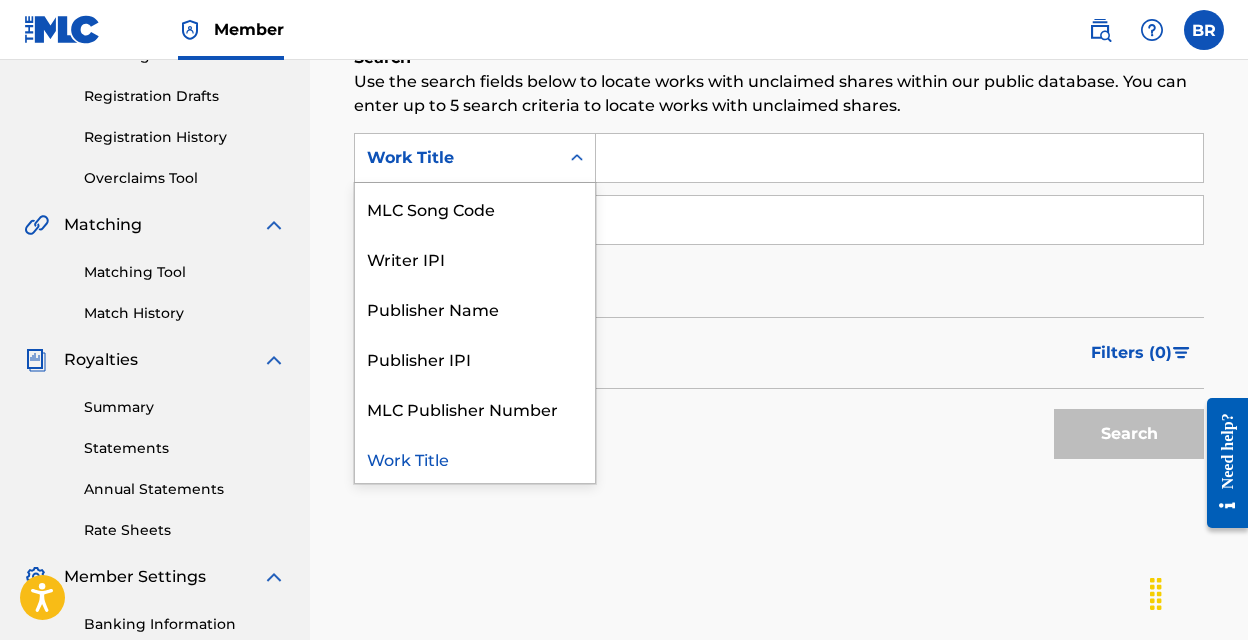click at bounding box center (899, 158) 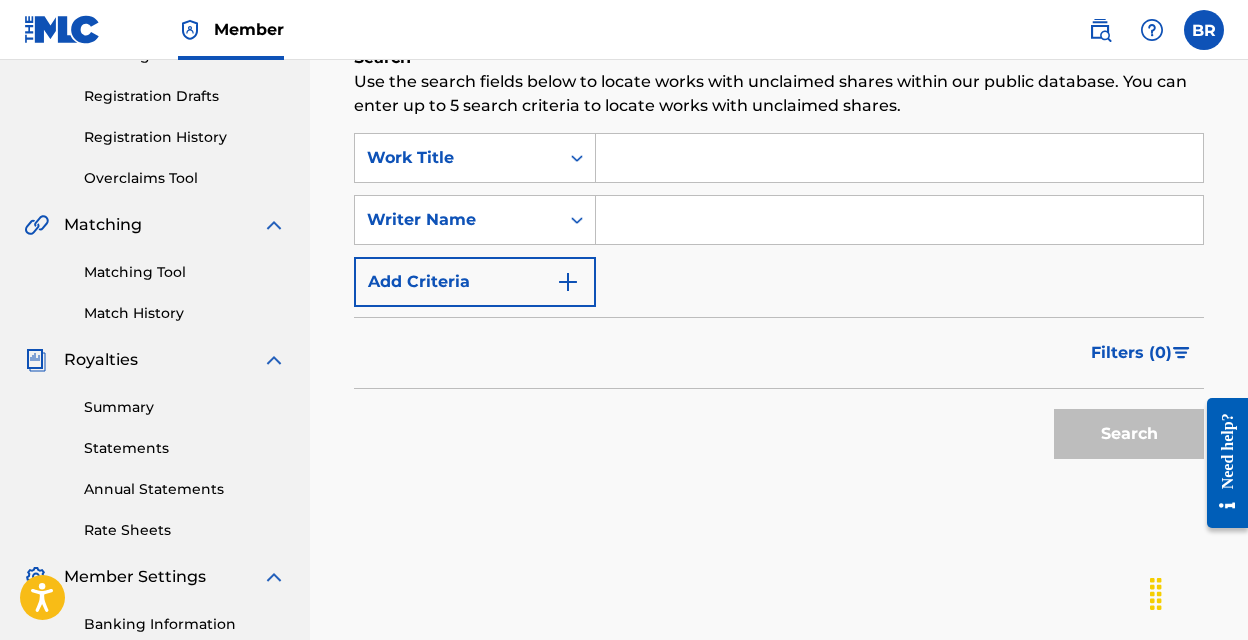 click at bounding box center (899, 158) 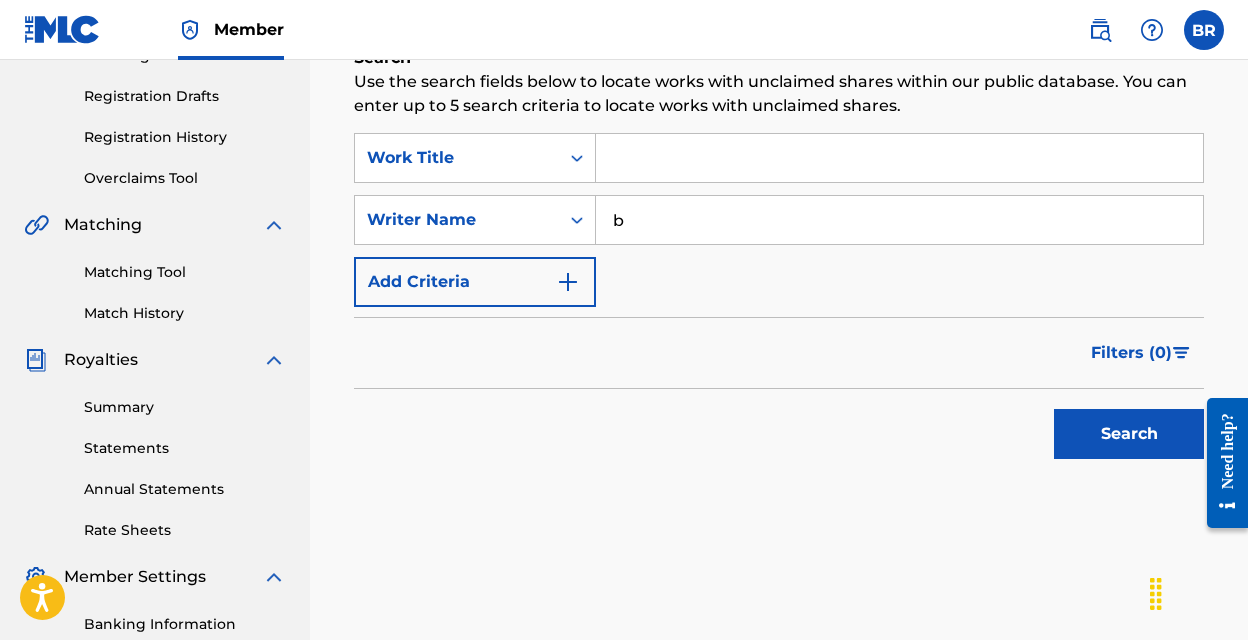 type on "[FIRST] [LAST]" 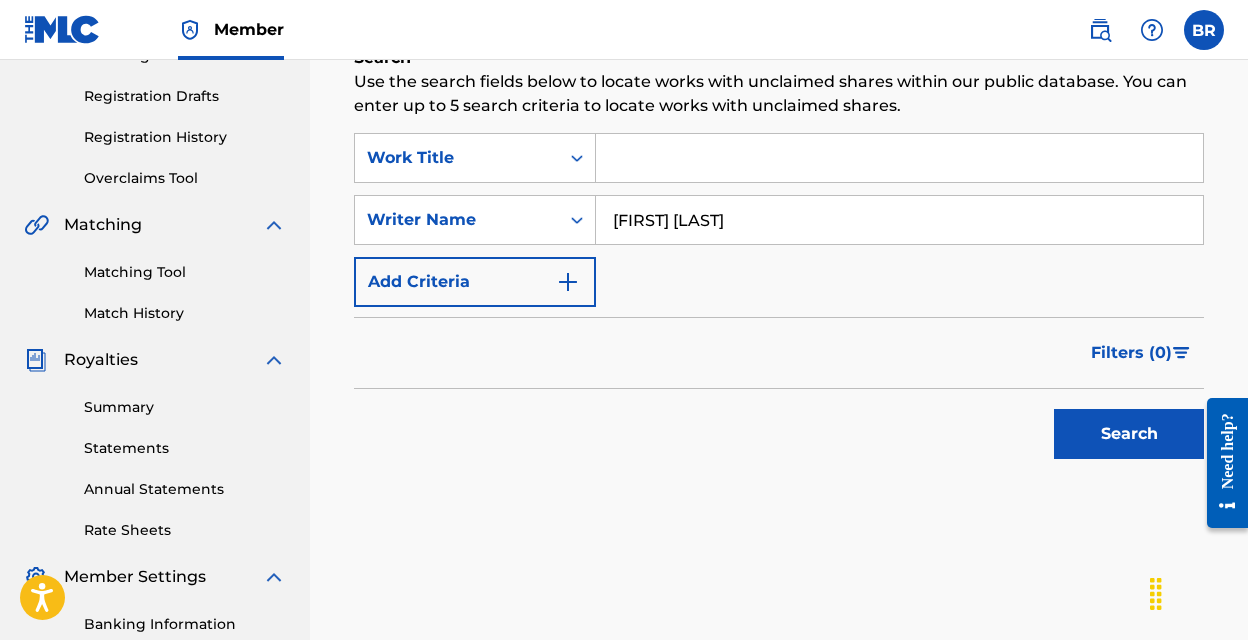 click on "Search" at bounding box center [1129, 434] 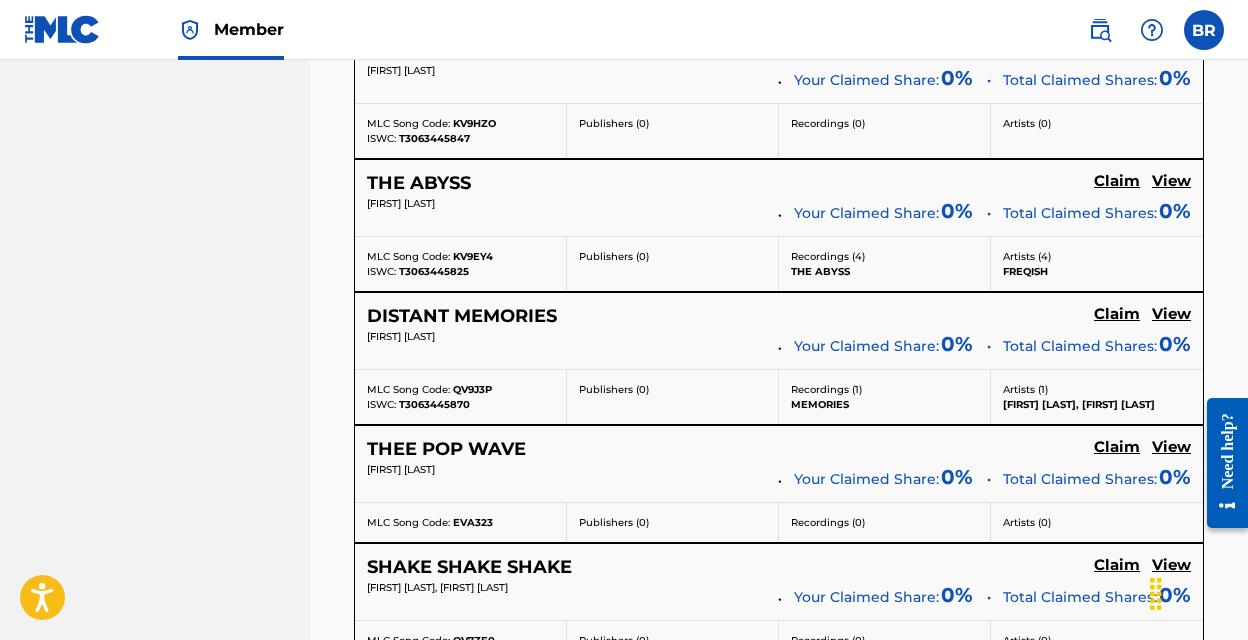 scroll, scrollTop: 8070, scrollLeft: 0, axis: vertical 